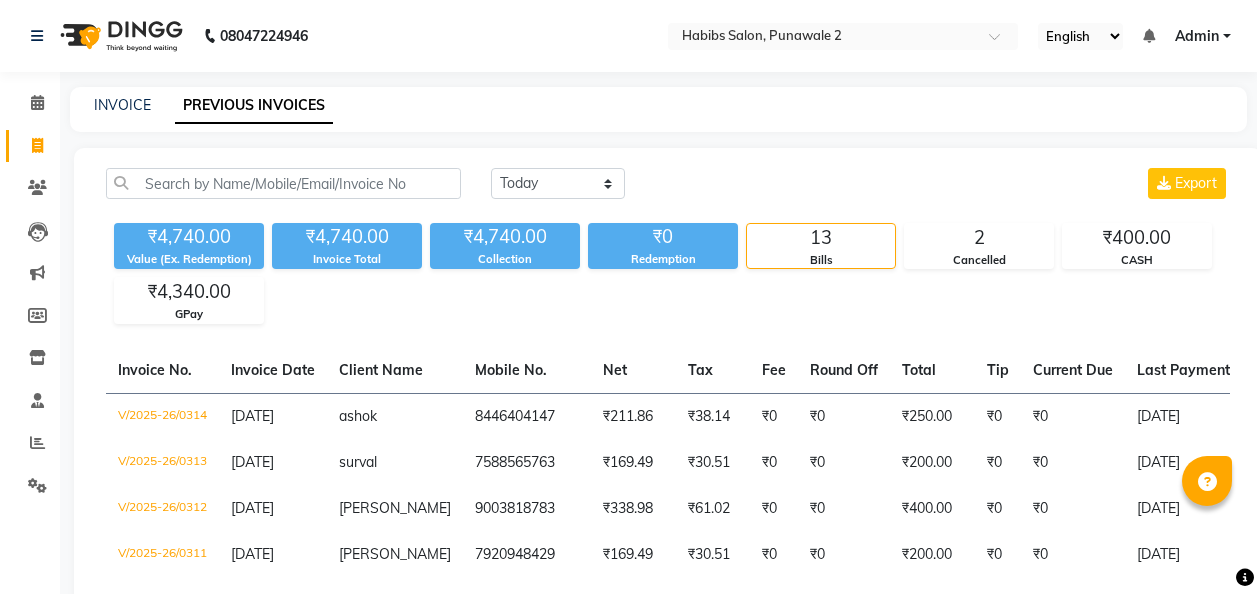 select on "[DATE]" 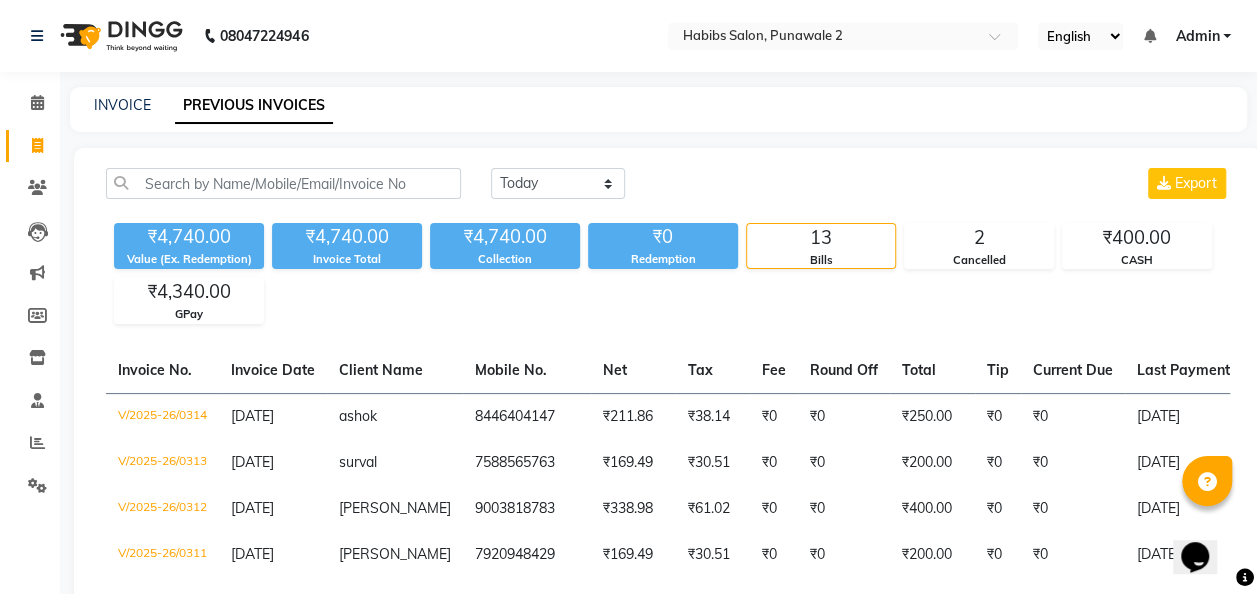 scroll, scrollTop: 0, scrollLeft: 0, axis: both 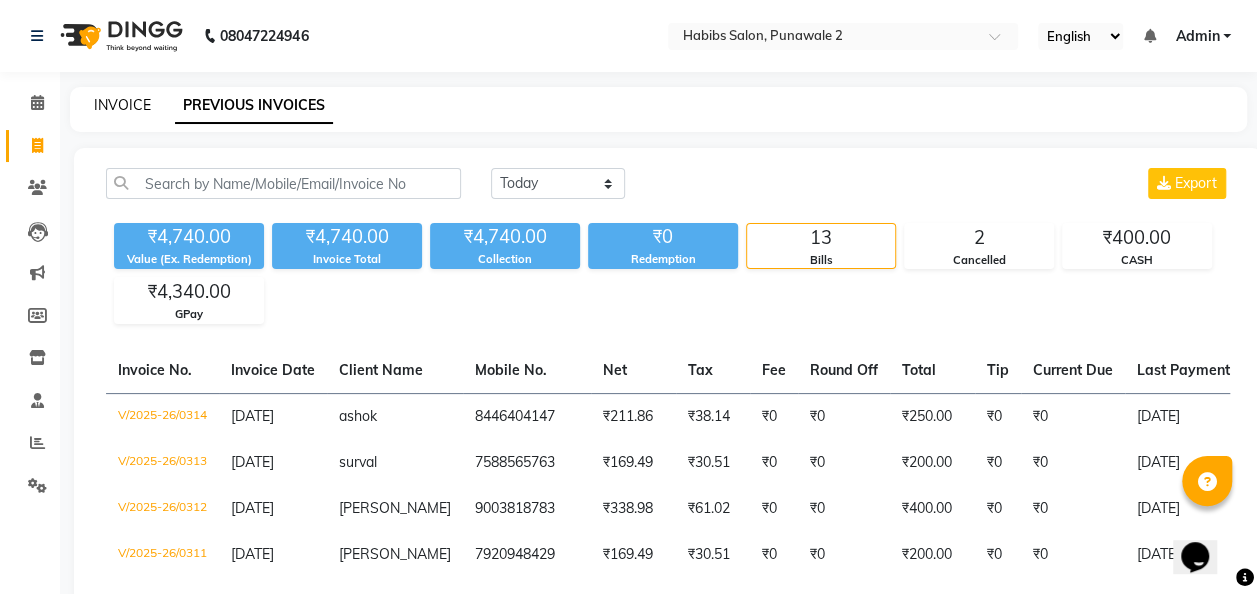 click on "INVOICE" 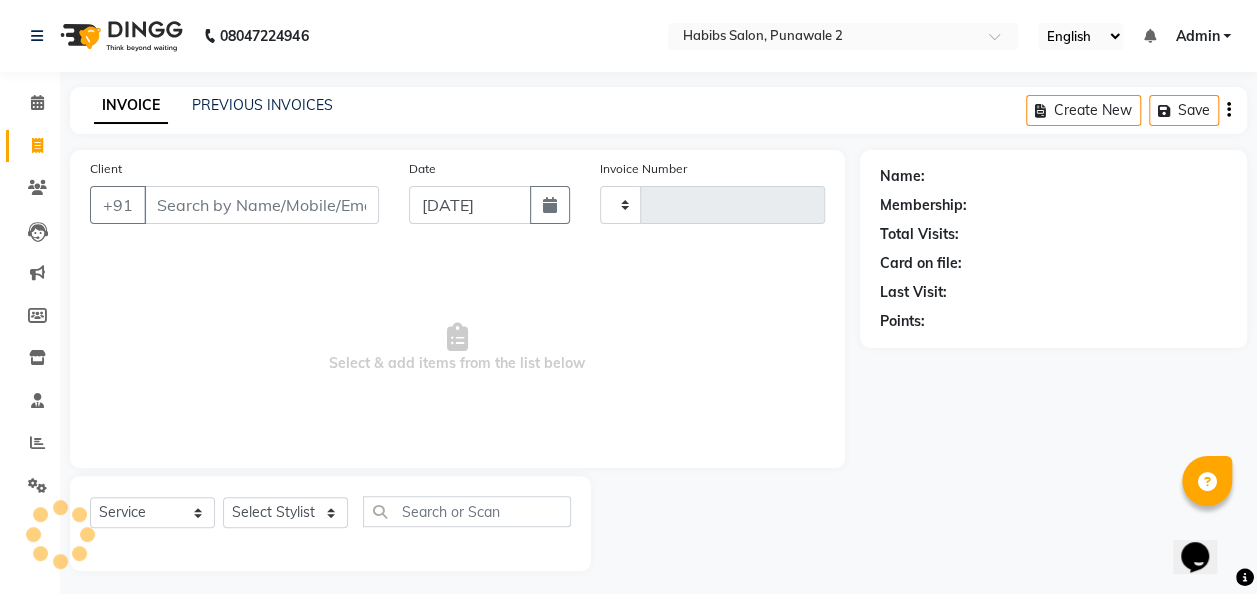 type on "0315" 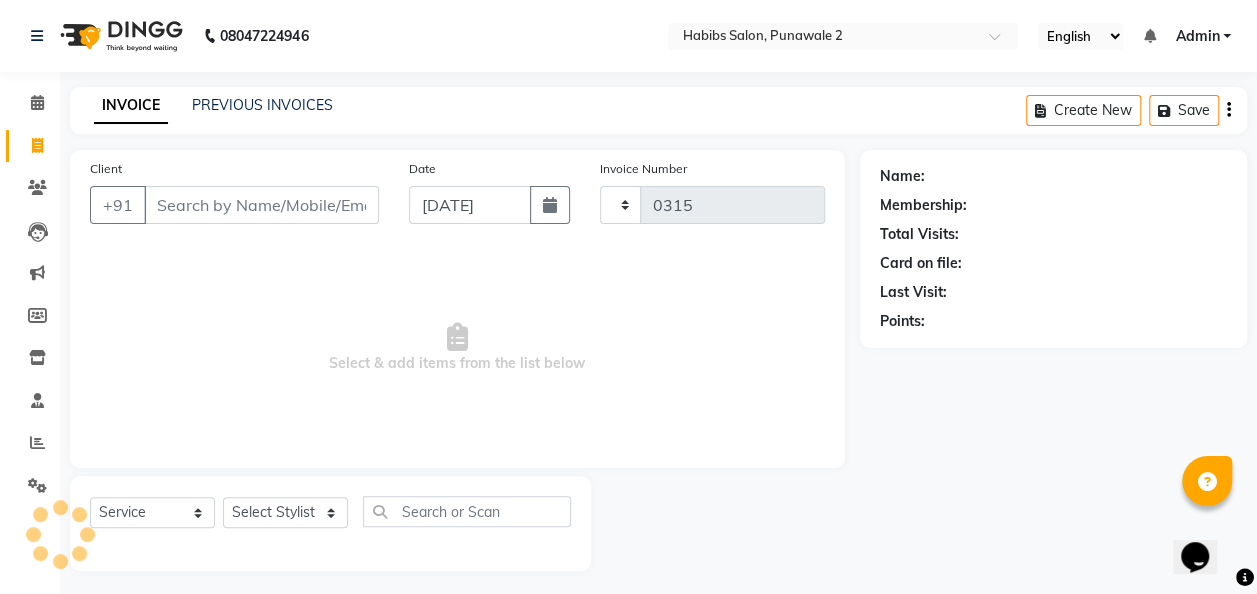 select on "8475" 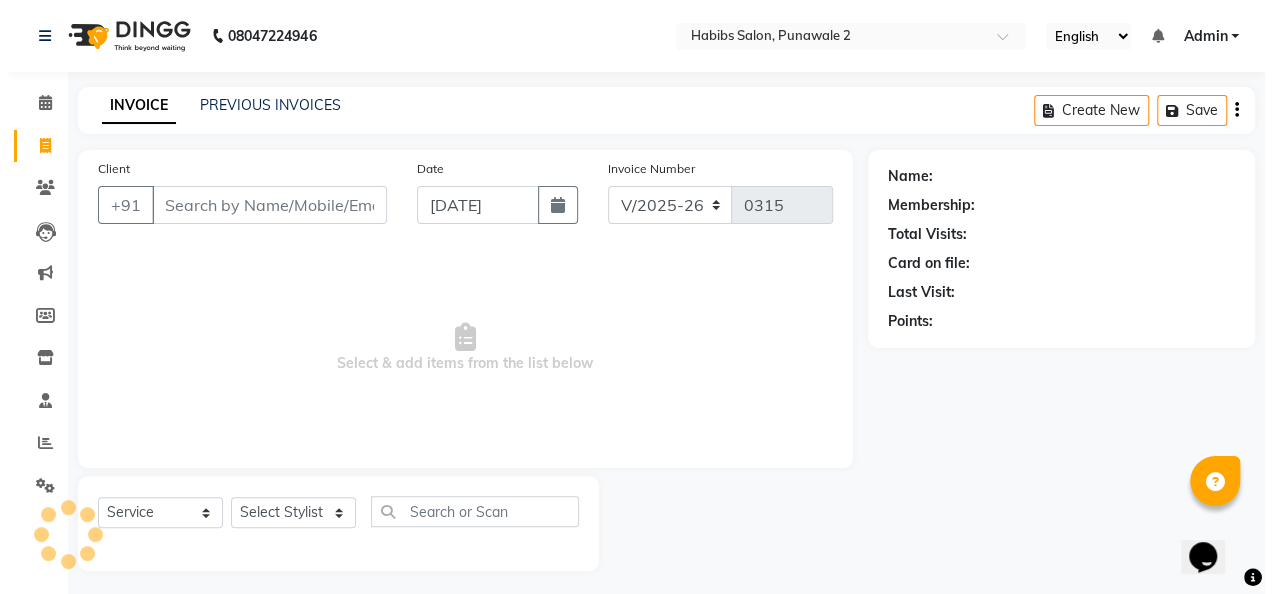 scroll, scrollTop: 6, scrollLeft: 0, axis: vertical 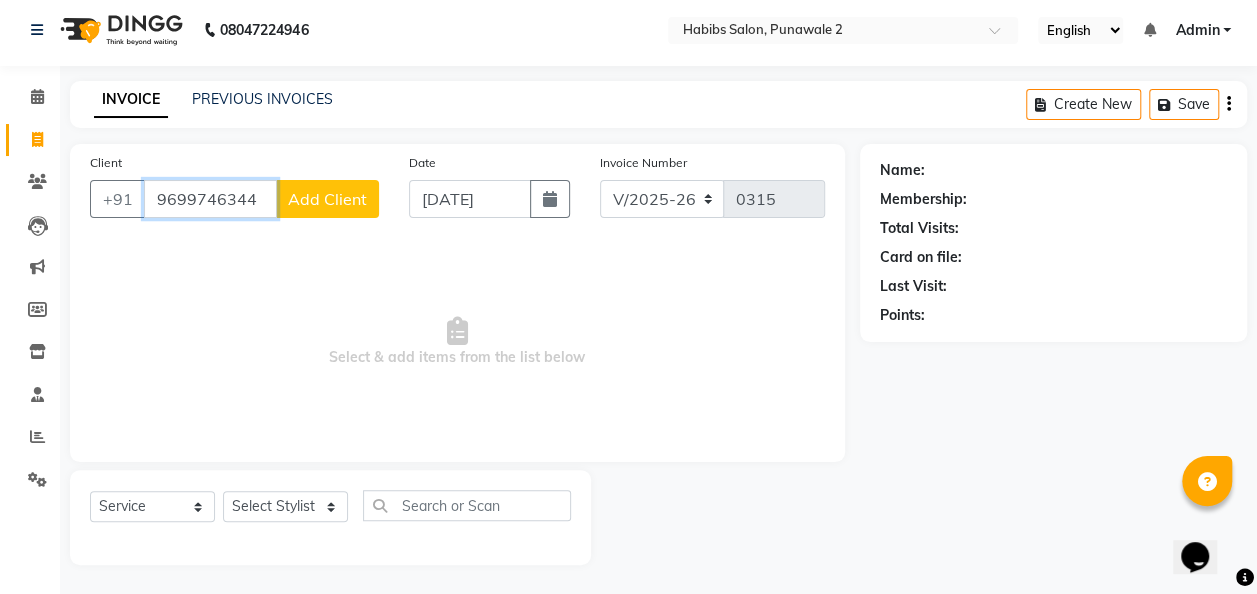 type on "9699746344" 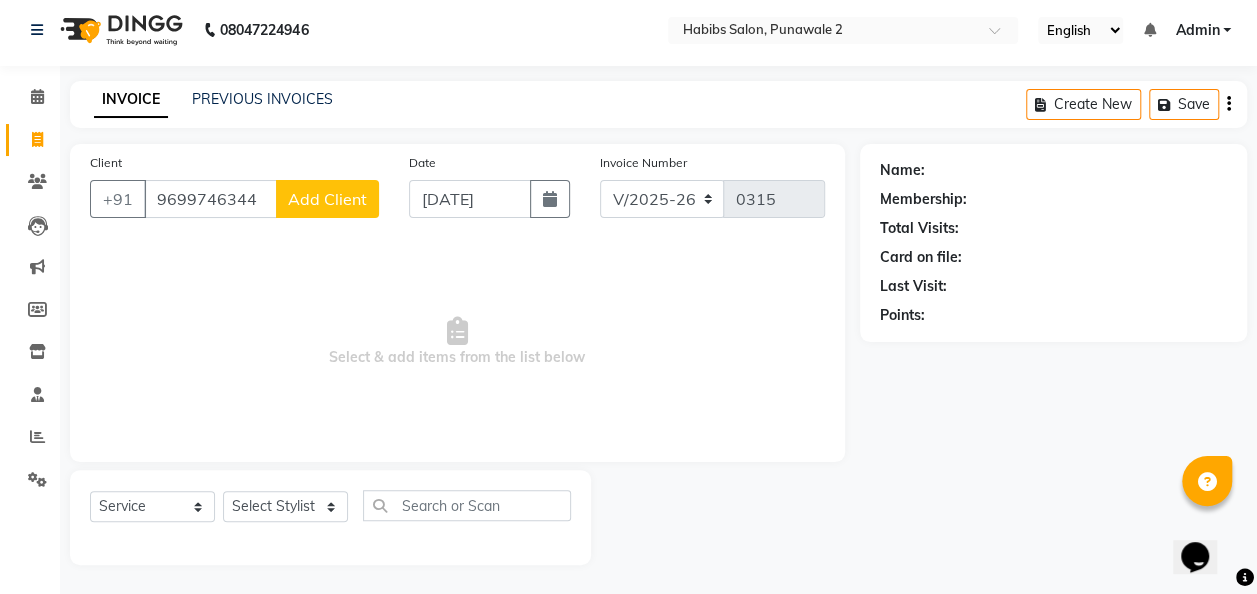 click on "Add Client" 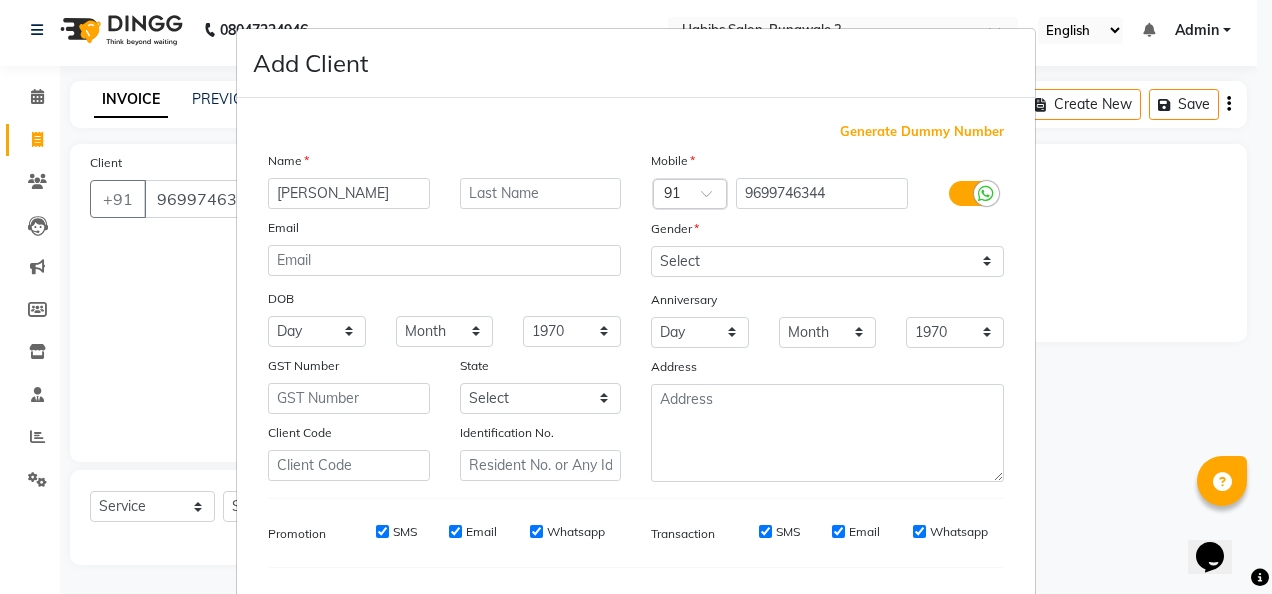 type on "[PERSON_NAME]" 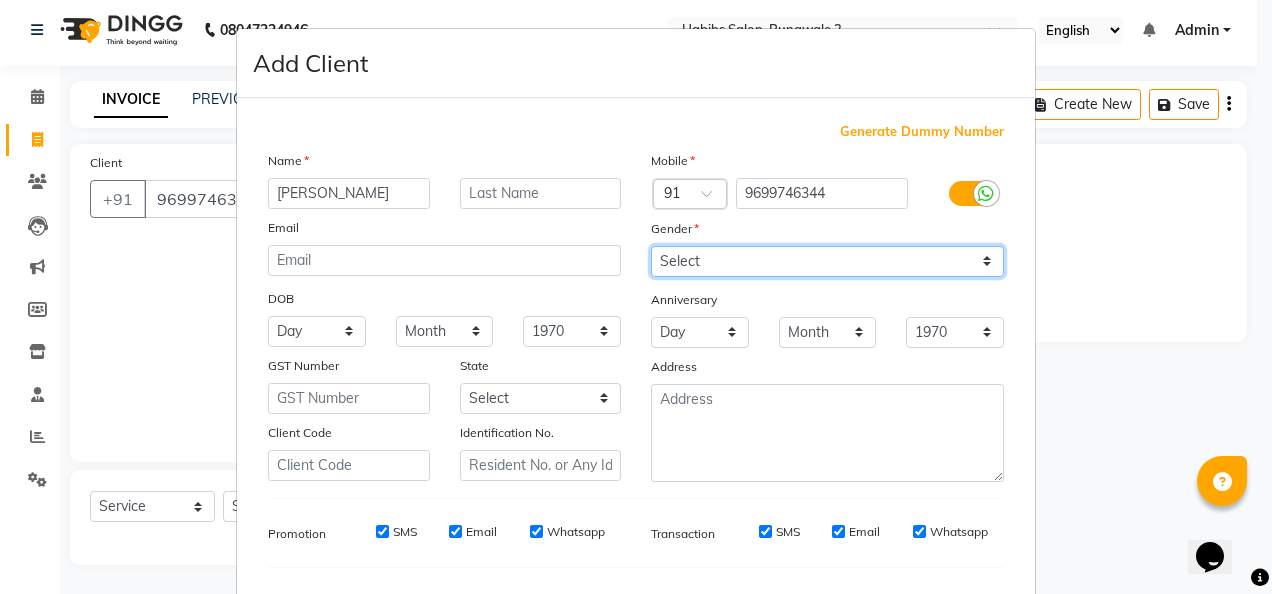 click on "Select [DEMOGRAPHIC_DATA] [DEMOGRAPHIC_DATA] Other Prefer Not To Say" at bounding box center [827, 261] 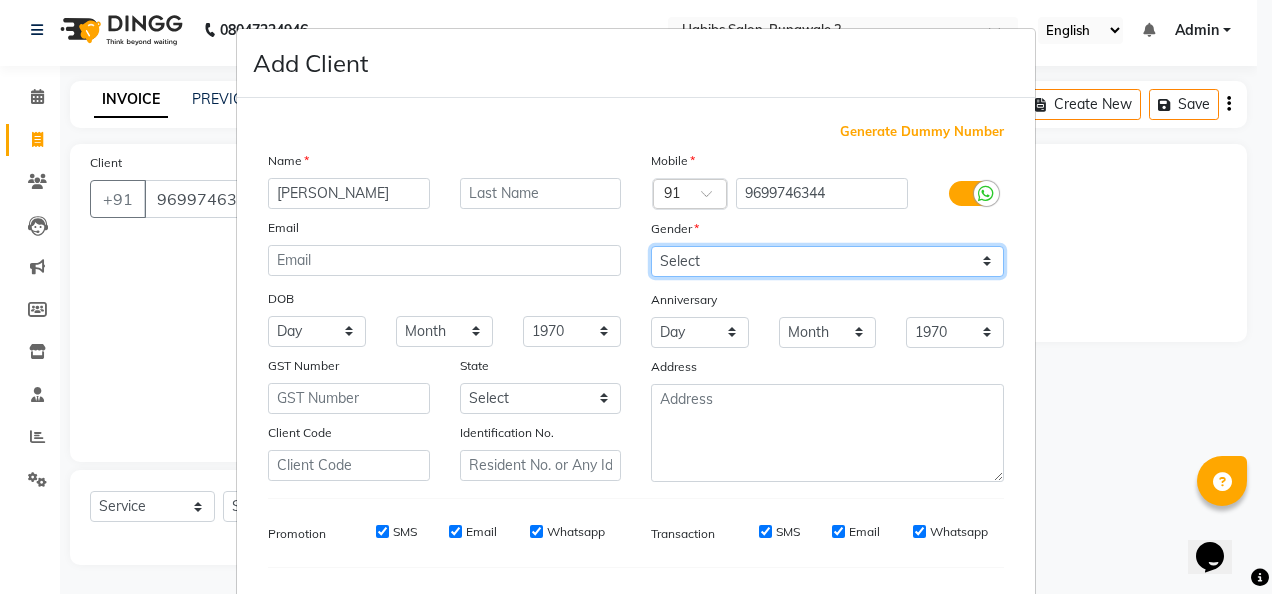 select on "[DEMOGRAPHIC_DATA]" 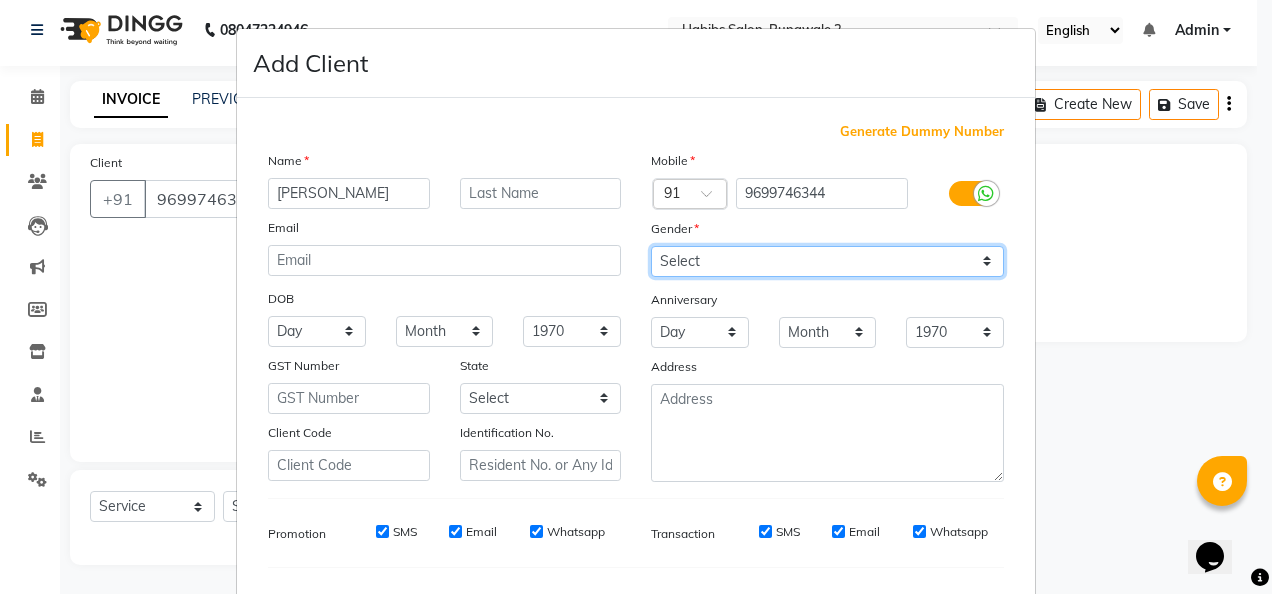 click on "Select [DEMOGRAPHIC_DATA] [DEMOGRAPHIC_DATA] Other Prefer Not To Say" at bounding box center [827, 261] 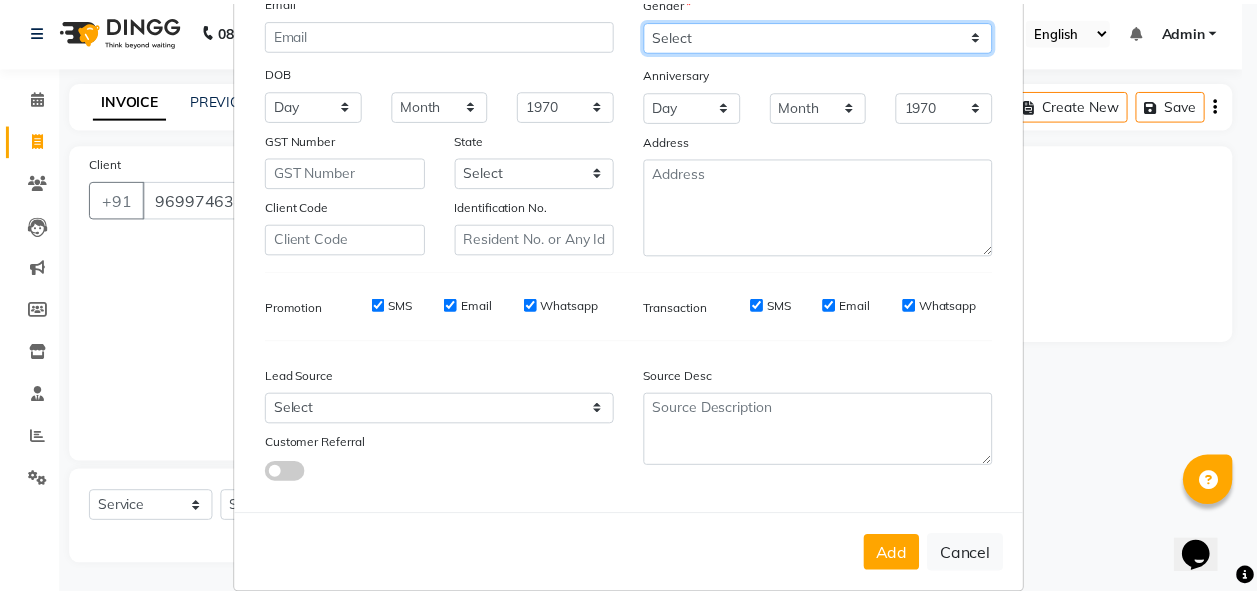 scroll, scrollTop: 251, scrollLeft: 0, axis: vertical 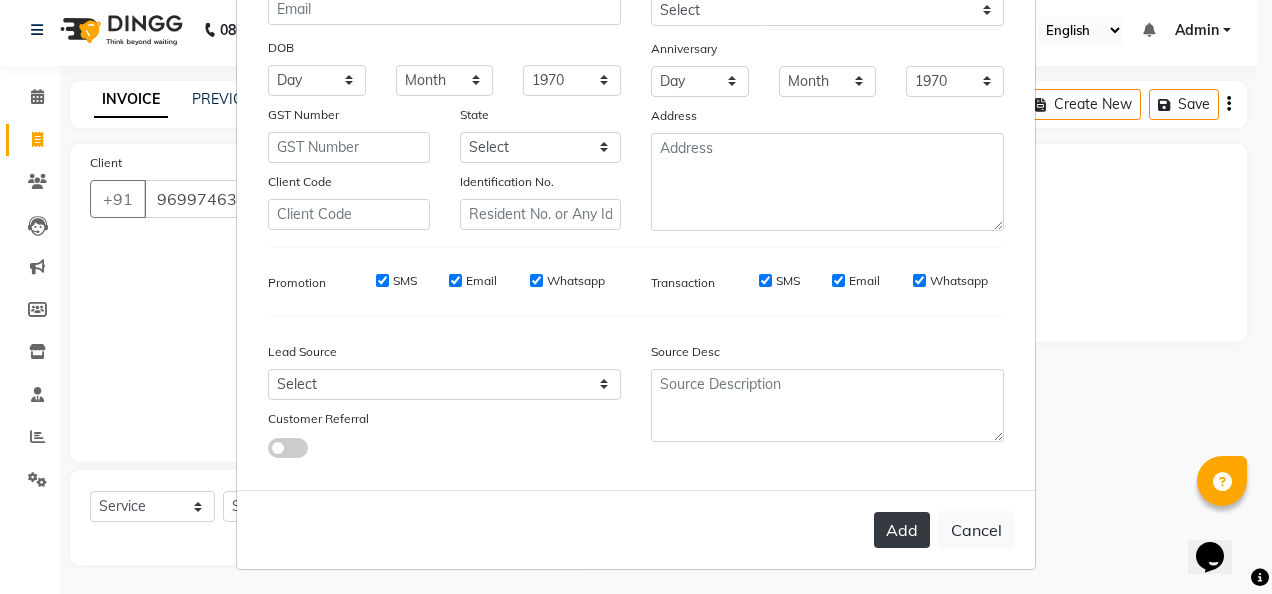 click on "Add" at bounding box center [902, 530] 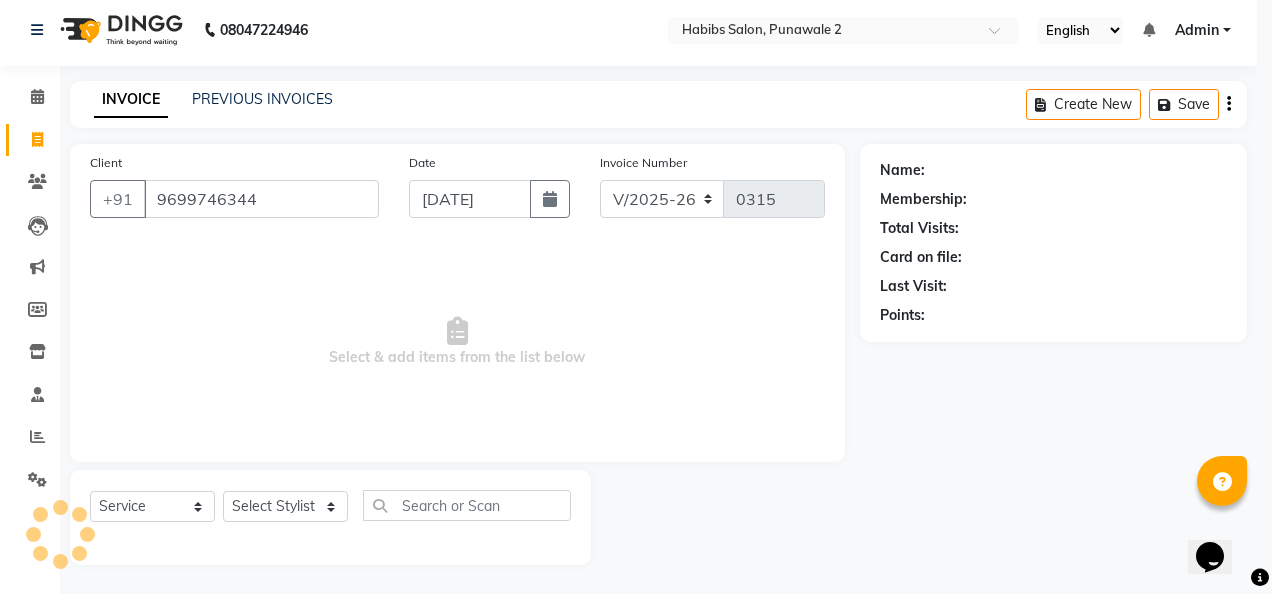 type 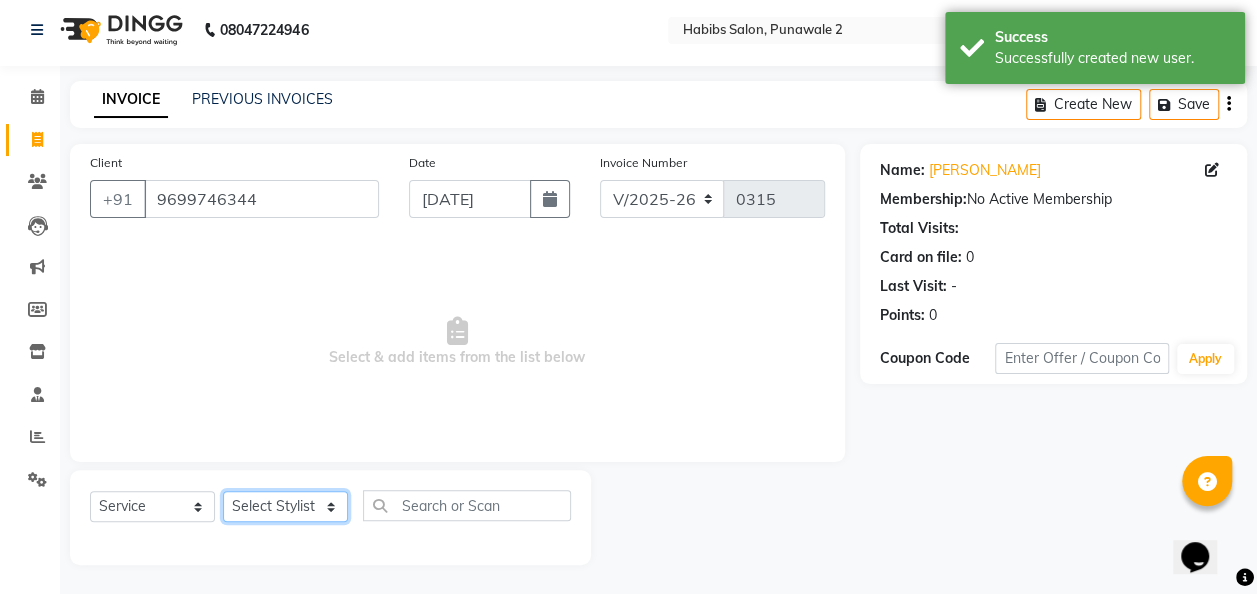 click on "Select Stylist Chandan [PERSON_NAME] [PERSON_NAME] [PERSON_NAME]" 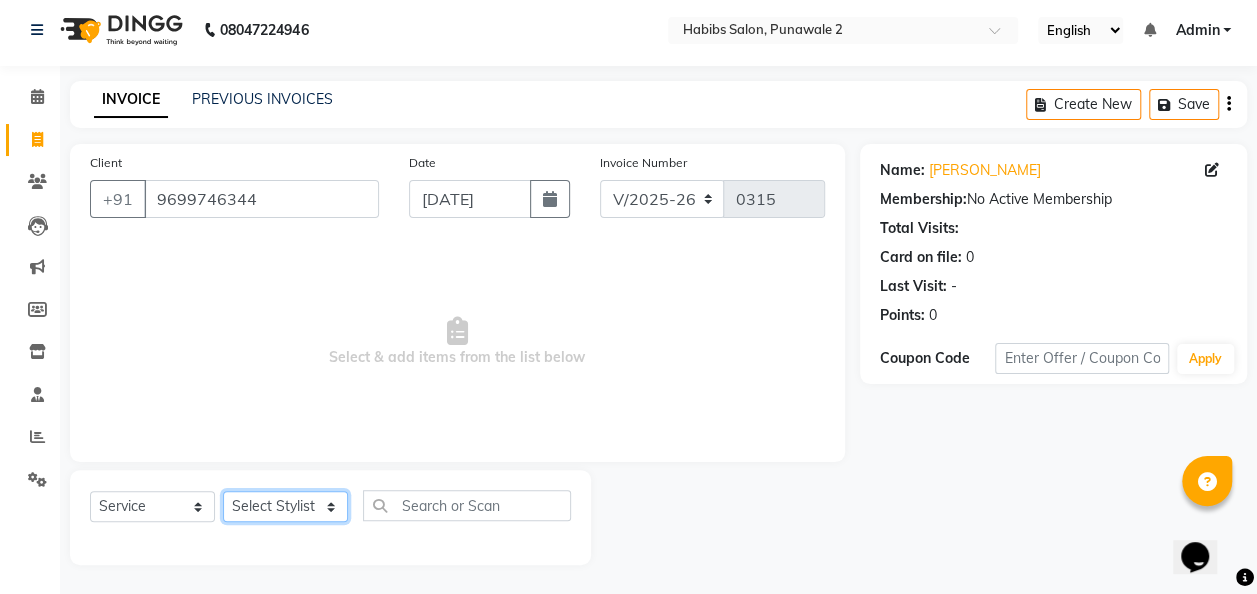 select on "82975" 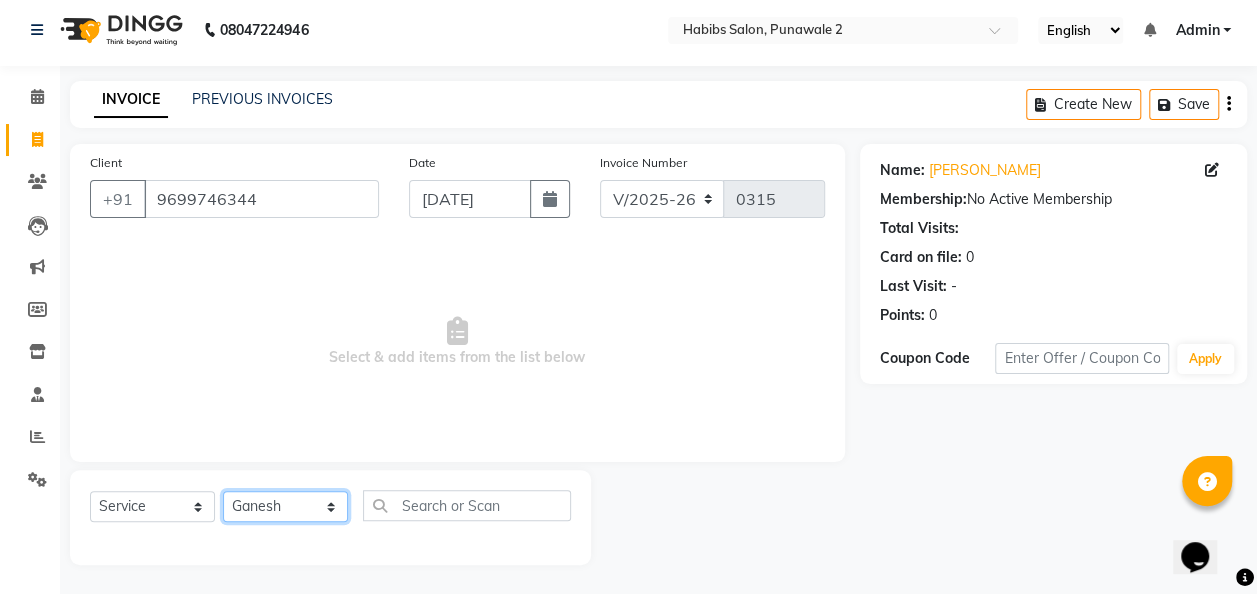 click on "Select Stylist Chandan [PERSON_NAME] [PERSON_NAME] [PERSON_NAME]" 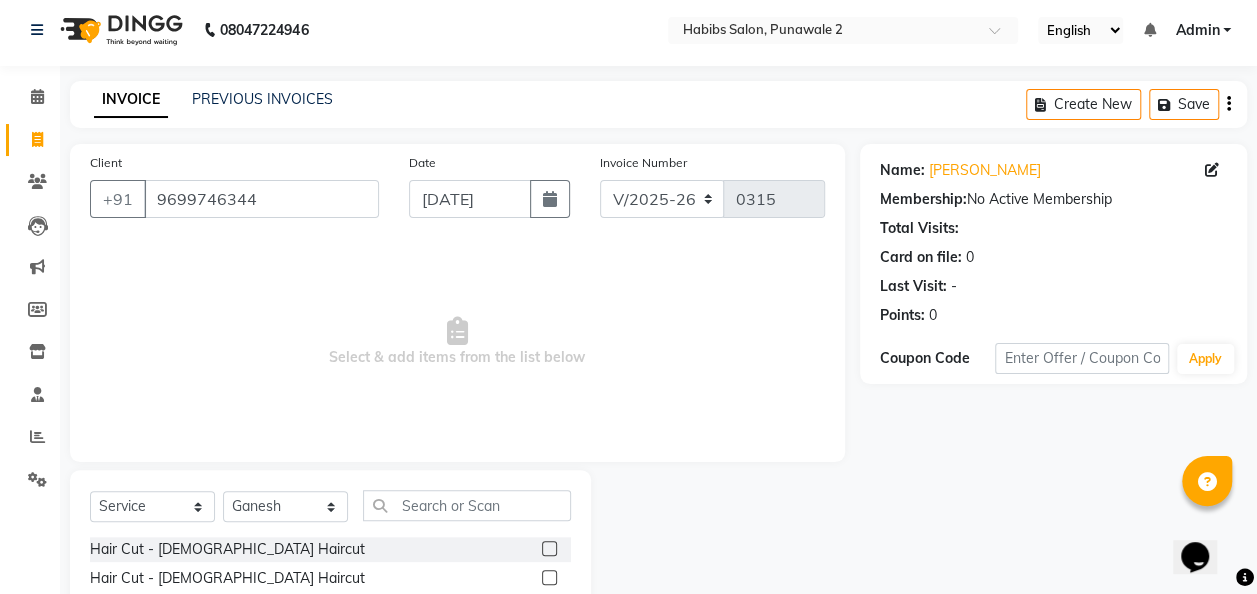 click 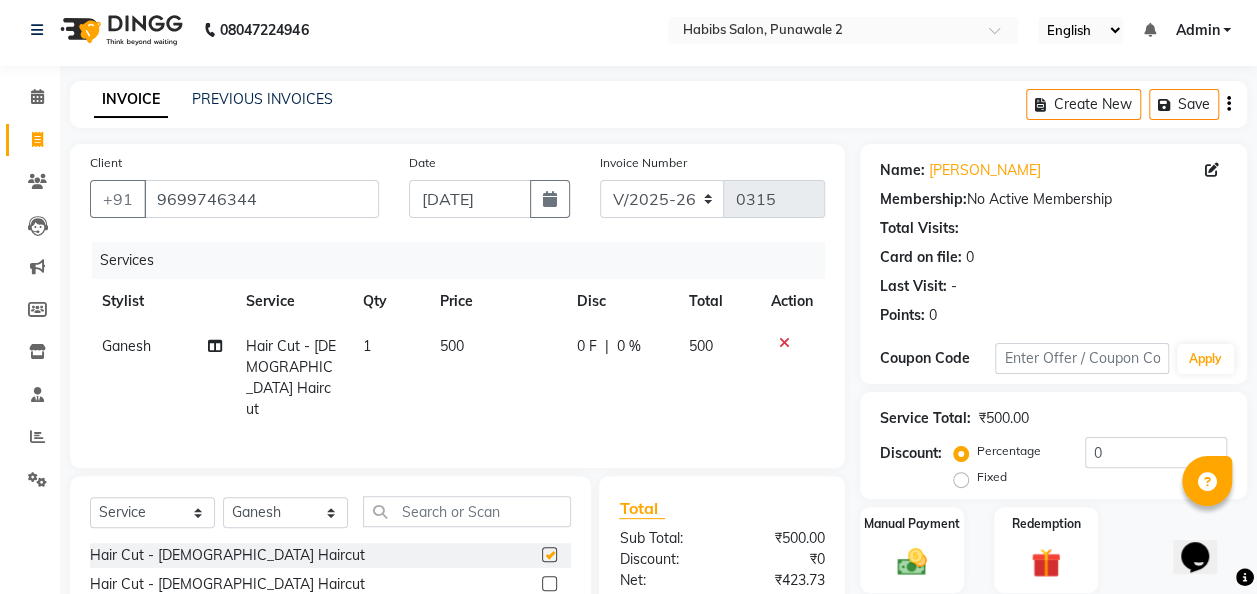 checkbox on "false" 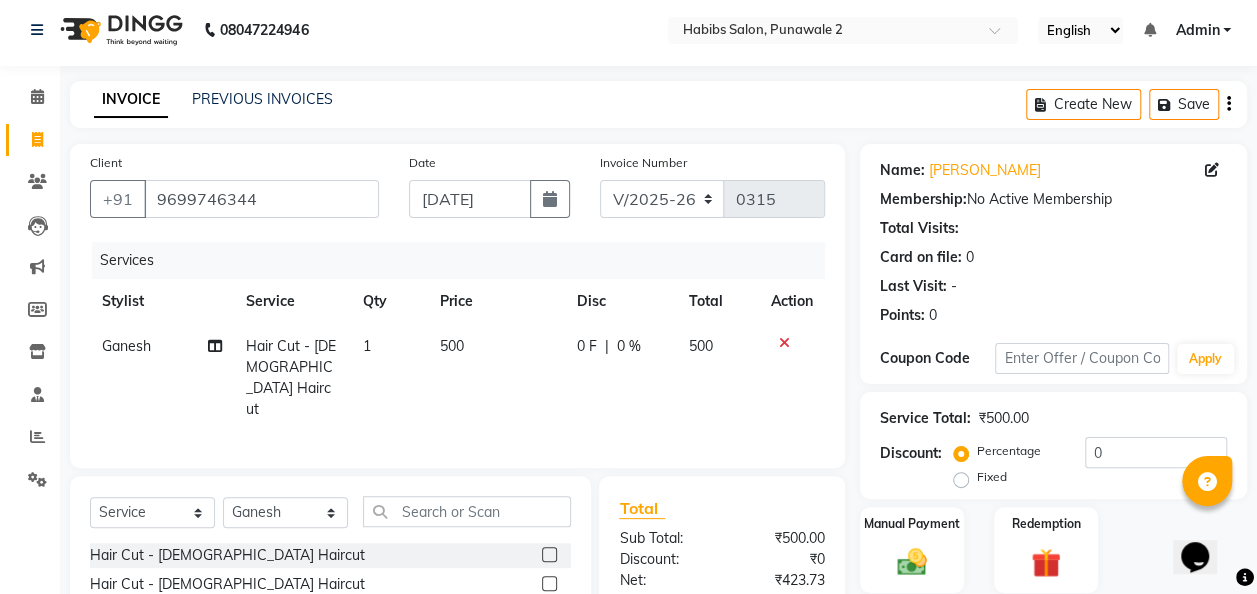click on "500" 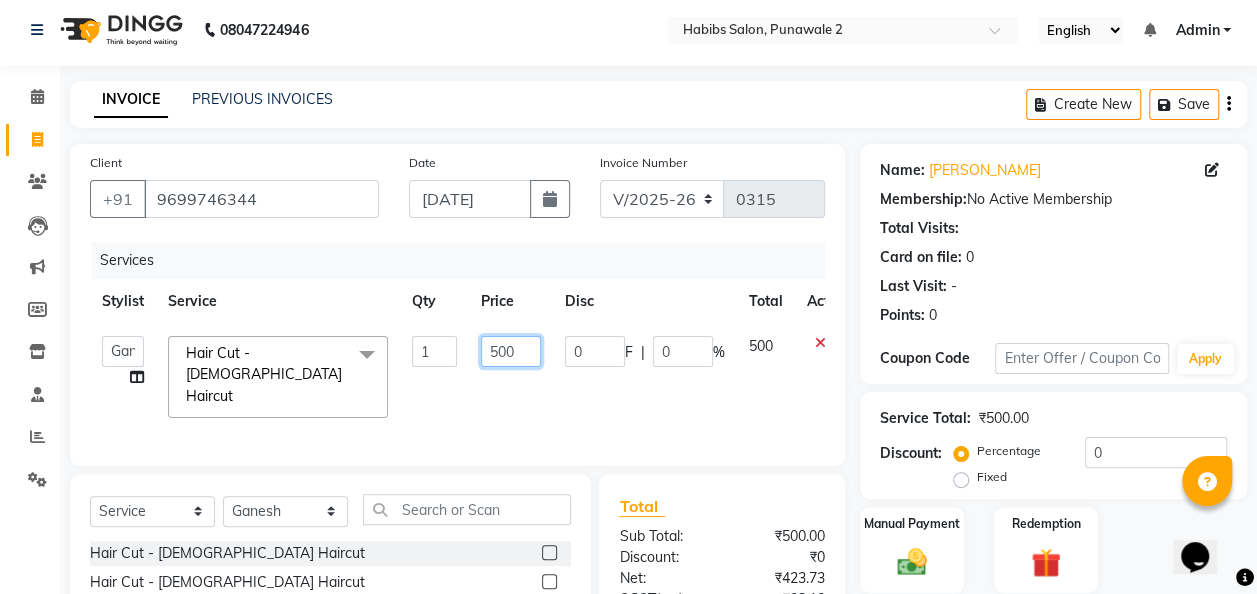 click on "500" 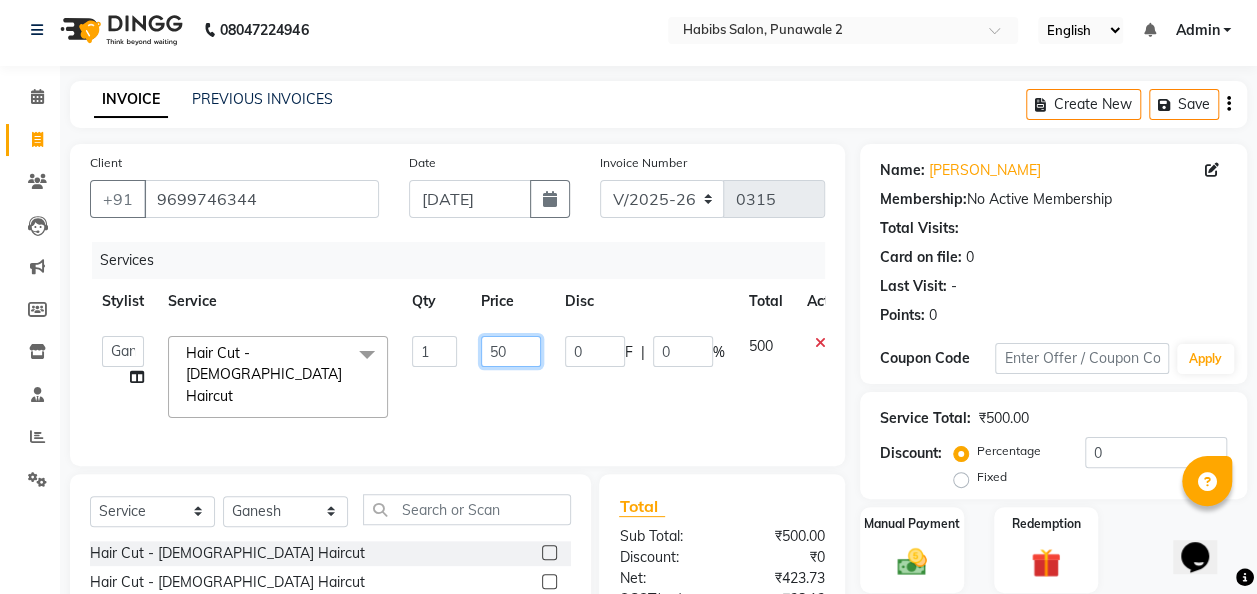 type on "5" 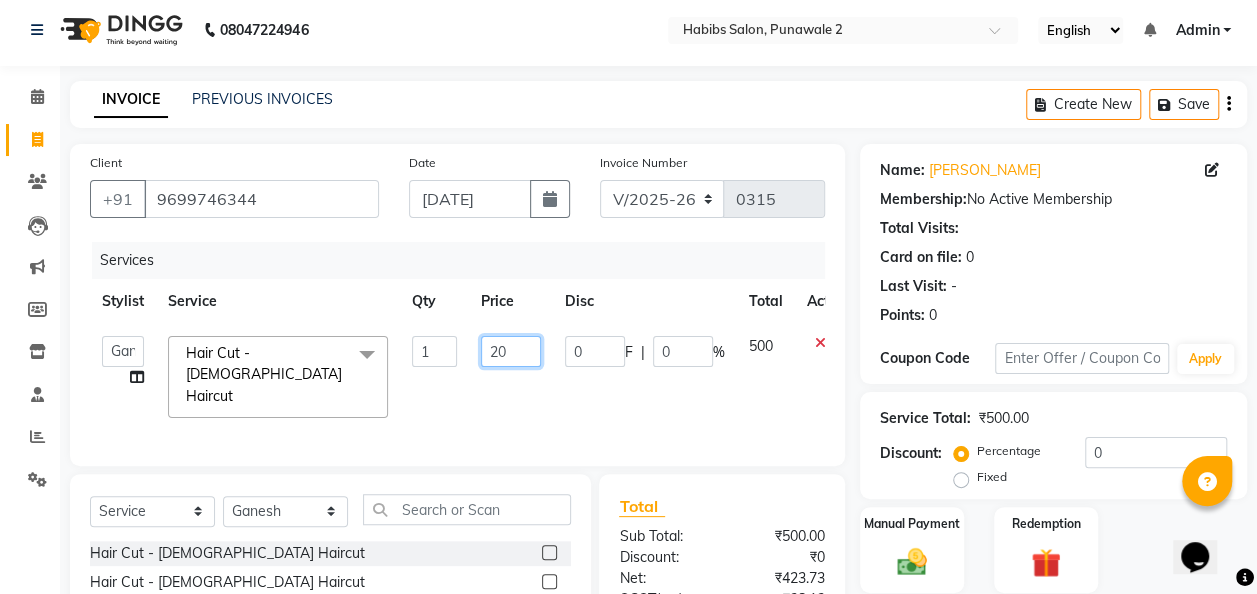 type on "200" 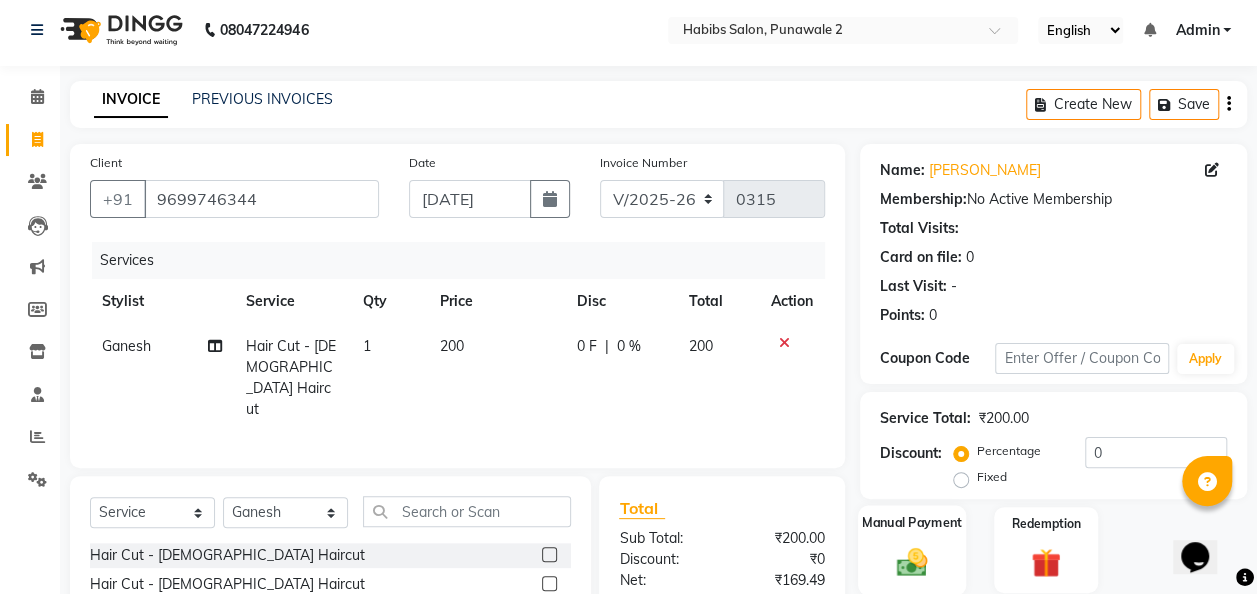 click 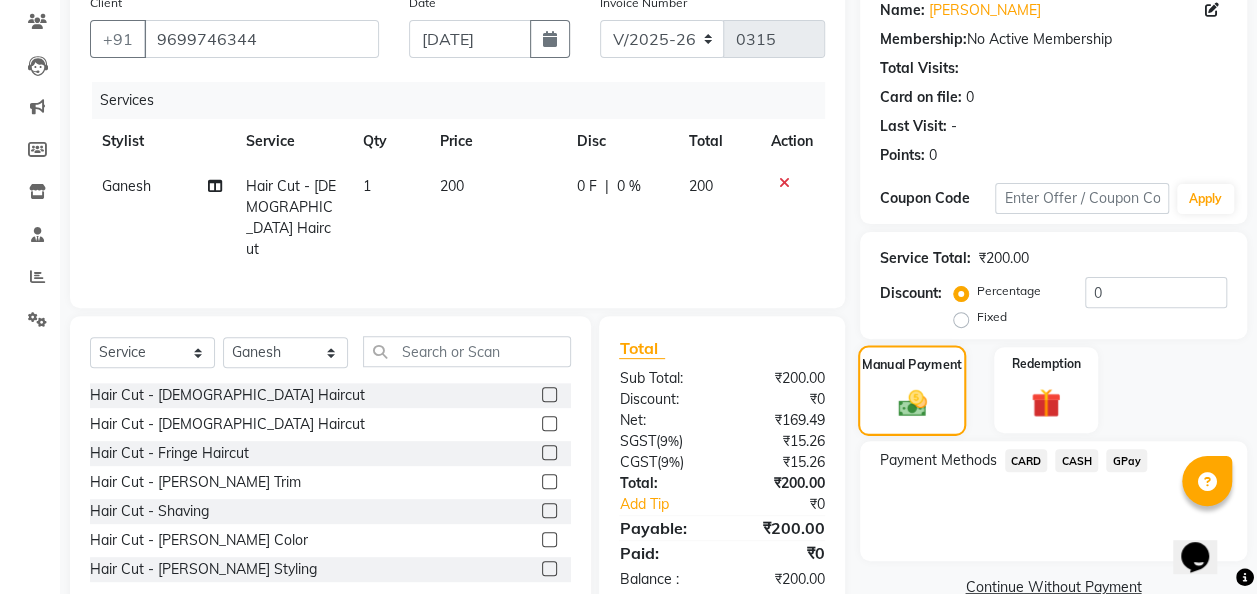 scroll, scrollTop: 170, scrollLeft: 0, axis: vertical 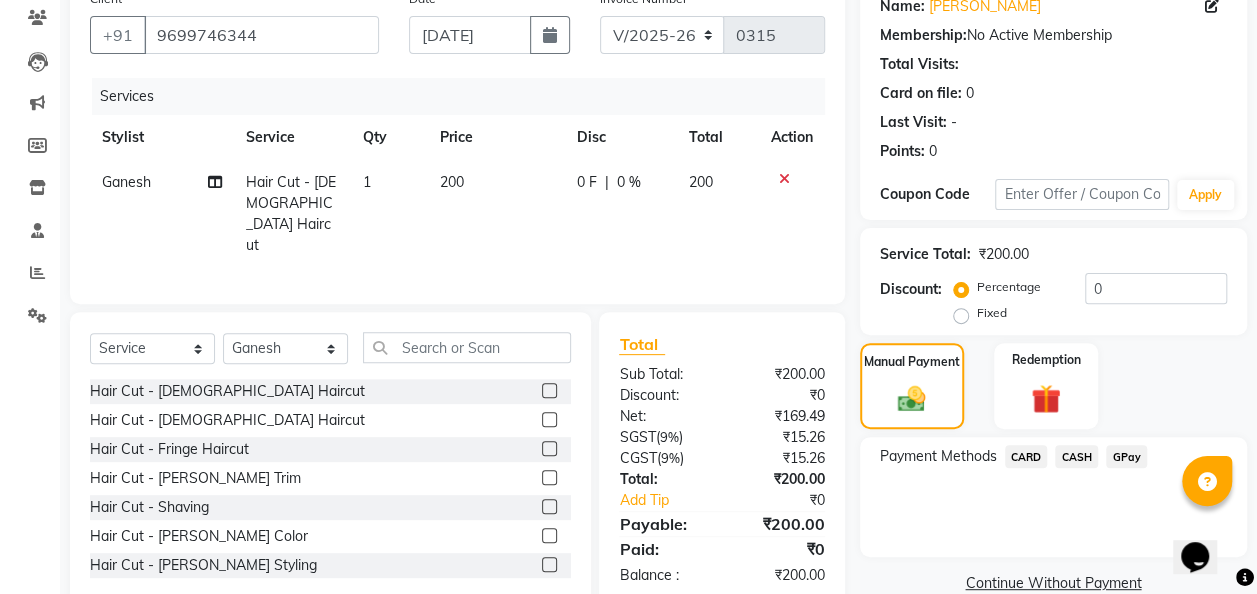 click on "GPay" 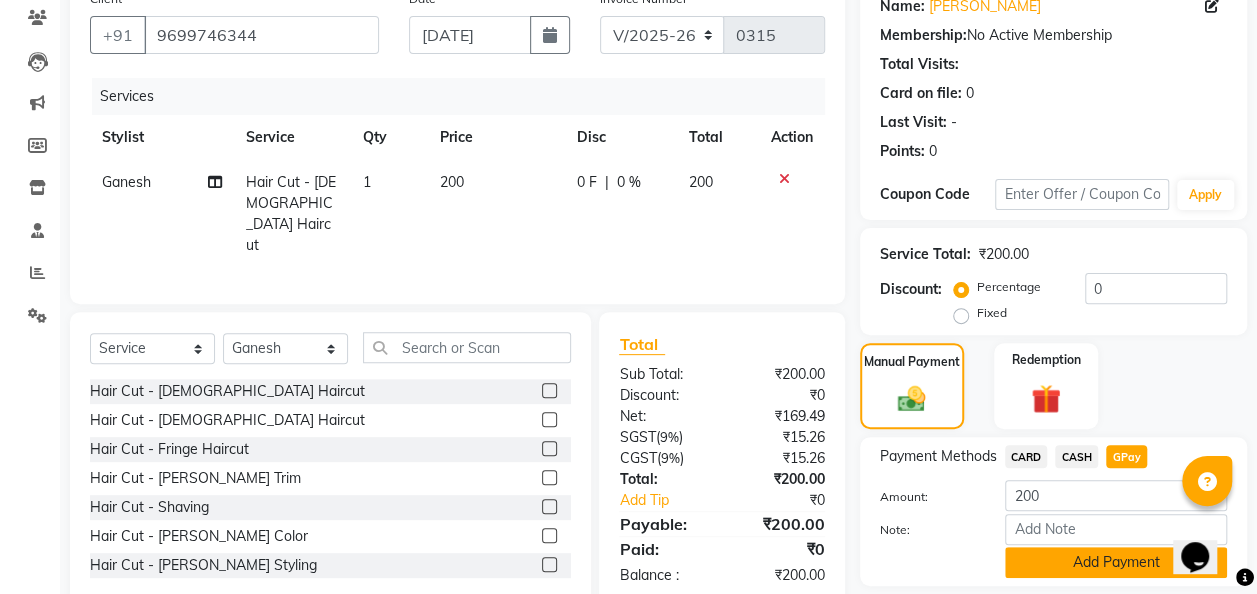 click on "Add Payment" 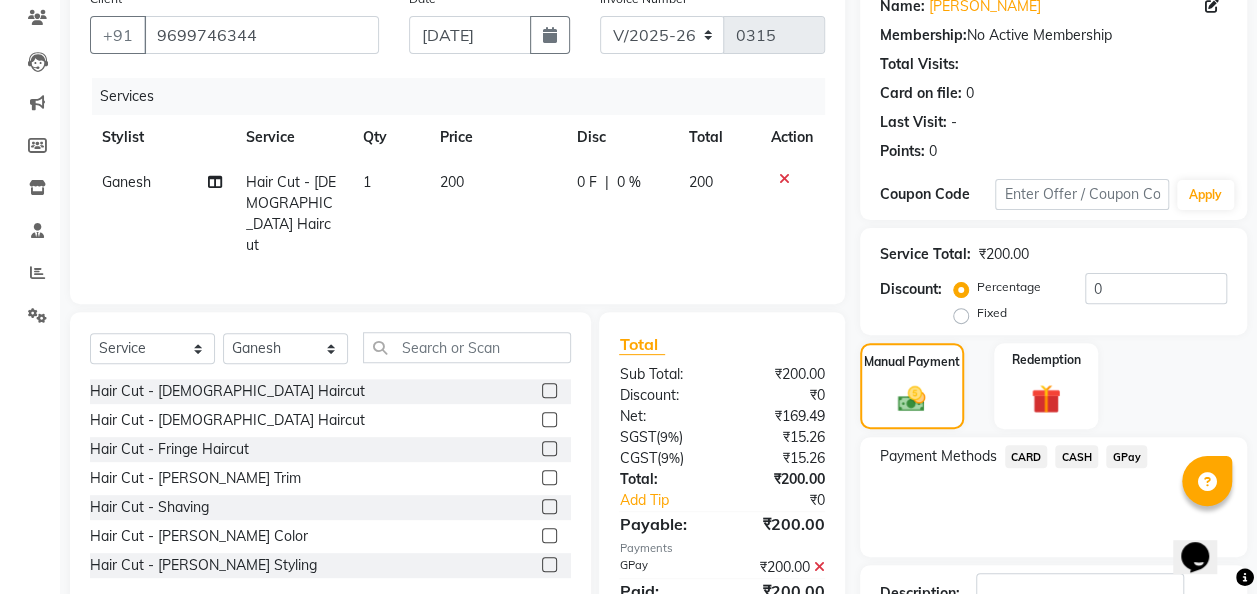 scroll, scrollTop: 316, scrollLeft: 0, axis: vertical 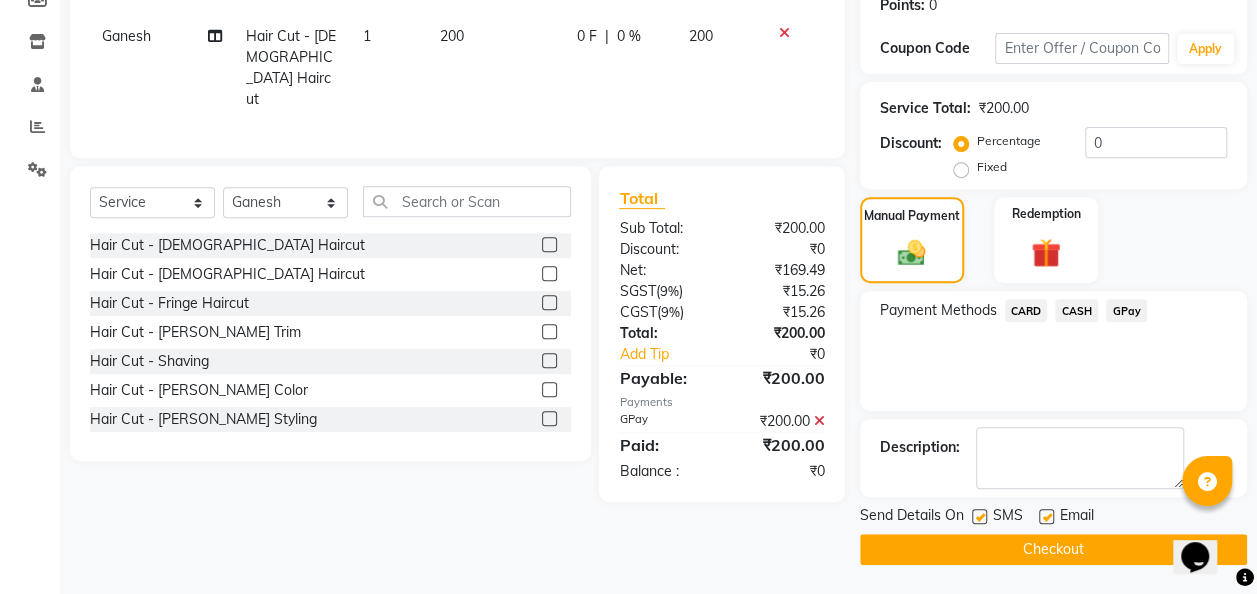 click on "Checkout" 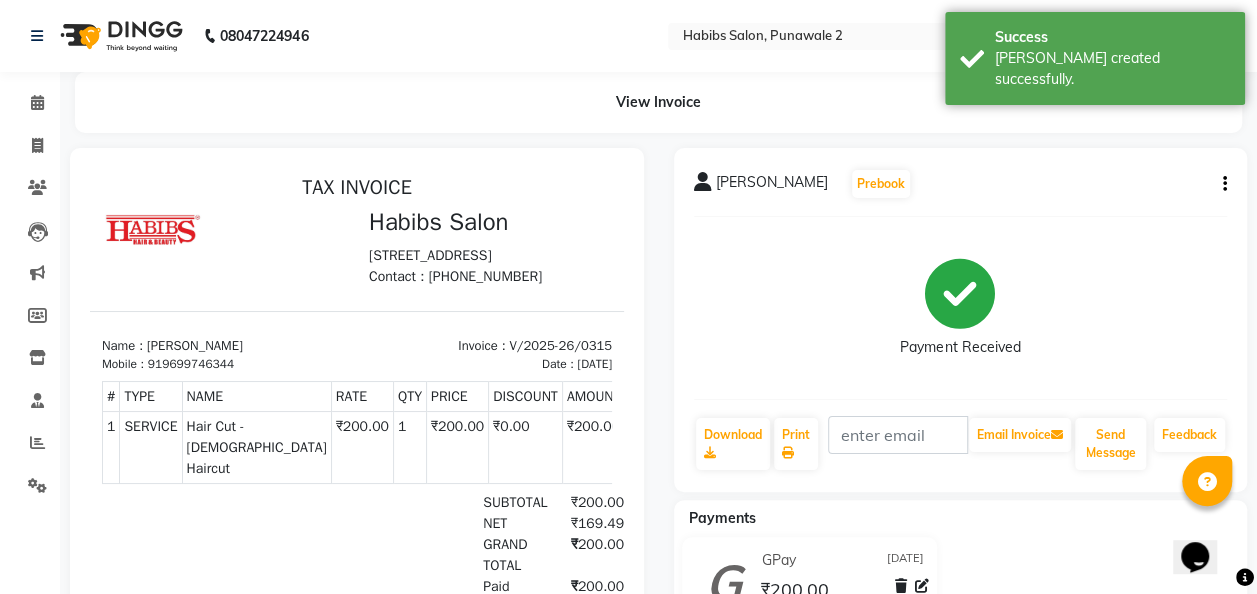 scroll, scrollTop: 0, scrollLeft: 0, axis: both 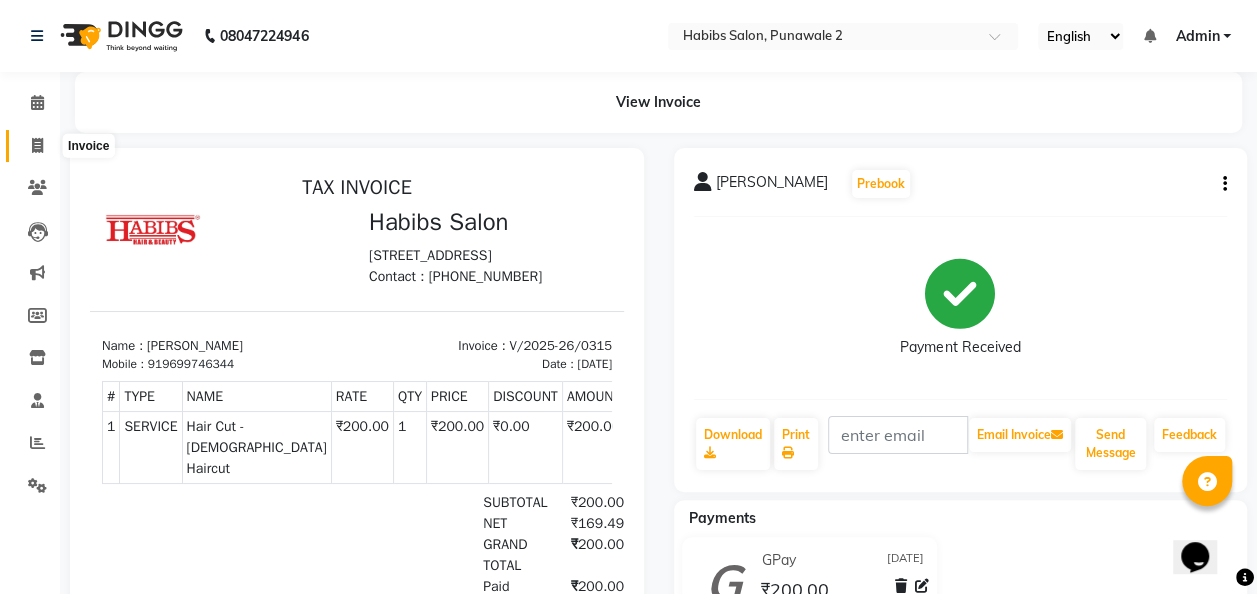click 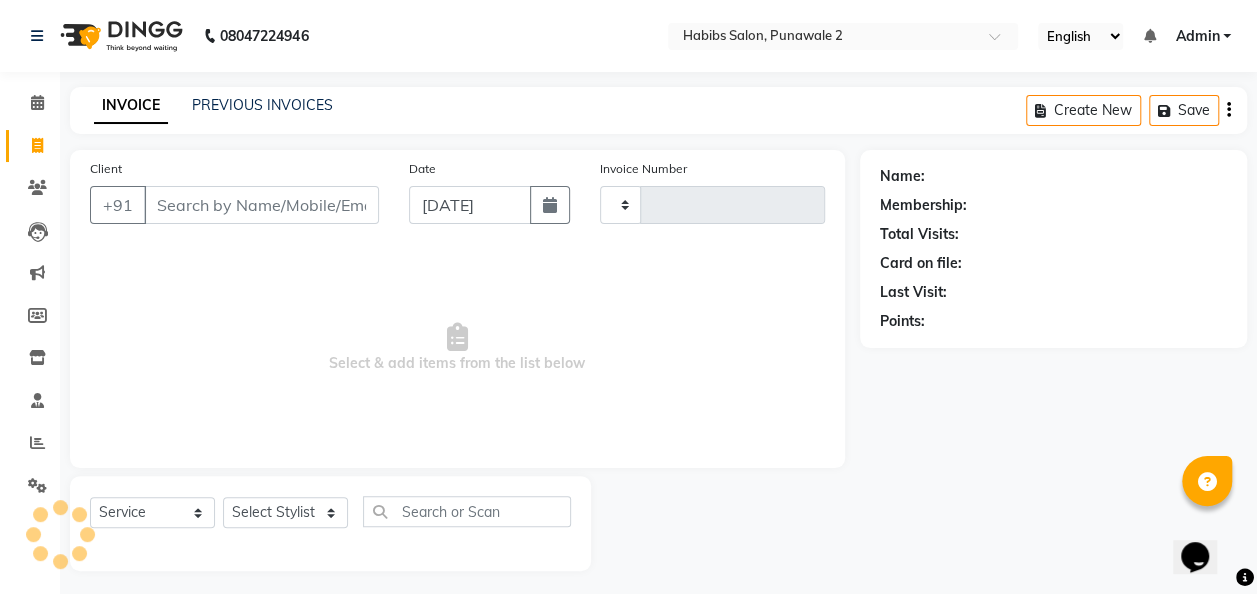 type on "0316" 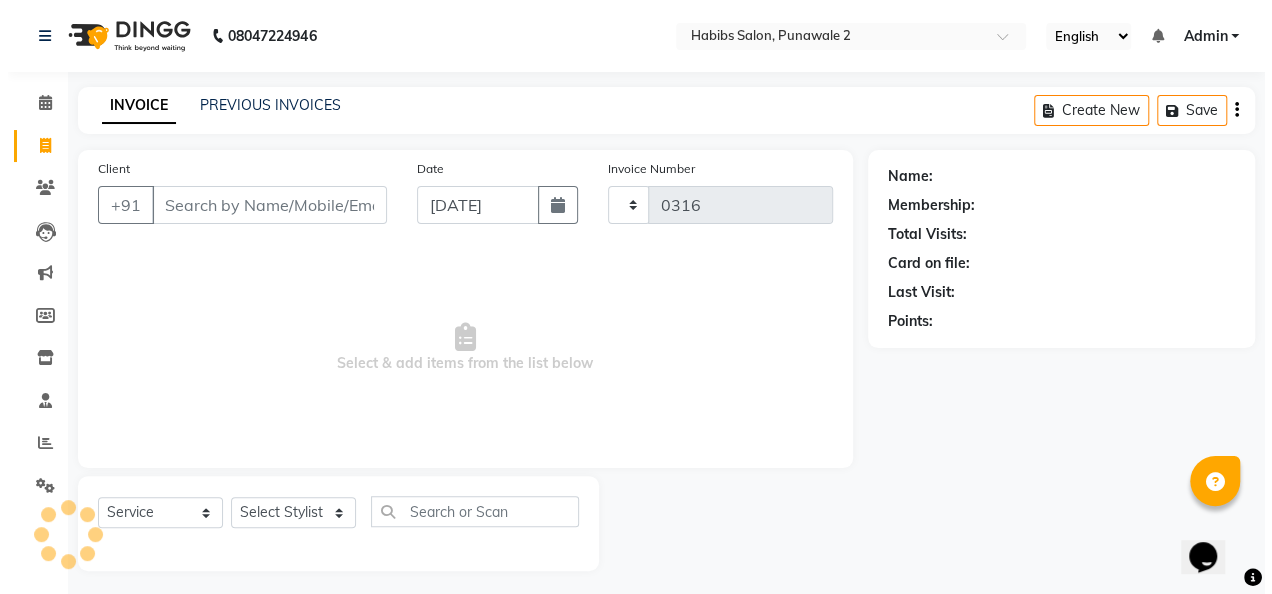 scroll, scrollTop: 6, scrollLeft: 0, axis: vertical 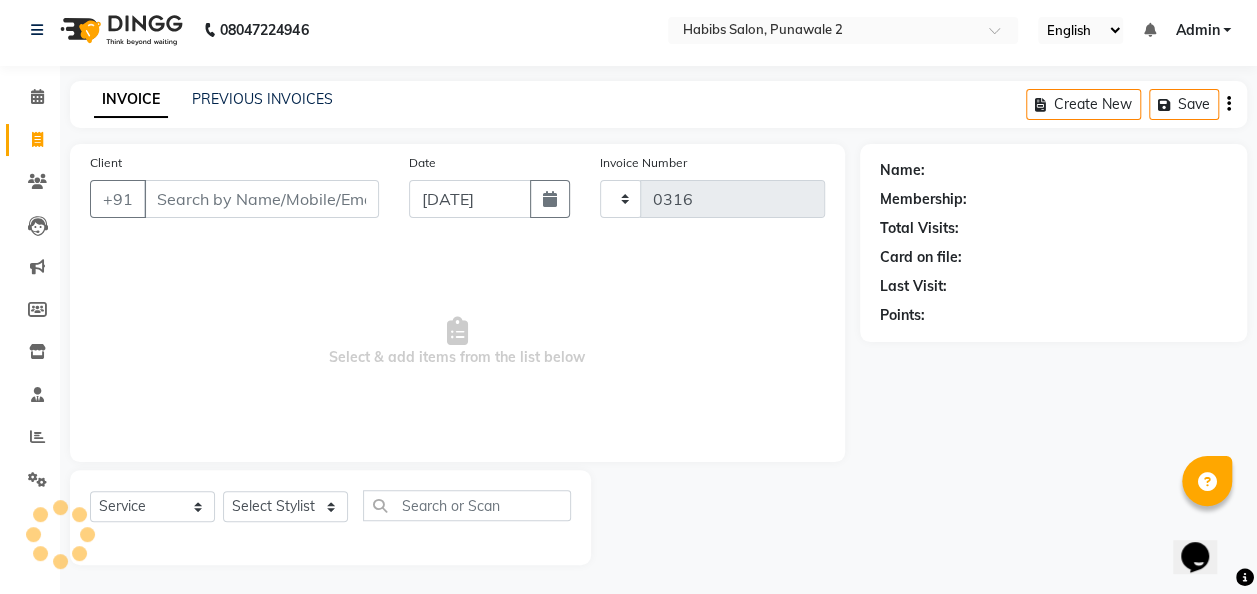 select on "8475" 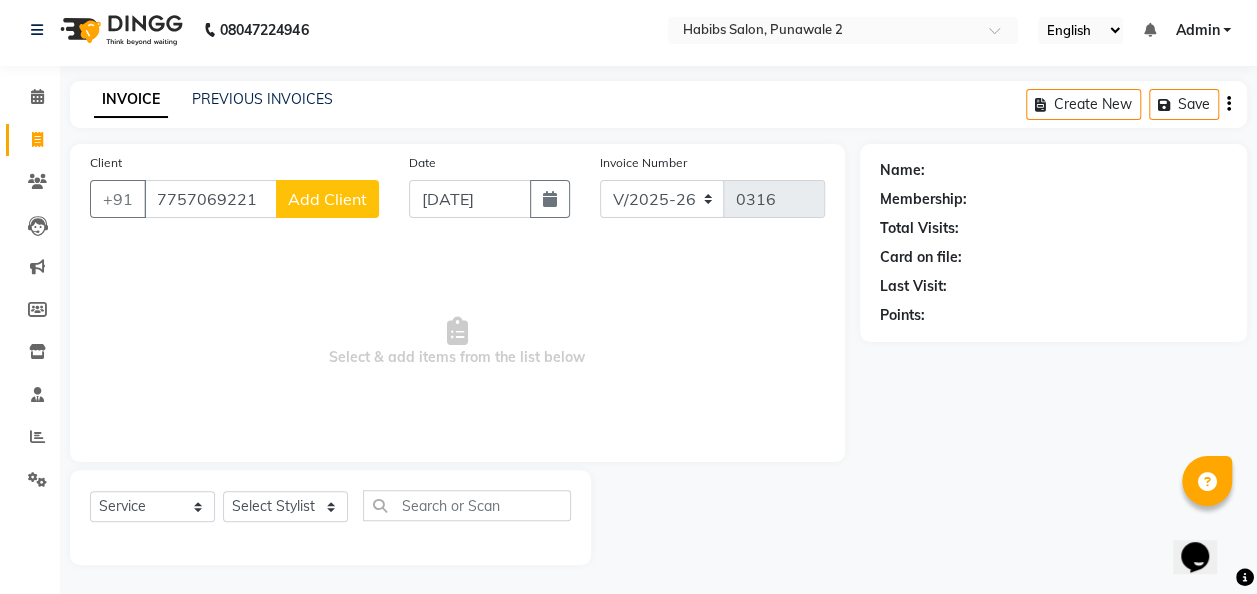 type on "7757069221" 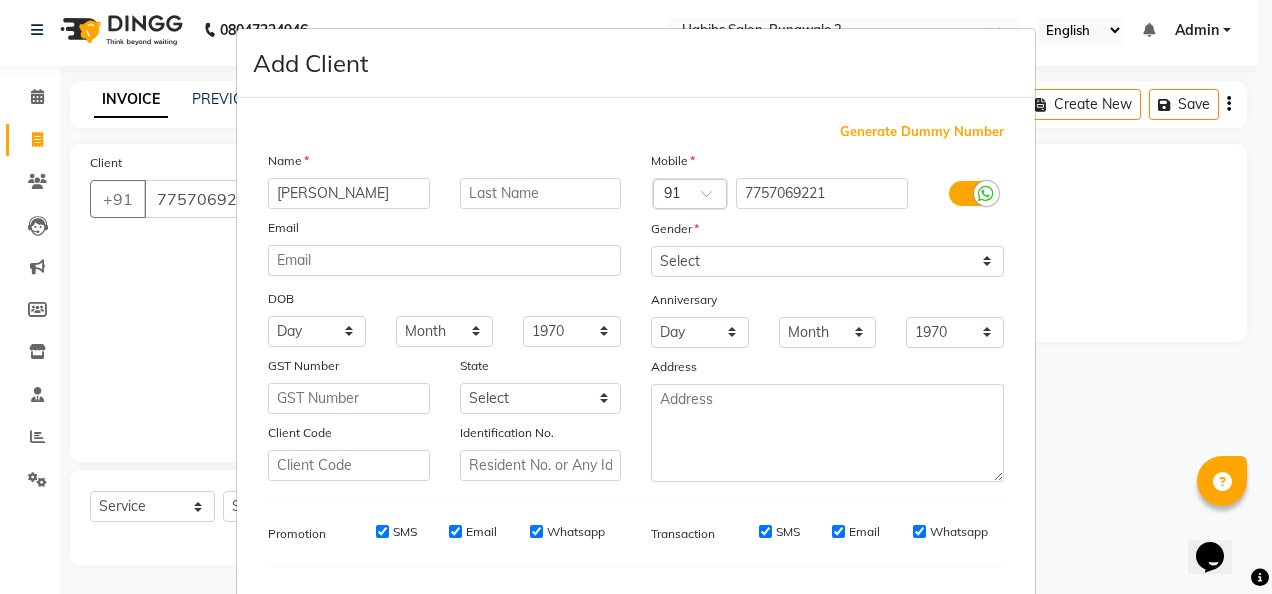 type on "[PERSON_NAME]" 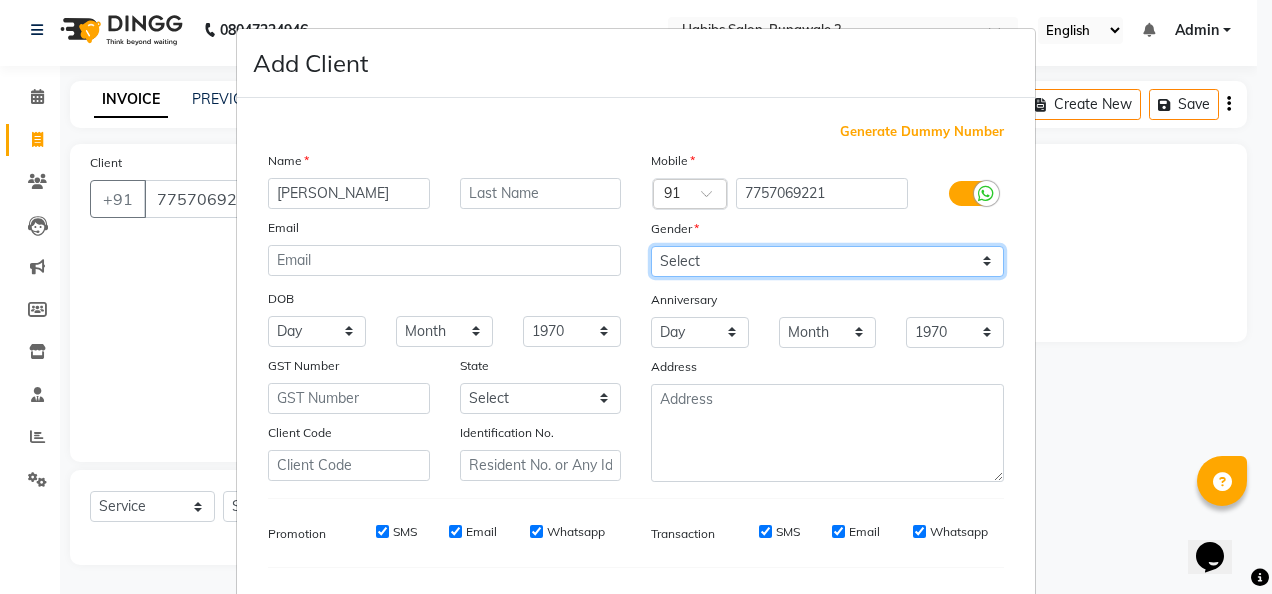click on "Select [DEMOGRAPHIC_DATA] [DEMOGRAPHIC_DATA] Other Prefer Not To Say" at bounding box center (827, 261) 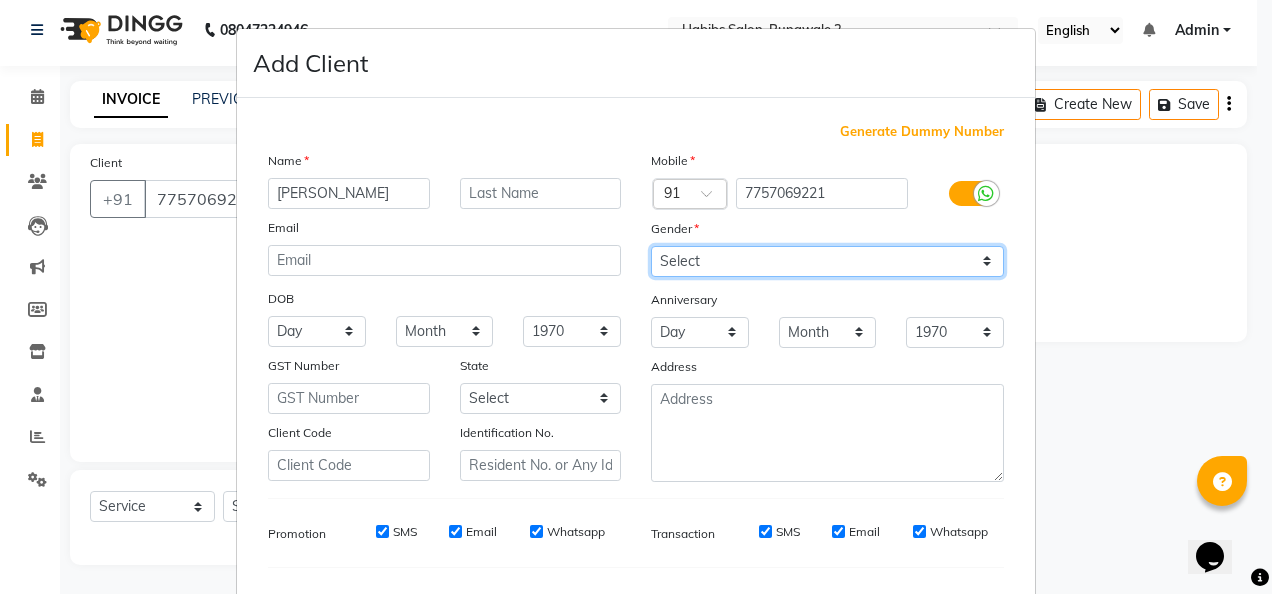 select on "[DEMOGRAPHIC_DATA]" 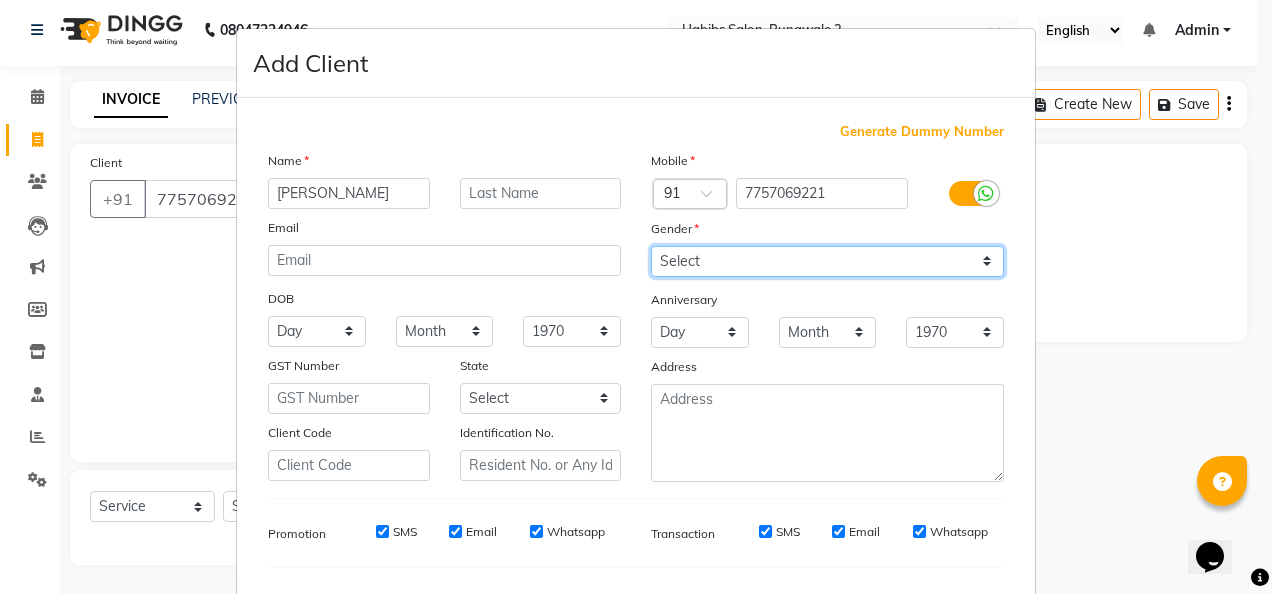 click on "Select [DEMOGRAPHIC_DATA] [DEMOGRAPHIC_DATA] Other Prefer Not To Say" at bounding box center [827, 261] 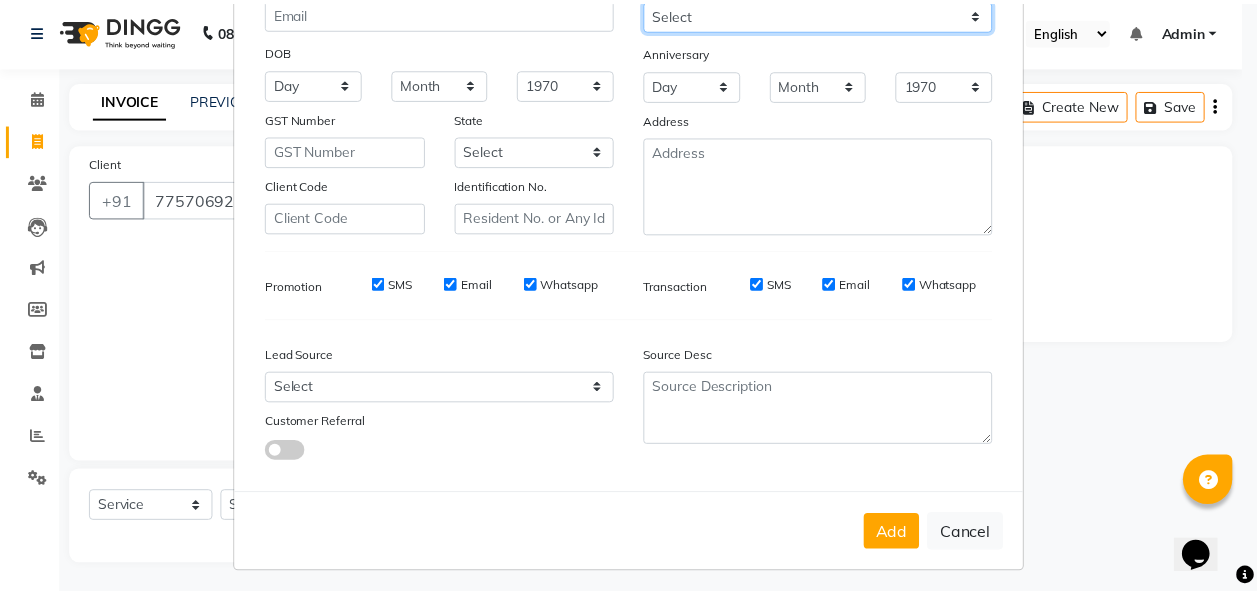 scroll, scrollTop: 251, scrollLeft: 0, axis: vertical 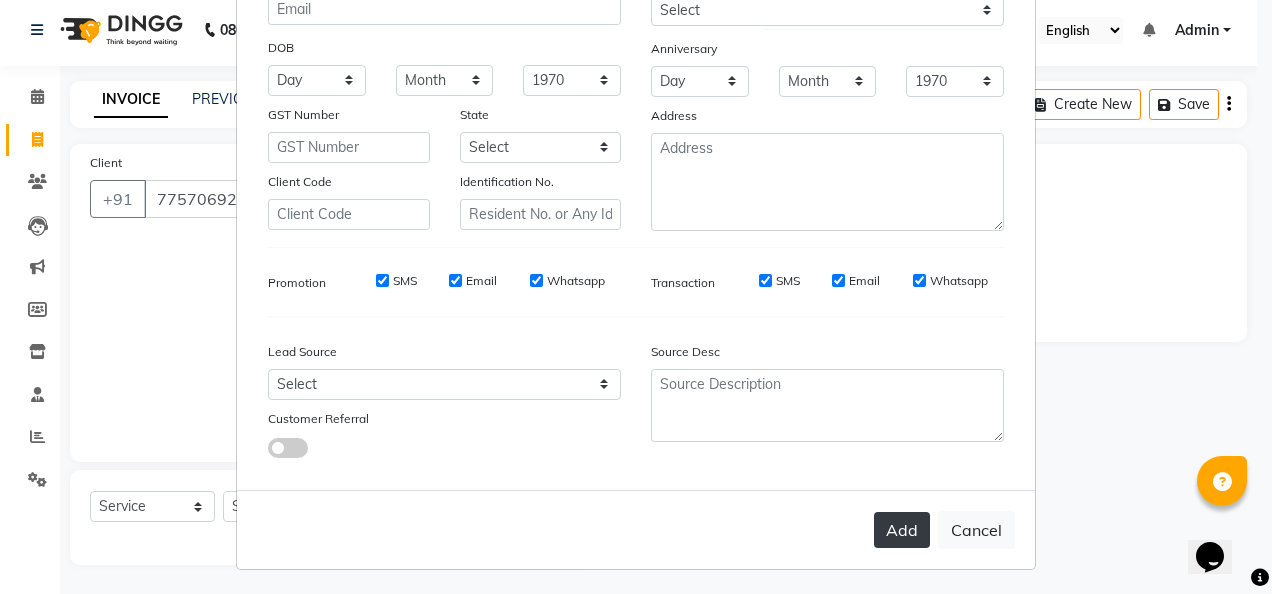click on "Add" at bounding box center [902, 530] 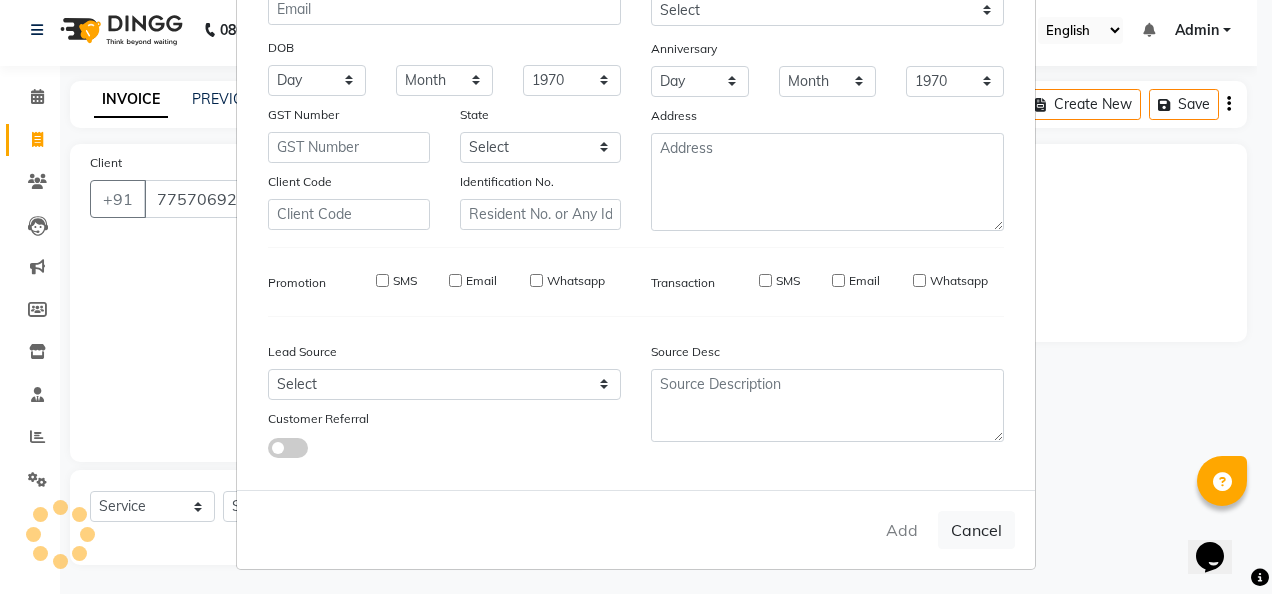 type 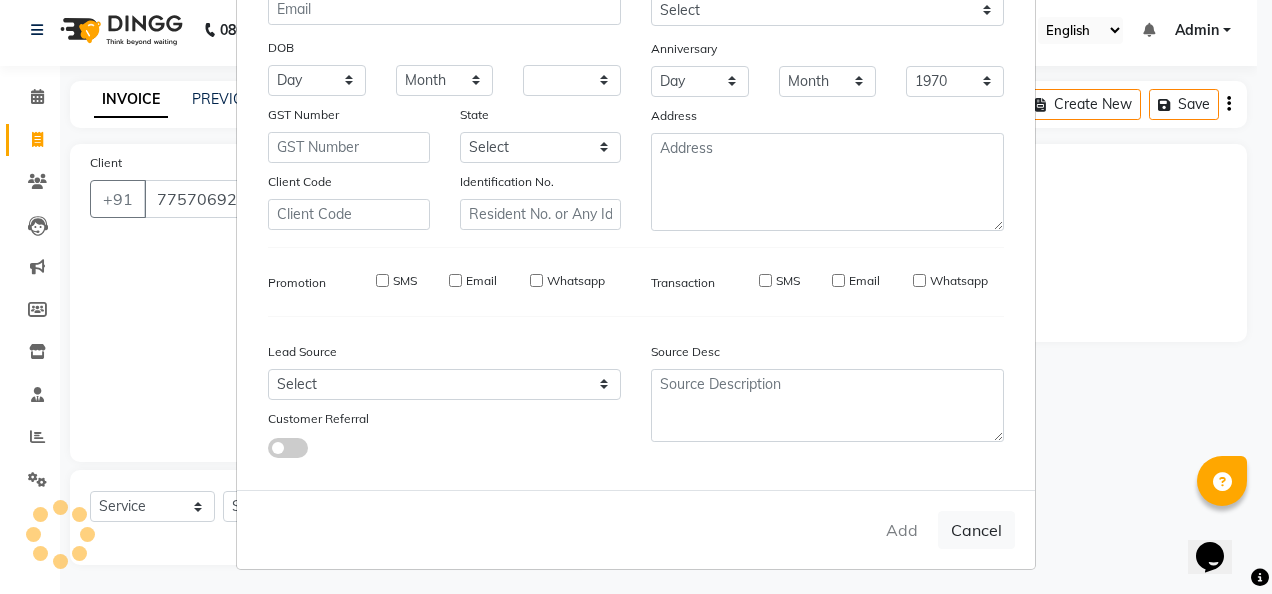 select 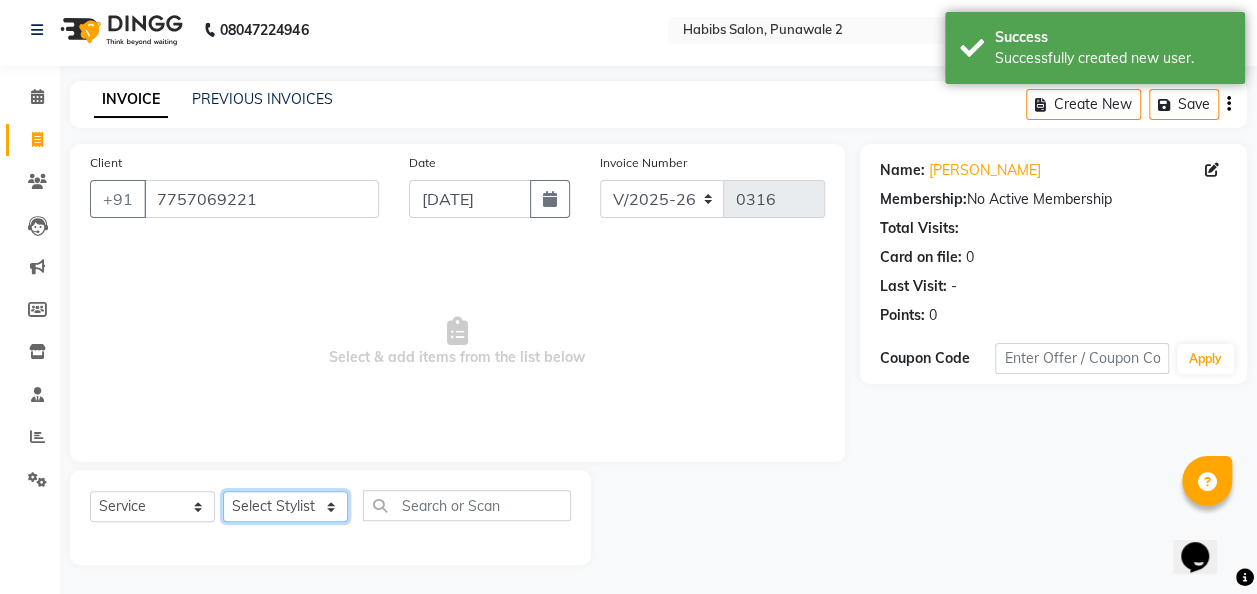 click on "Select Stylist Chandan [PERSON_NAME] [PERSON_NAME] [PERSON_NAME]" 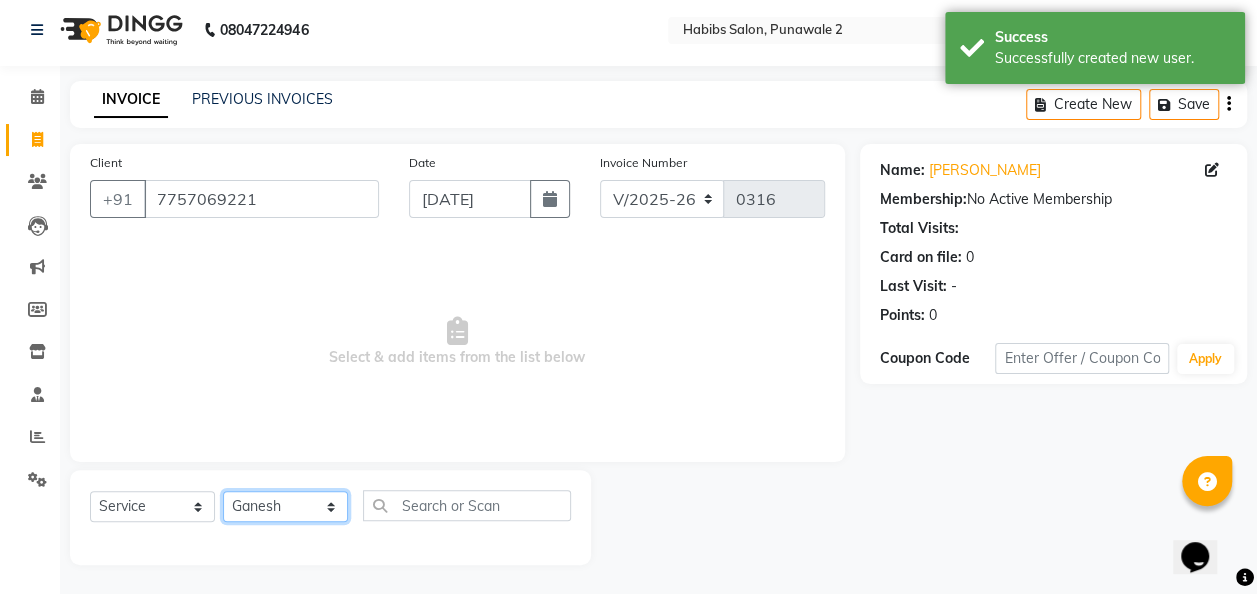 click on "Select Stylist Chandan [PERSON_NAME] [PERSON_NAME] [PERSON_NAME]" 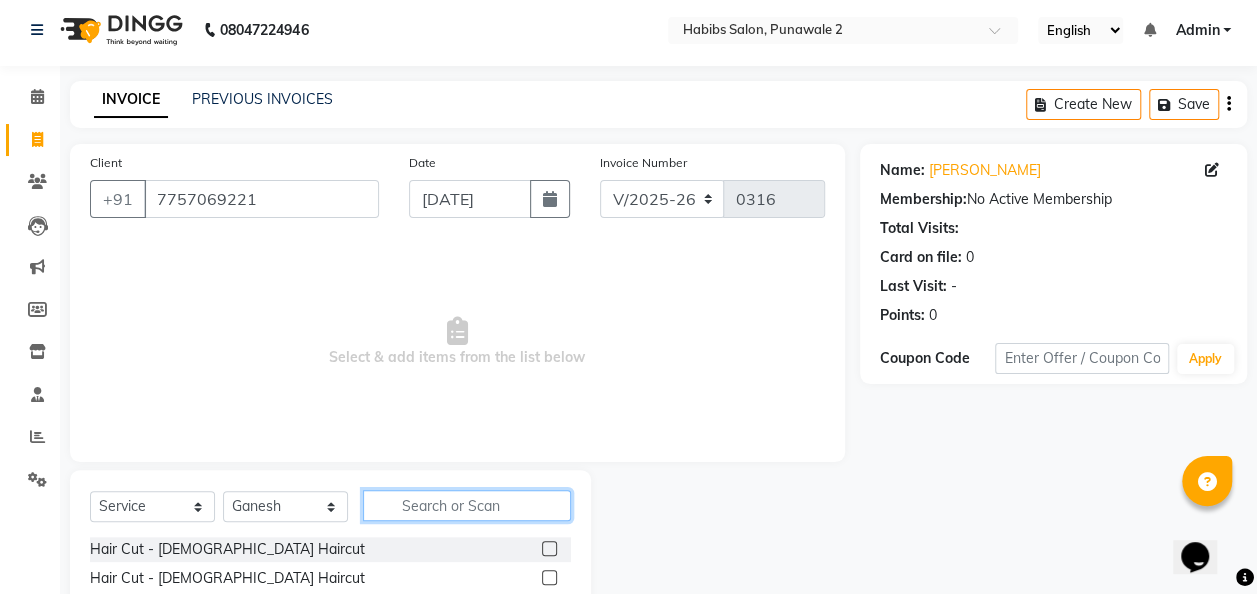 click 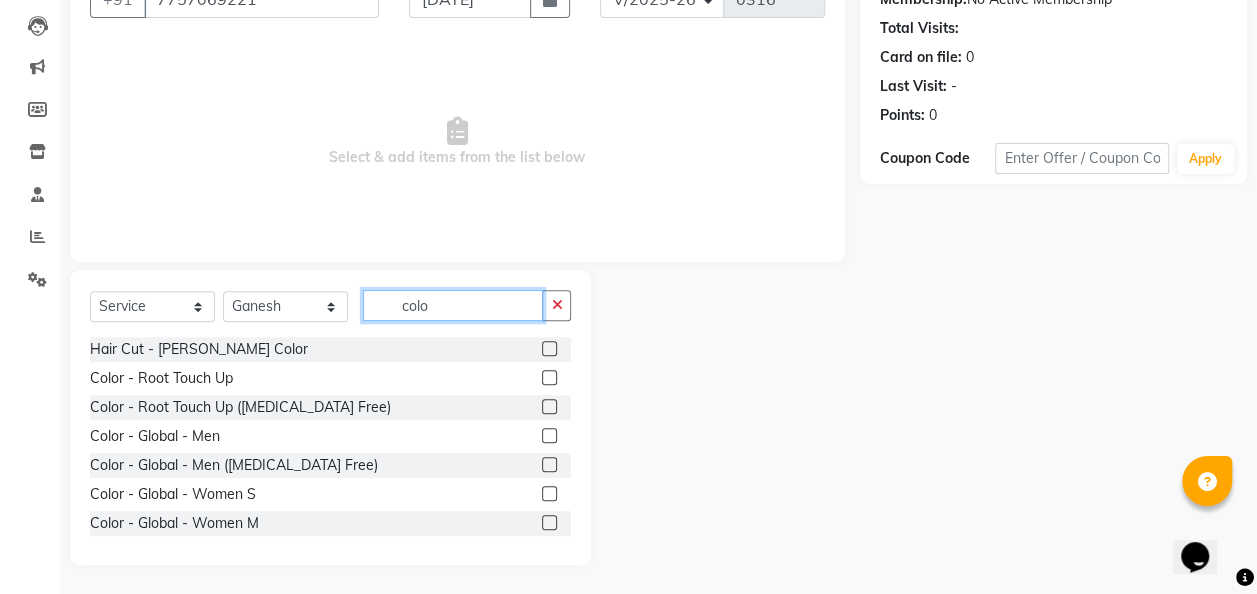 scroll, scrollTop: 206, scrollLeft: 0, axis: vertical 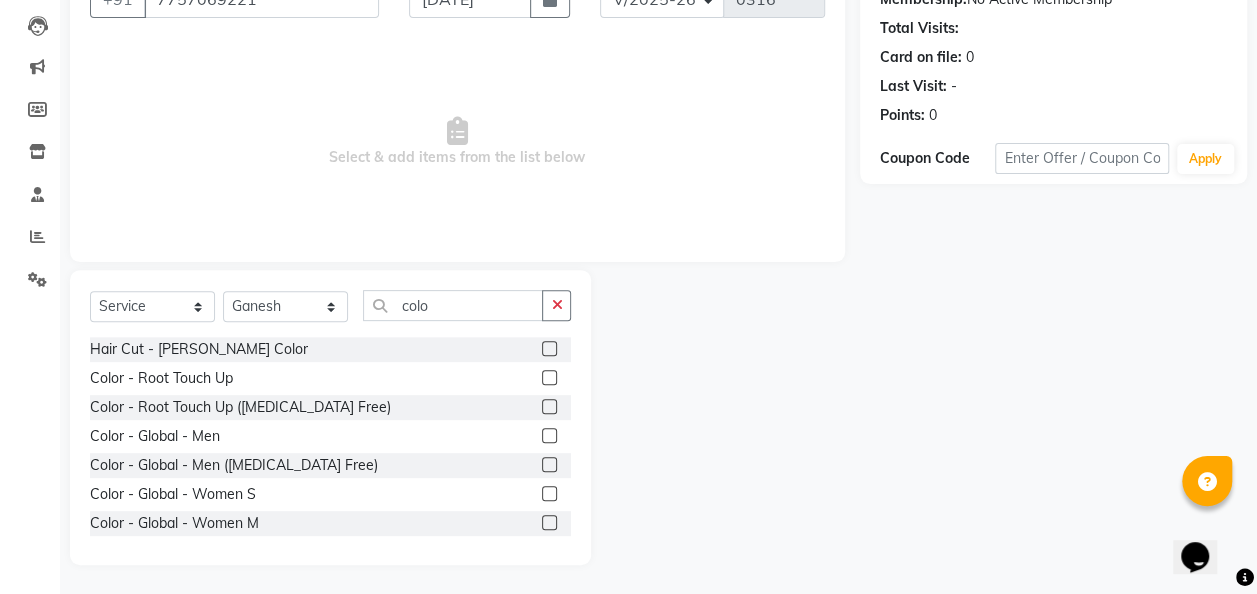 click 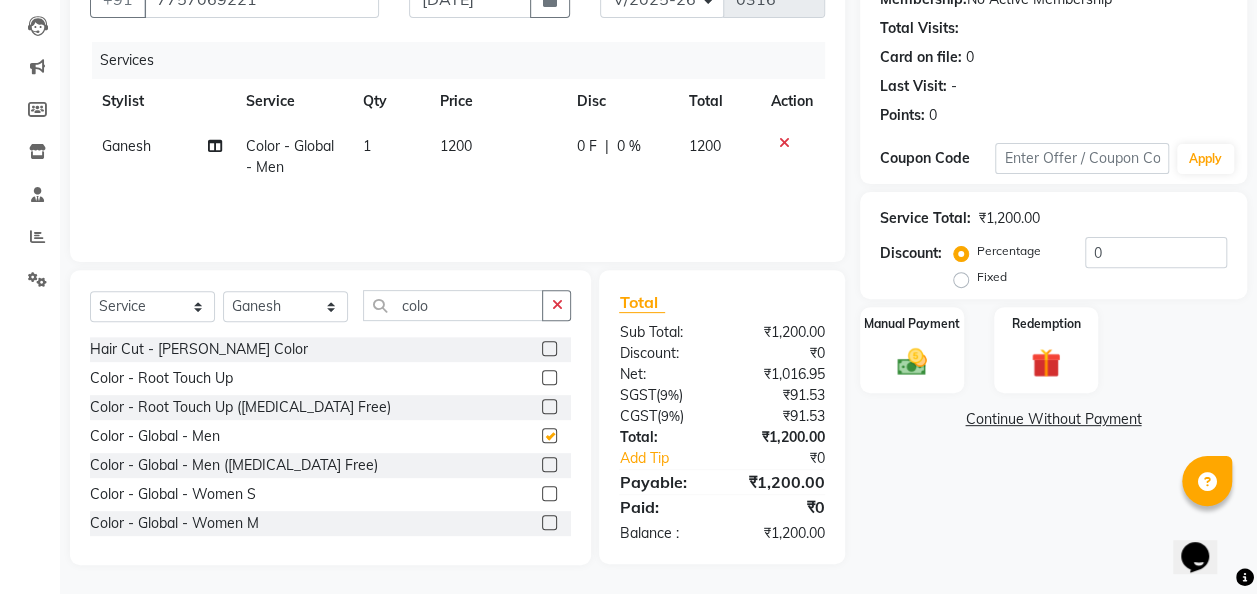 checkbox on "false" 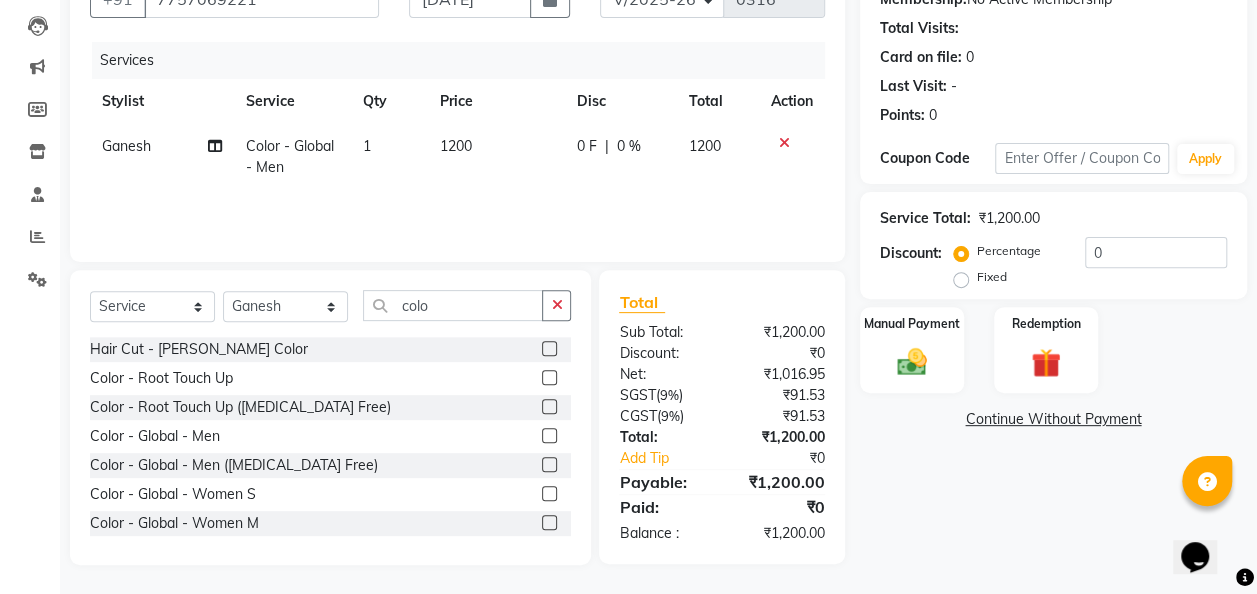 click on "0 F | 0 %" 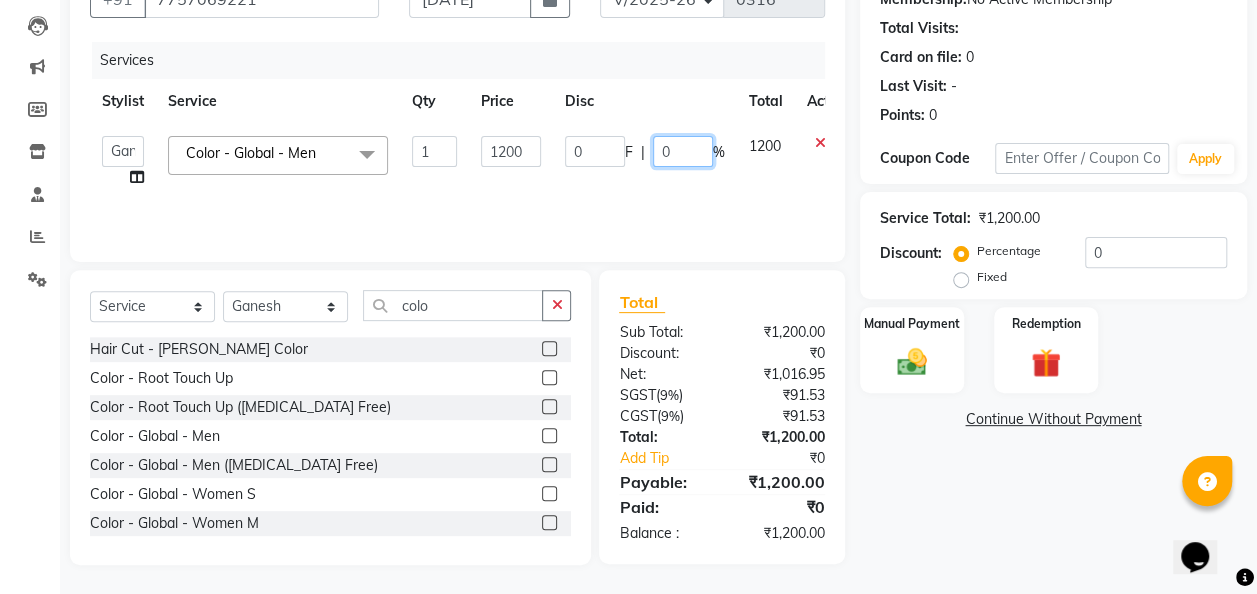 click on "0" 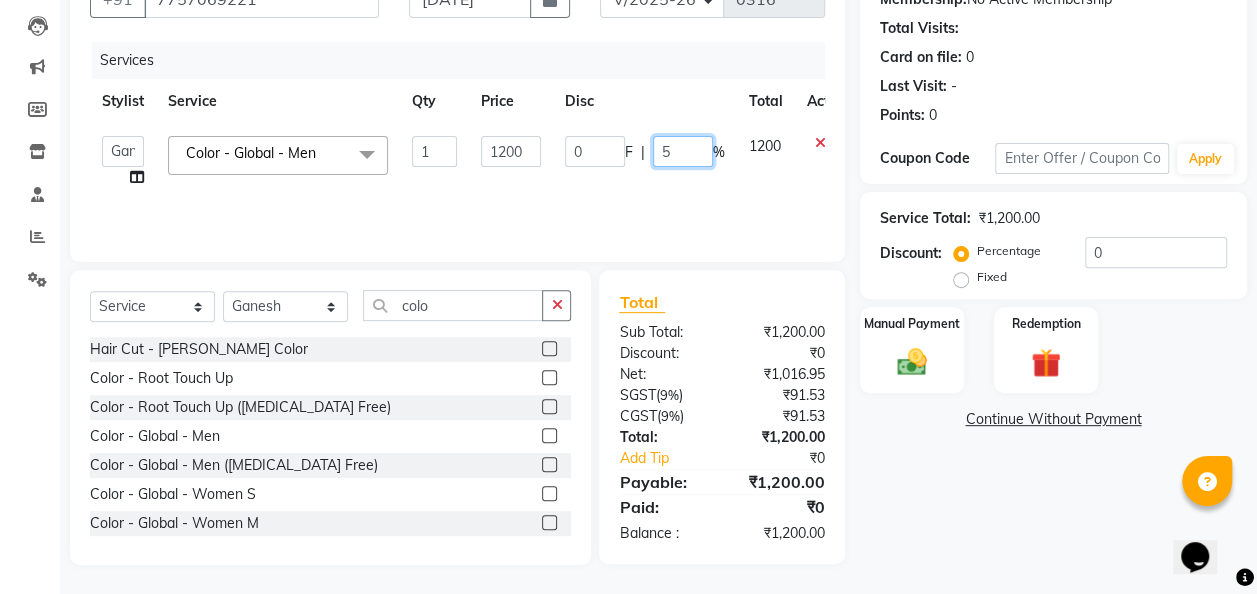 type on "50" 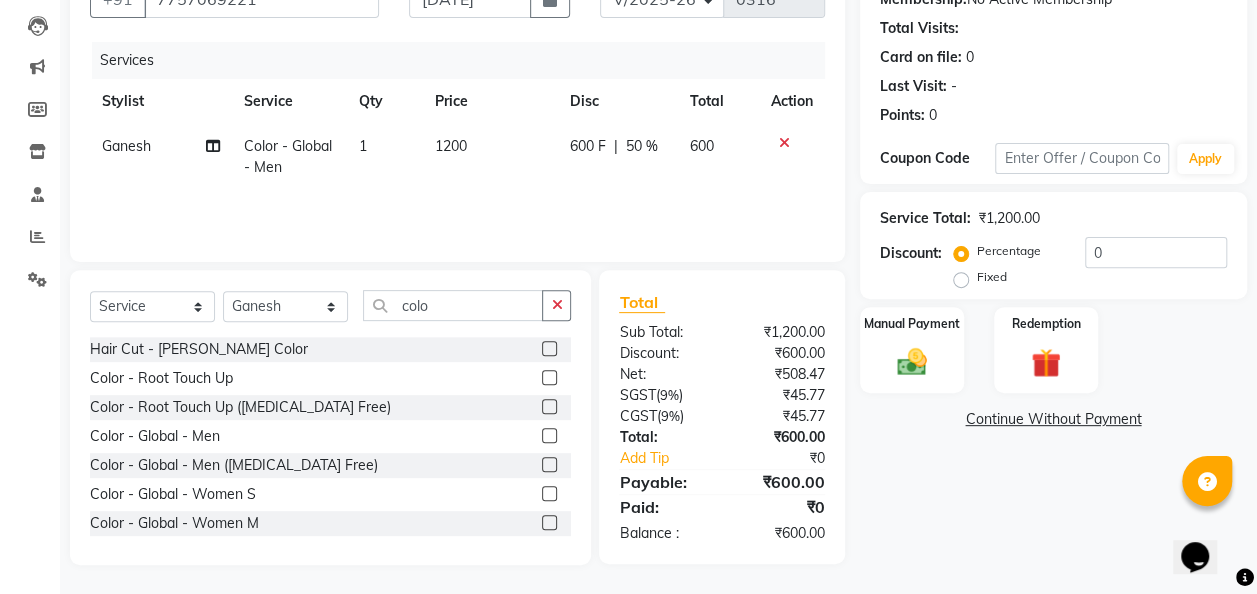 click on "Services Stylist Service Qty Price Disc Total Action Ganesh Color - Global - Men 1 1200 600 F | 50 % 600" 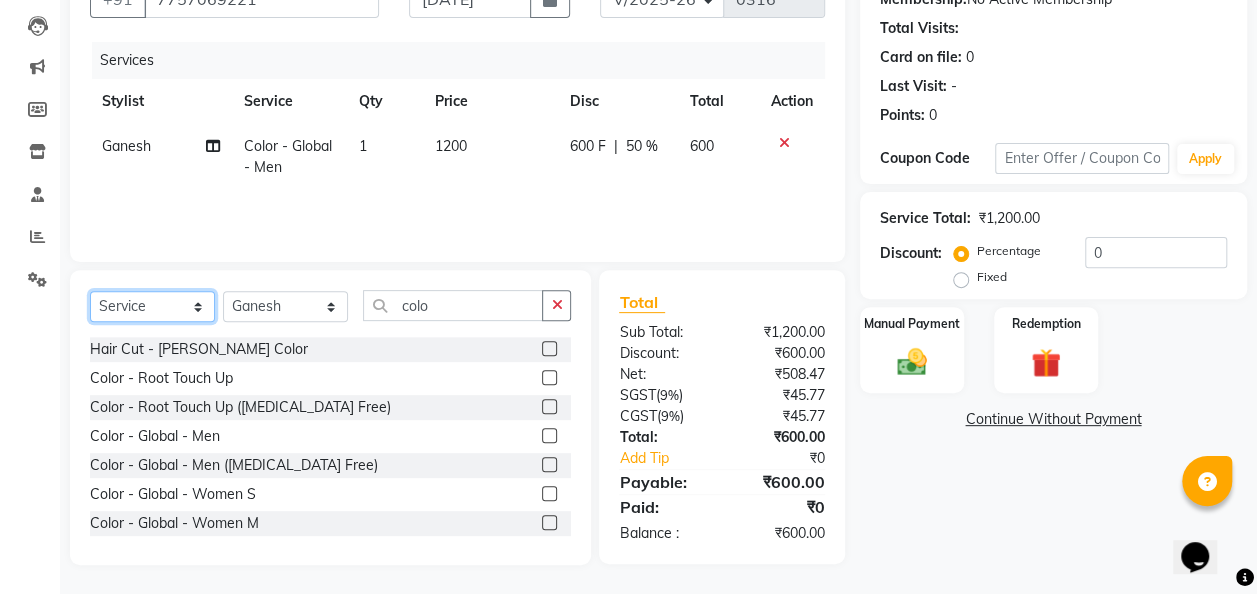 click on "Select  Service  Product  Membership  Package Voucher Prepaid Gift Card" 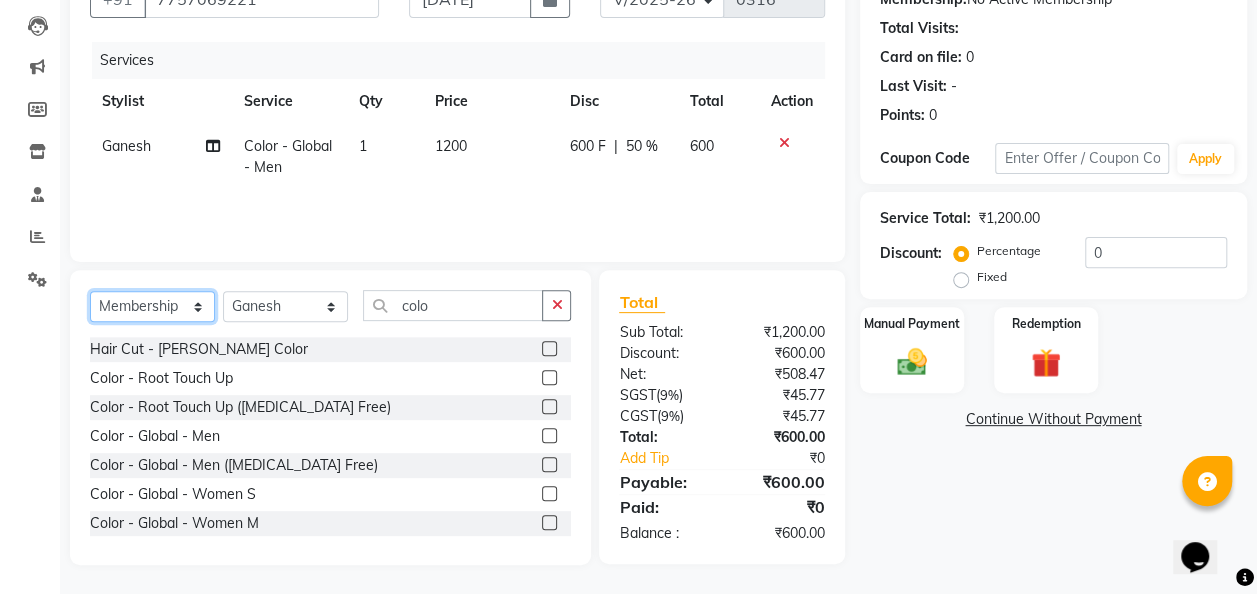 click on "Select  Service  Product  Membership  Package Voucher Prepaid Gift Card" 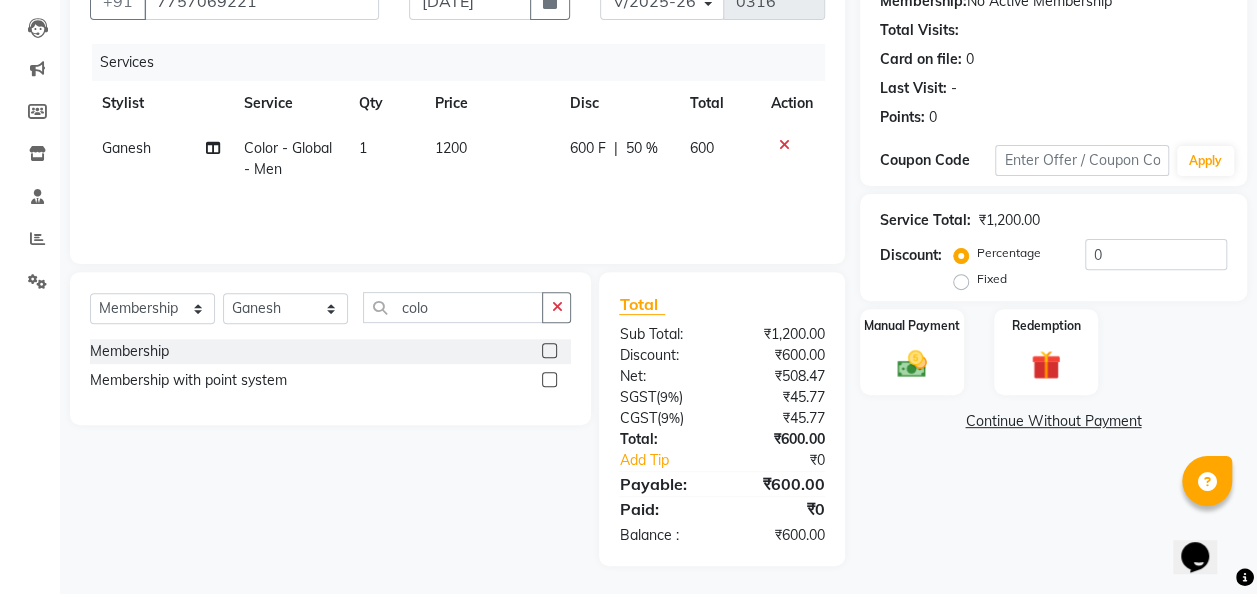 click 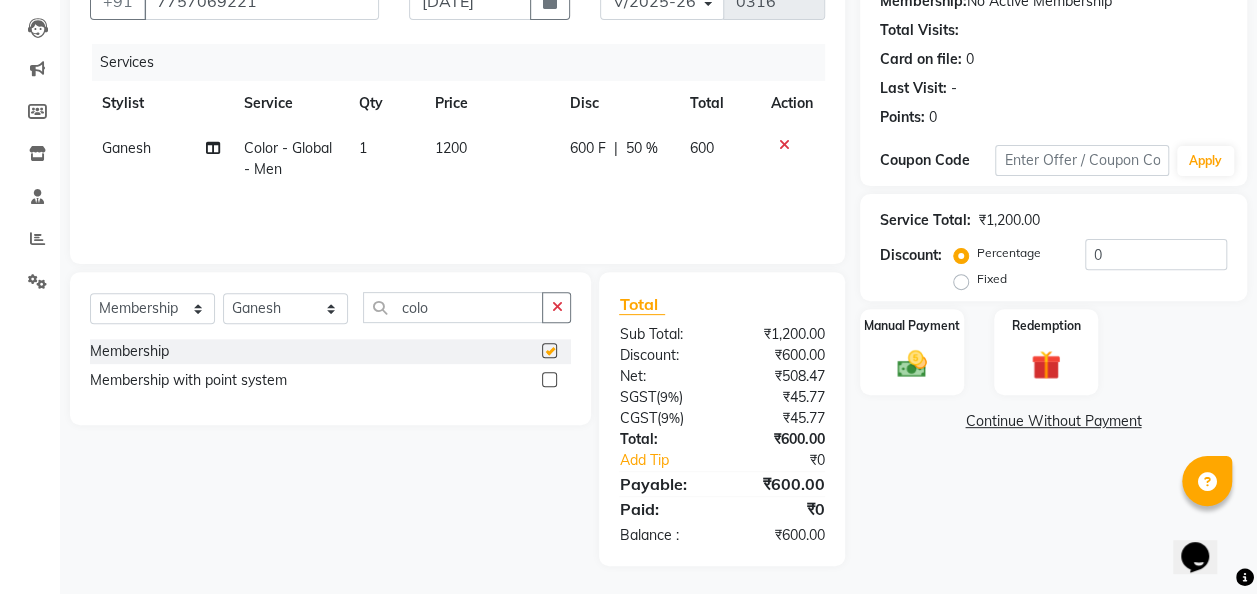 select on "select" 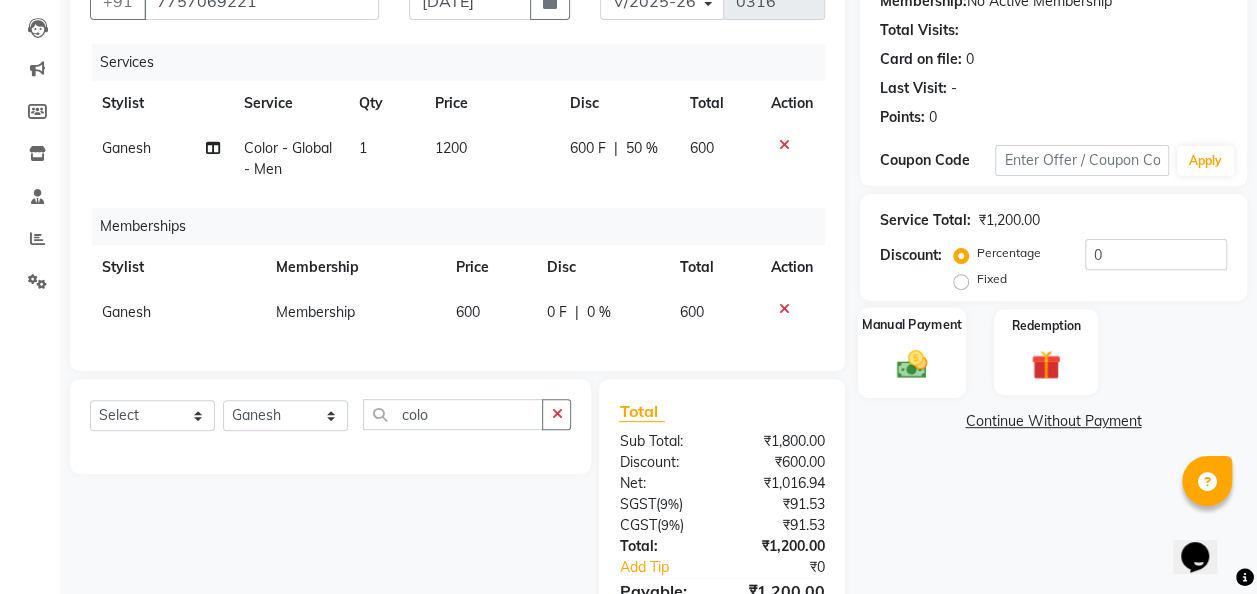 click 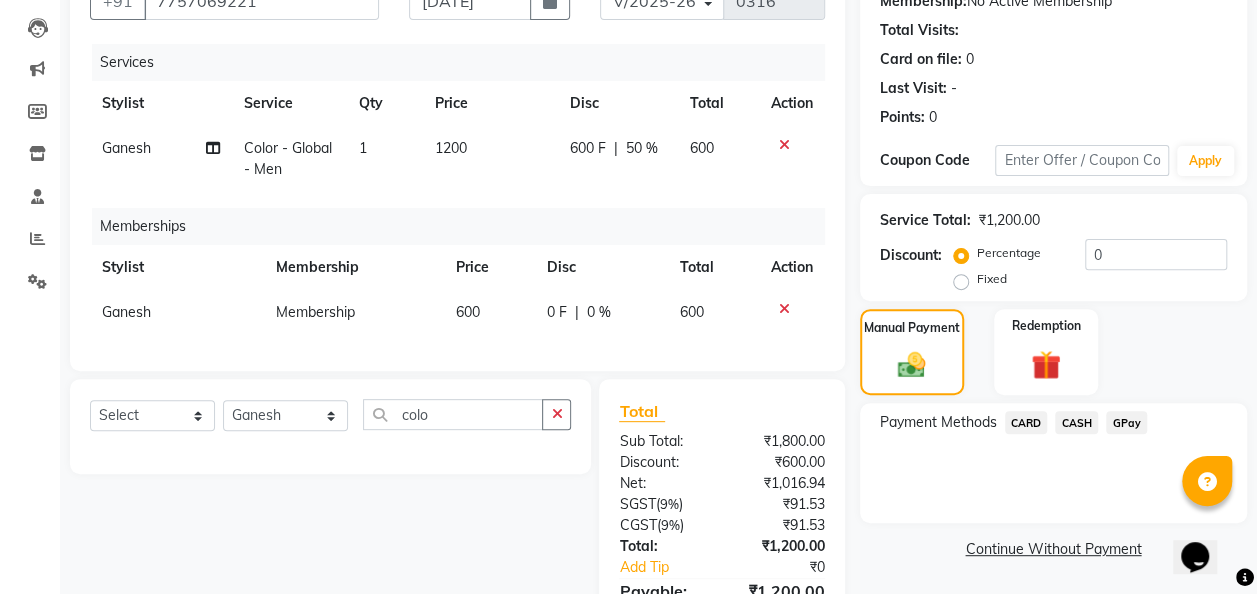 click on "GPay" 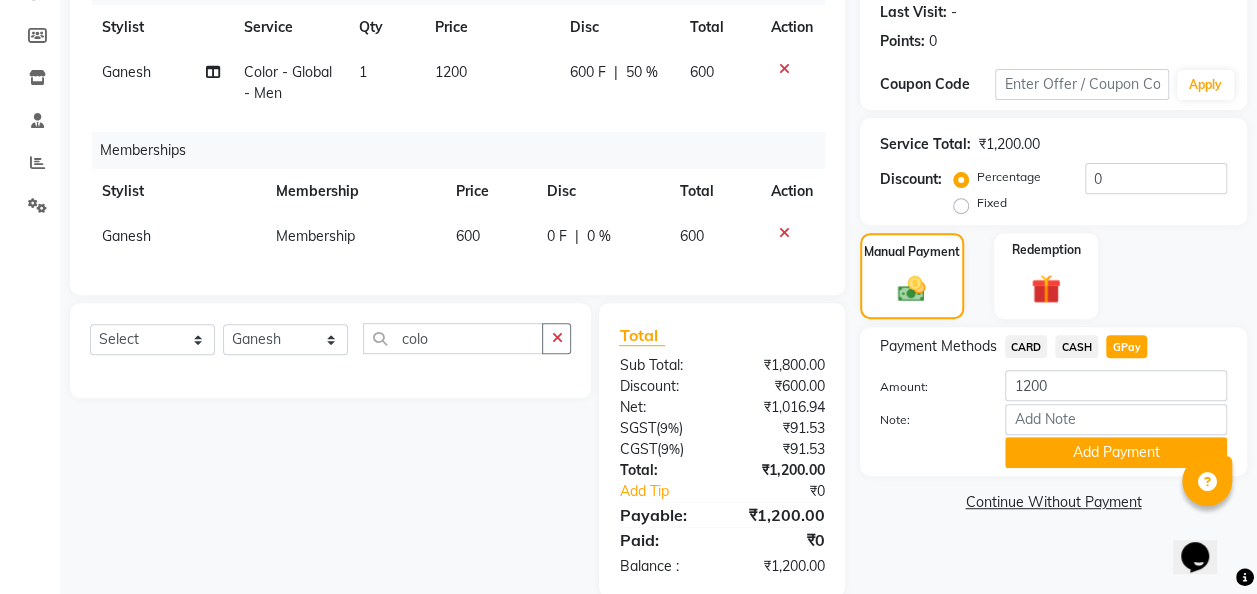 scroll, scrollTop: 282, scrollLeft: 0, axis: vertical 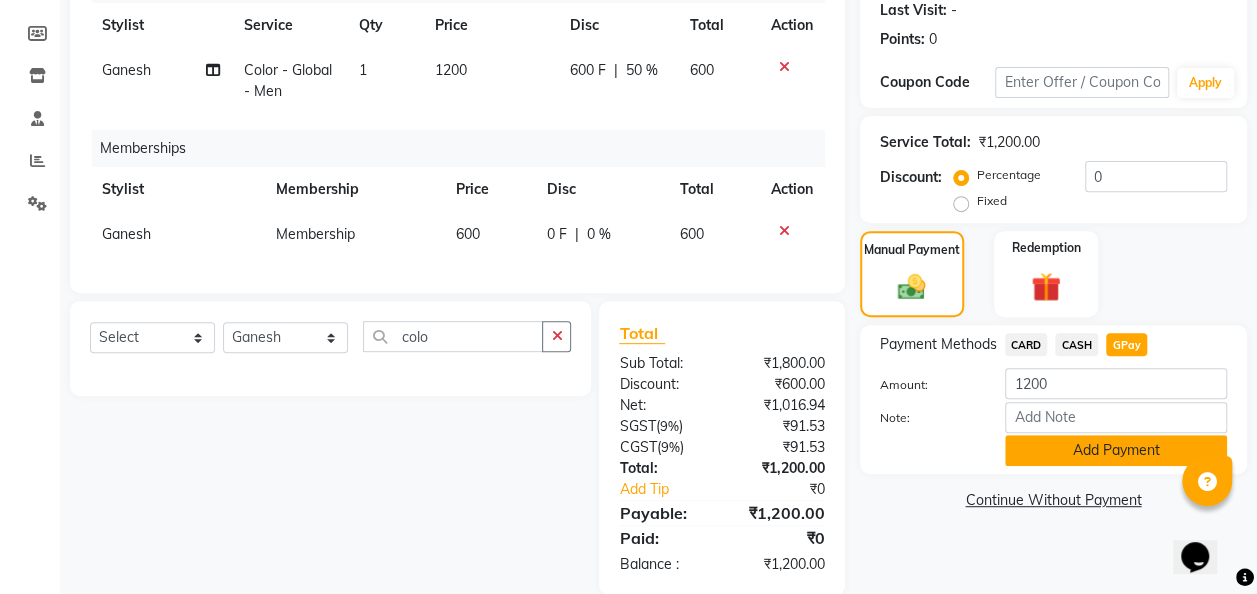 click on "Add Payment" 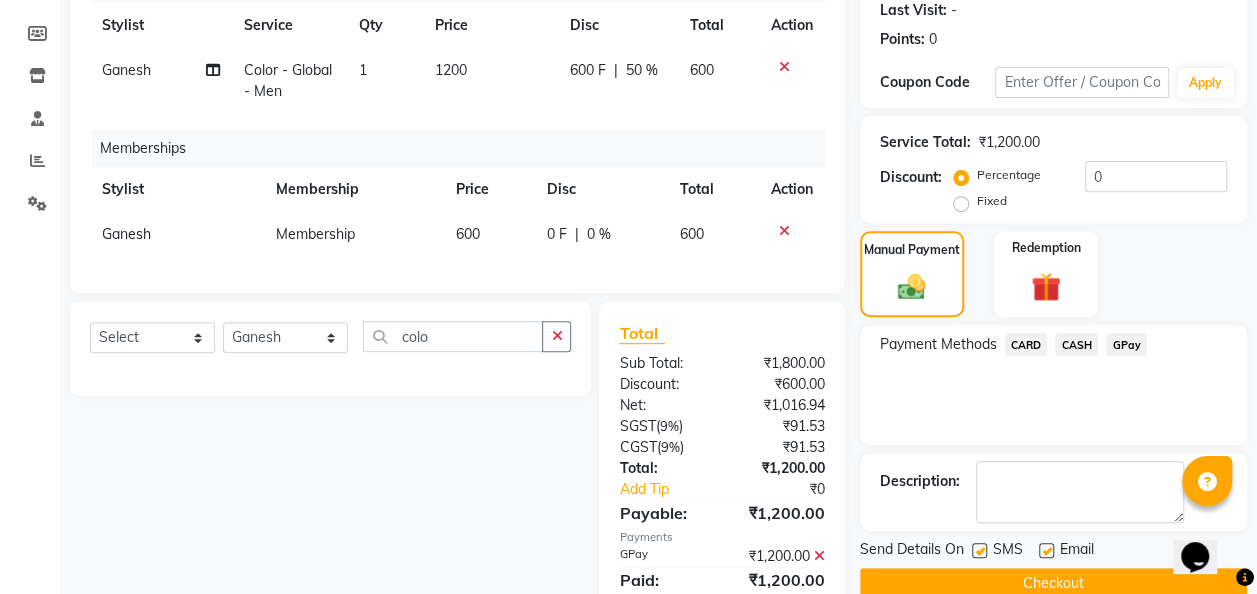 click on "Checkout" 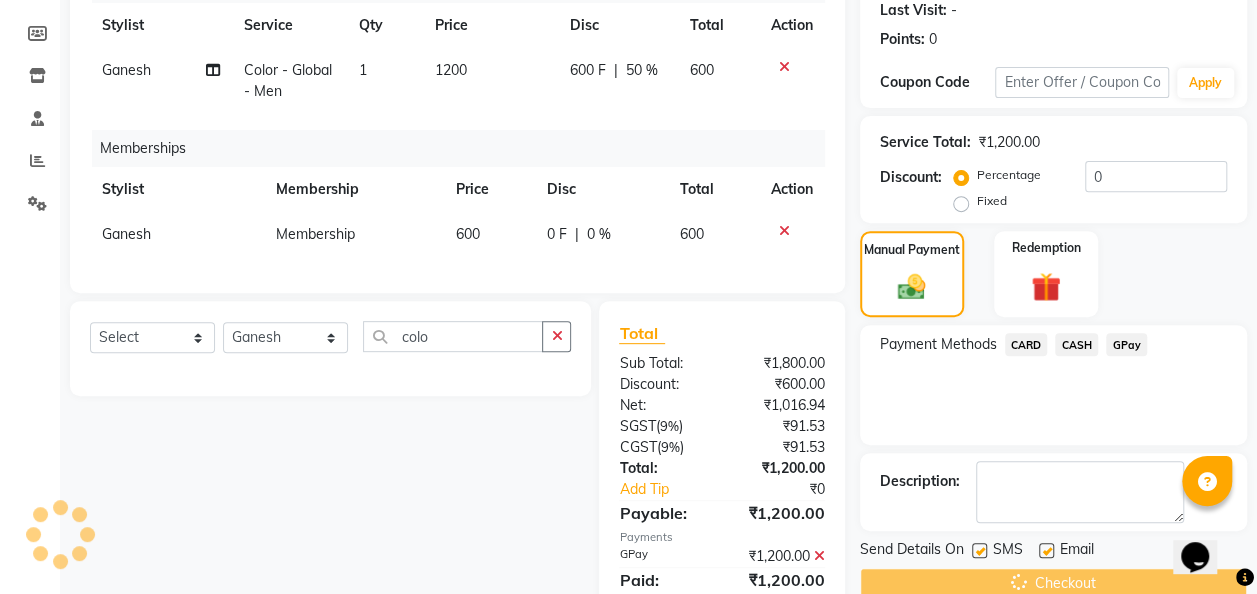 scroll, scrollTop: 368, scrollLeft: 0, axis: vertical 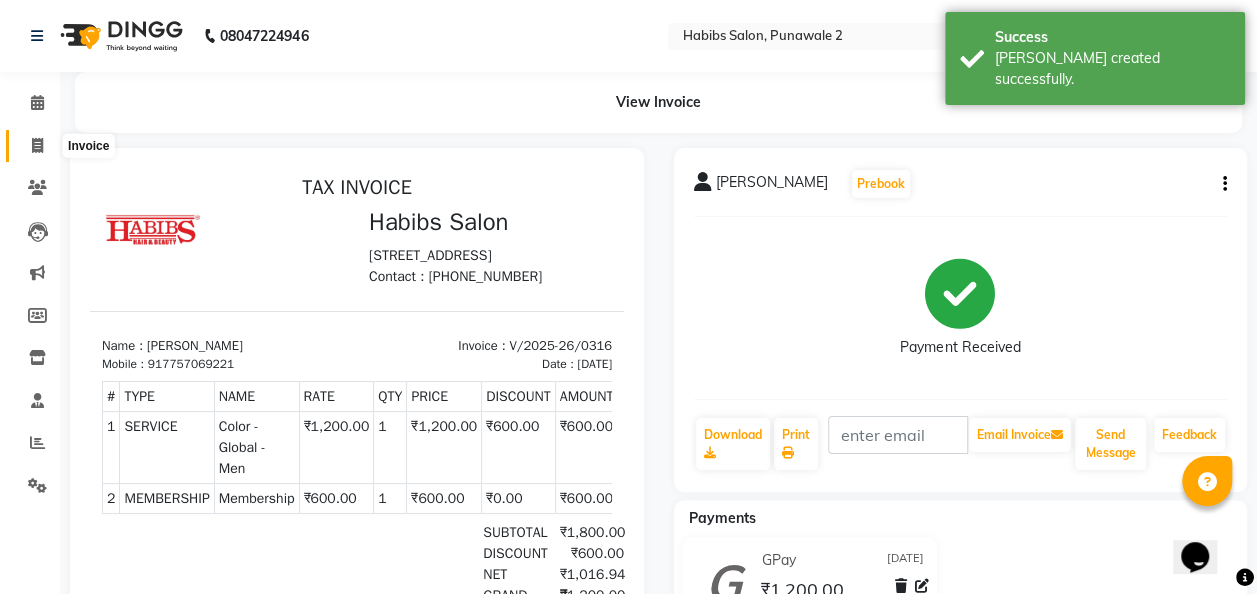 click 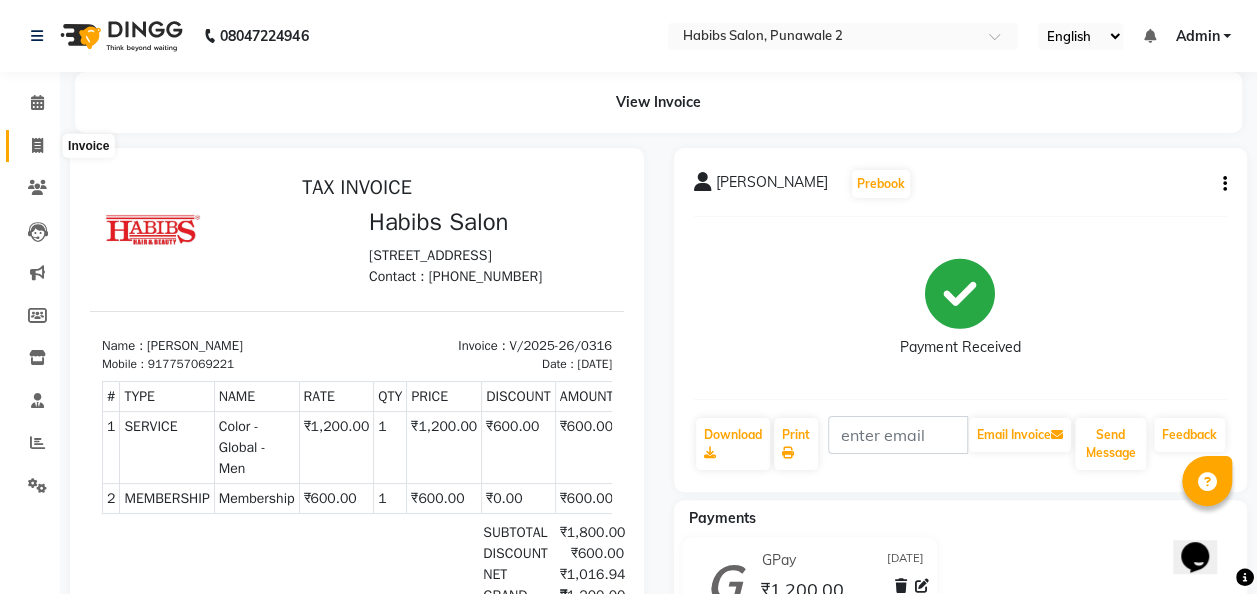 select on "service" 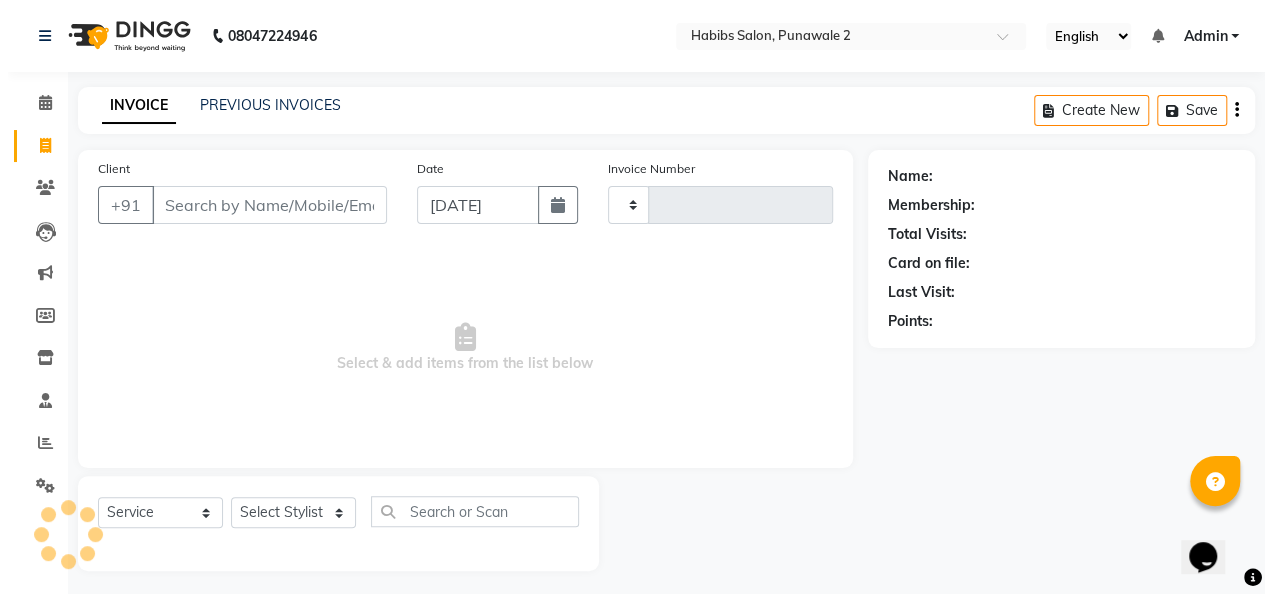 scroll, scrollTop: 6, scrollLeft: 0, axis: vertical 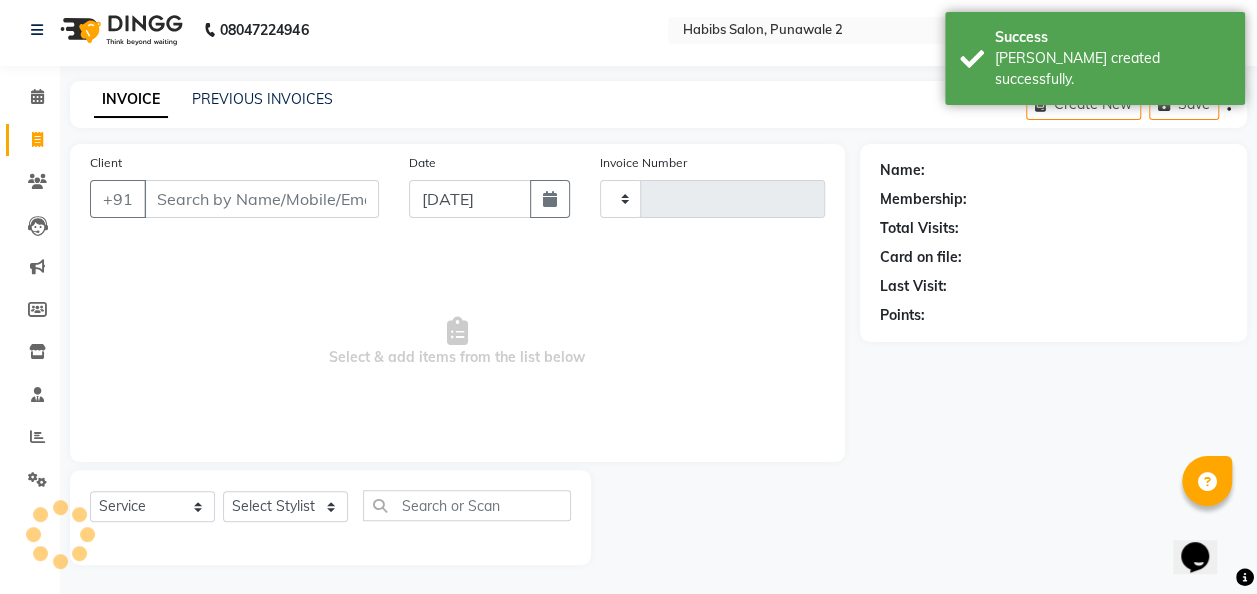 type on "0317" 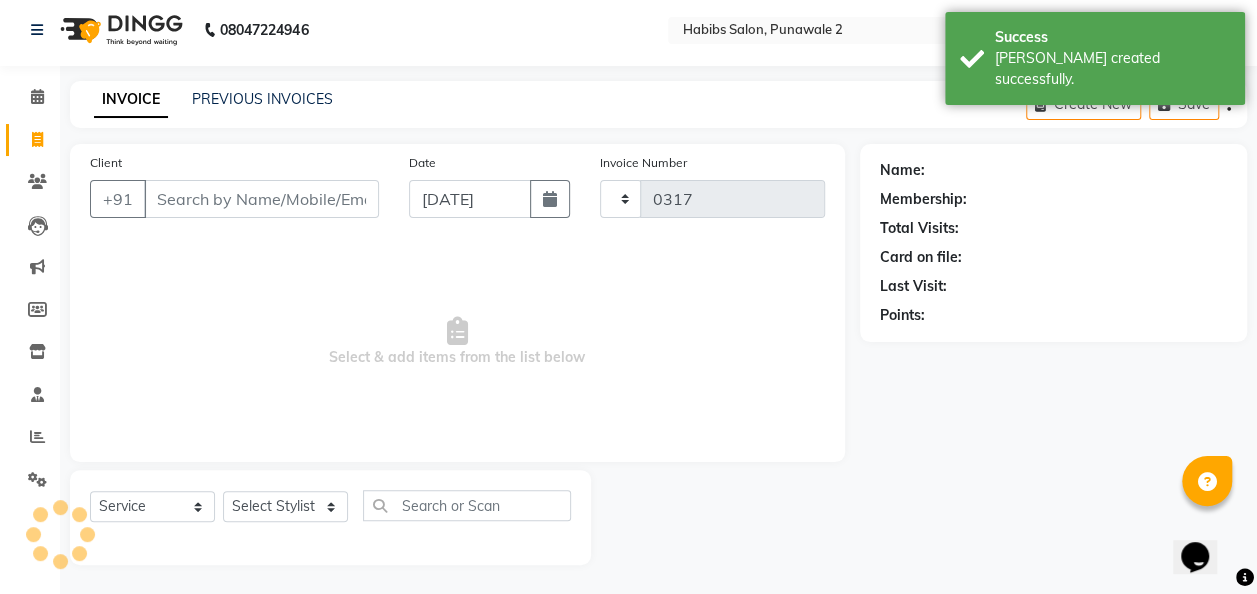select on "8475" 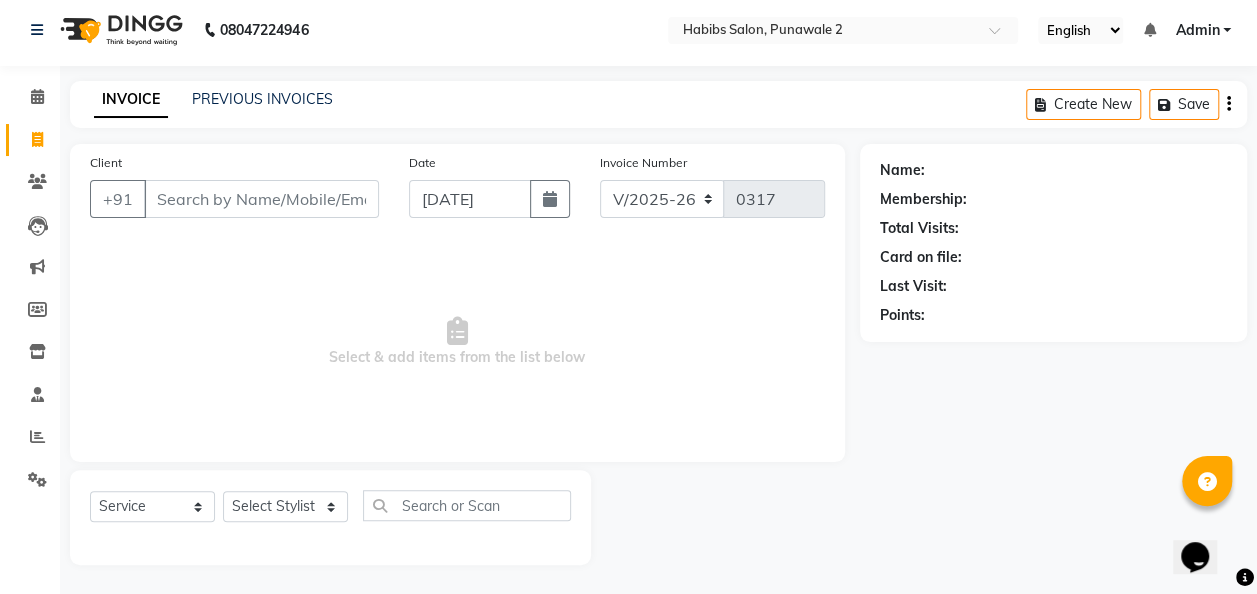 click on "Client" at bounding box center [261, 199] 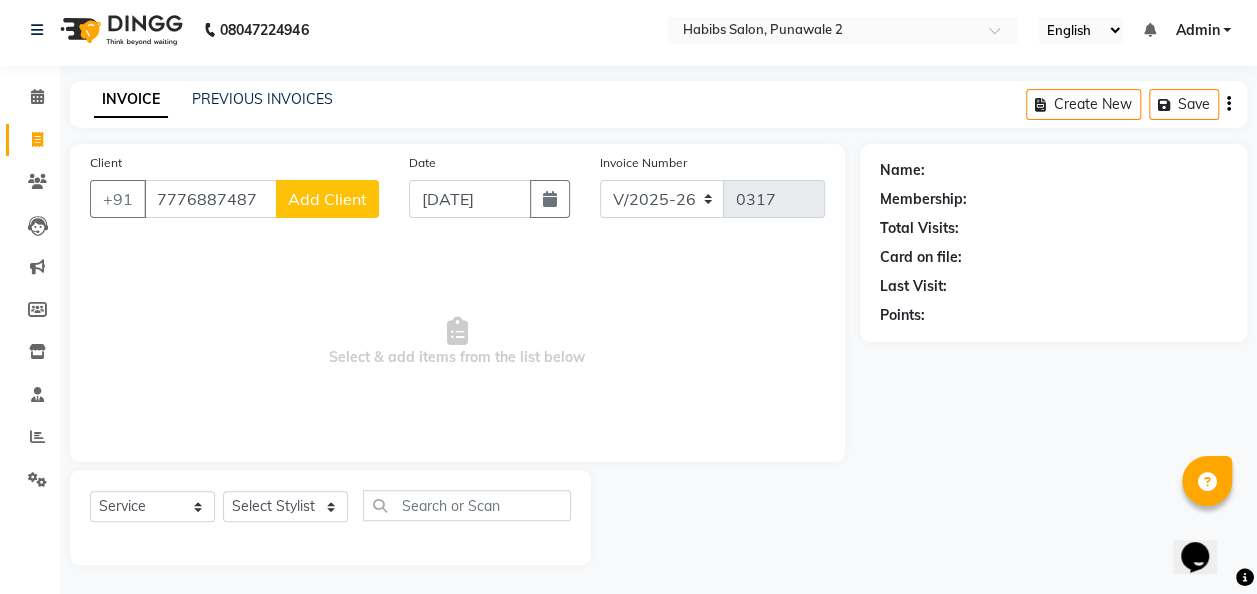 type on "7776887487" 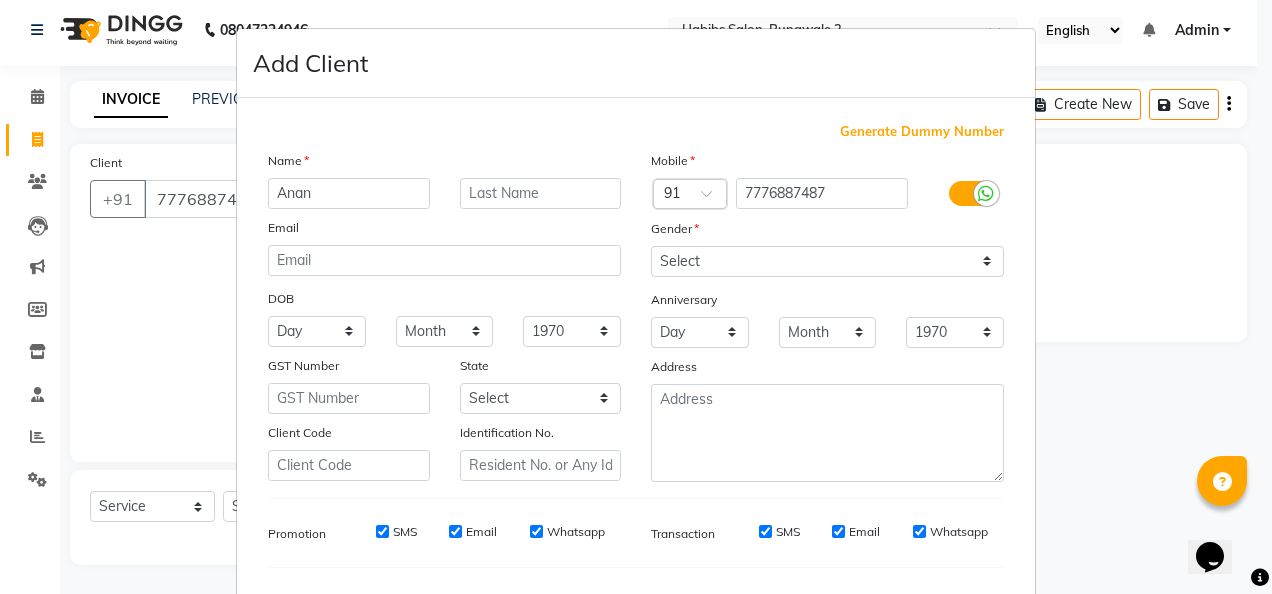 type on "Anan" 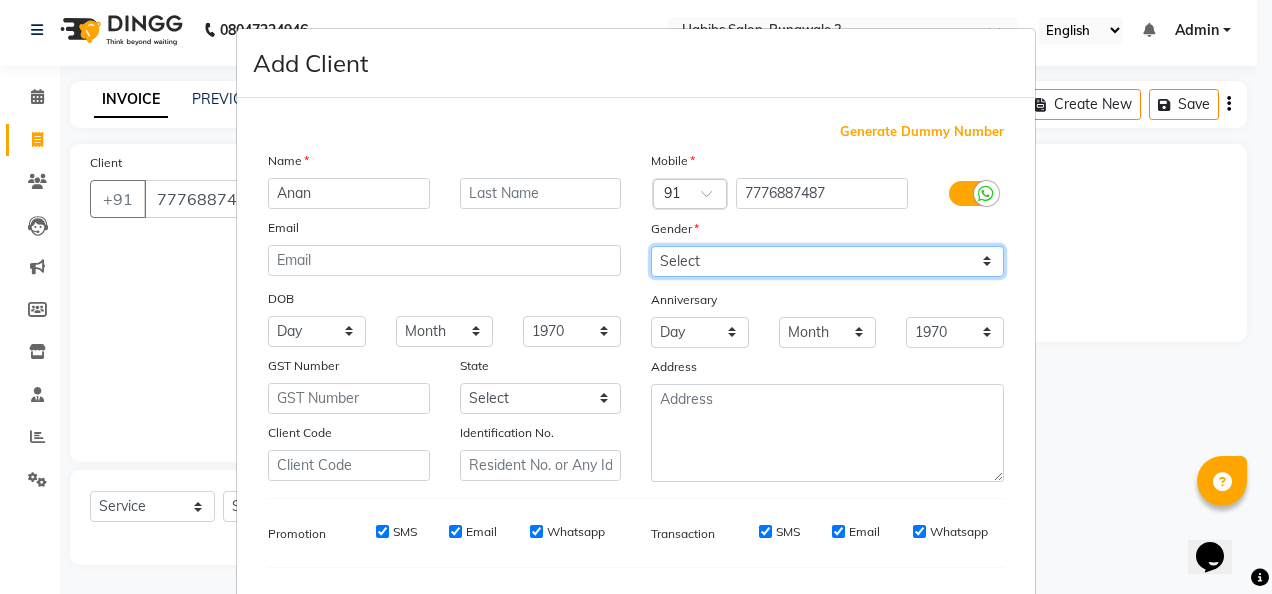 click on "Select [DEMOGRAPHIC_DATA] [DEMOGRAPHIC_DATA] Other Prefer Not To Say" at bounding box center (827, 261) 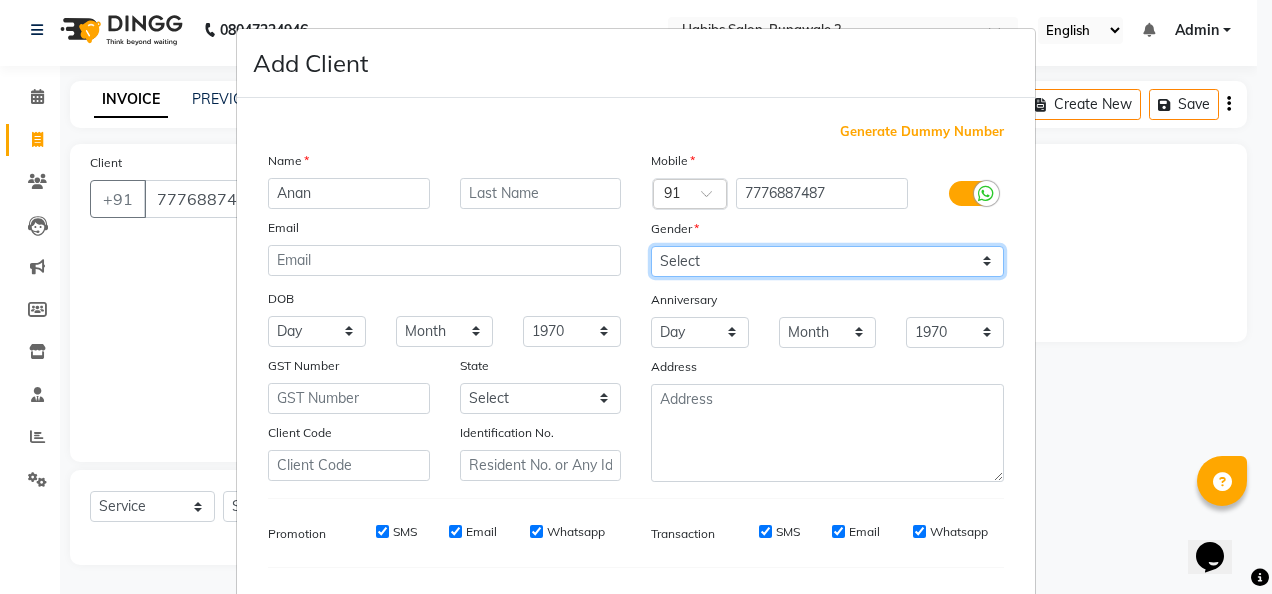 select on "[DEMOGRAPHIC_DATA]" 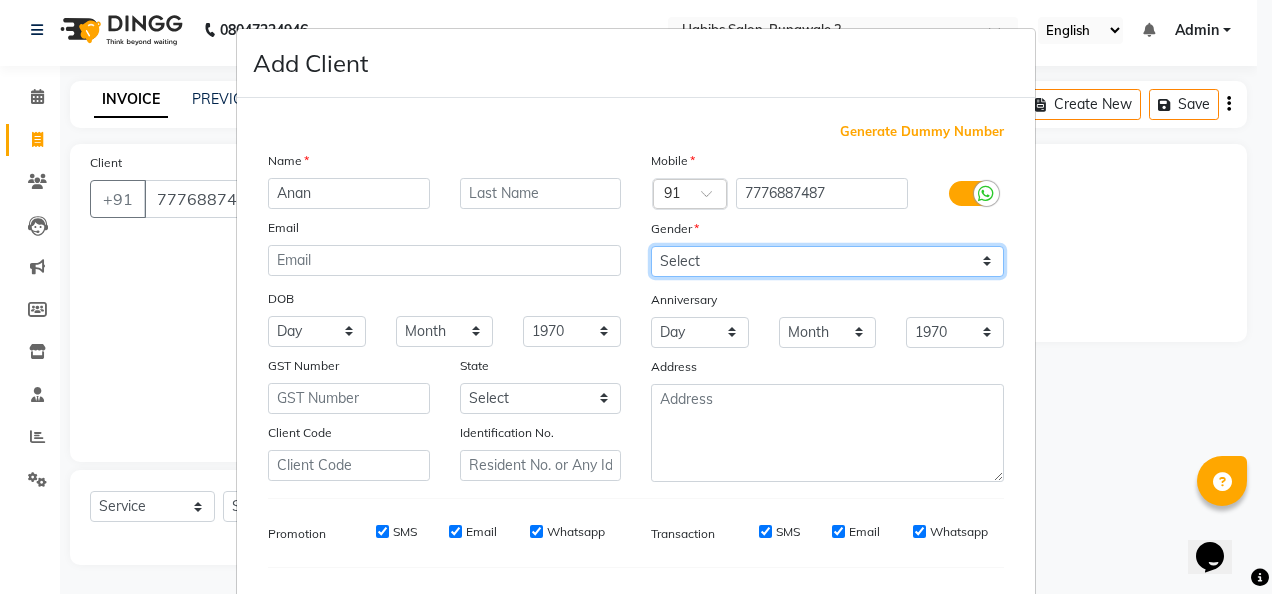 click on "Select [DEMOGRAPHIC_DATA] [DEMOGRAPHIC_DATA] Other Prefer Not To Say" at bounding box center (827, 261) 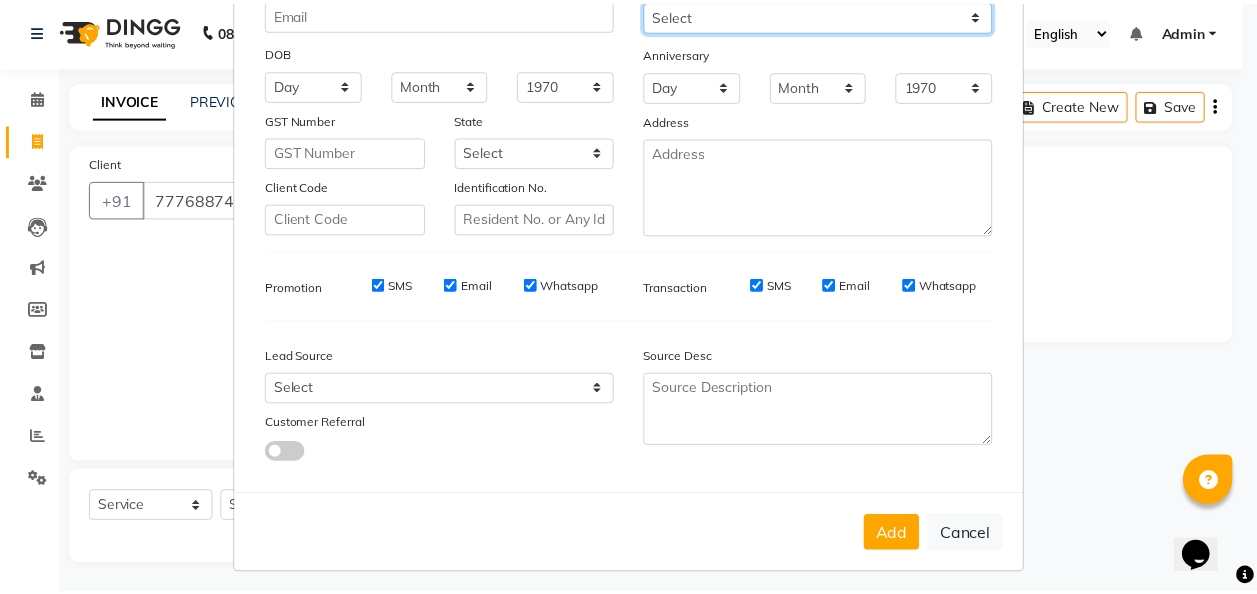 scroll, scrollTop: 251, scrollLeft: 0, axis: vertical 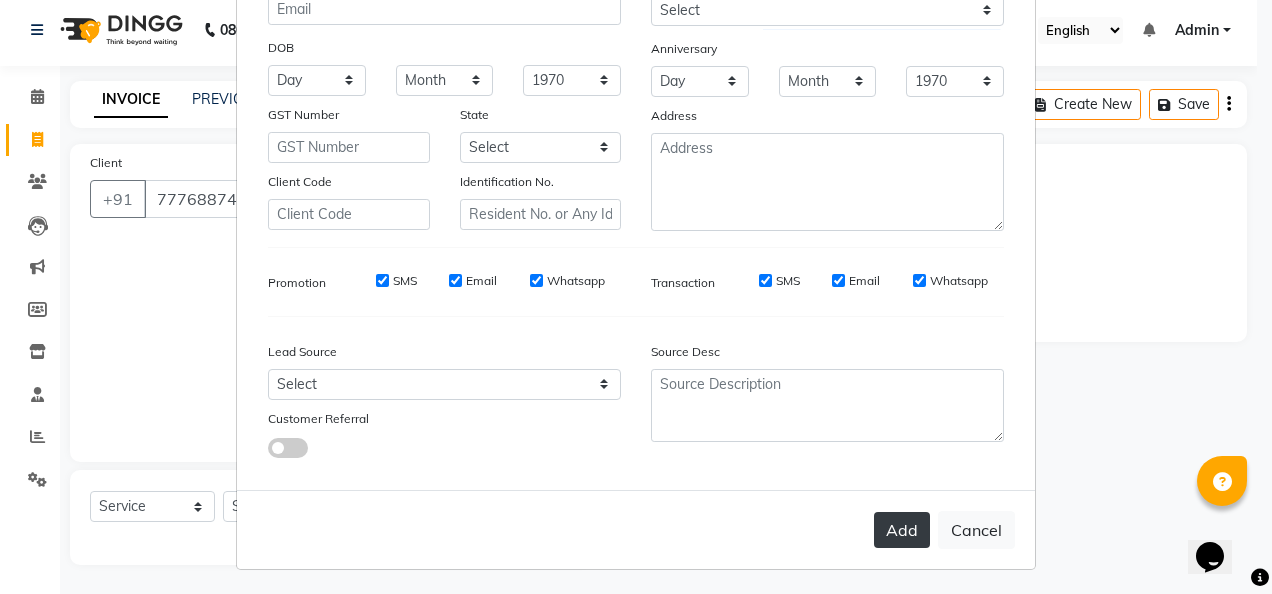 click on "Add" at bounding box center [902, 530] 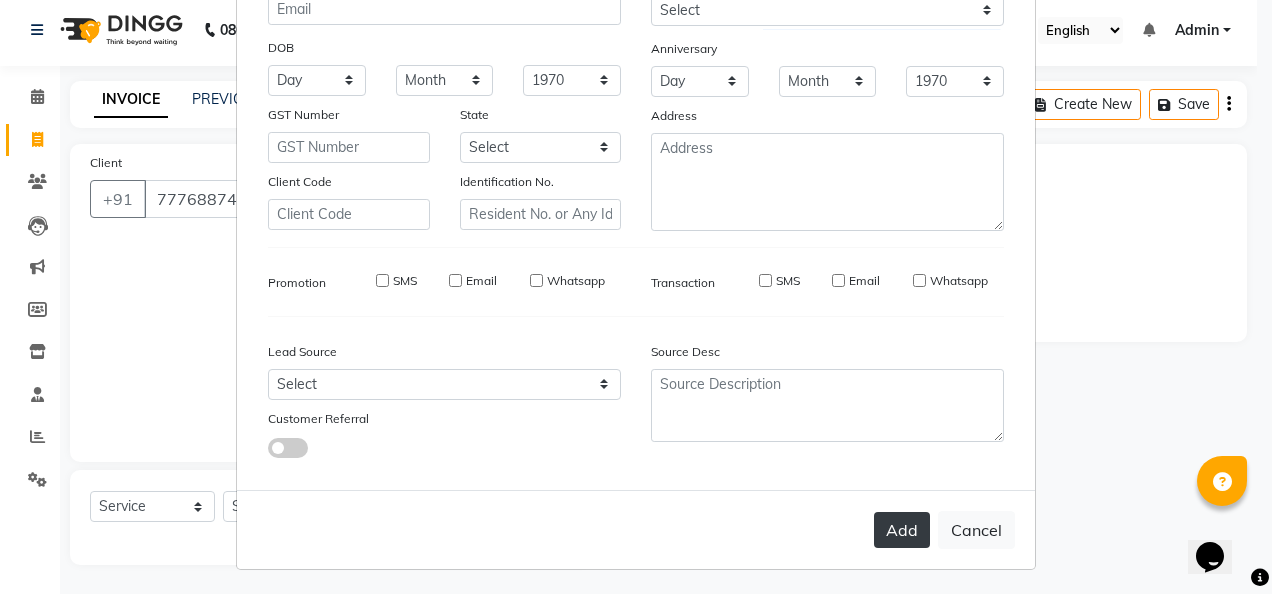 type 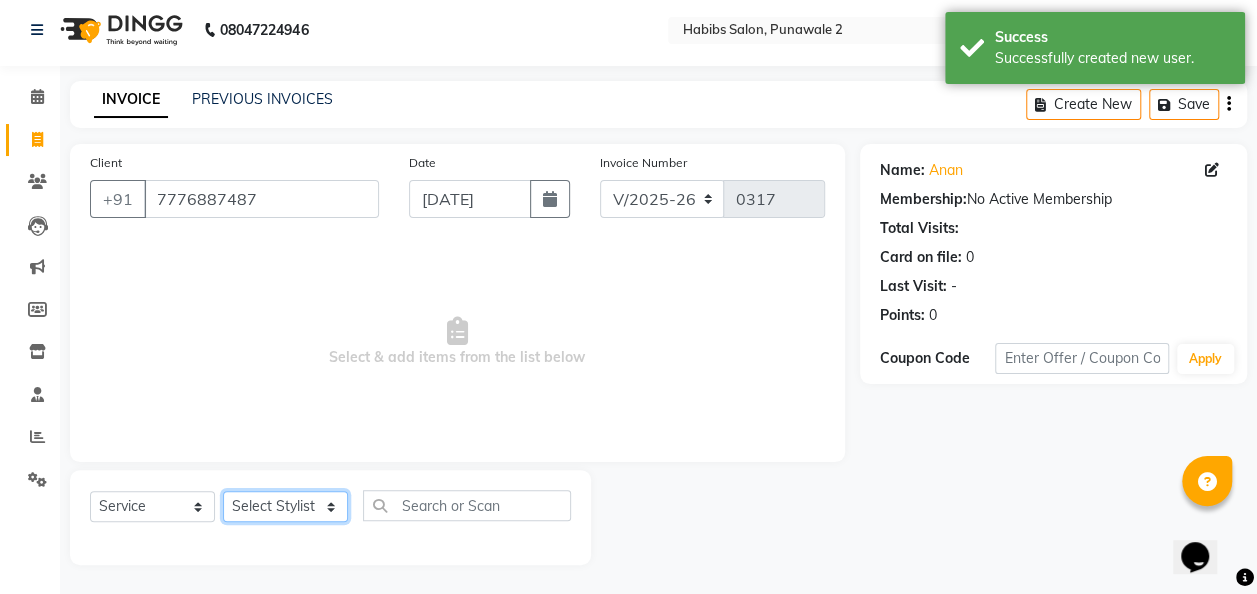 click on "Select Stylist Chandan [PERSON_NAME] [PERSON_NAME] [PERSON_NAME]" 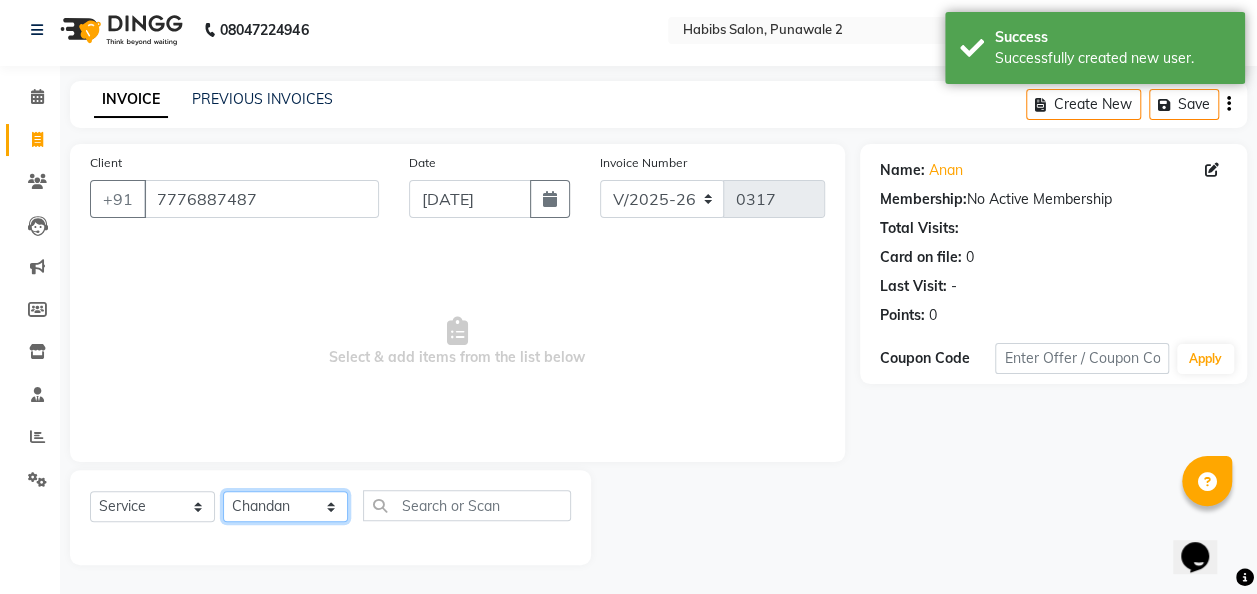 click on "Select Stylist Chandan [PERSON_NAME] [PERSON_NAME] [PERSON_NAME]" 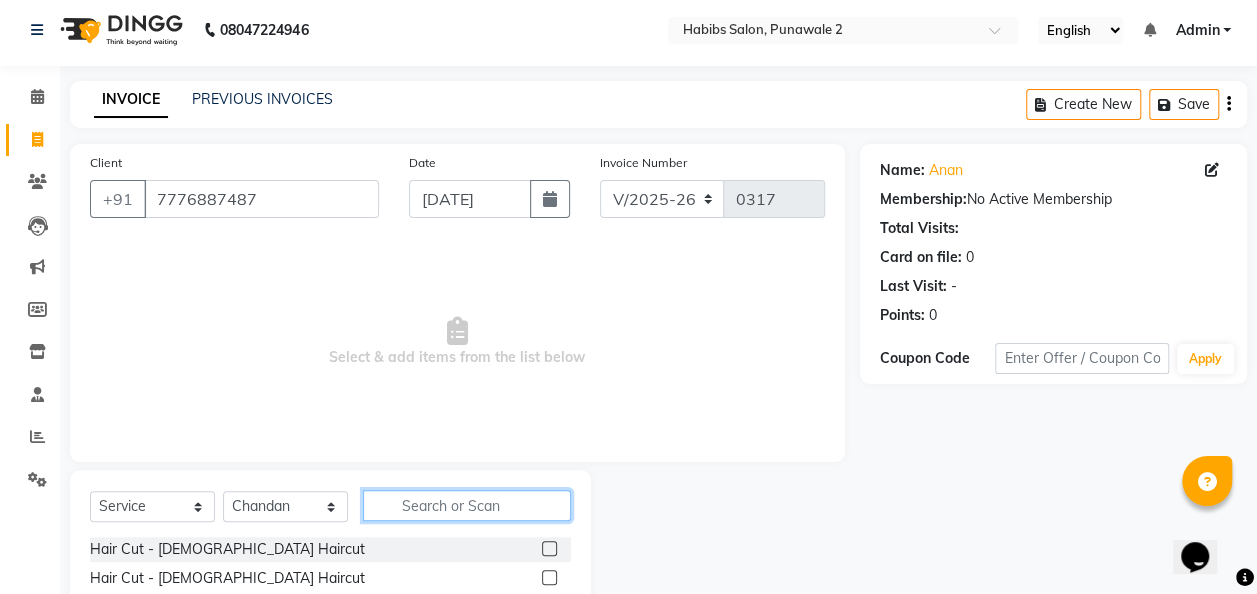 click 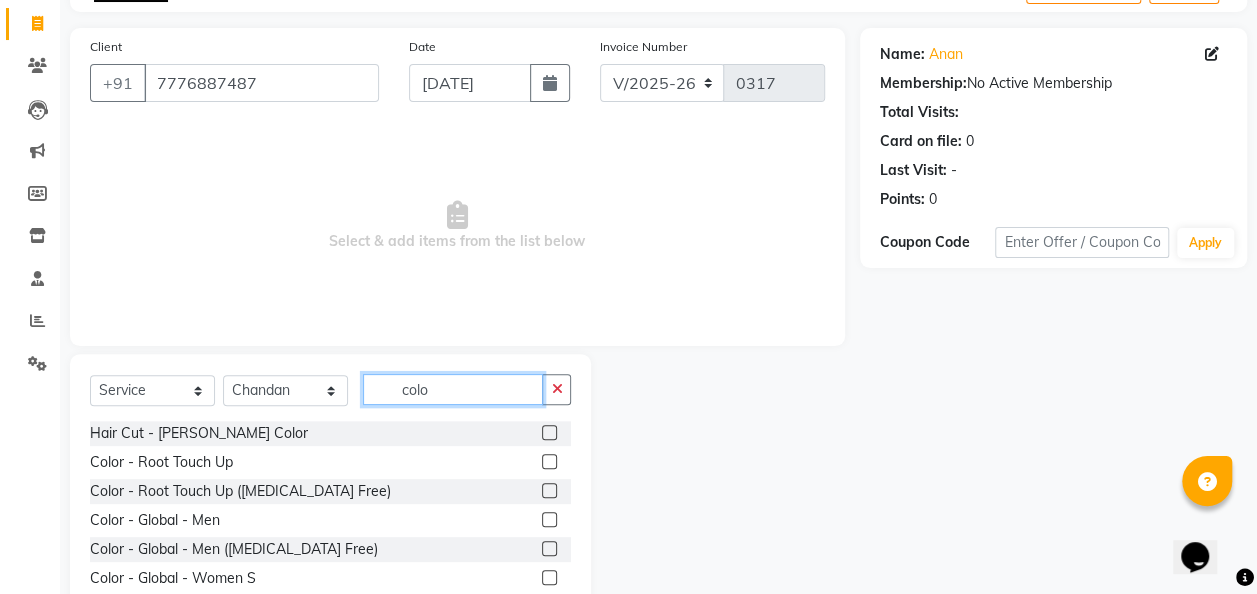 scroll, scrollTop: 126, scrollLeft: 0, axis: vertical 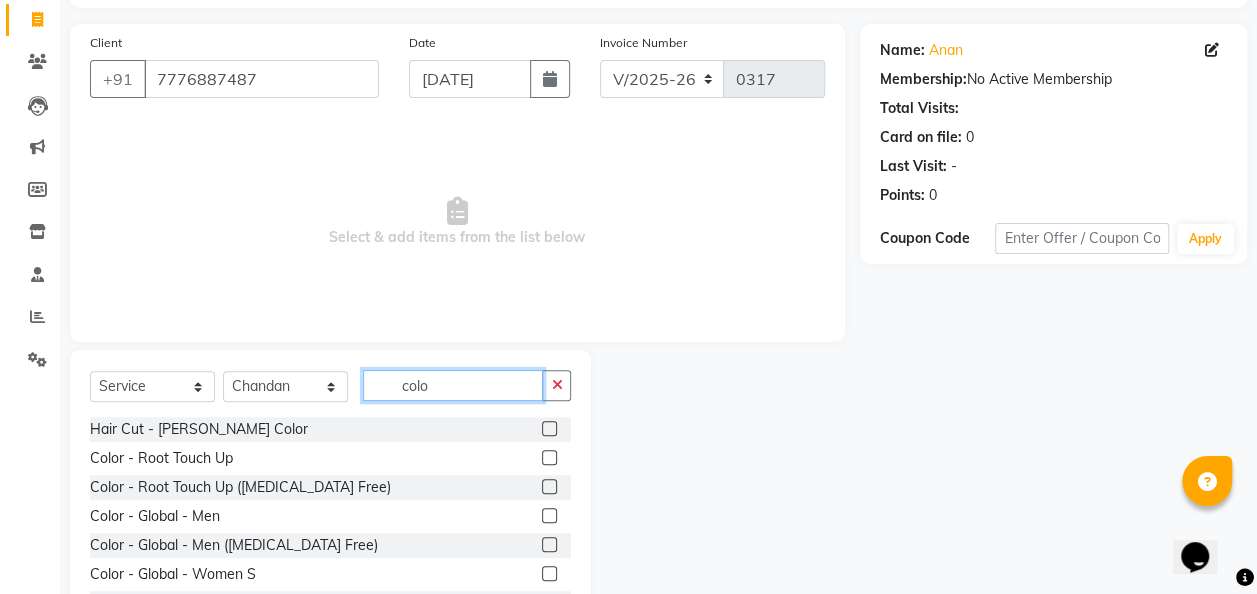 type on "colo" 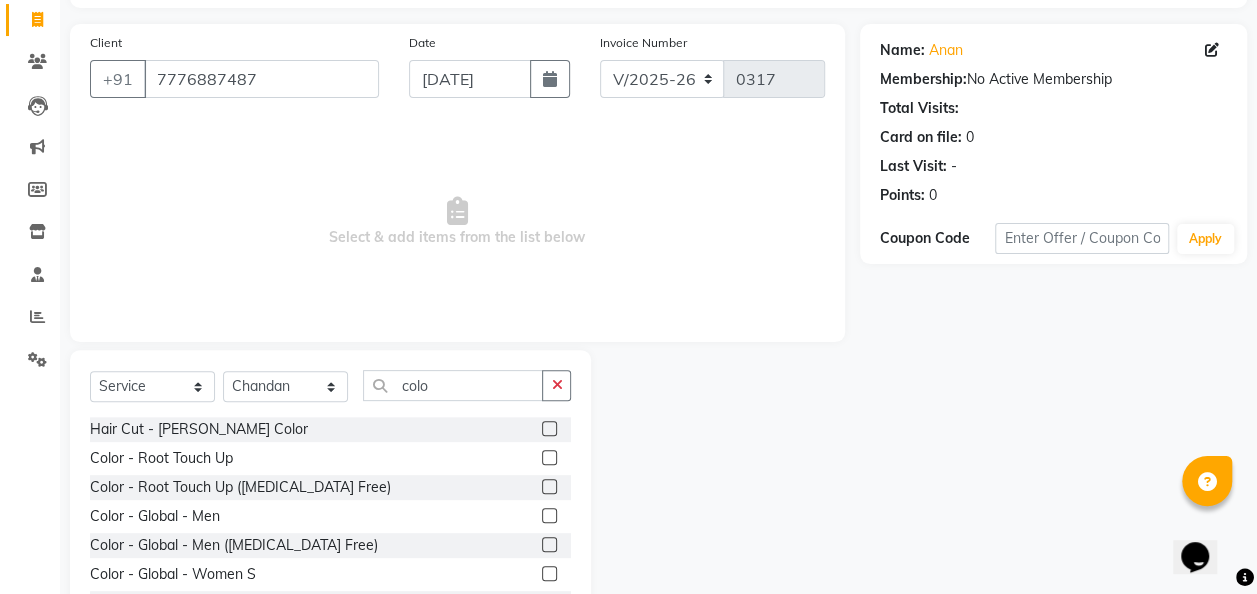 click 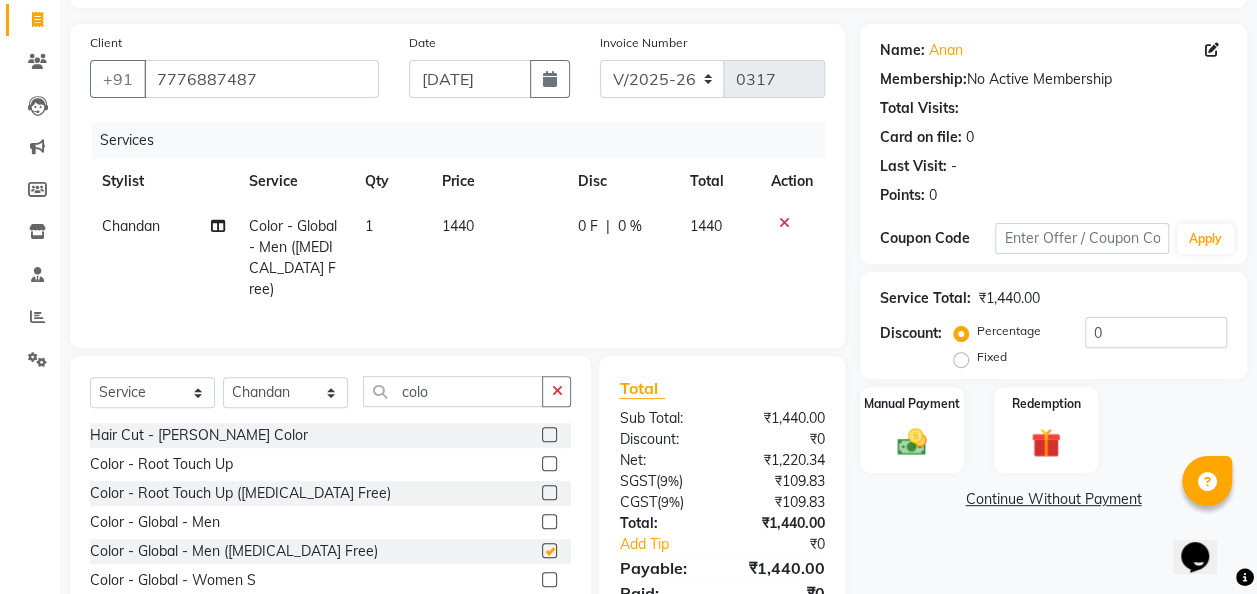 checkbox on "false" 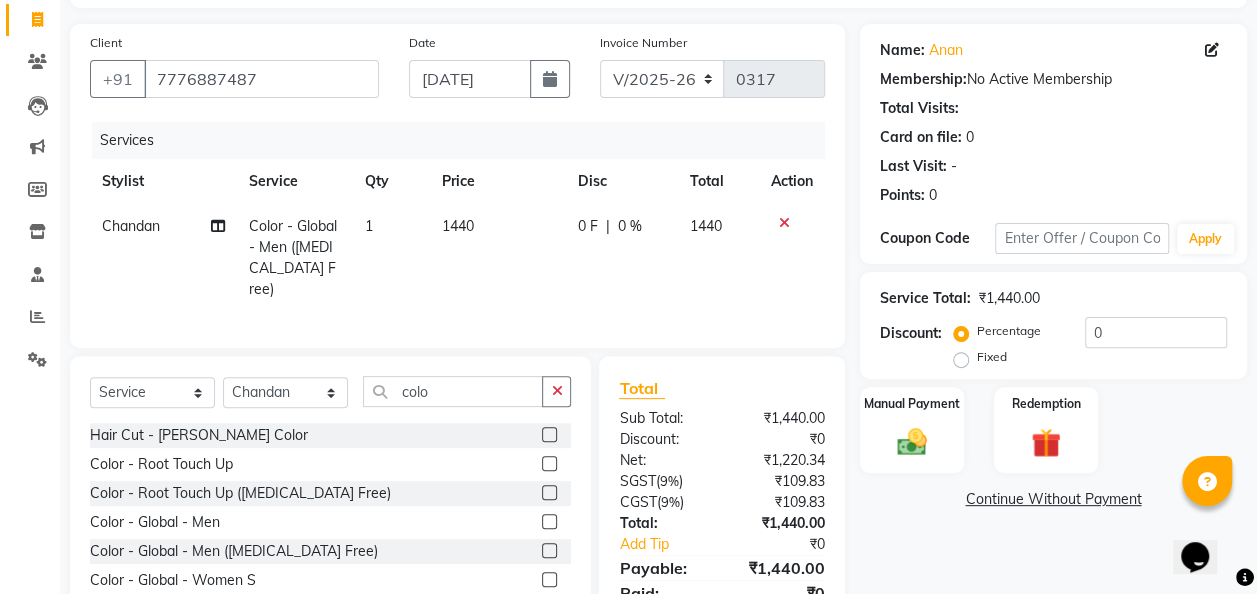 click on "0 F | 0 %" 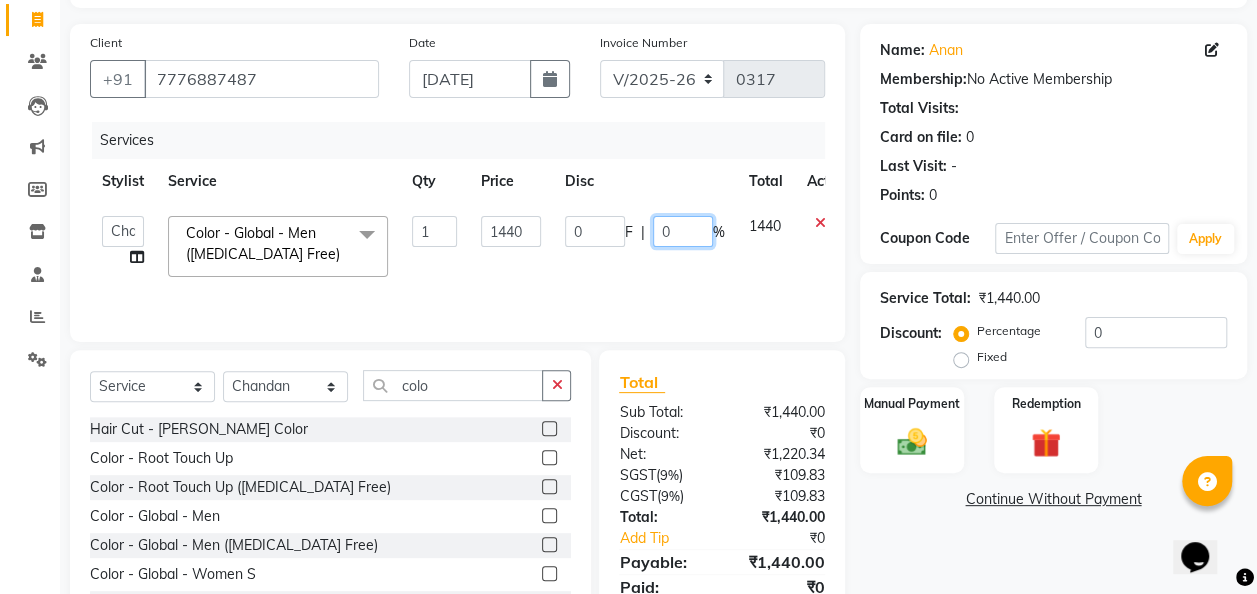 click on "0" 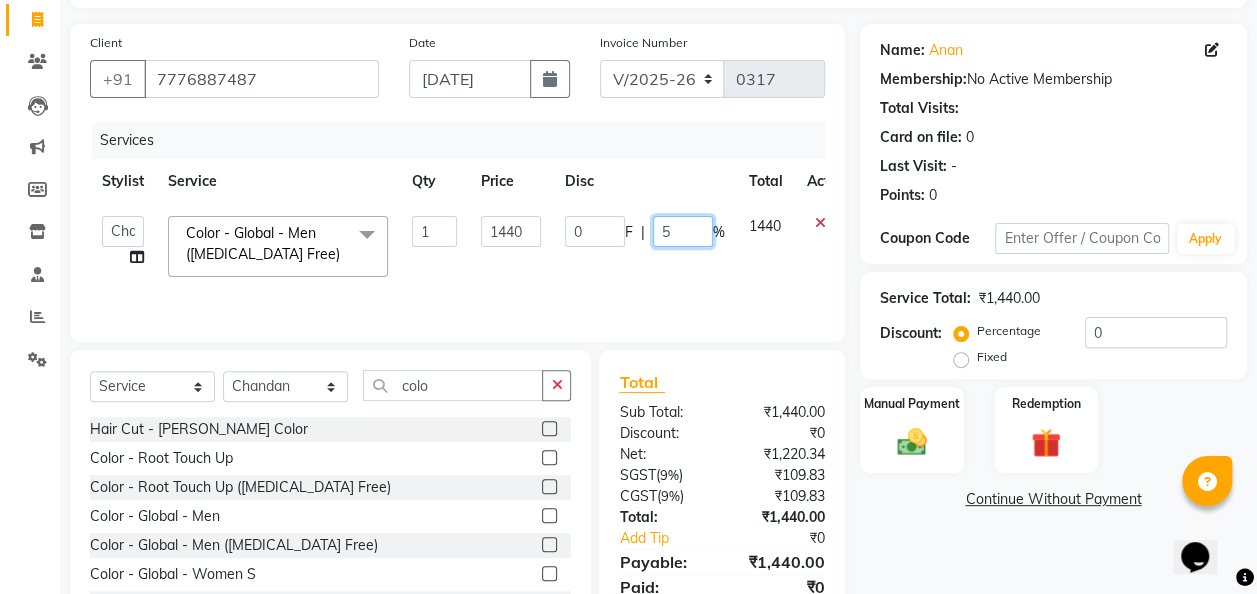 type on "50" 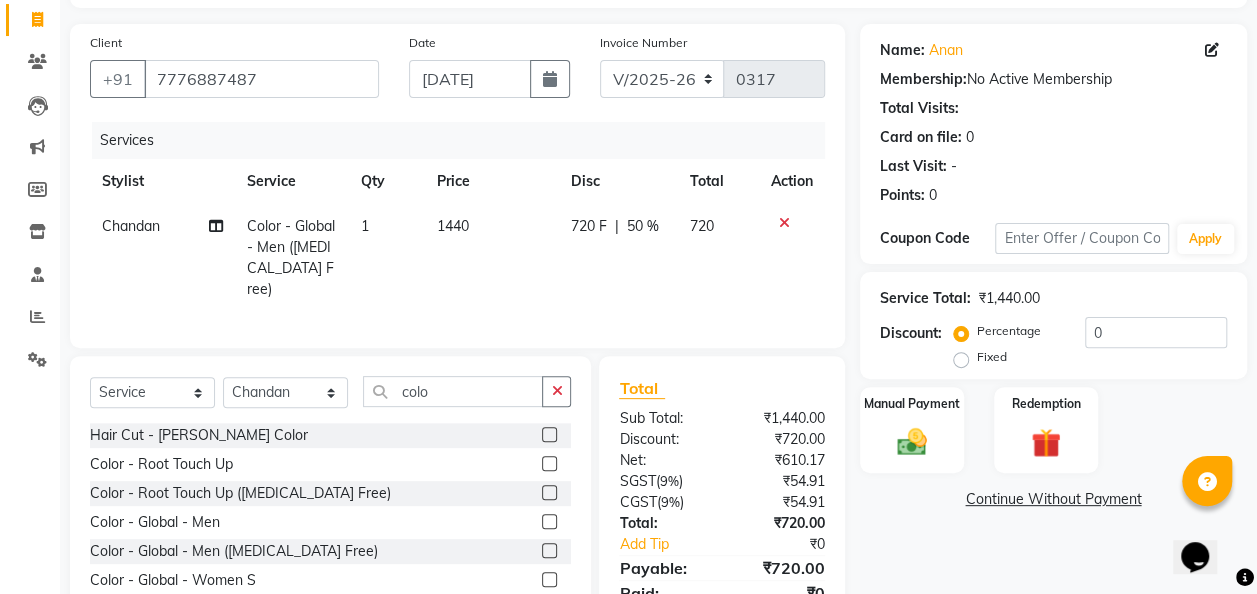 click on "Chandan Color - Global - Men ([MEDICAL_DATA] Free) 1 1440 720 F | 50 % 720" 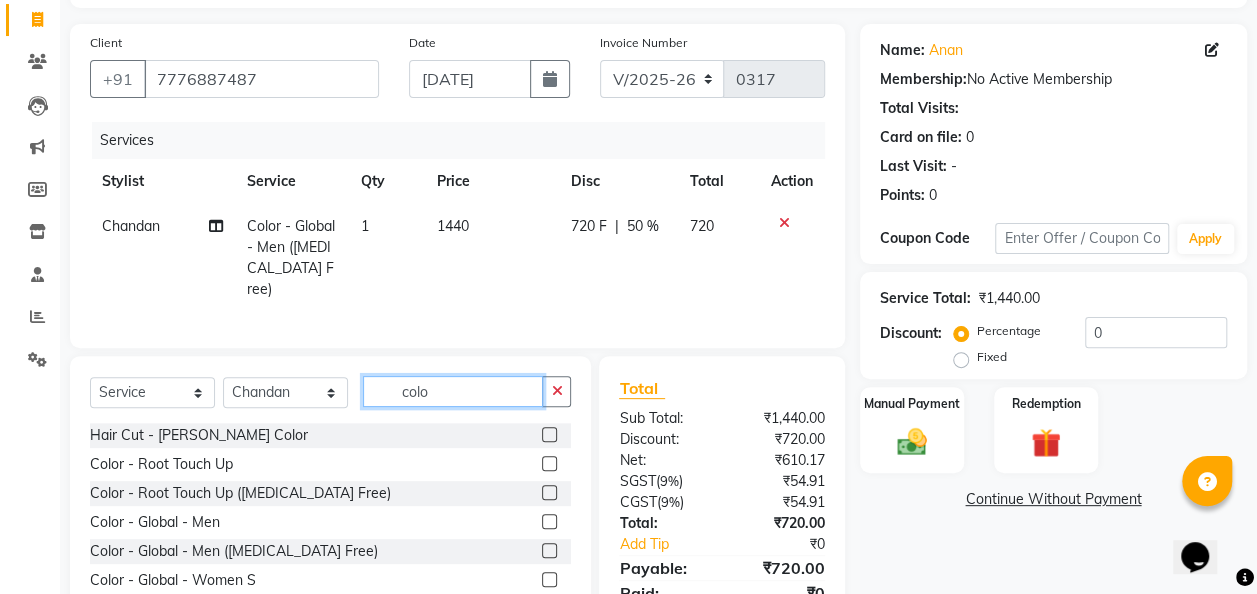 click on "colo" 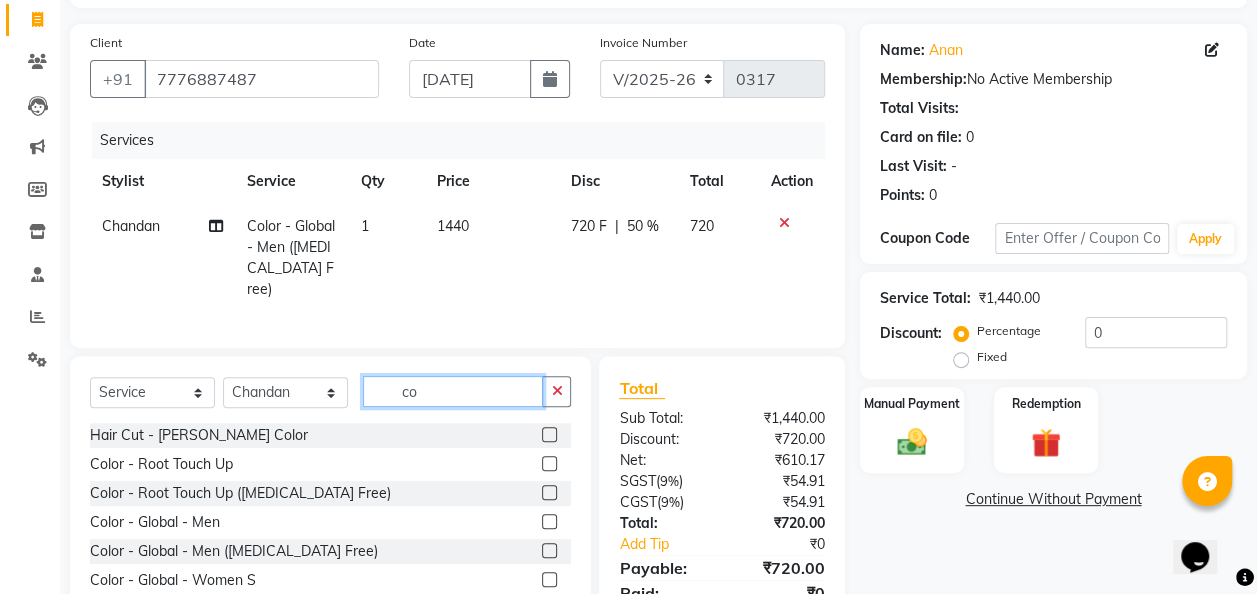 type on "c" 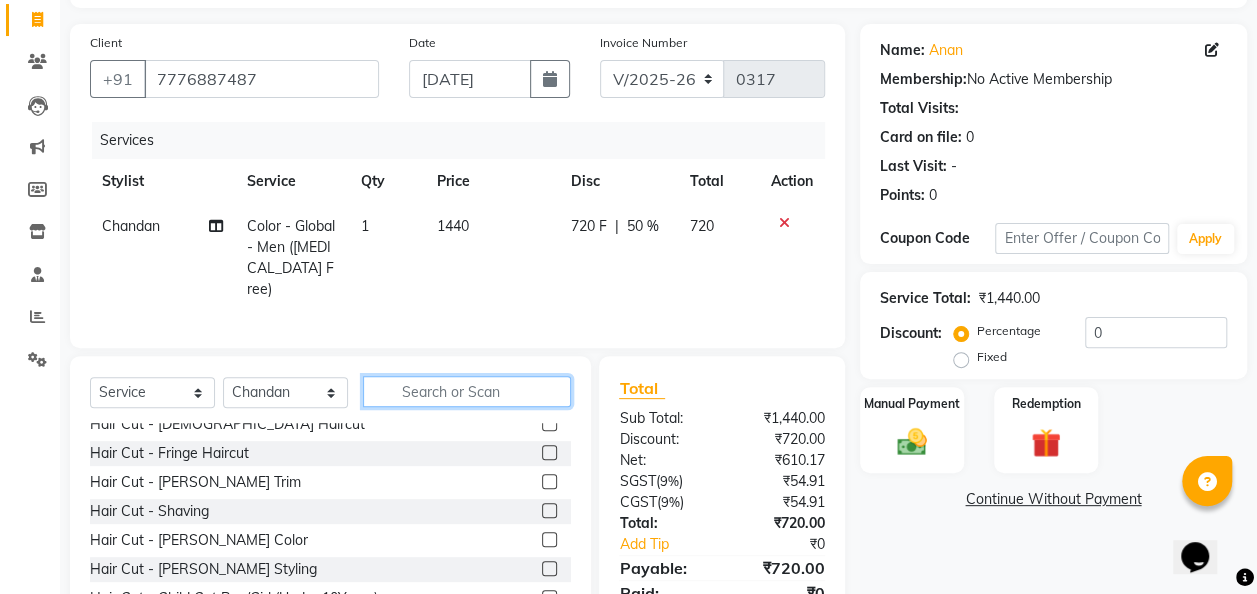 scroll, scrollTop: 0, scrollLeft: 0, axis: both 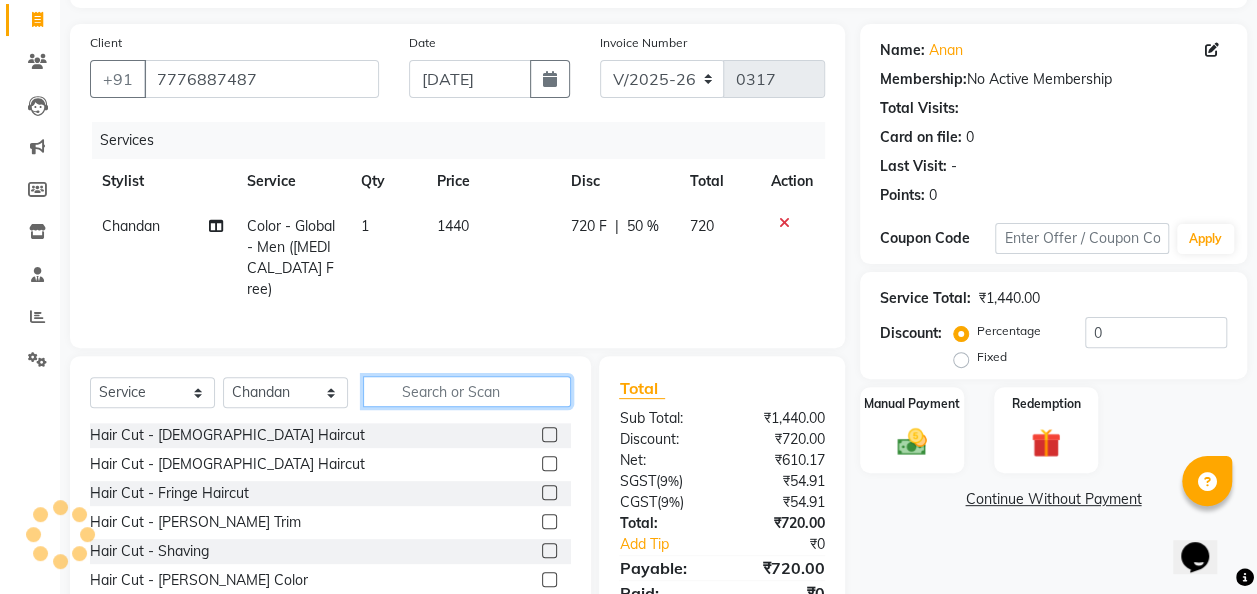 type 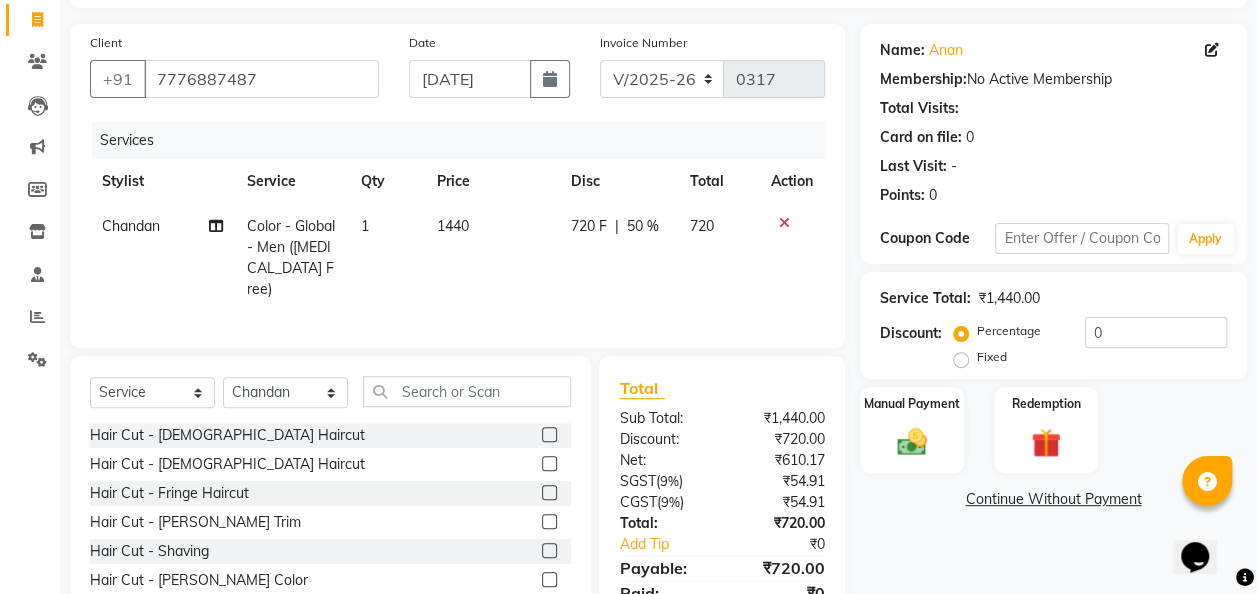 click 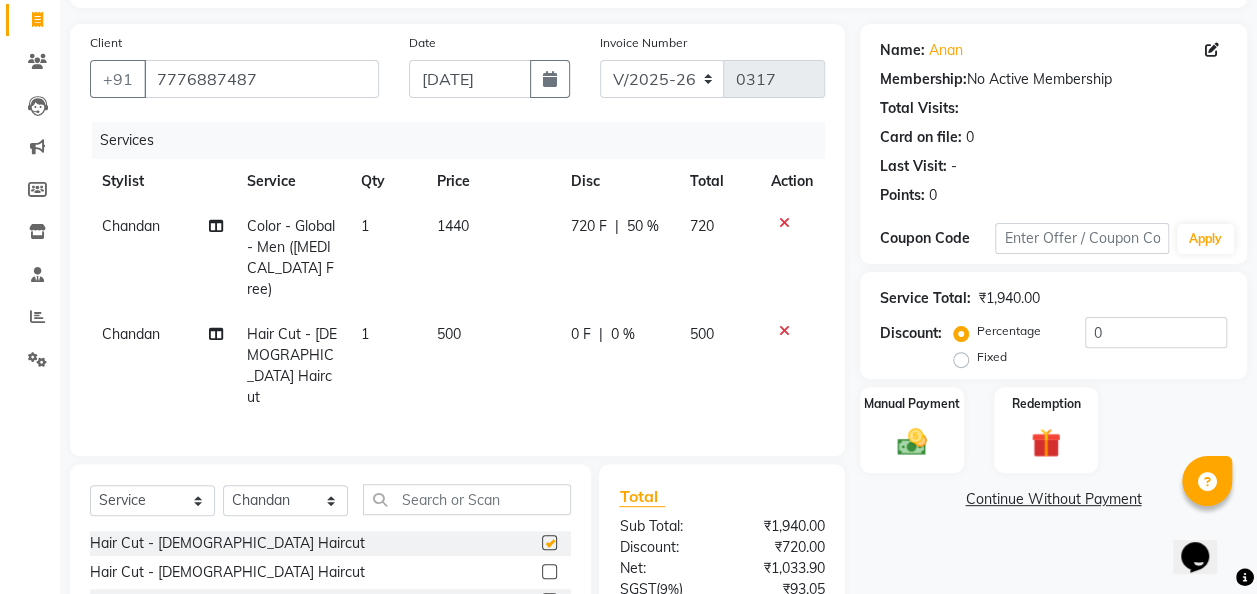 checkbox on "false" 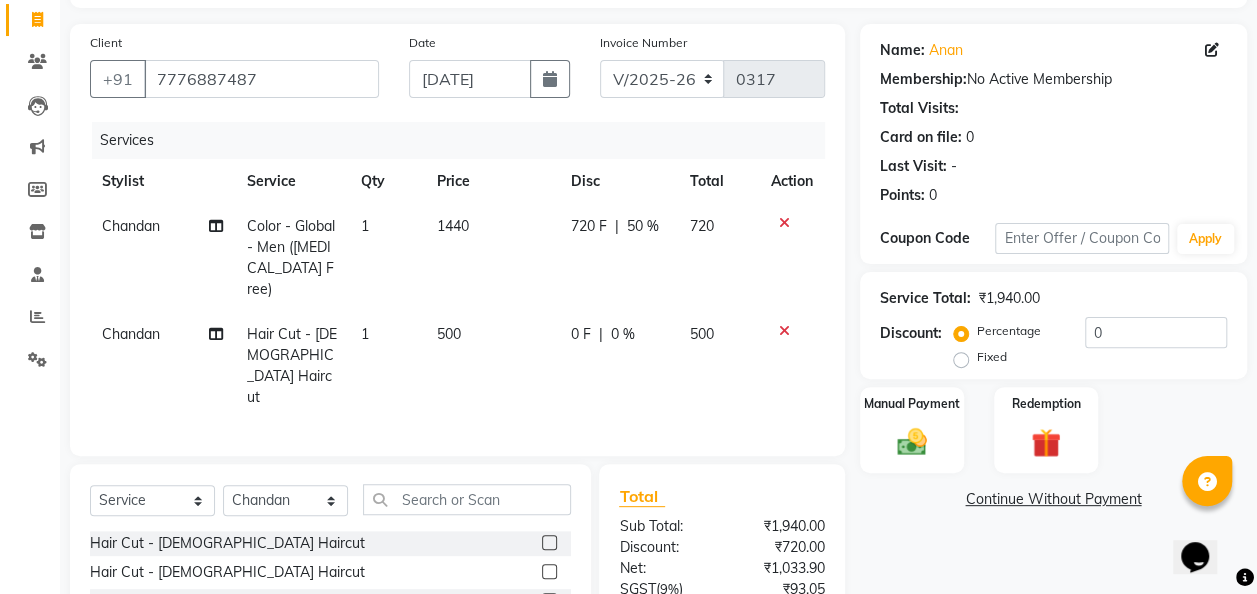 click on "500" 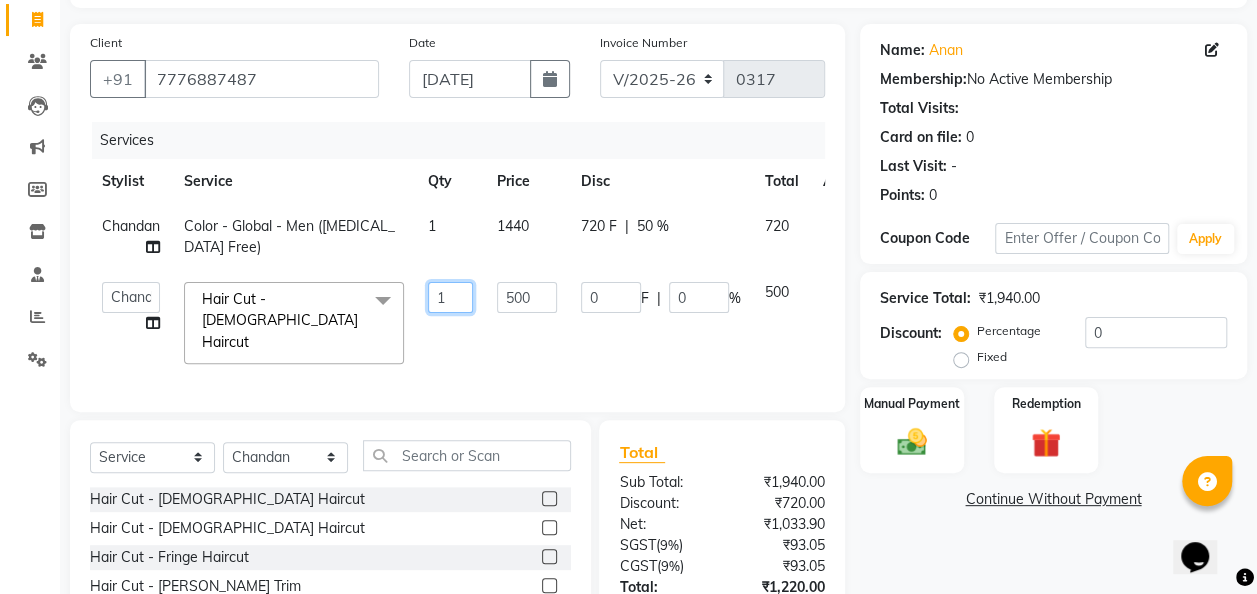 click on "1" 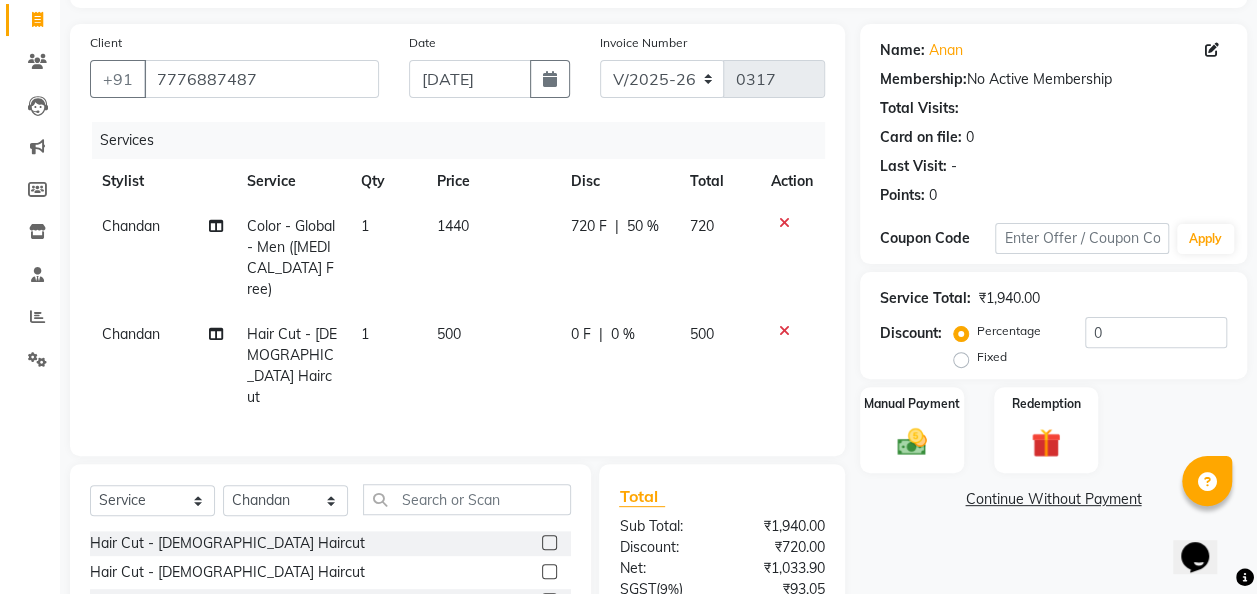 click on "500" 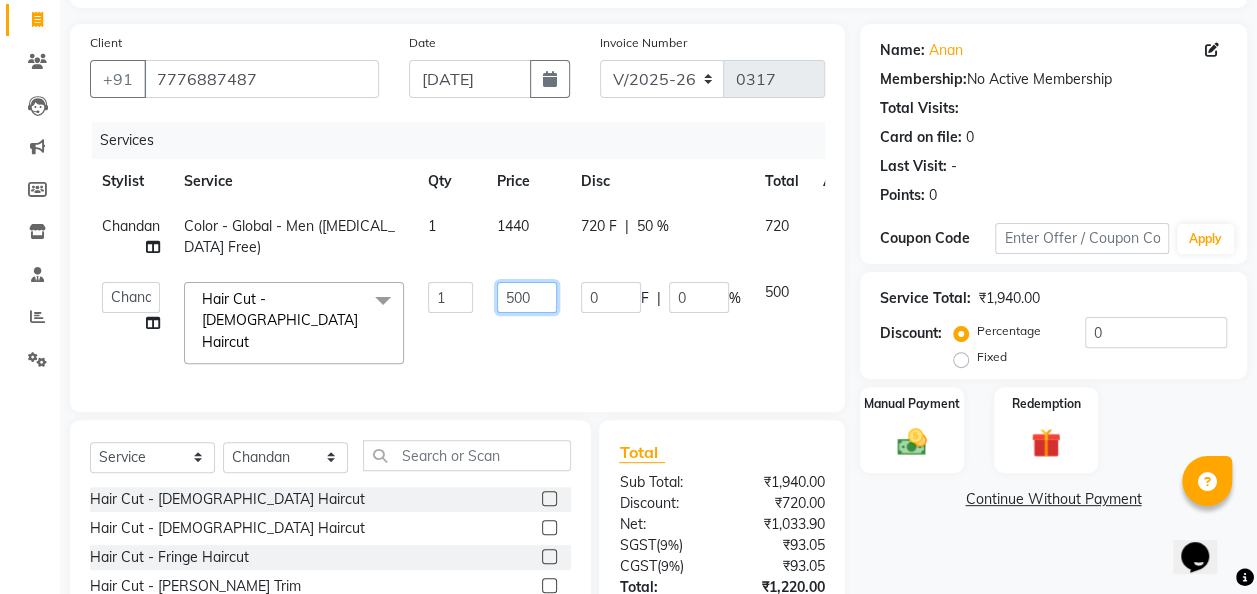 click on "500" 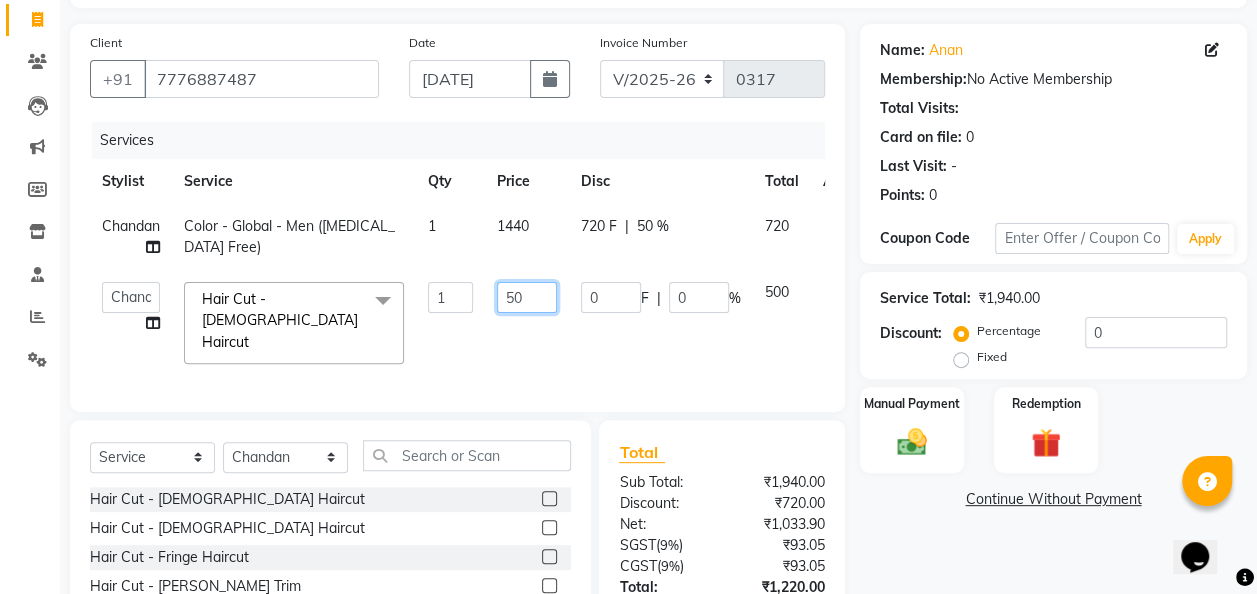 type on "5" 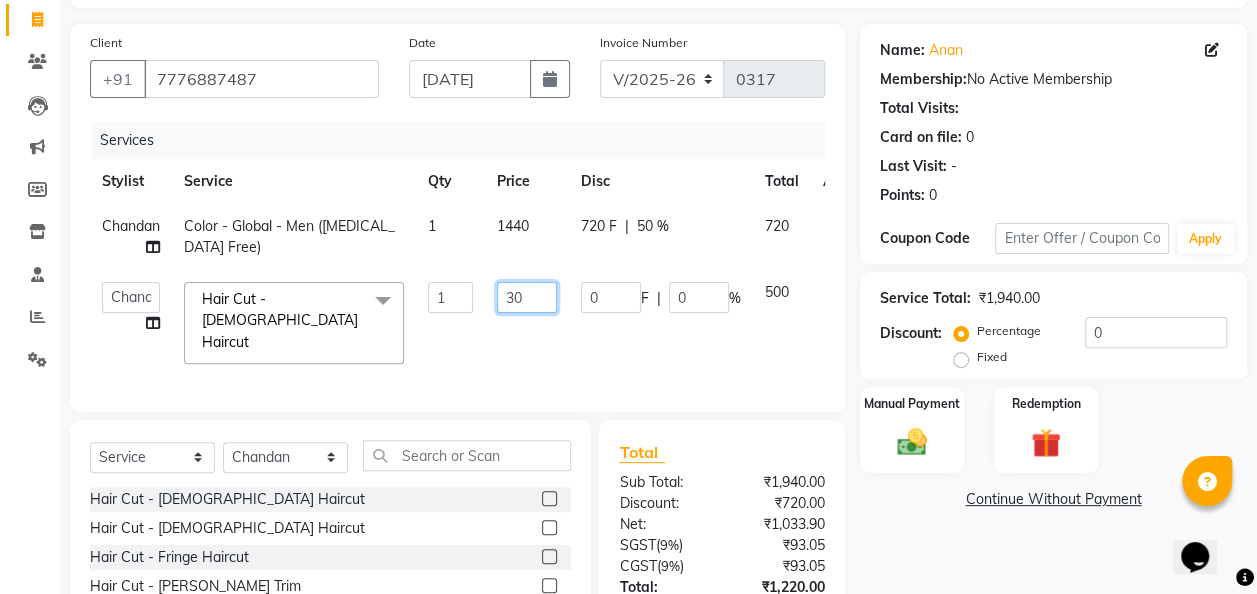 type on "300" 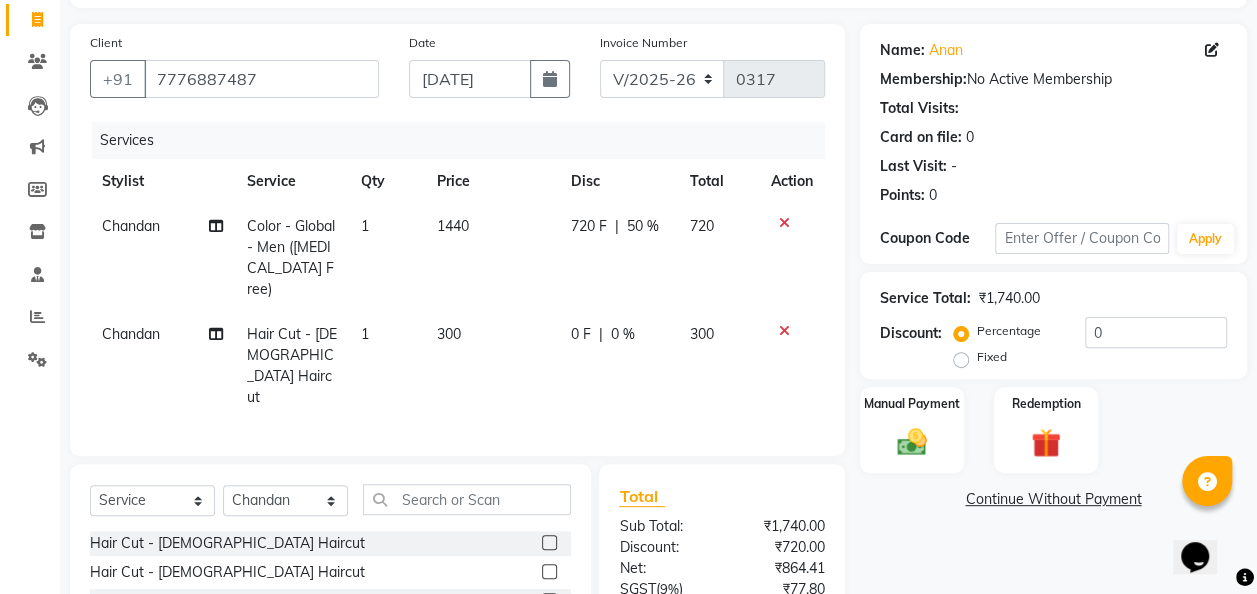 click on "Chandan Hair Cut - [DEMOGRAPHIC_DATA] Haircut 1 300 0 F | 0 % 300" 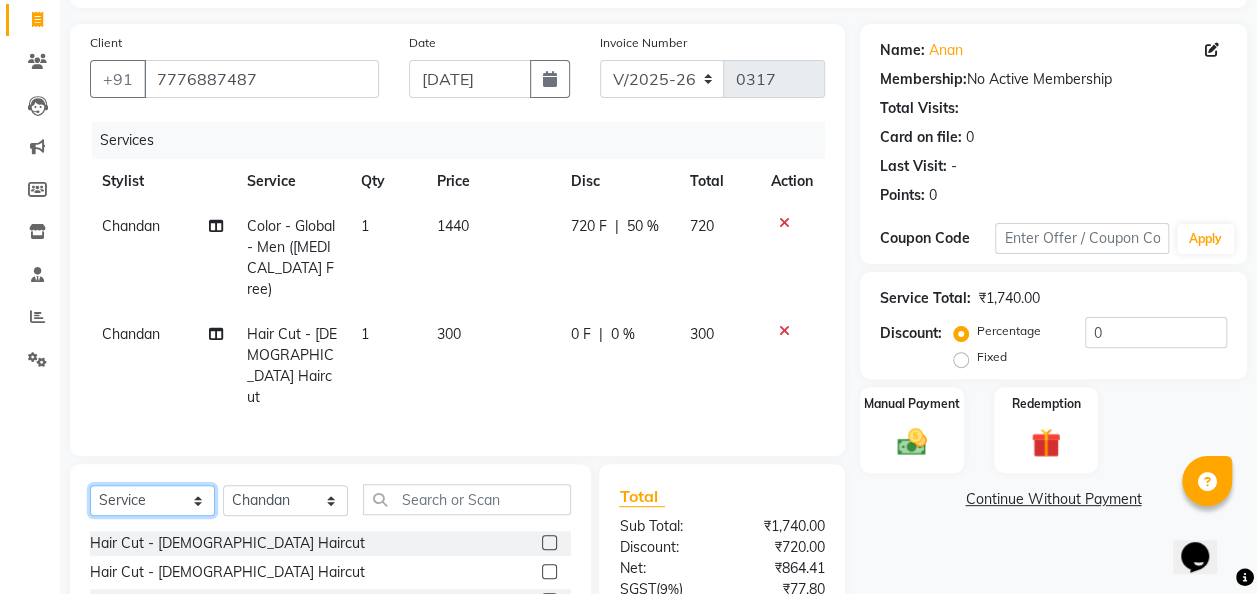 click on "Select  Service  Product  Membership  Package Voucher Prepaid Gift Card" 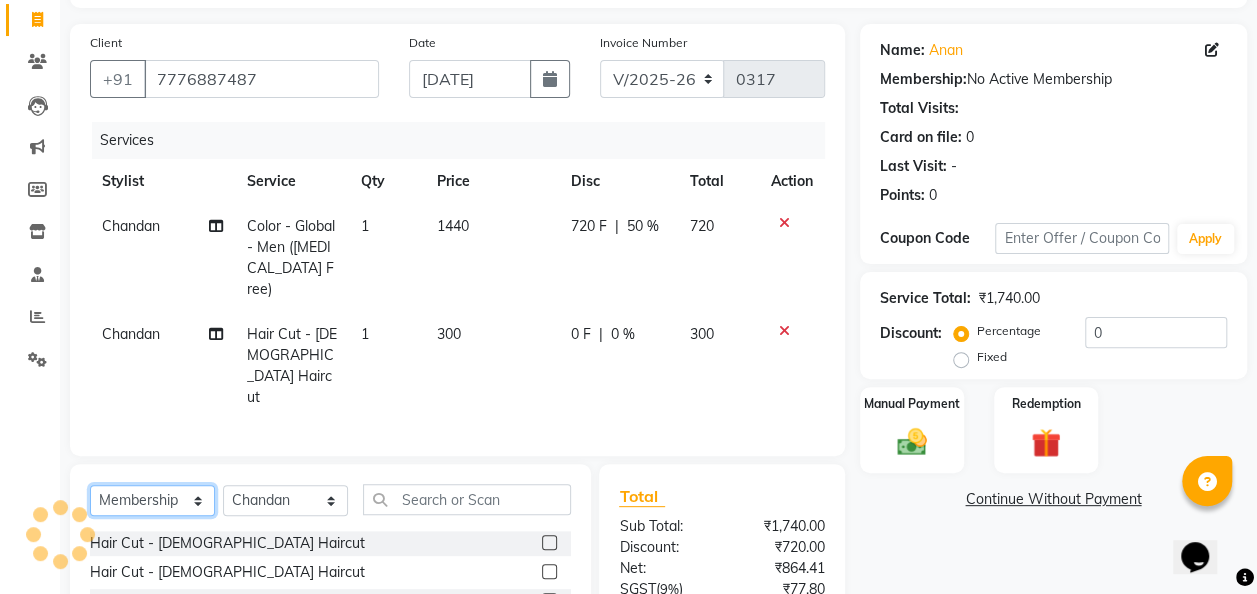 click on "Select  Service  Product  Membership  Package Voucher Prepaid Gift Card" 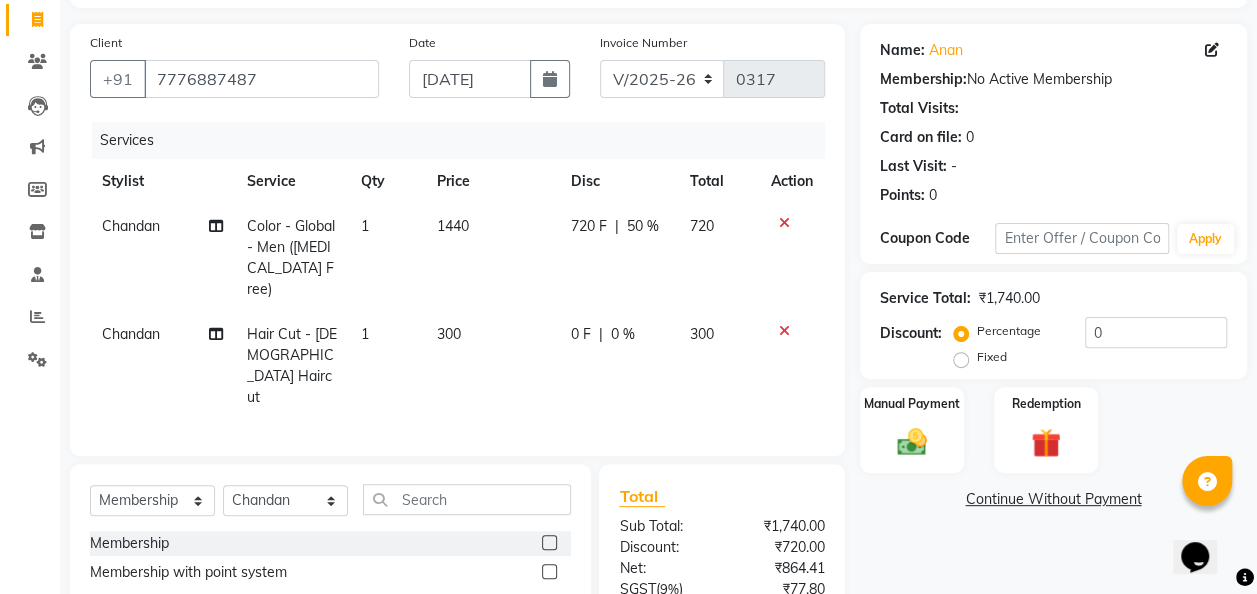 click 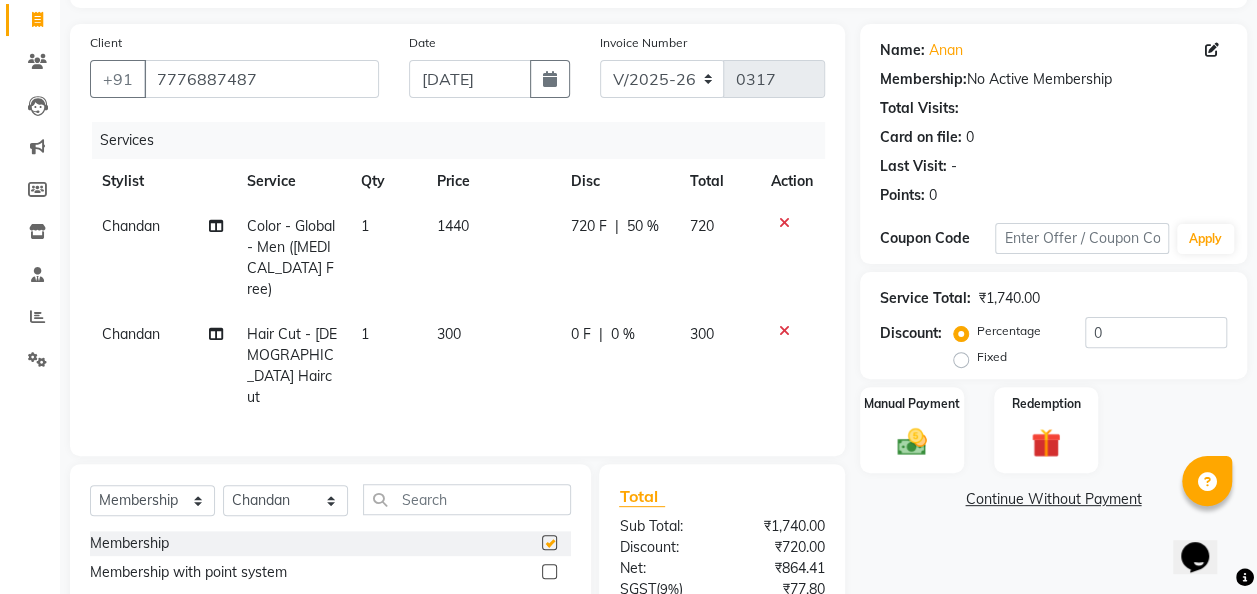 select on "select" 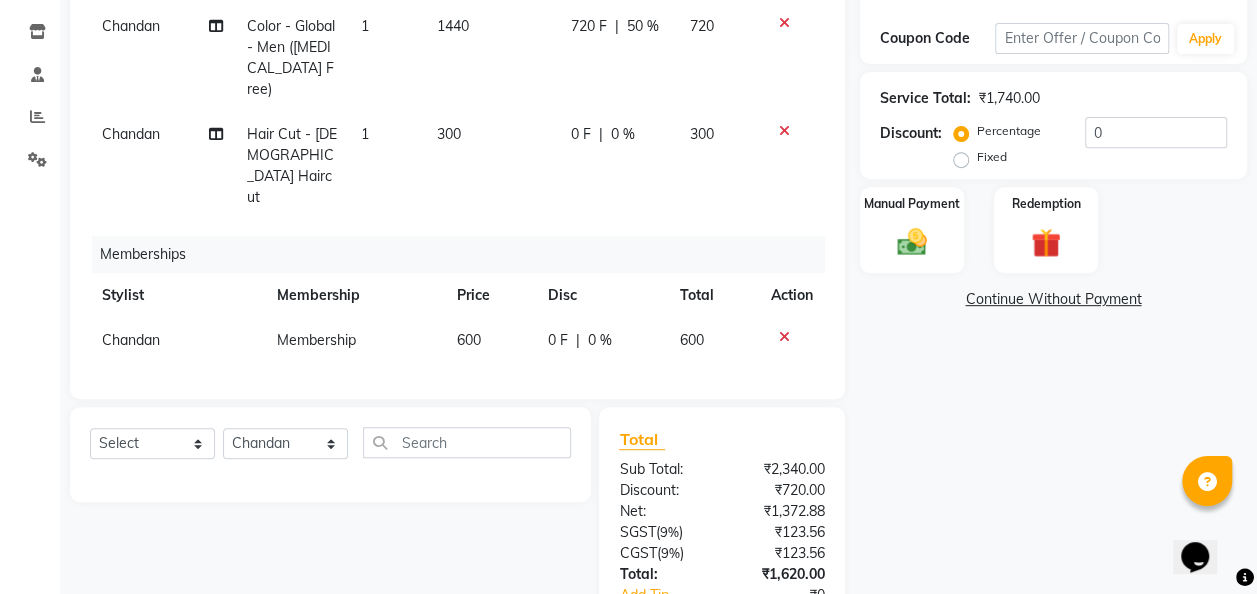 scroll, scrollTop: 324, scrollLeft: 0, axis: vertical 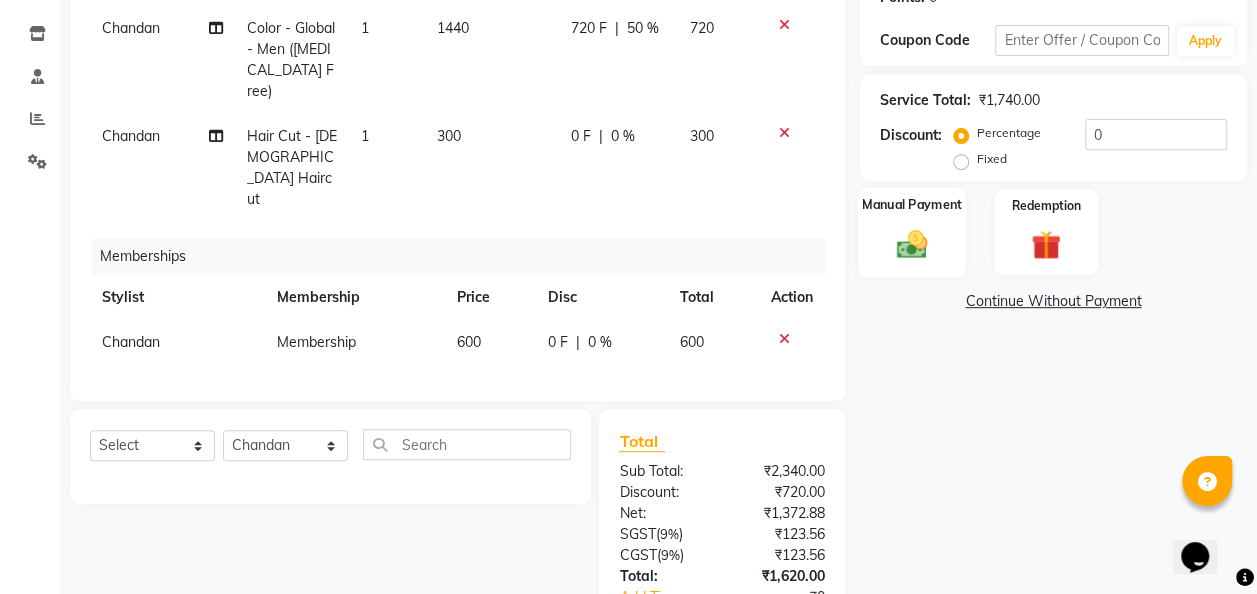 click 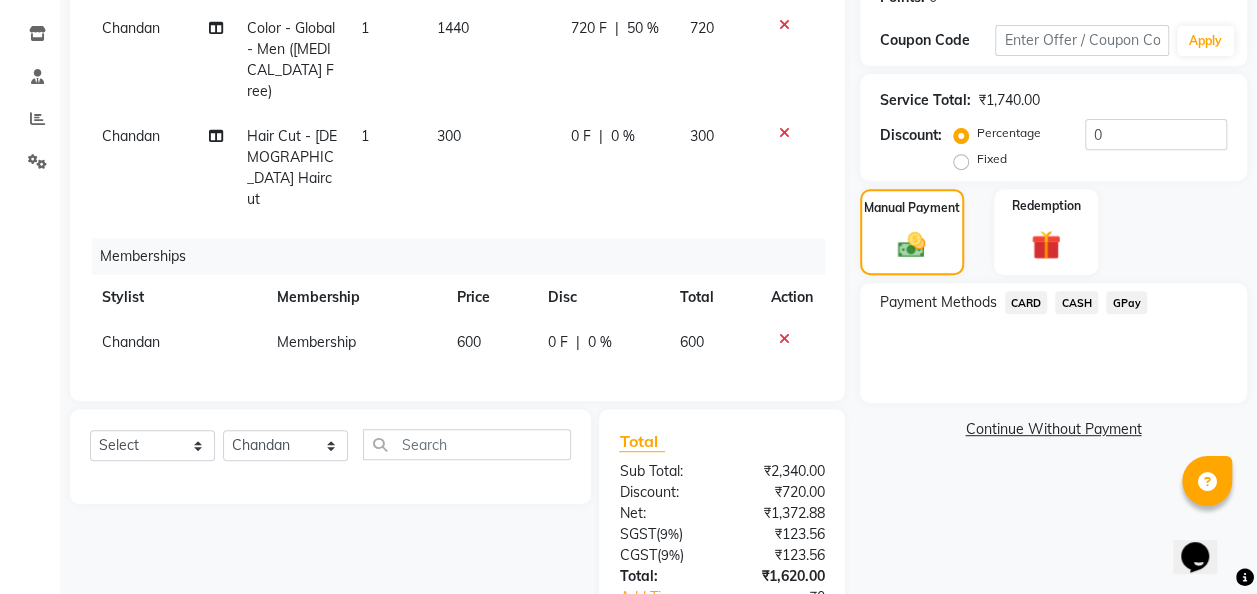 click on "GPay" 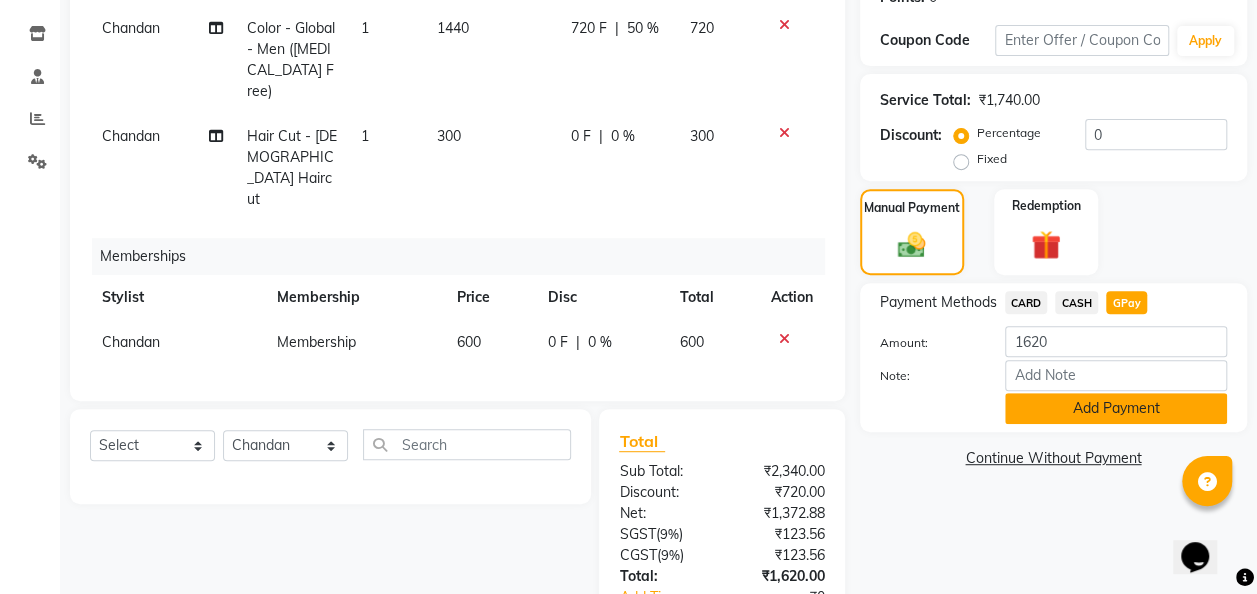 click on "Add Payment" 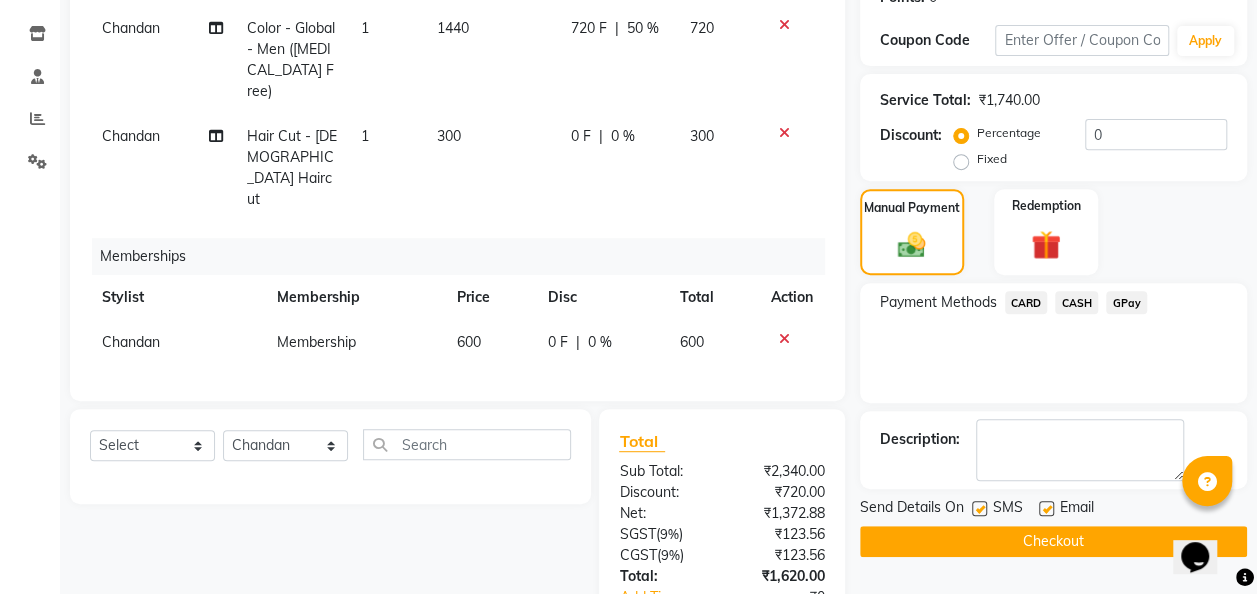click on "Checkout" 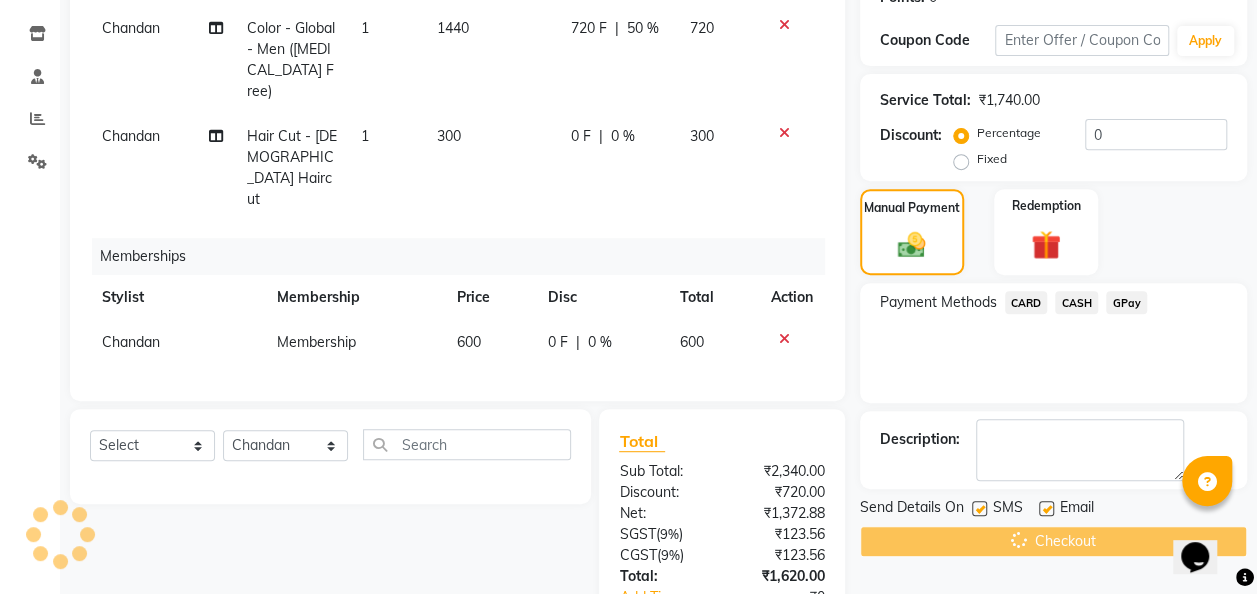 scroll, scrollTop: 456, scrollLeft: 0, axis: vertical 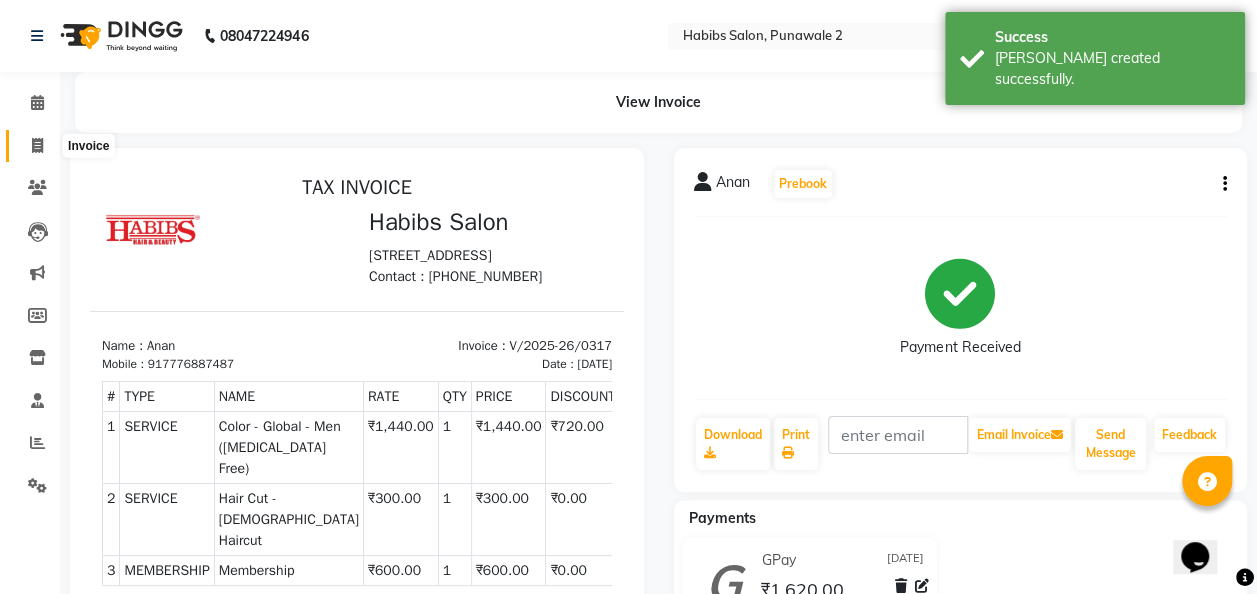 click 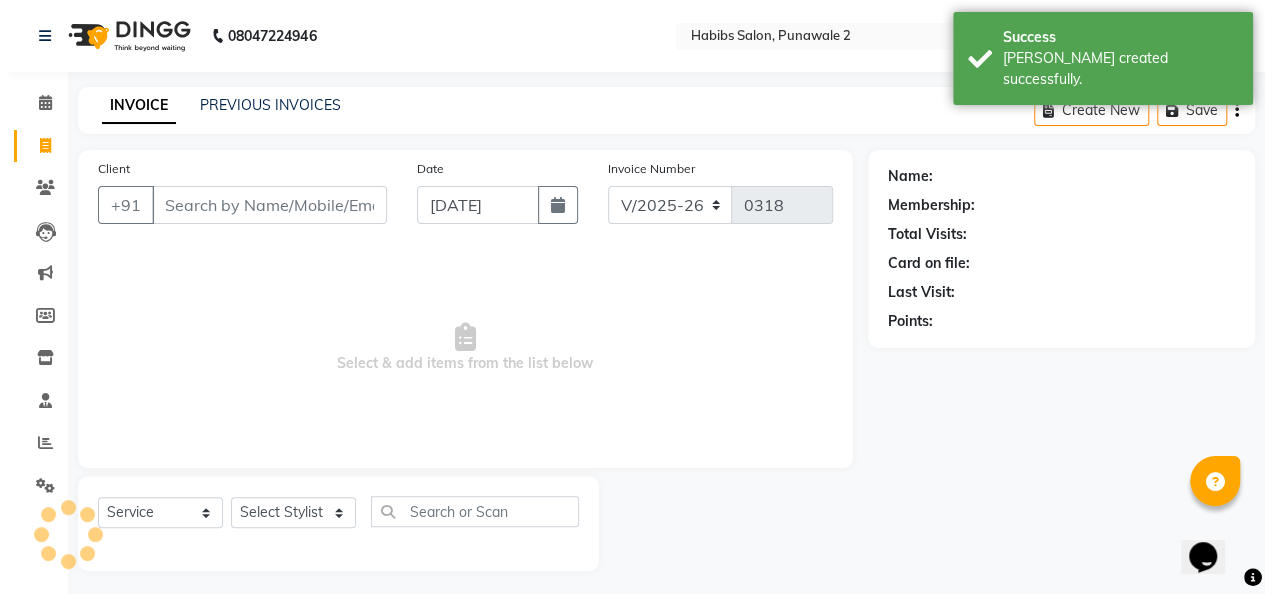 scroll, scrollTop: 6, scrollLeft: 0, axis: vertical 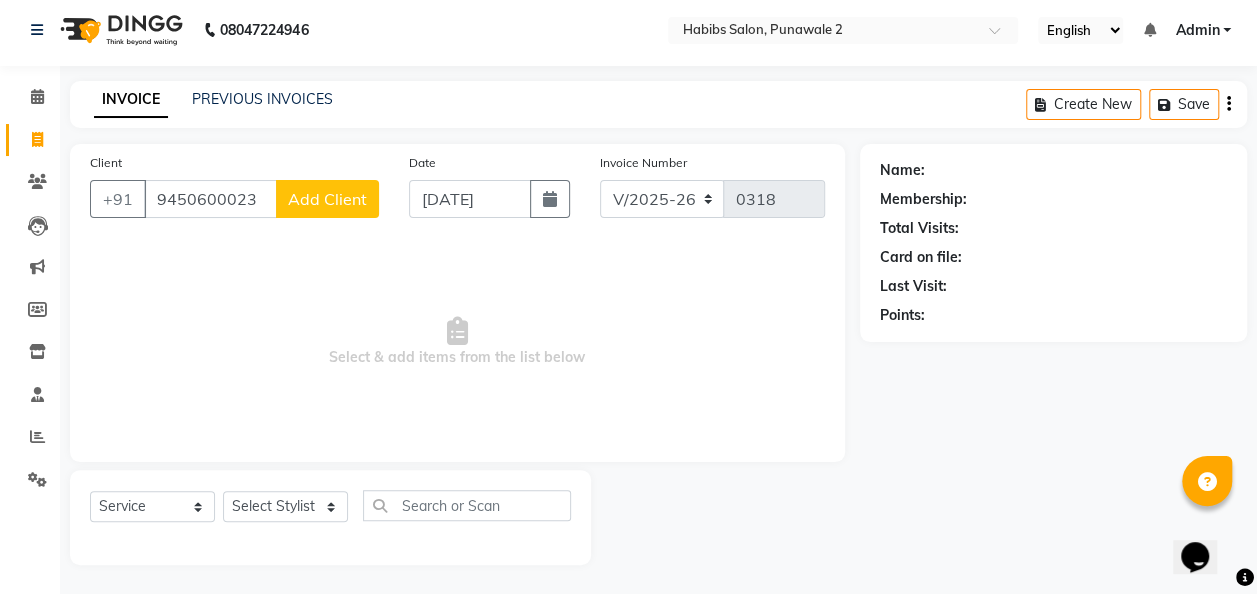 type on "9450600023" 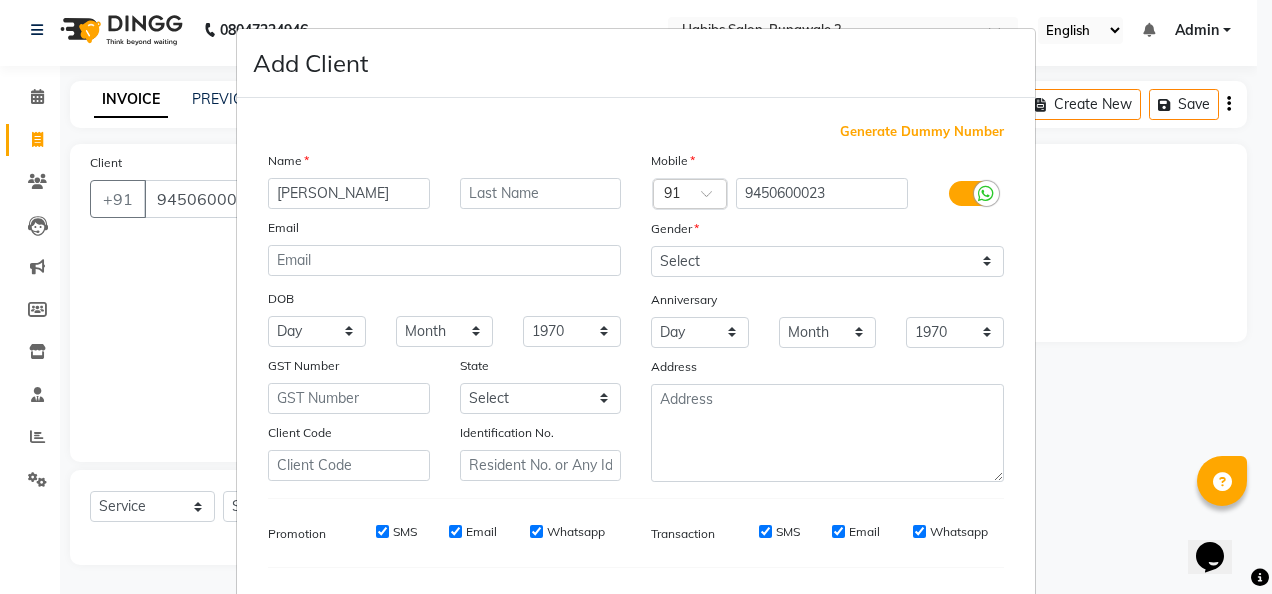 type on "[PERSON_NAME]" 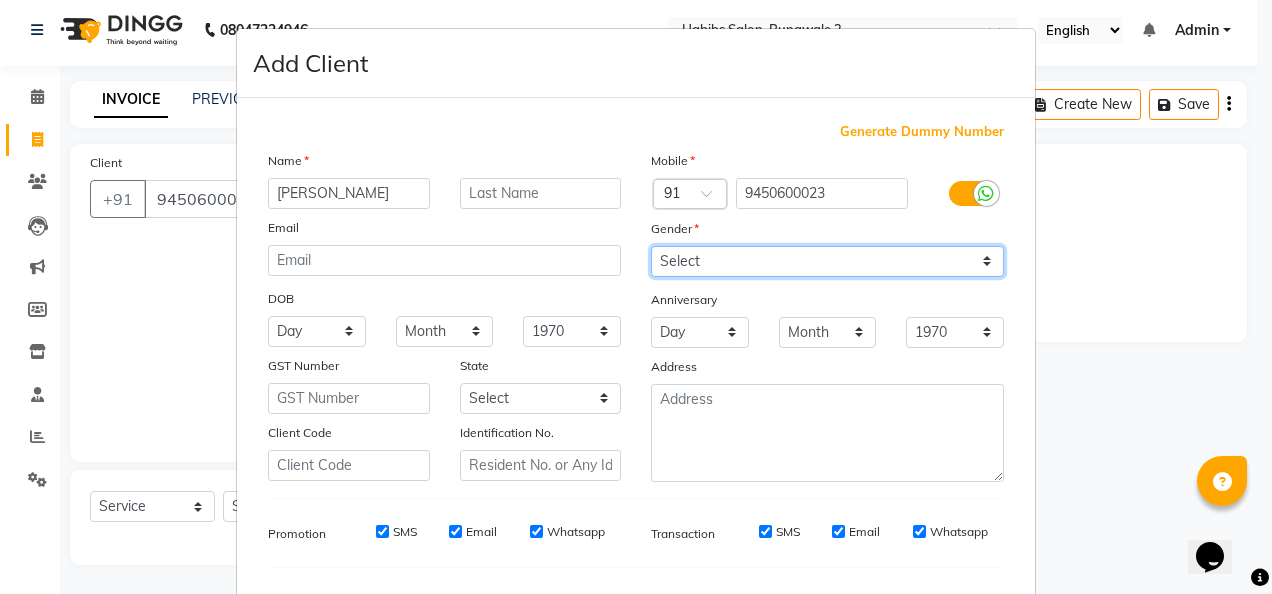 click on "Select [DEMOGRAPHIC_DATA] [DEMOGRAPHIC_DATA] Other Prefer Not To Say" at bounding box center (827, 261) 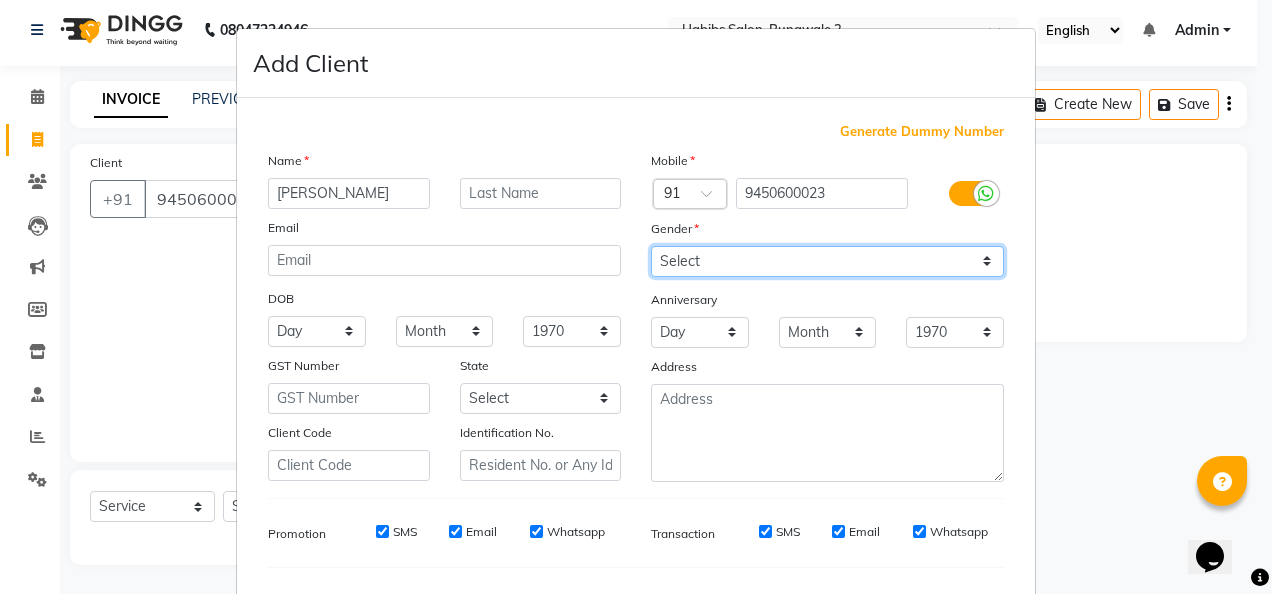 select on "[DEMOGRAPHIC_DATA]" 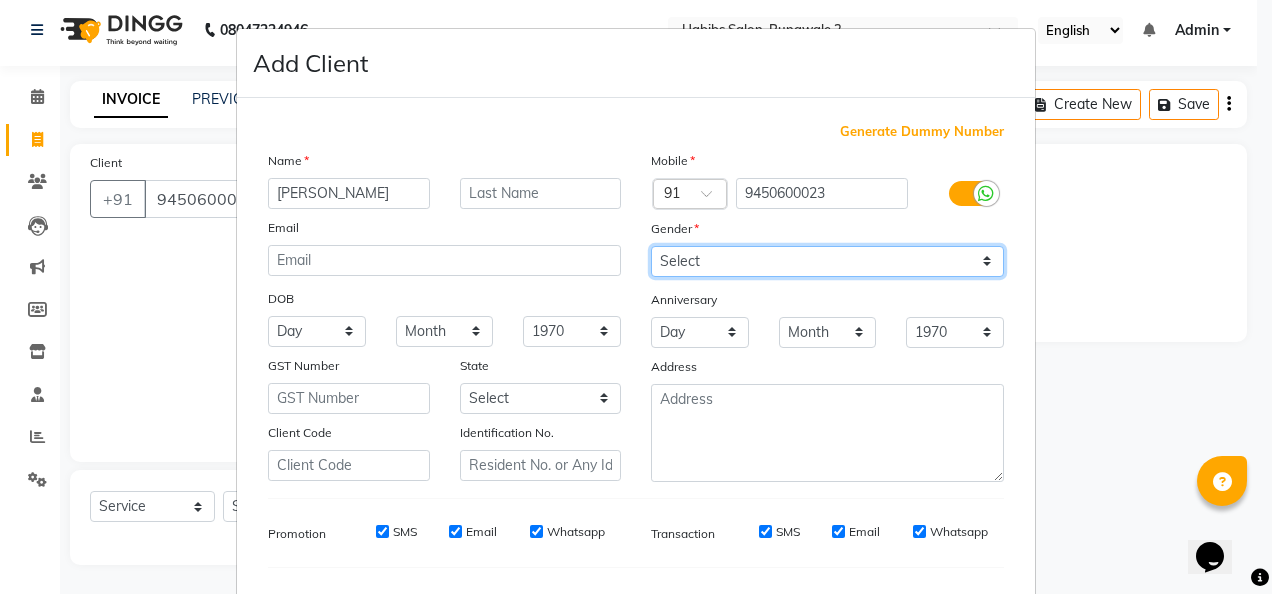 click on "Select [DEMOGRAPHIC_DATA] [DEMOGRAPHIC_DATA] Other Prefer Not To Say" at bounding box center (827, 261) 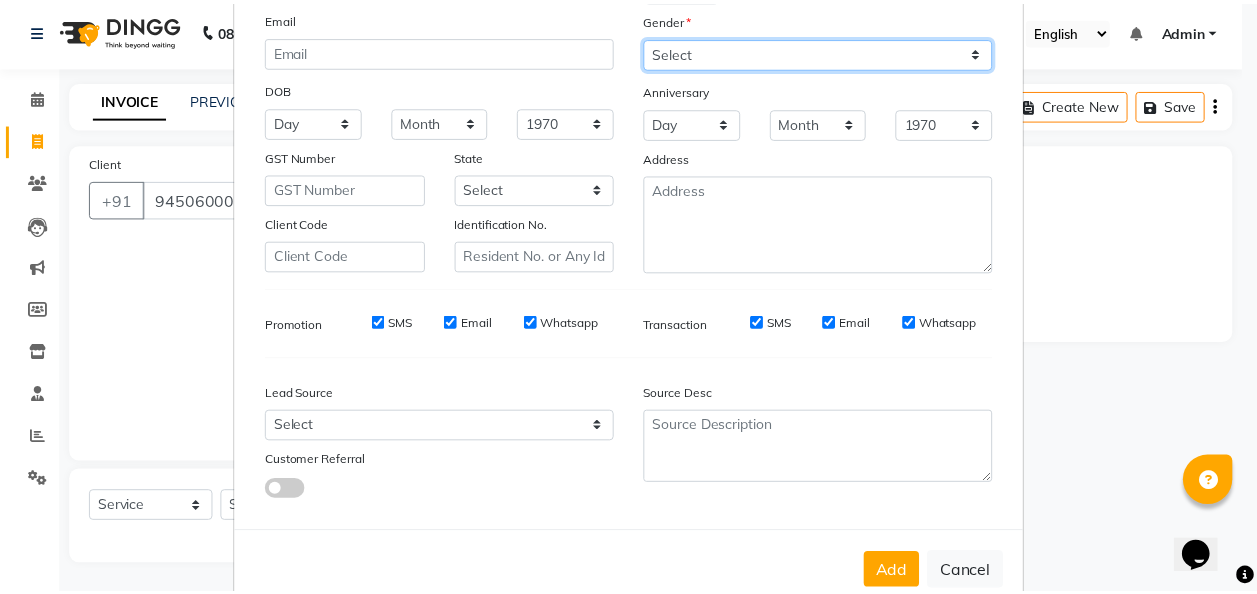 scroll, scrollTop: 214, scrollLeft: 0, axis: vertical 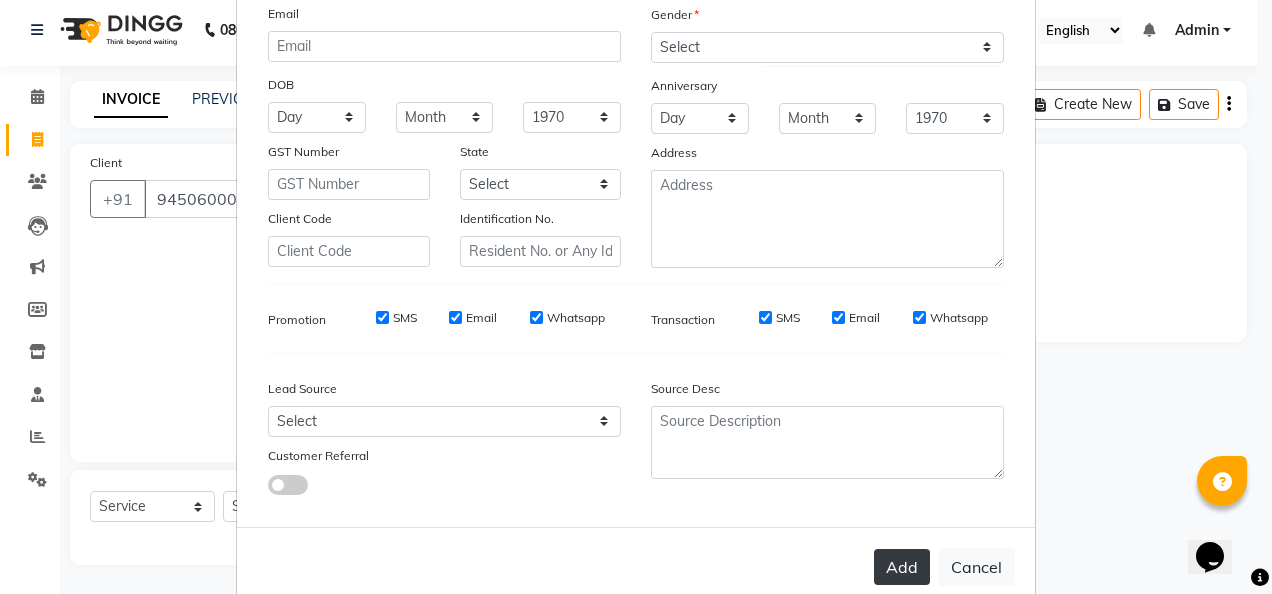 click on "Add" at bounding box center (902, 567) 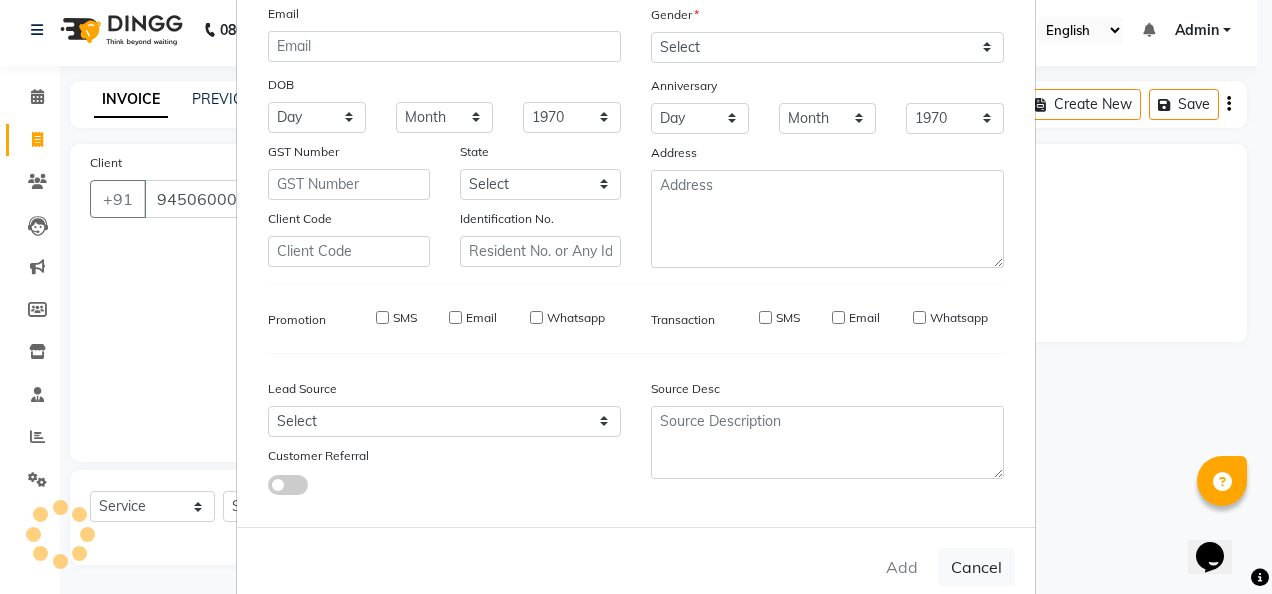 type 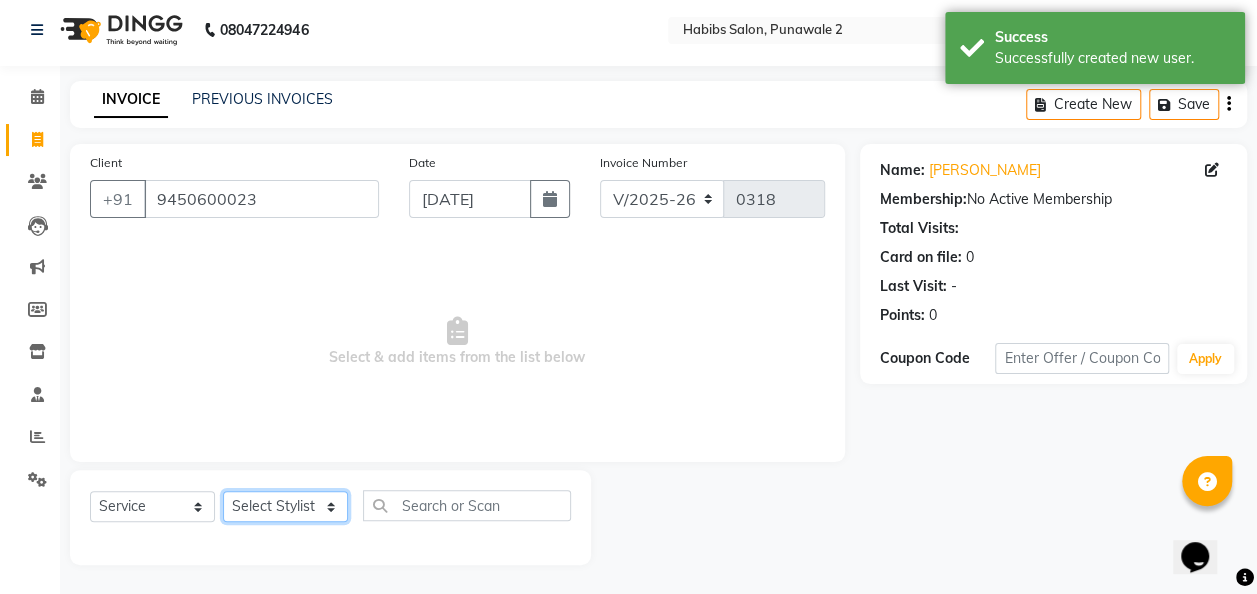 click on "Select Stylist Chandan [PERSON_NAME] [PERSON_NAME] [PERSON_NAME]" 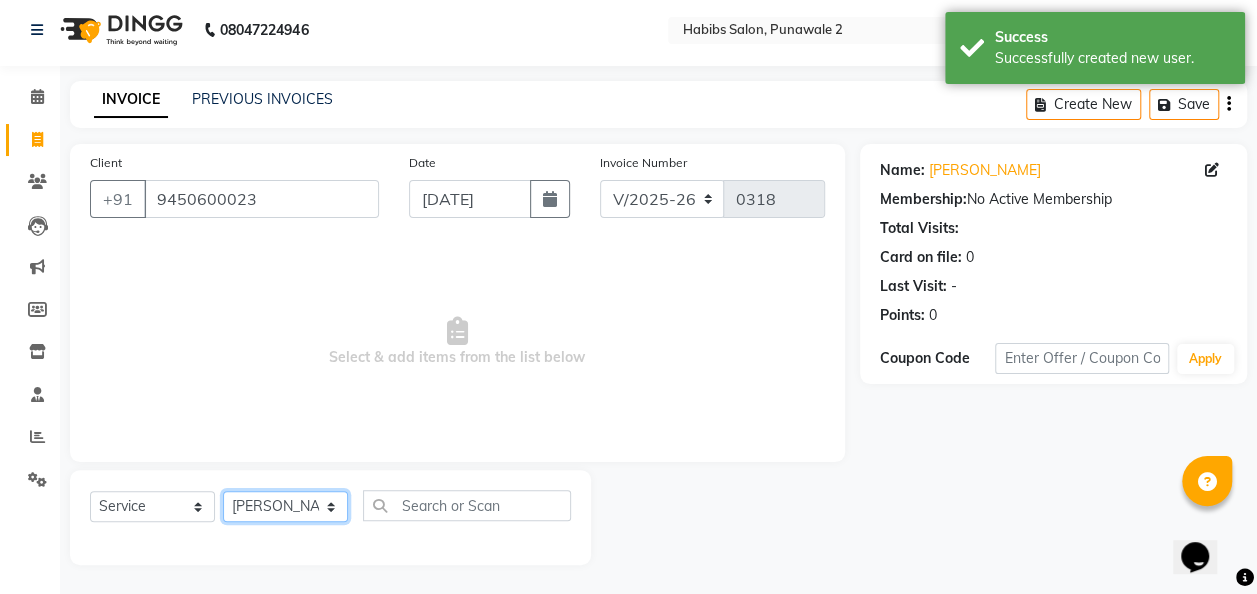 click on "Select Stylist Chandan [PERSON_NAME] [PERSON_NAME] [PERSON_NAME]" 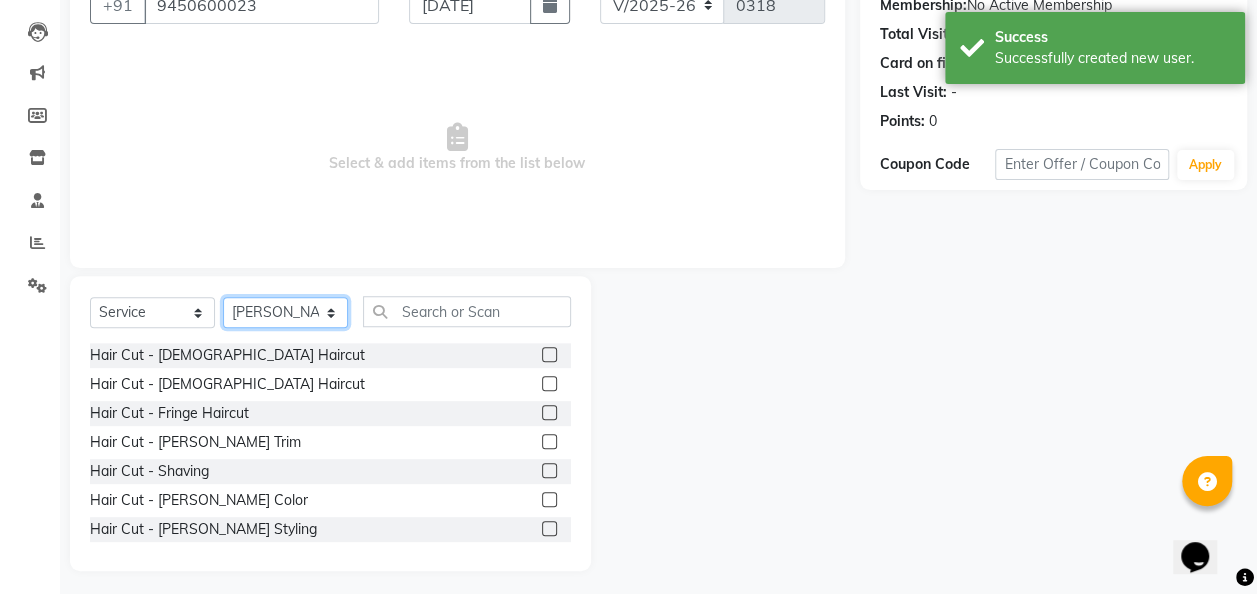 scroll, scrollTop: 206, scrollLeft: 0, axis: vertical 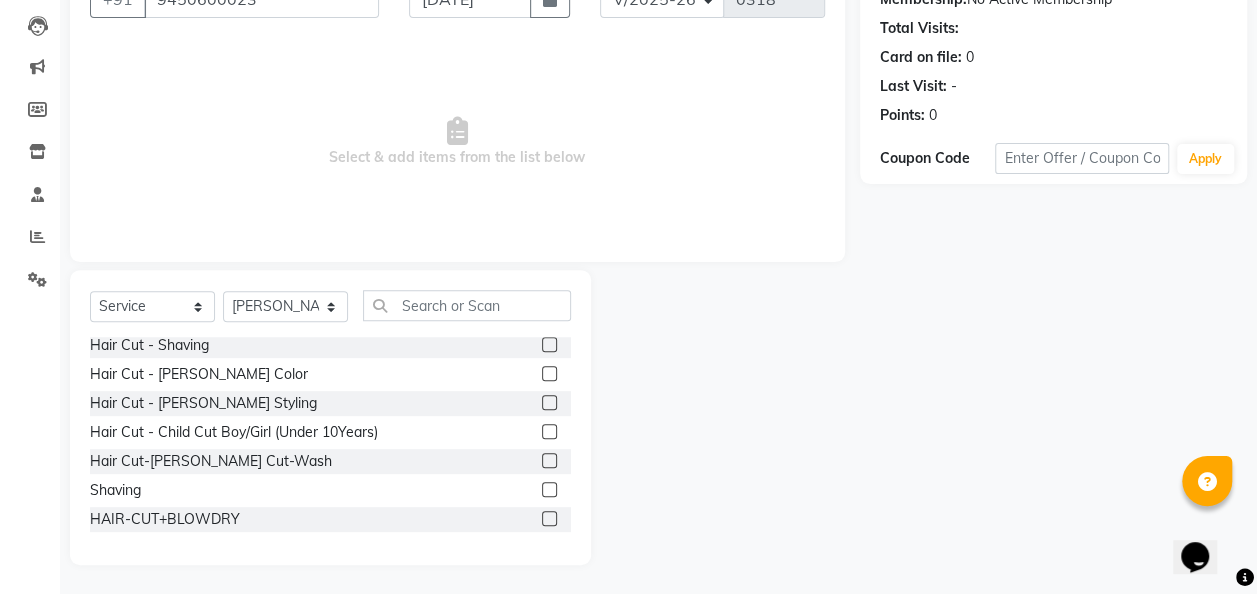 click 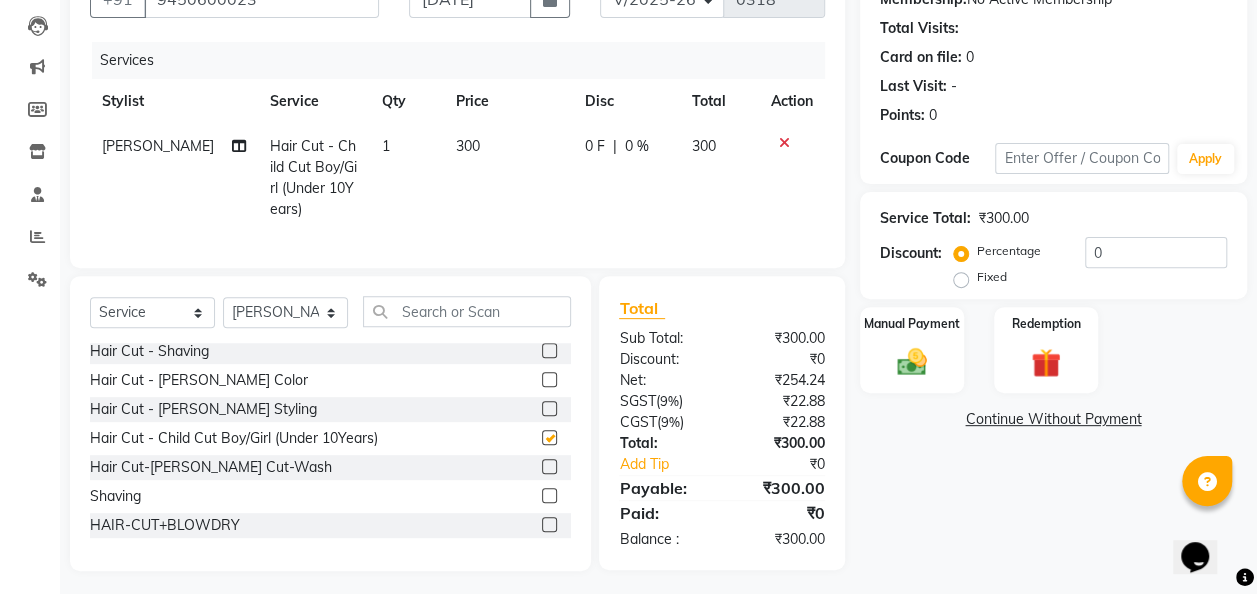 checkbox on "false" 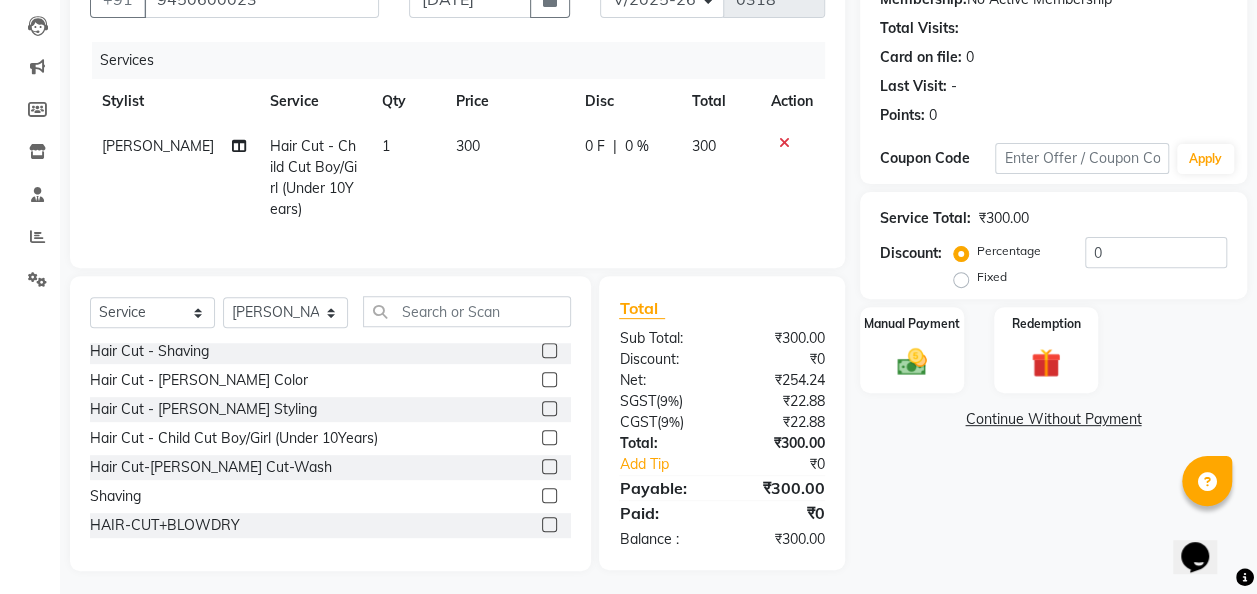 click on "300" 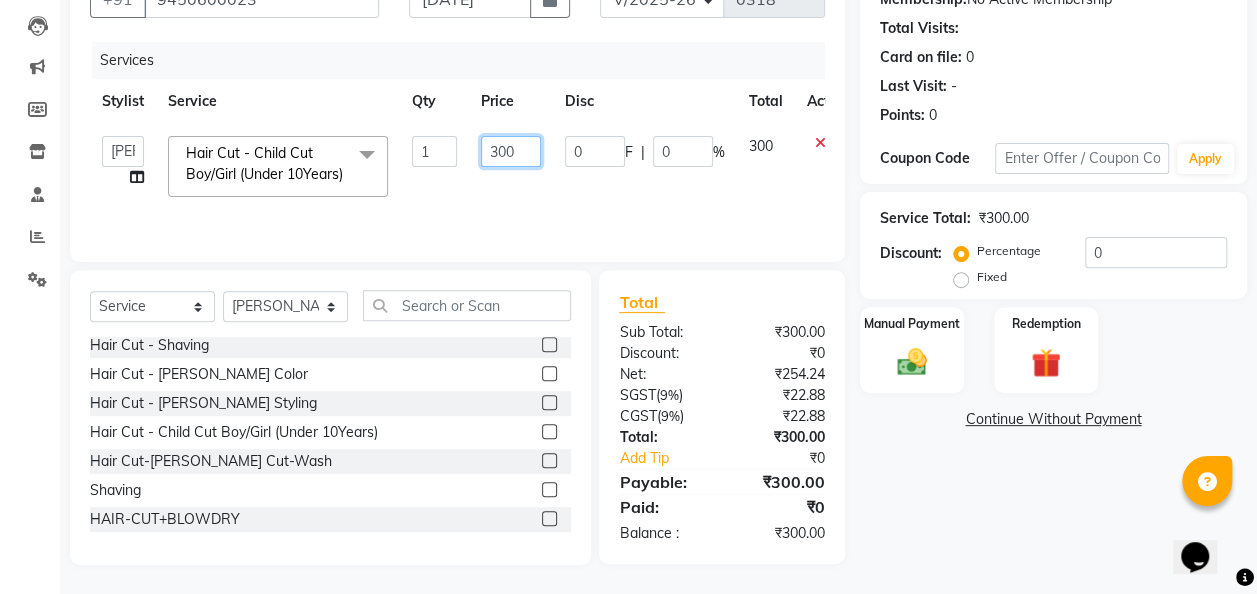 click on "300" 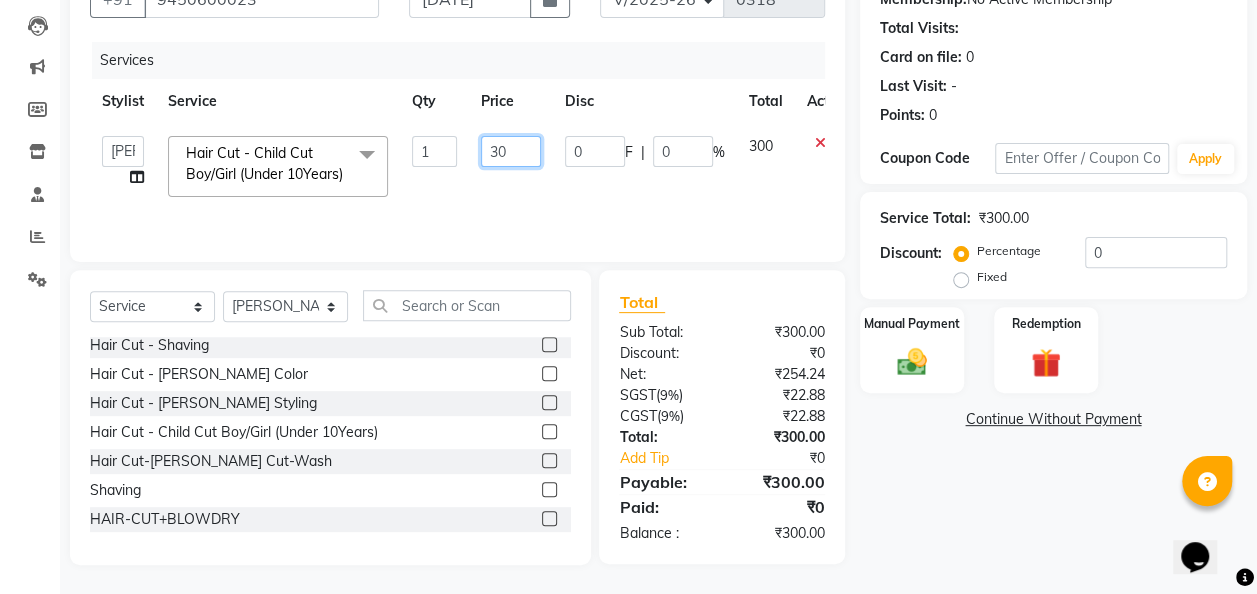 type on "3" 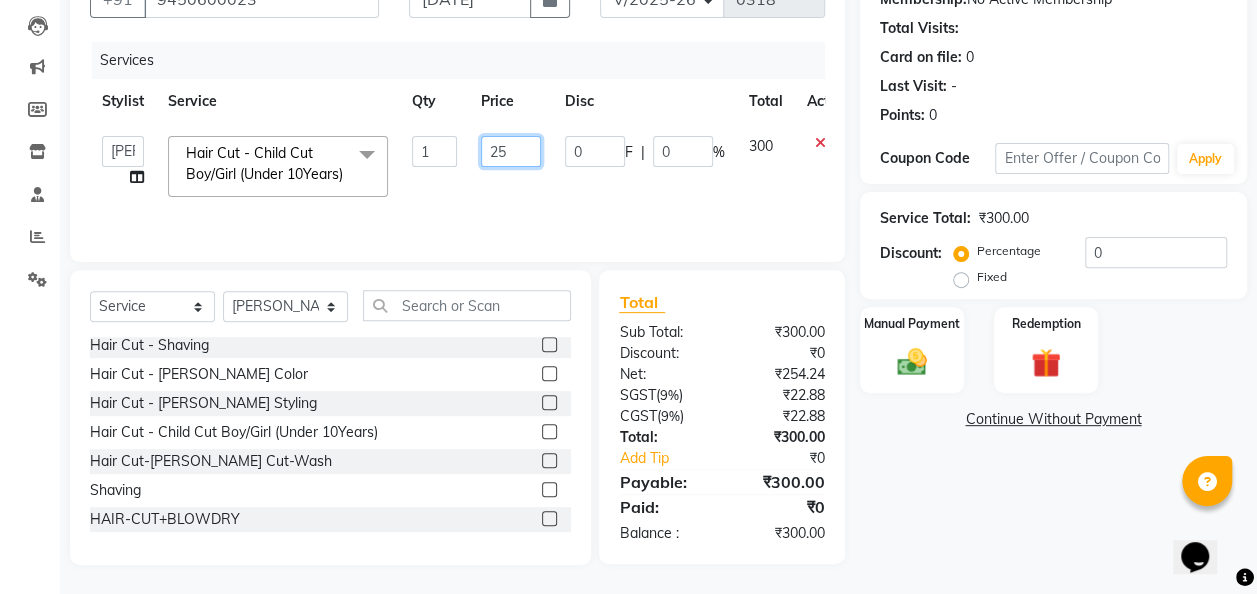 type on "250" 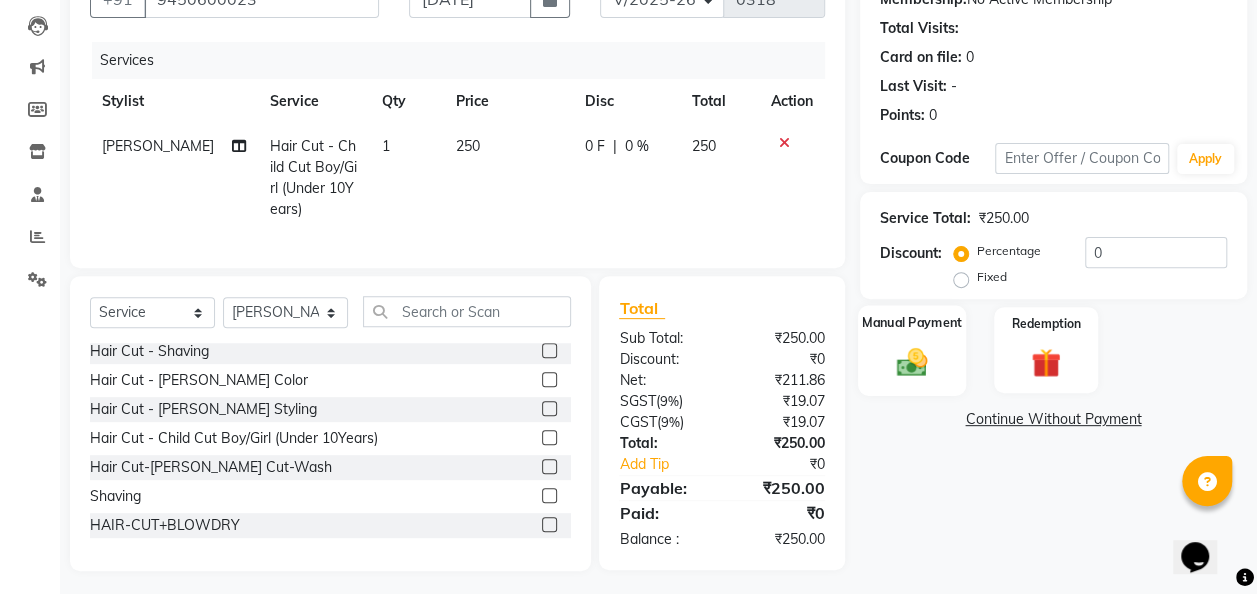 click 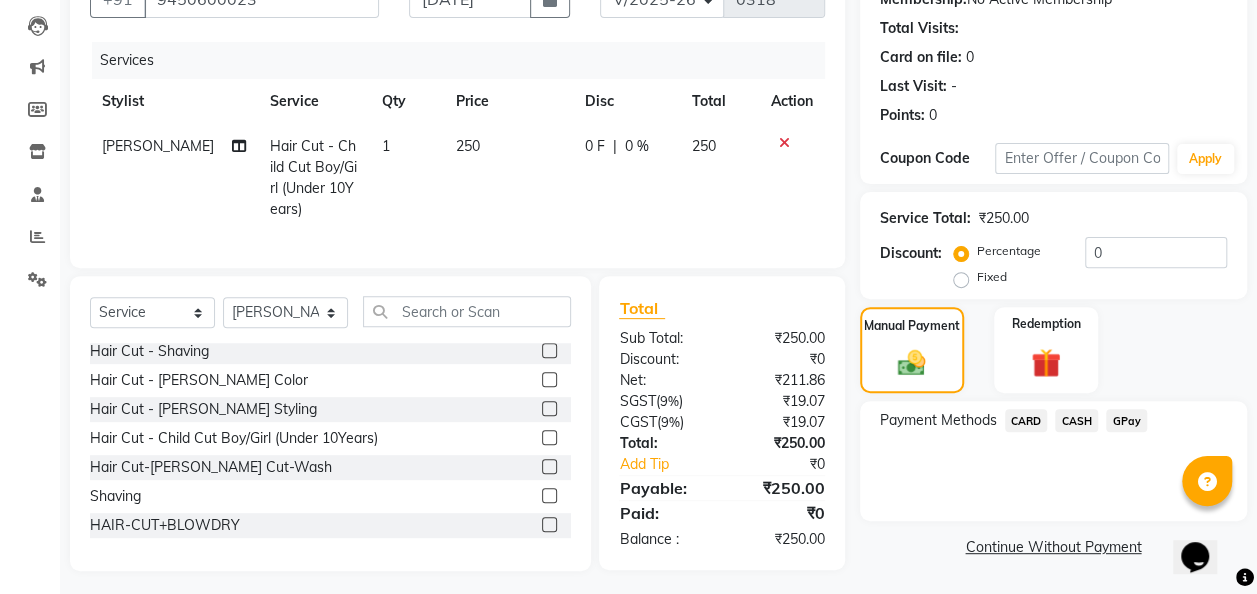 click on "CASH" 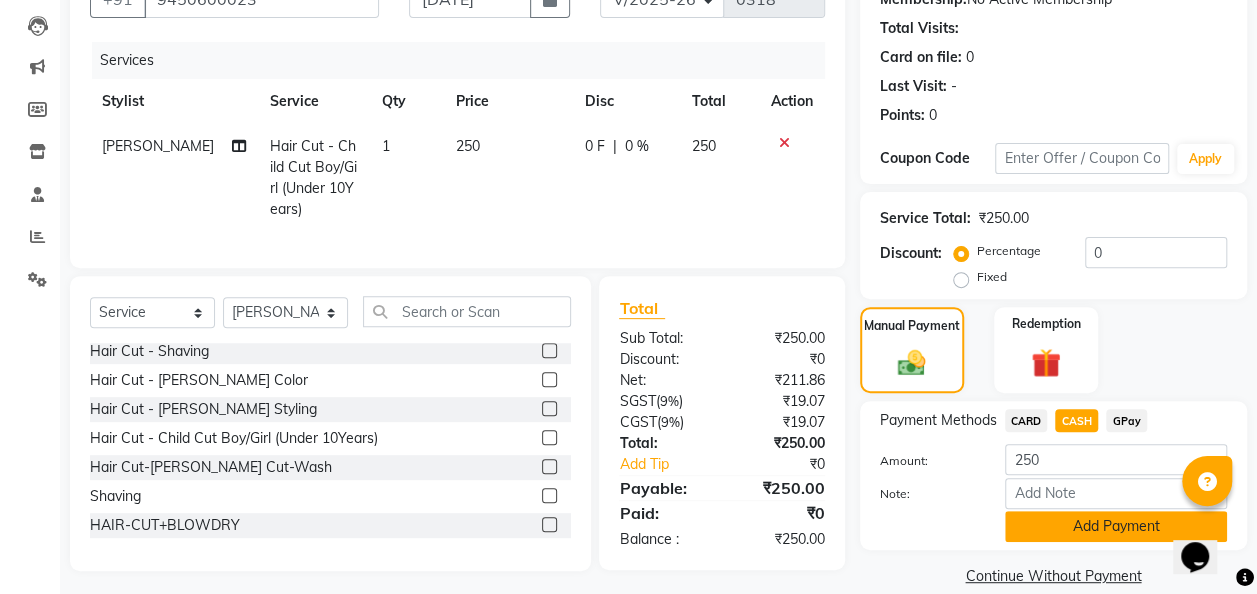 click on "Add Payment" 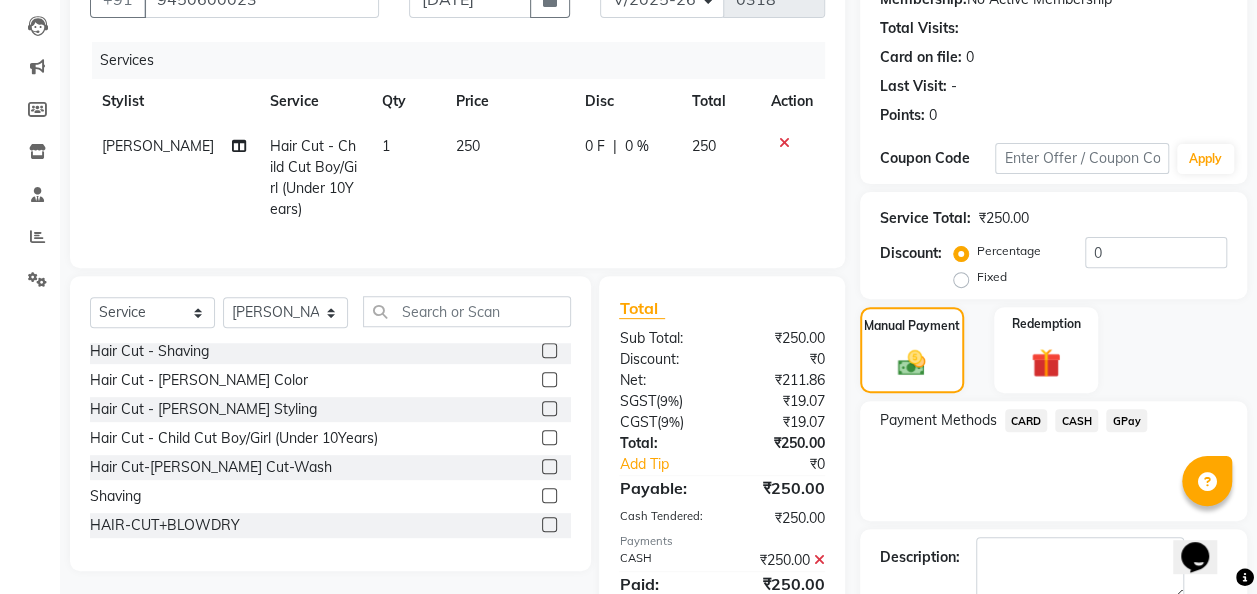 scroll, scrollTop: 316, scrollLeft: 0, axis: vertical 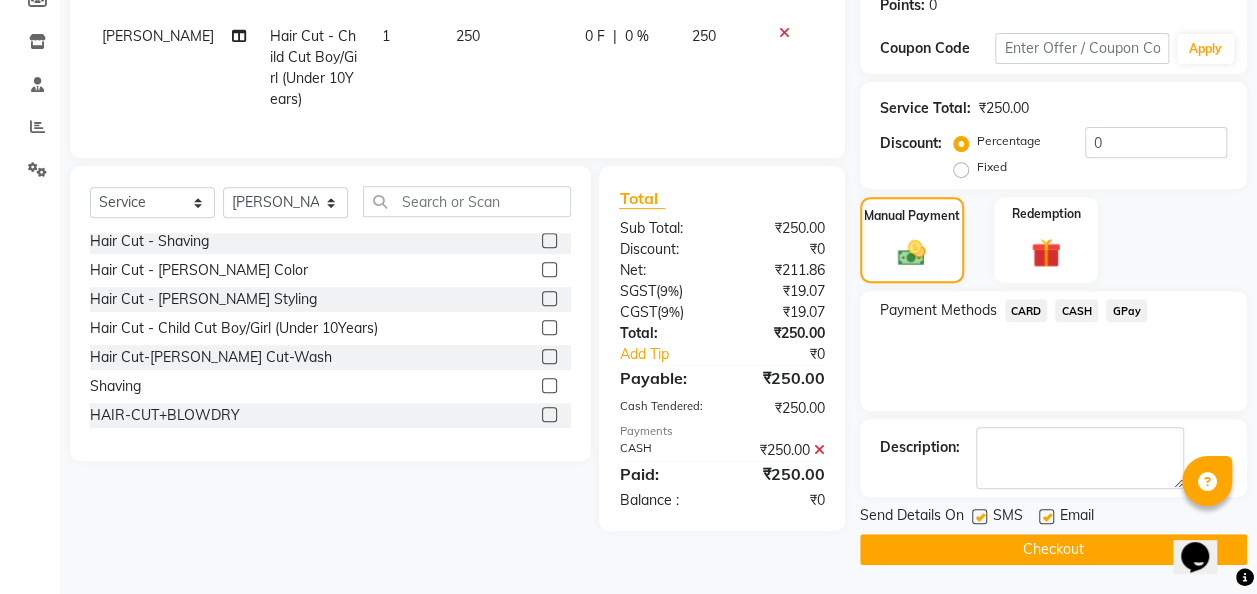 click on "Checkout" 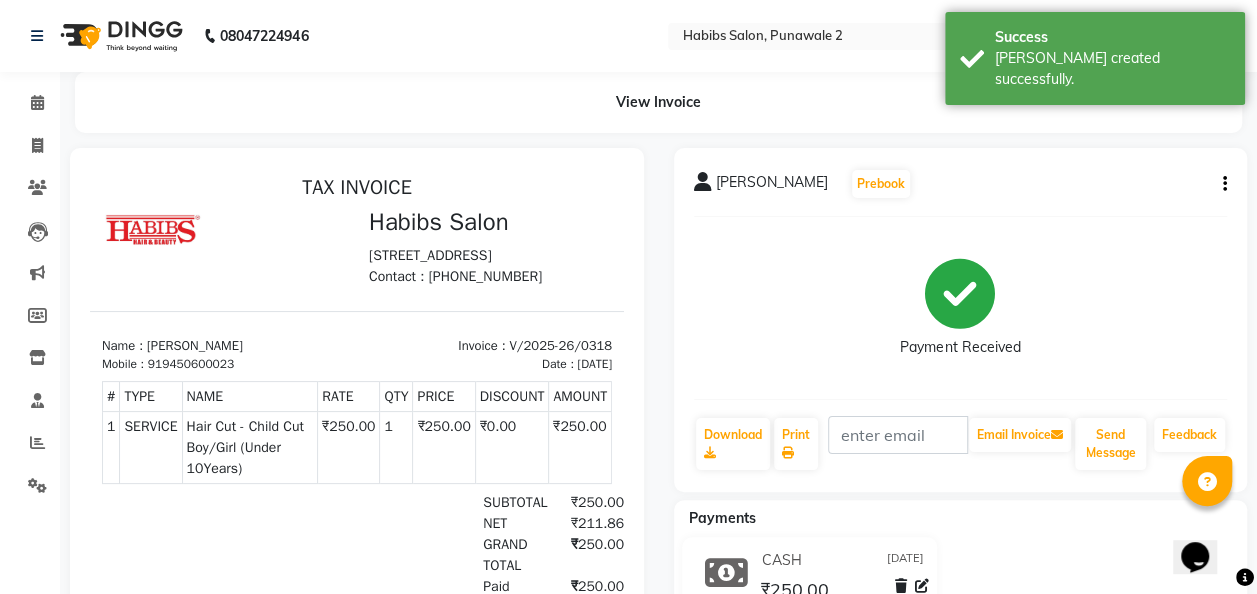 scroll, scrollTop: 0, scrollLeft: 0, axis: both 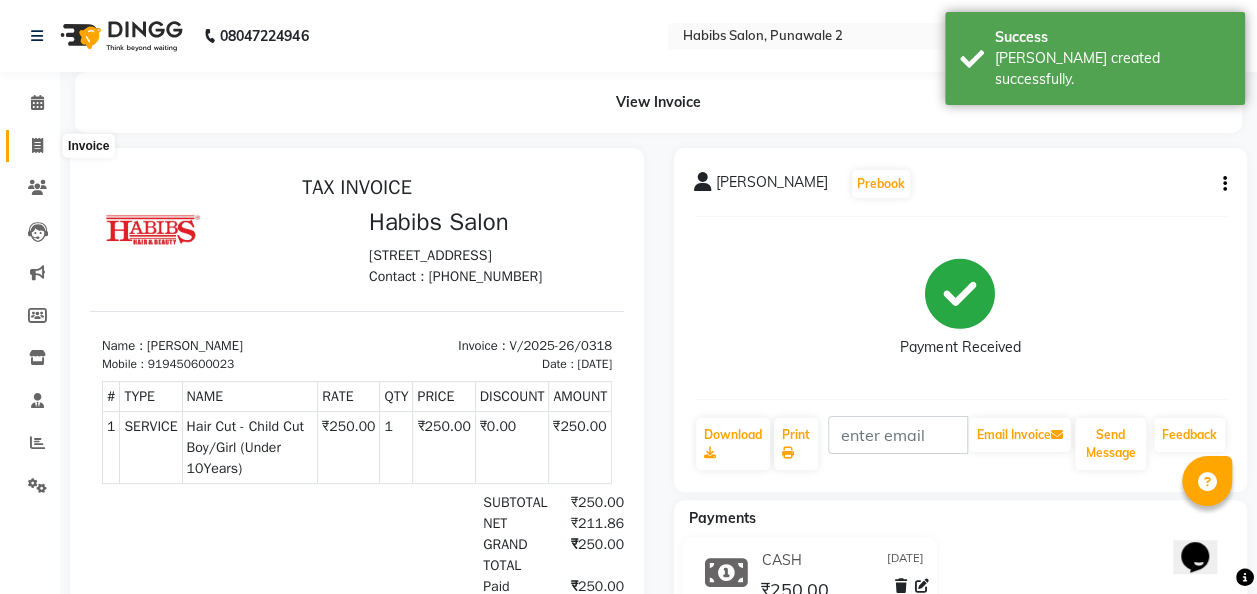 click 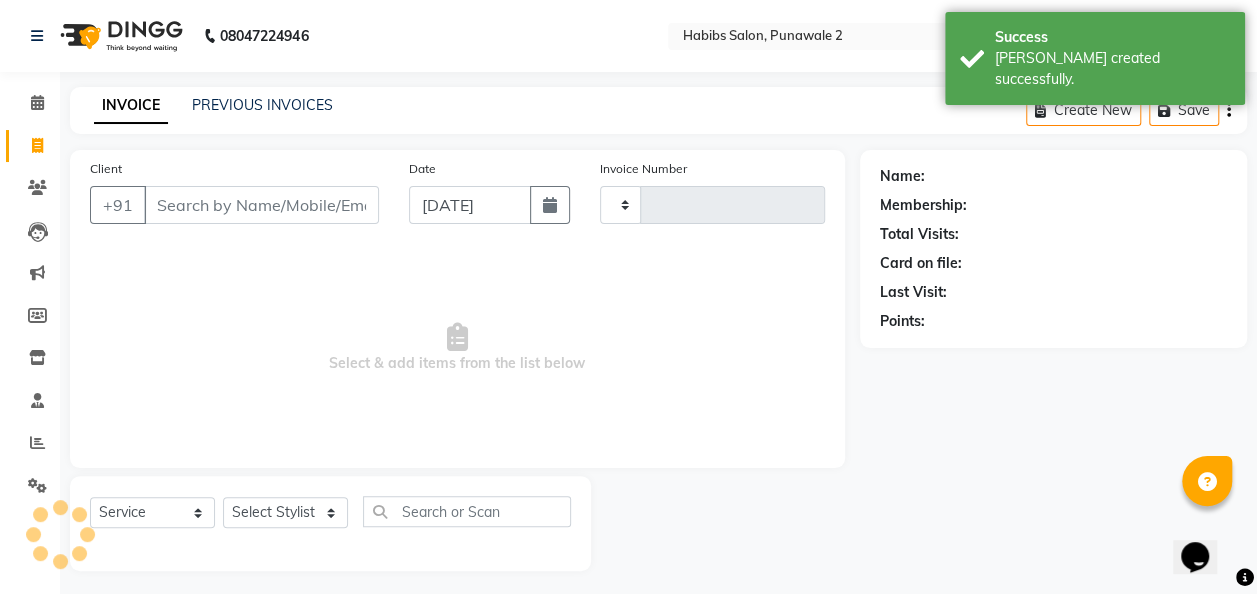 type on "0319" 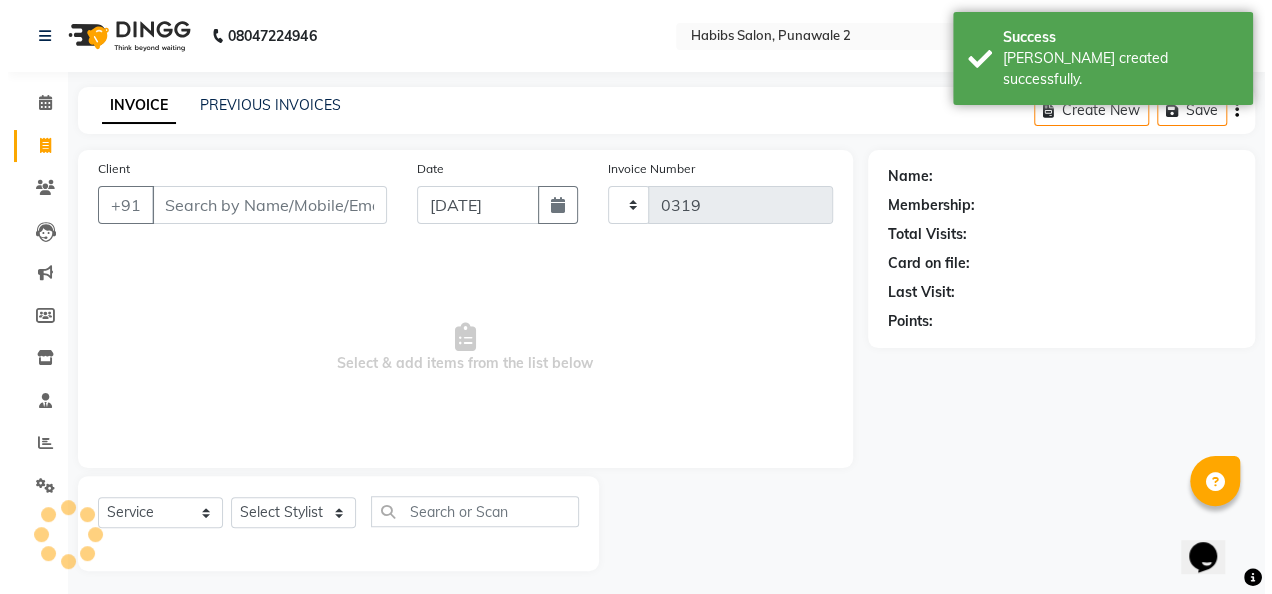 scroll, scrollTop: 6, scrollLeft: 0, axis: vertical 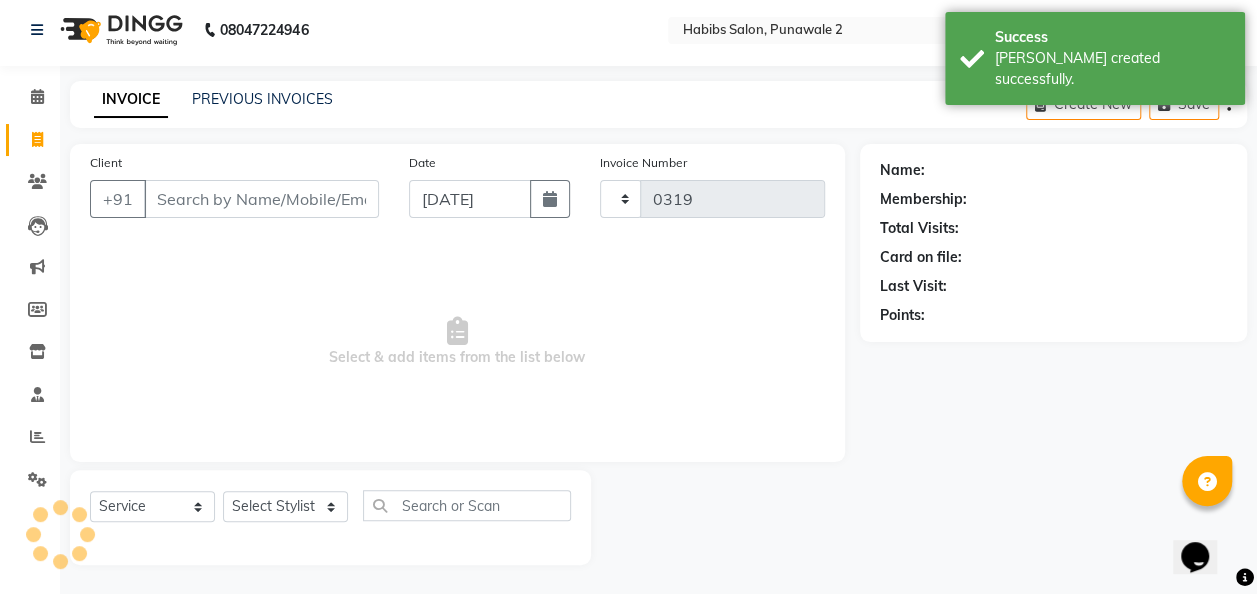 select on "8475" 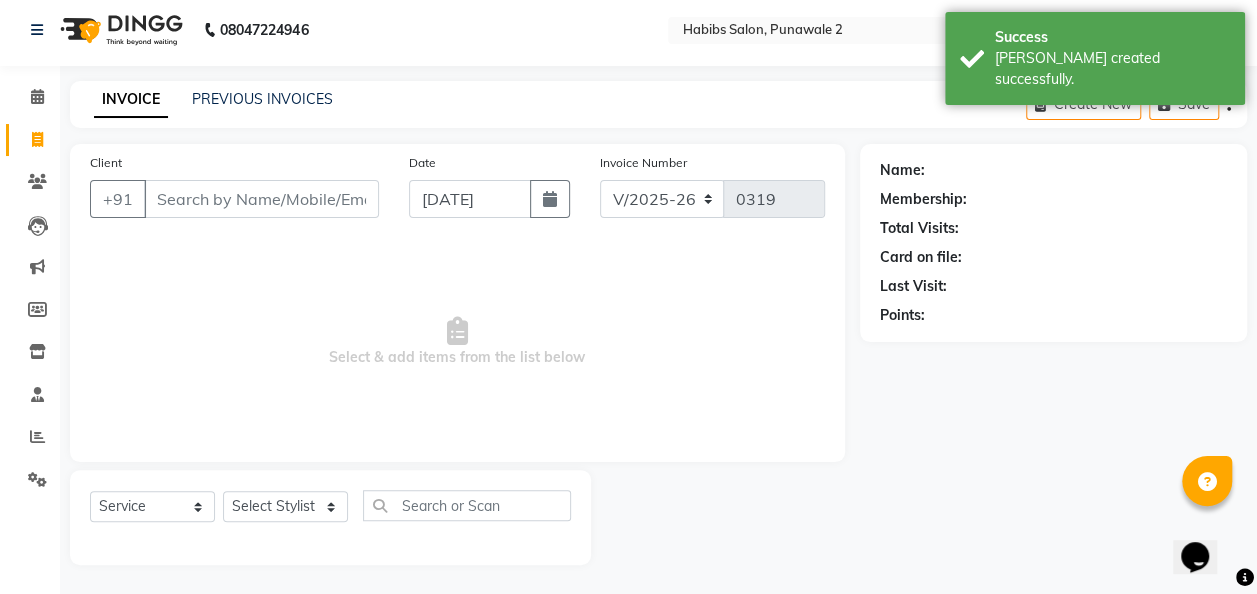 click on "Client" at bounding box center (261, 199) 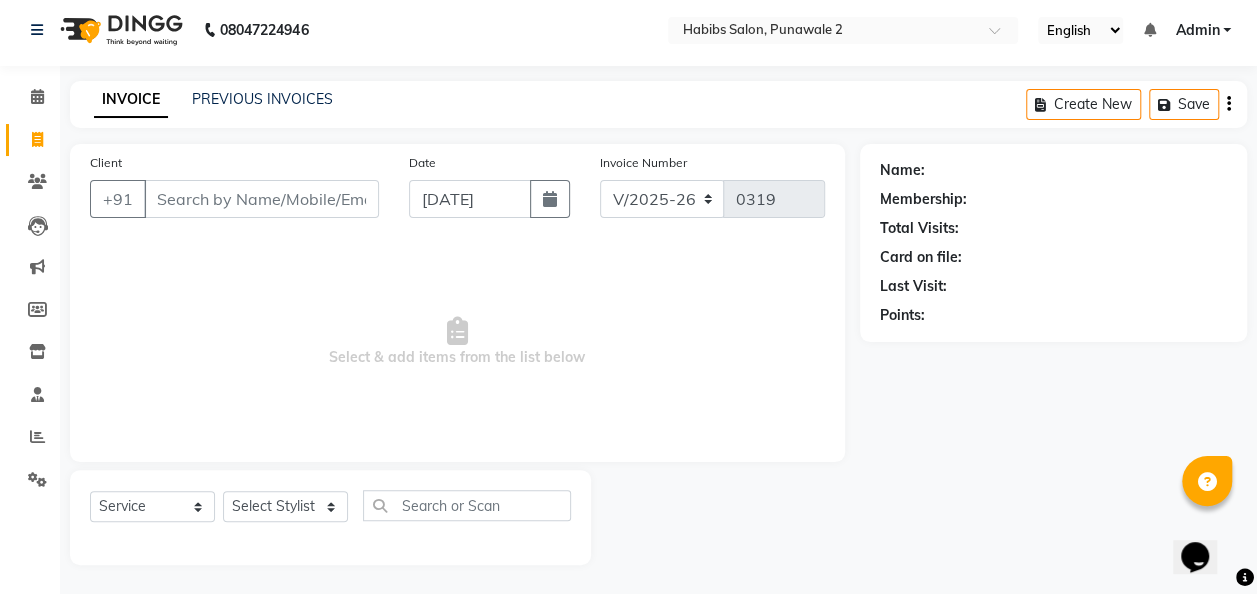 click on "Client" at bounding box center (261, 199) 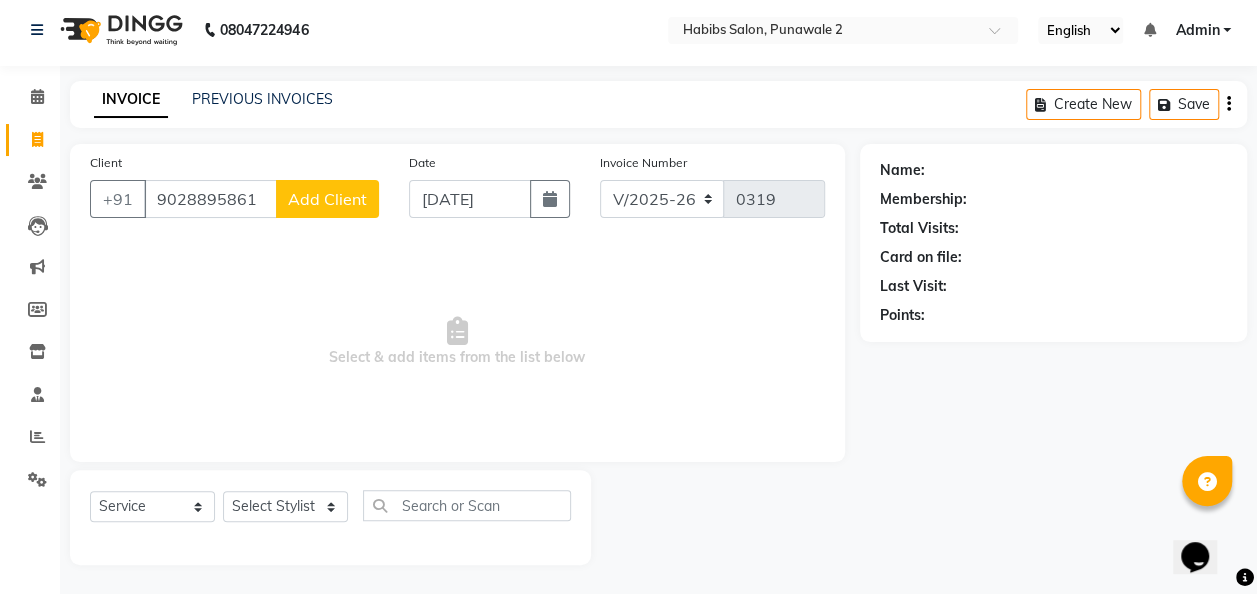 type on "9028895861" 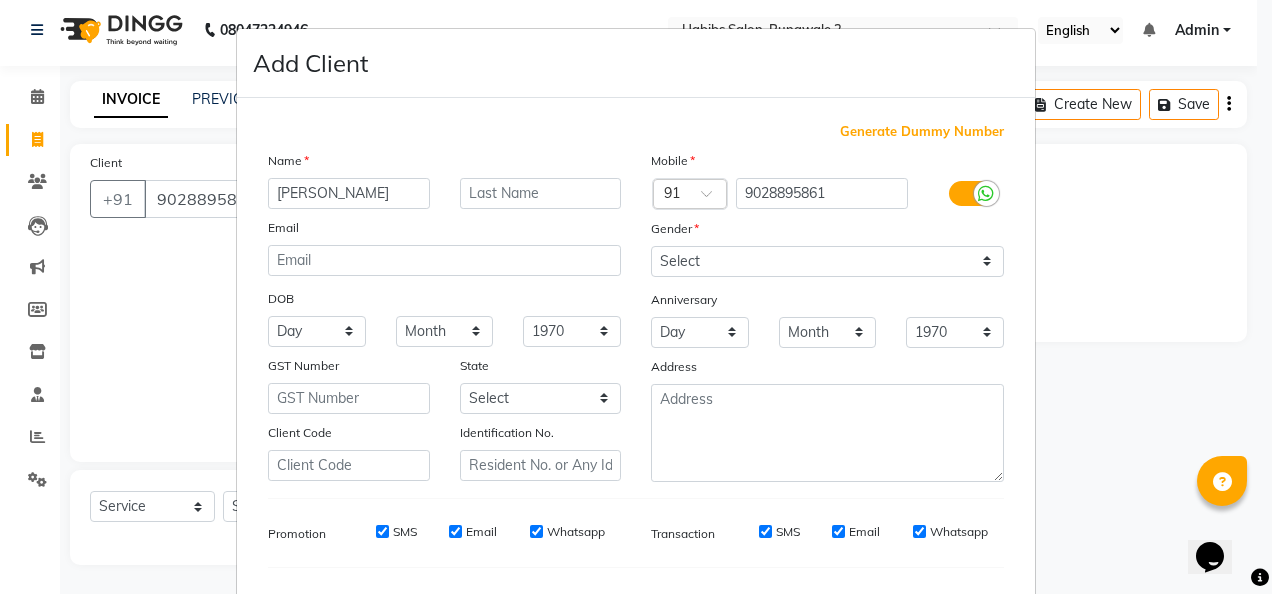 type on "[PERSON_NAME]" 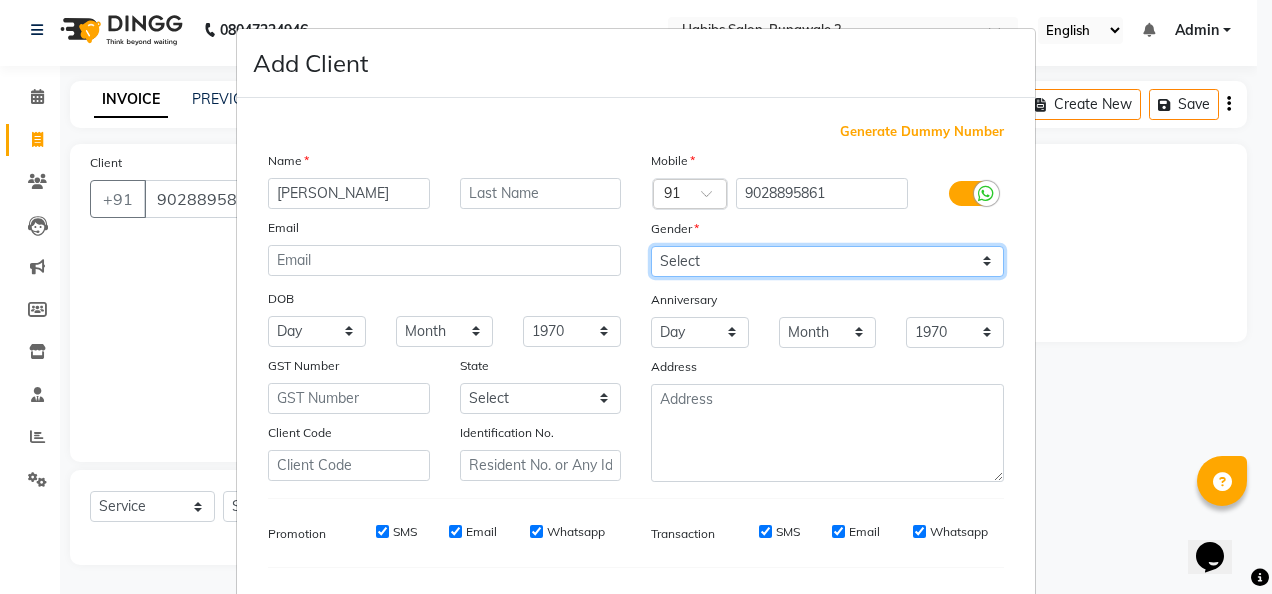 click on "Select [DEMOGRAPHIC_DATA] [DEMOGRAPHIC_DATA] Other Prefer Not To Say" at bounding box center [827, 261] 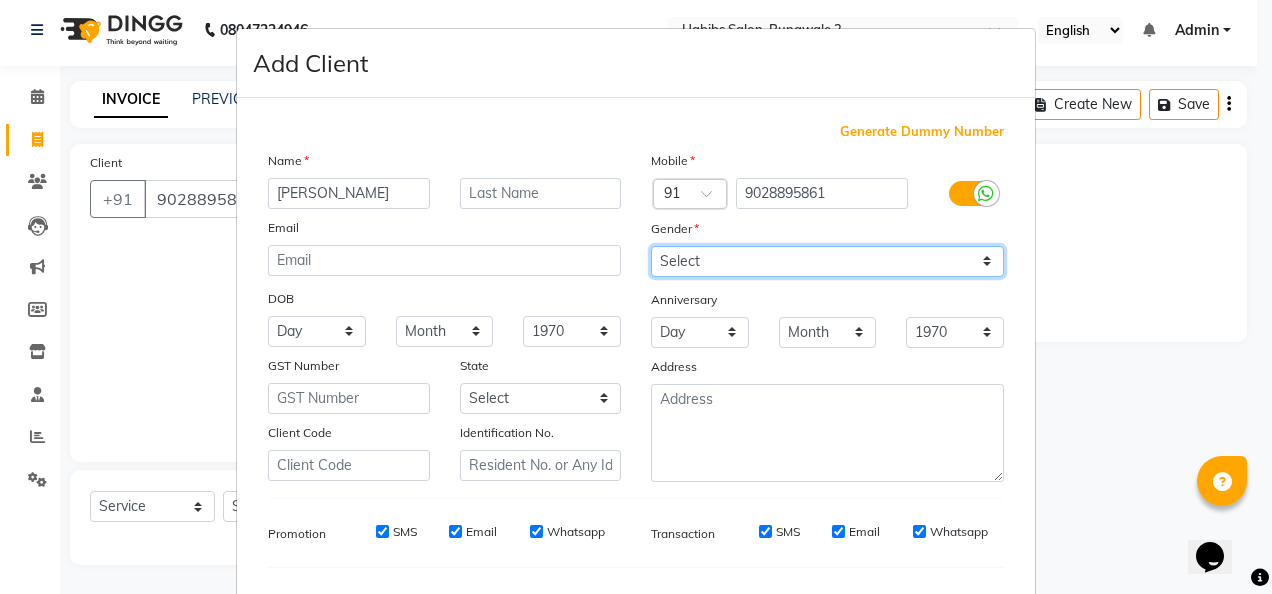 select on "[DEMOGRAPHIC_DATA]" 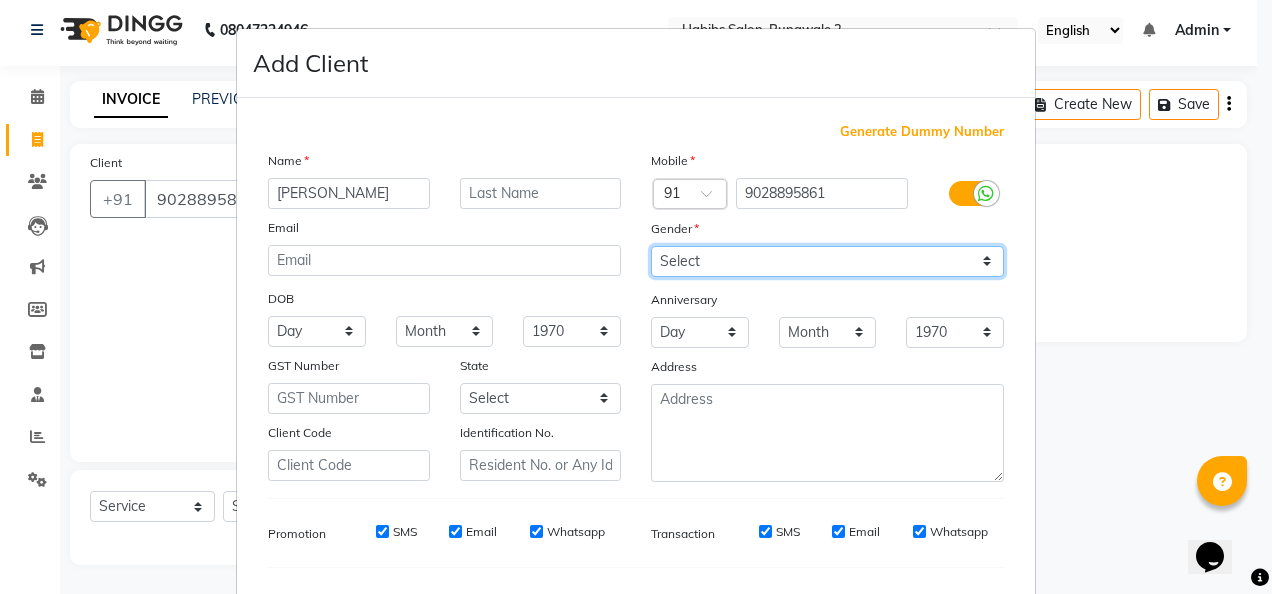 click on "Select [DEMOGRAPHIC_DATA] [DEMOGRAPHIC_DATA] Other Prefer Not To Say" at bounding box center [827, 261] 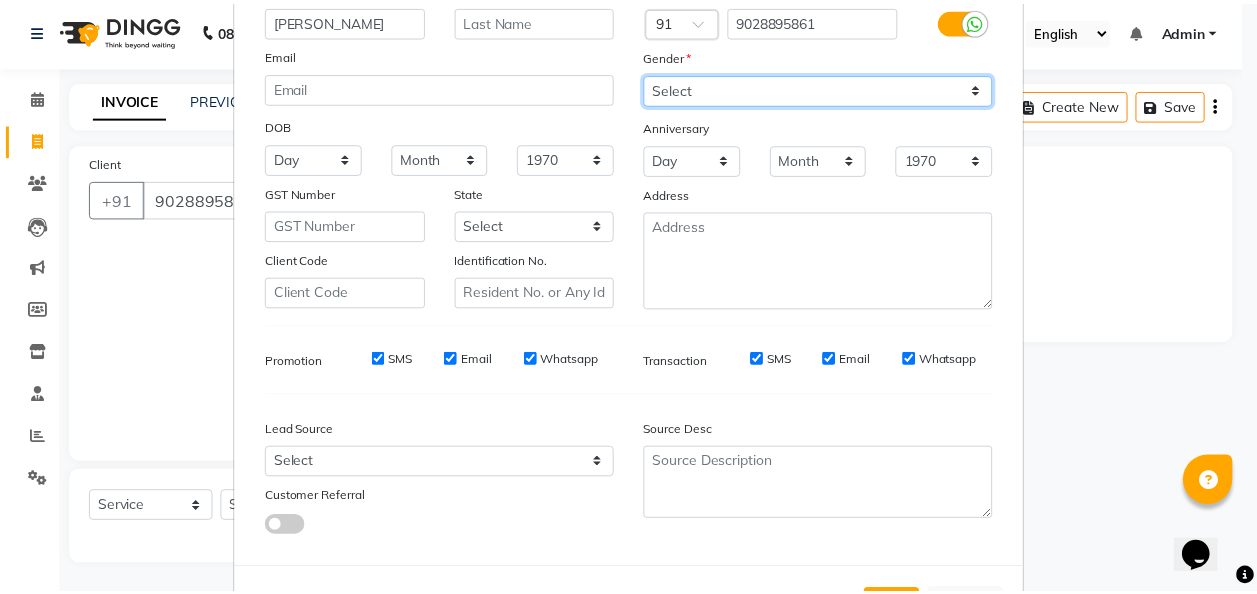 scroll, scrollTop: 251, scrollLeft: 0, axis: vertical 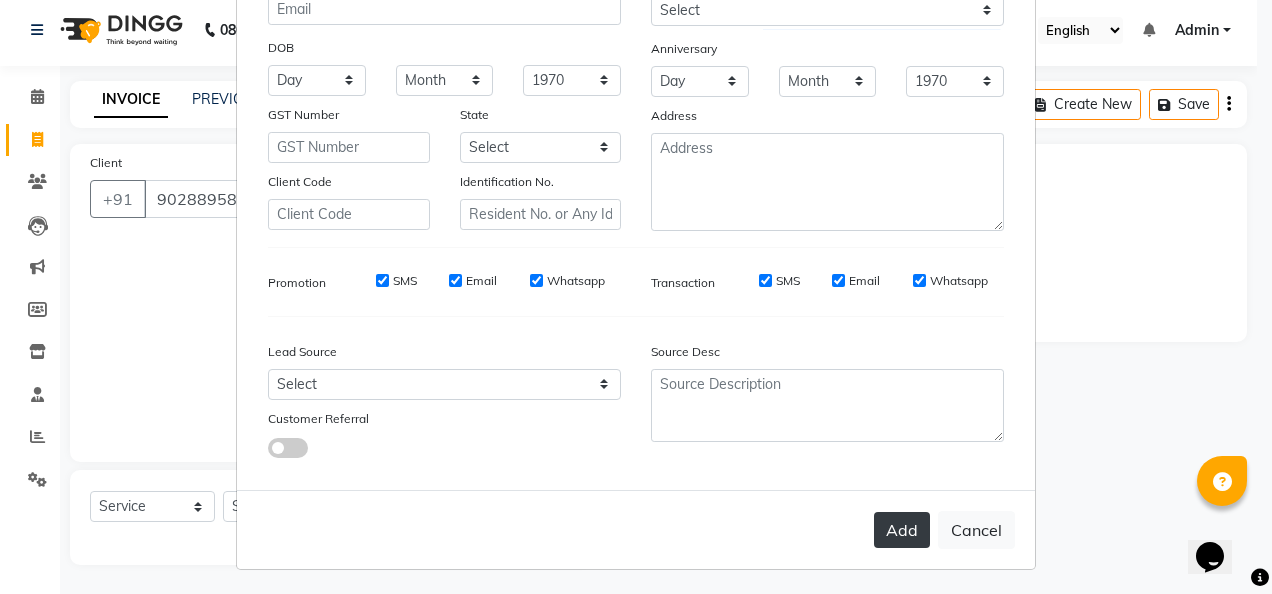 click on "Add" at bounding box center [902, 530] 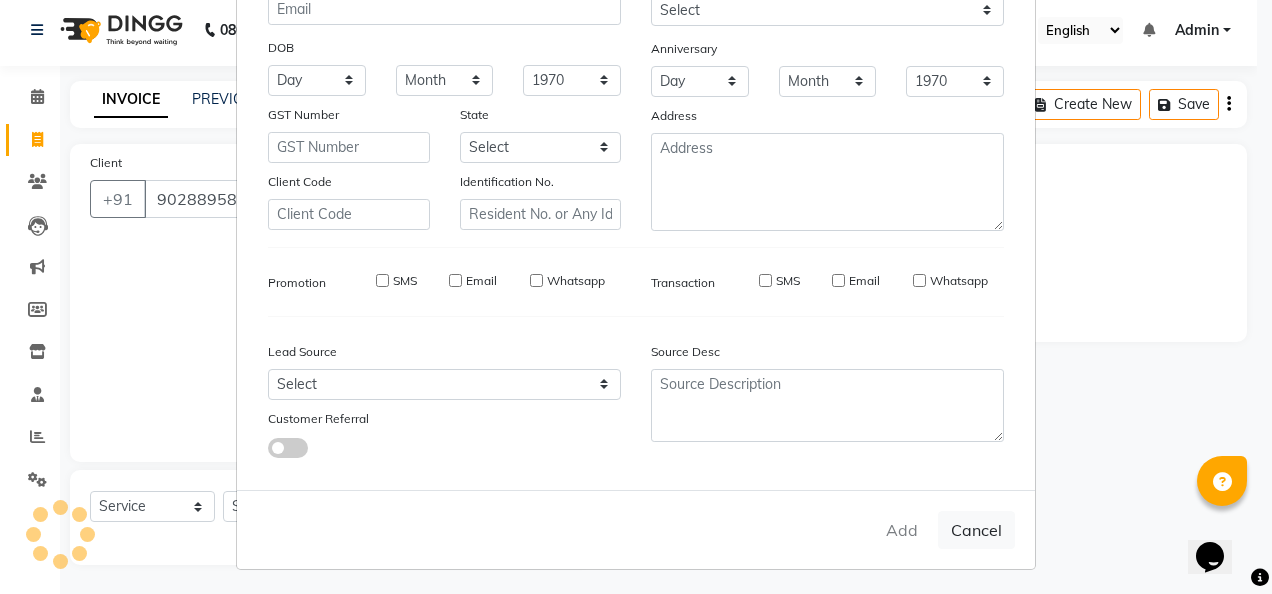 type 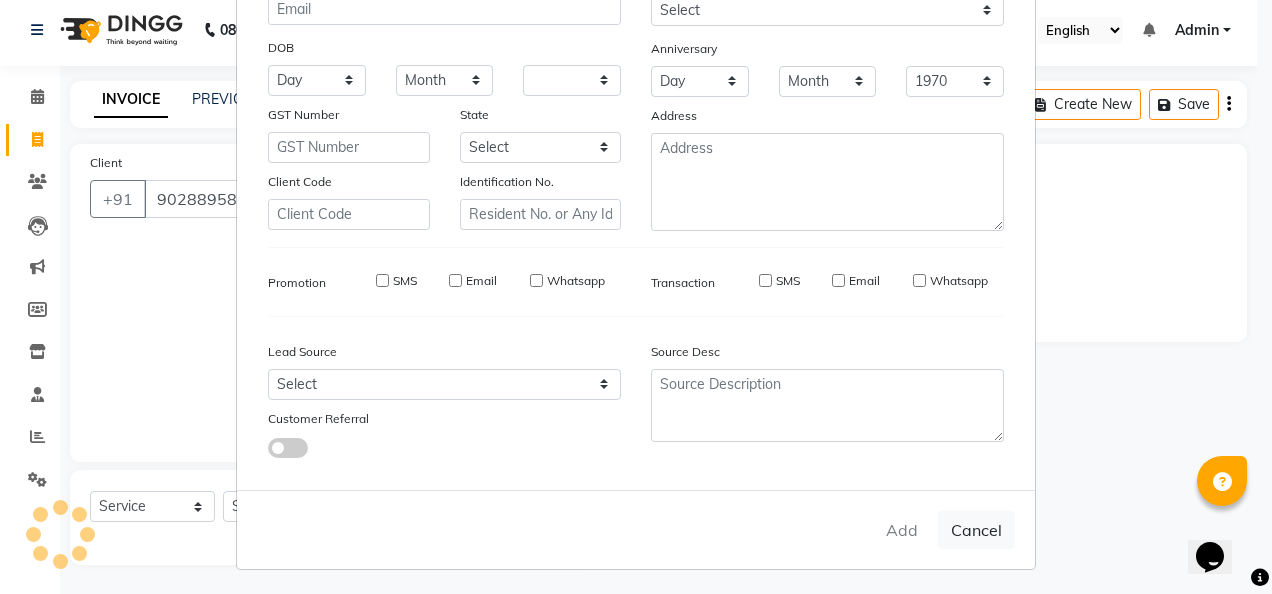 select 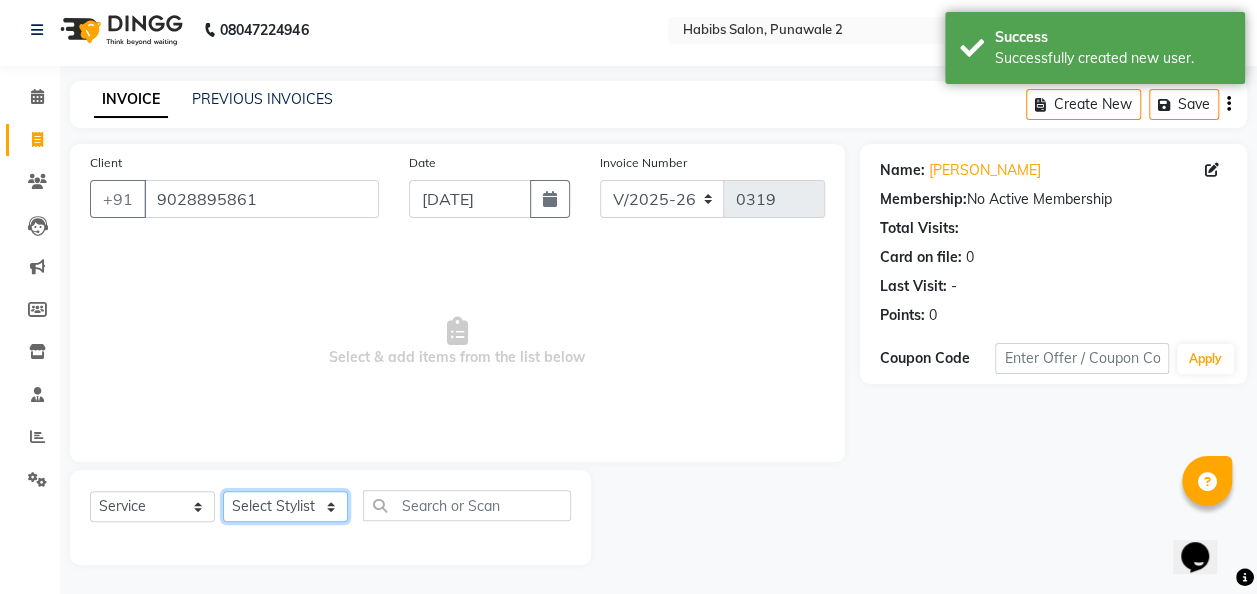click on "Select Stylist Chandan [PERSON_NAME] [PERSON_NAME] [PERSON_NAME]" 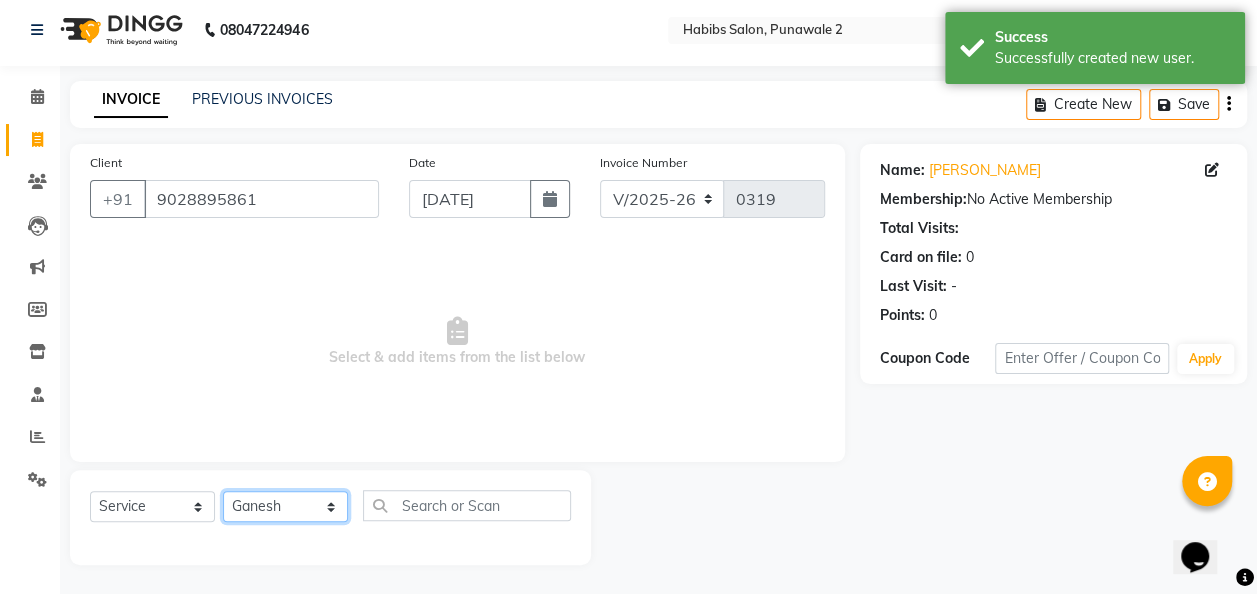 click on "Select Stylist Chandan [PERSON_NAME] [PERSON_NAME] [PERSON_NAME]" 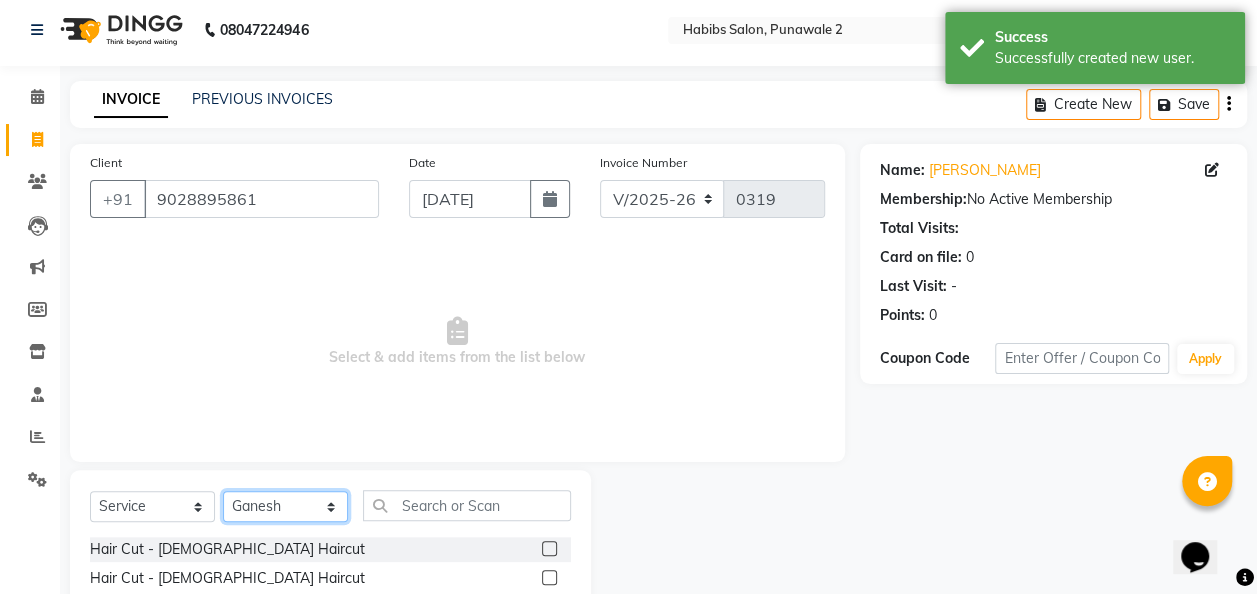scroll, scrollTop: 206, scrollLeft: 0, axis: vertical 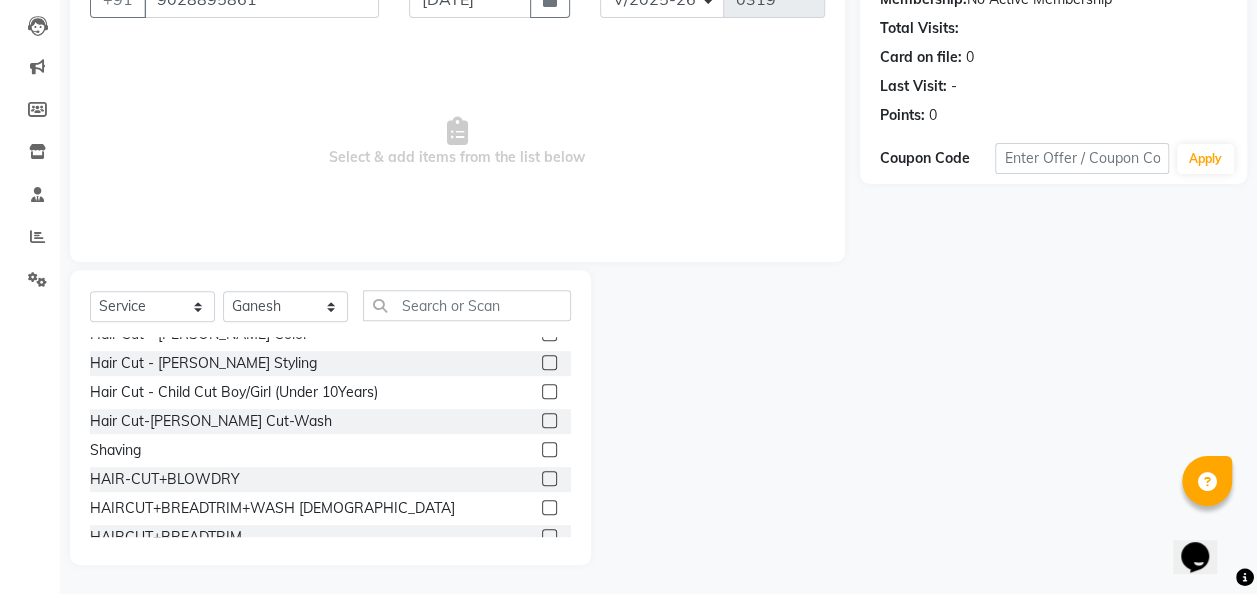 click 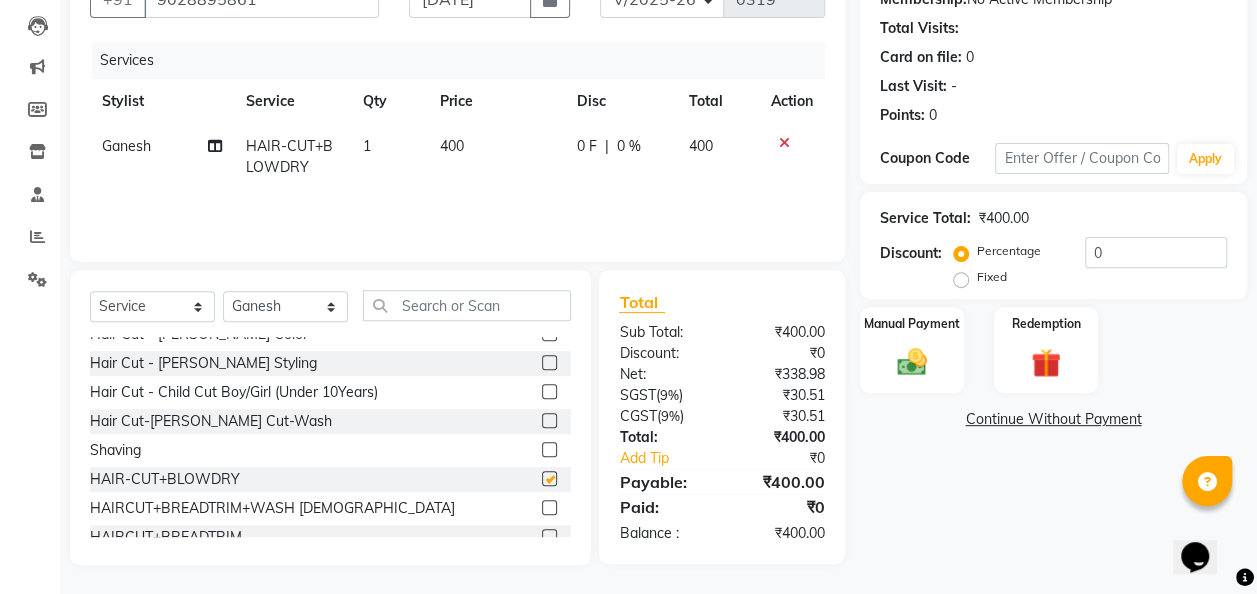 checkbox on "false" 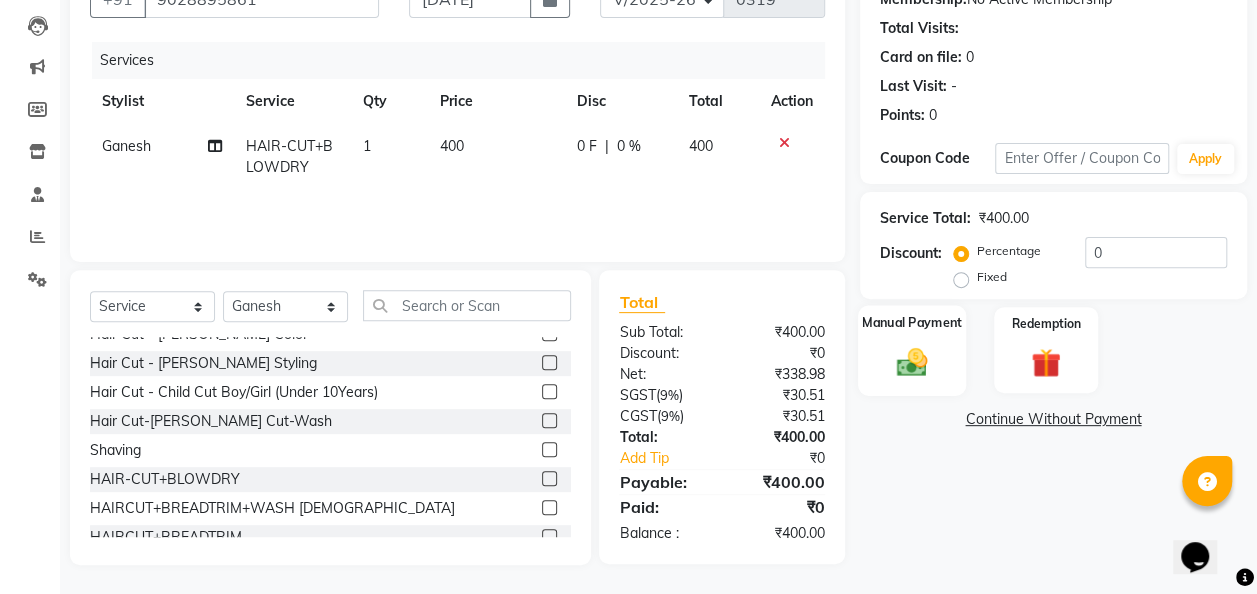 click 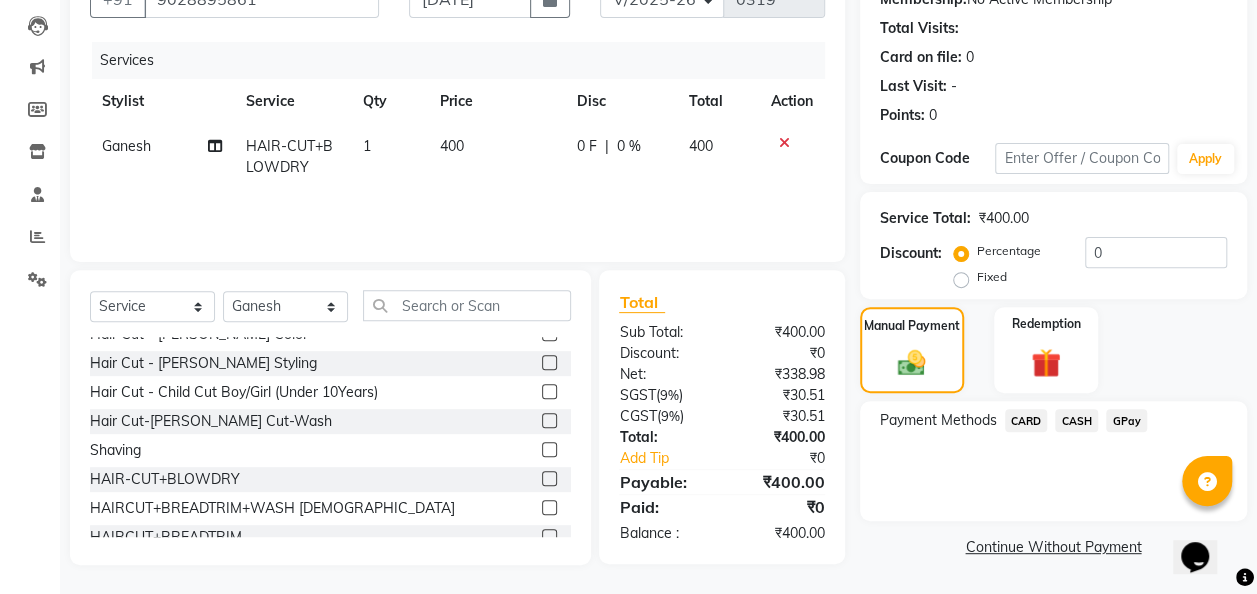 click on "GPay" 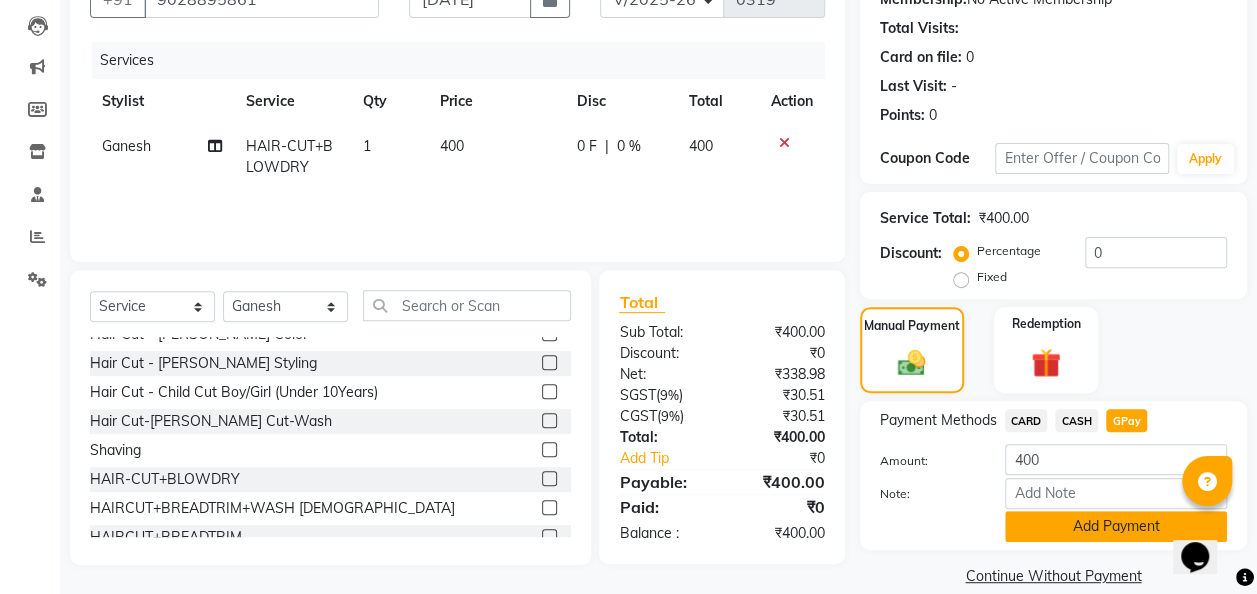 click on "Add Payment" 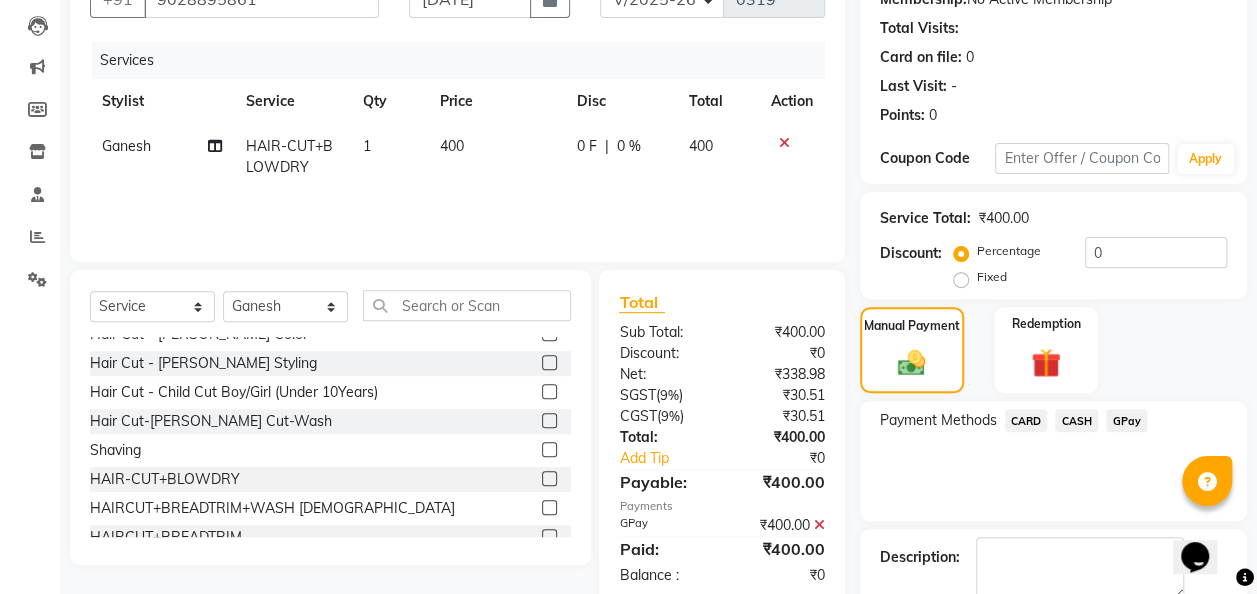 scroll, scrollTop: 316, scrollLeft: 0, axis: vertical 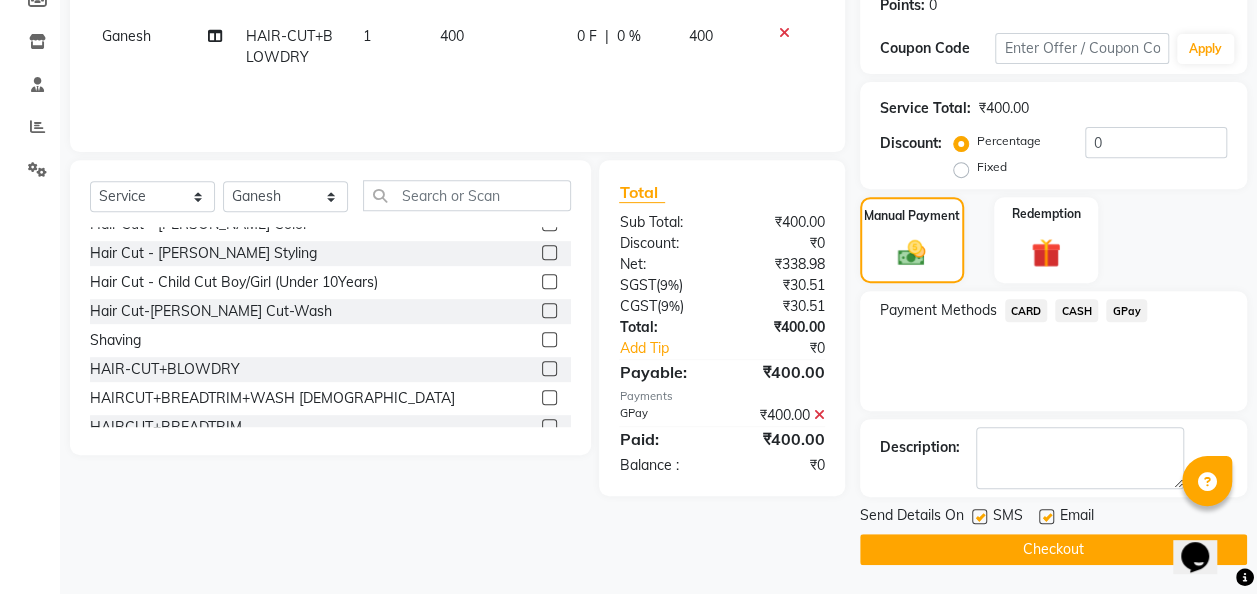 click on "Checkout" 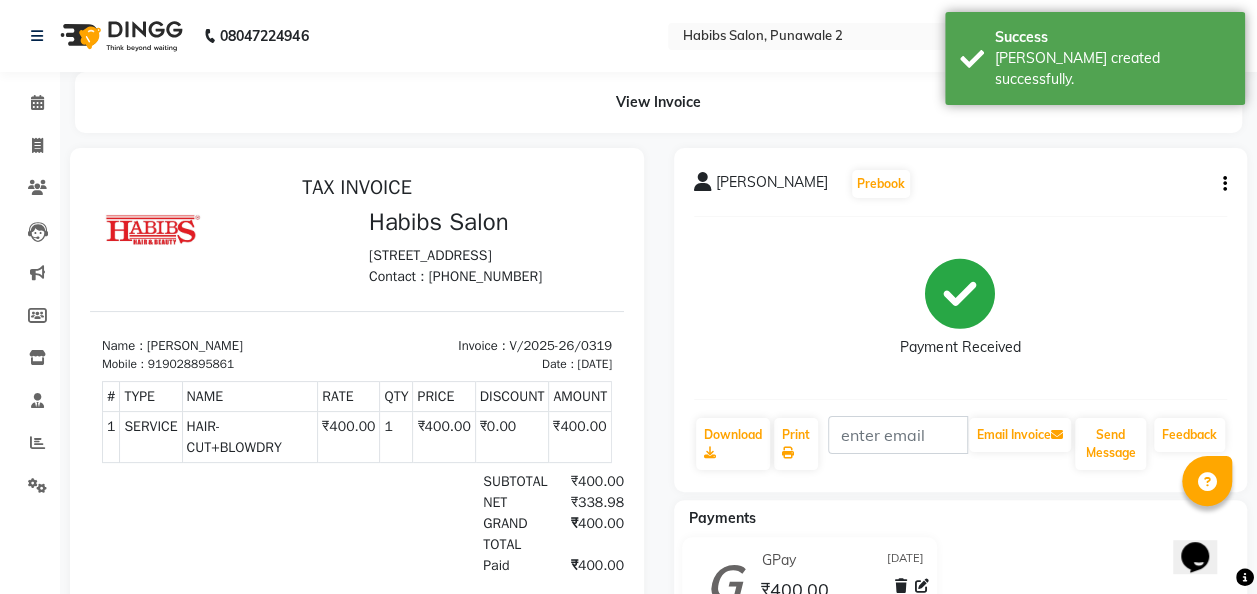 scroll, scrollTop: 0, scrollLeft: 0, axis: both 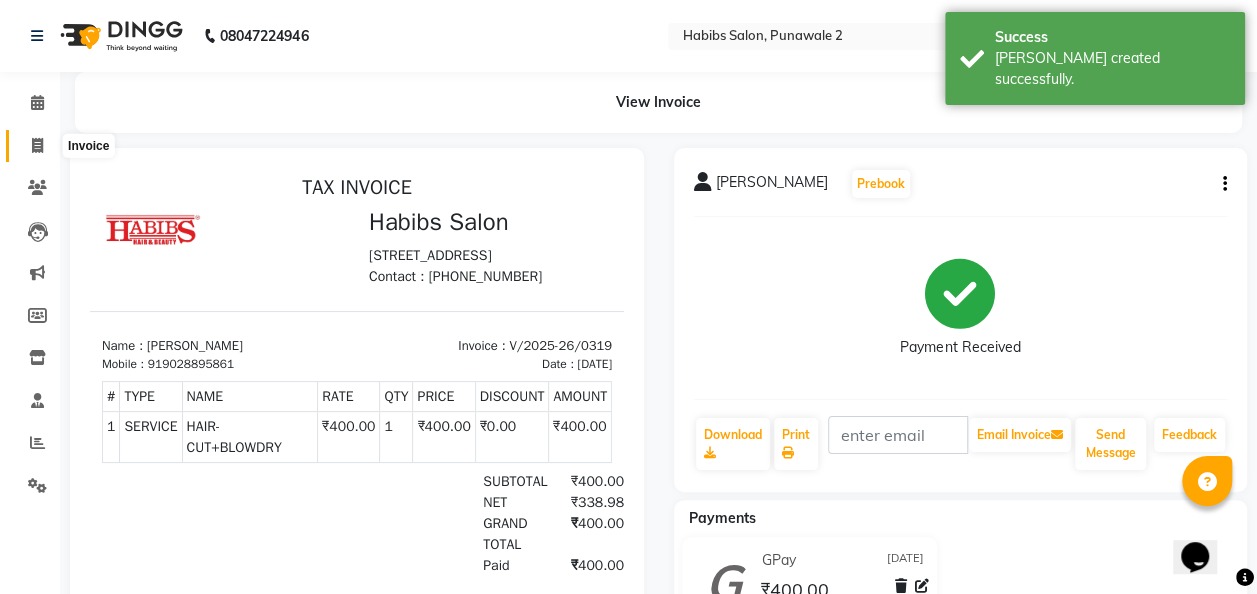 click 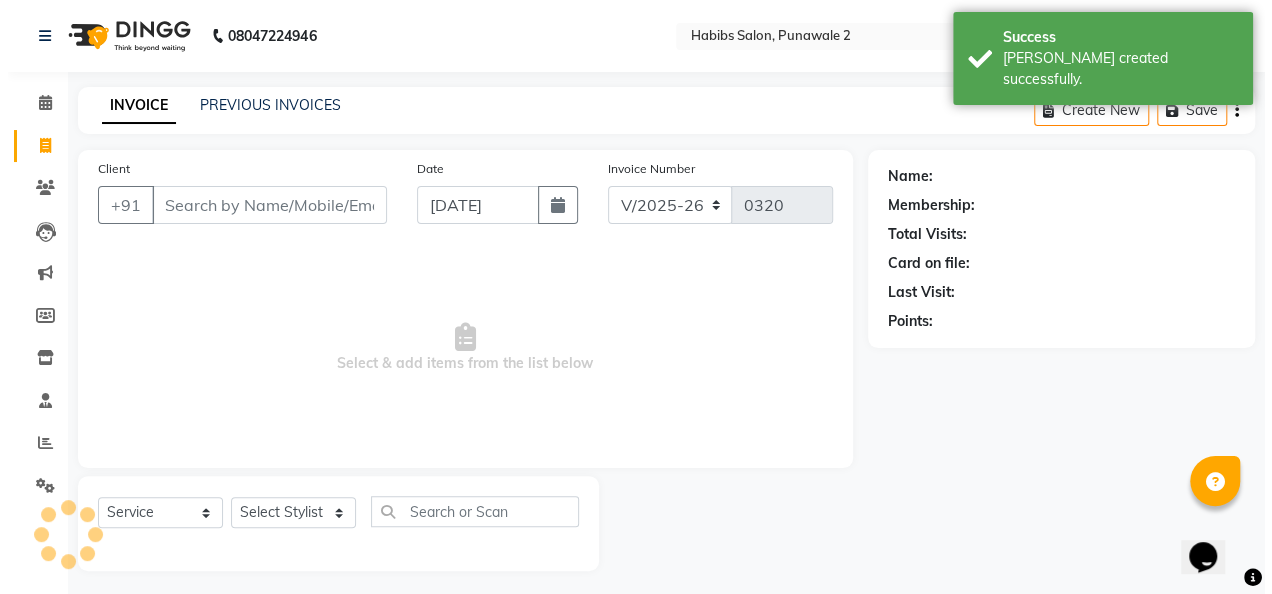 scroll, scrollTop: 6, scrollLeft: 0, axis: vertical 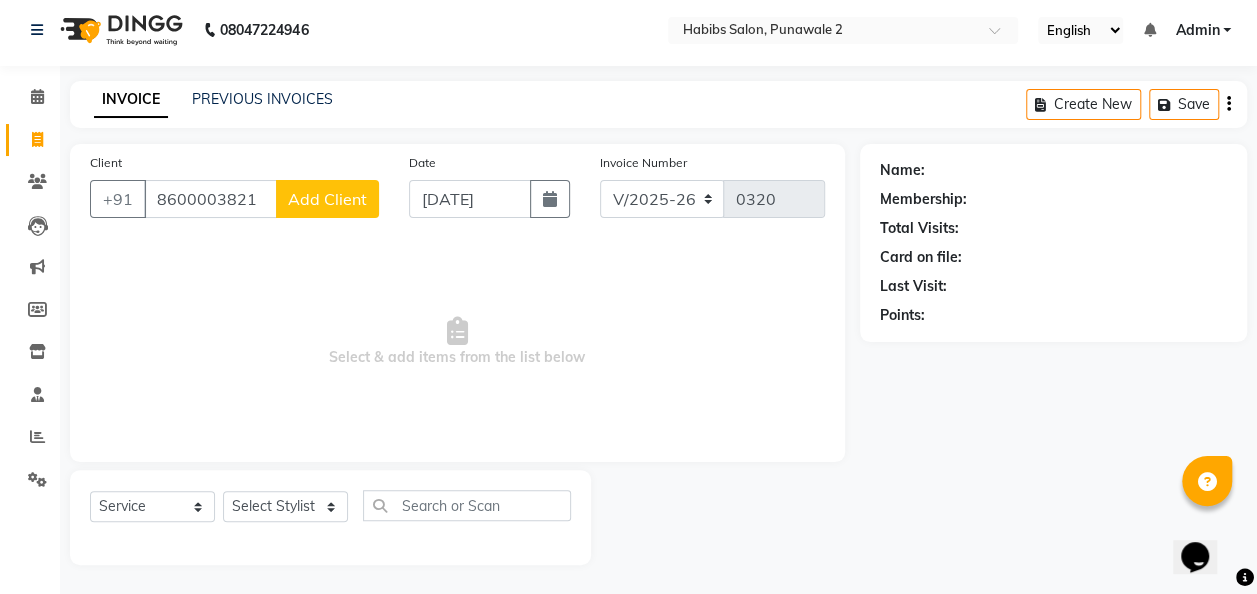 type on "8600003821" 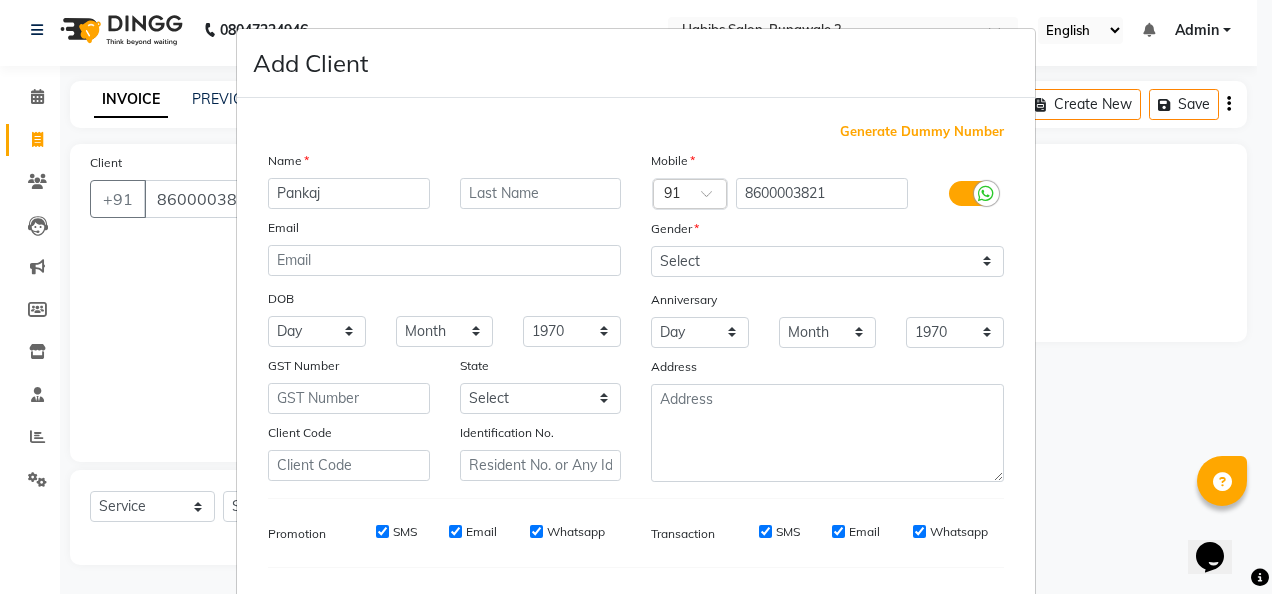 type on "Pankaj" 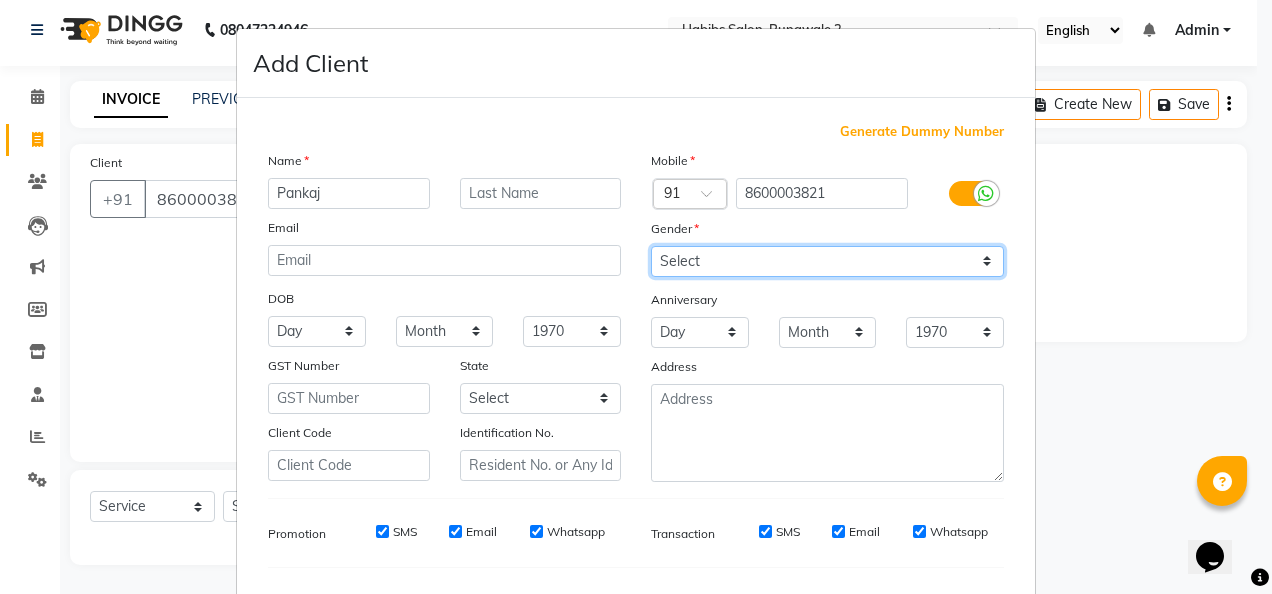 click on "Select [DEMOGRAPHIC_DATA] [DEMOGRAPHIC_DATA] Other Prefer Not To Say" at bounding box center (827, 261) 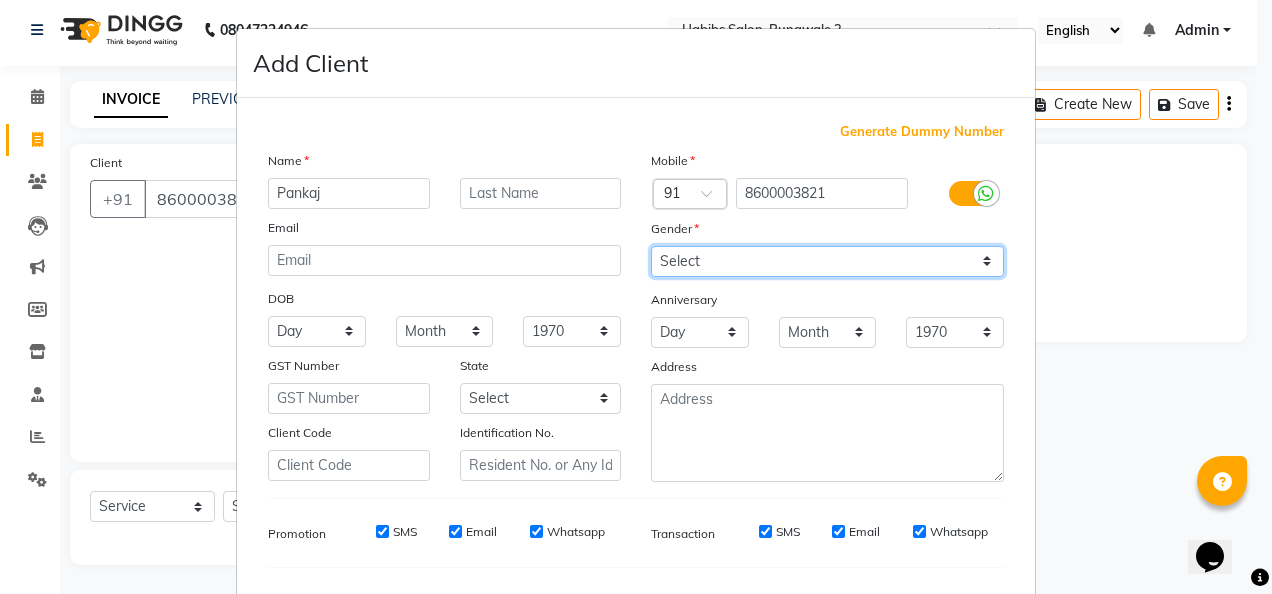 select on "[DEMOGRAPHIC_DATA]" 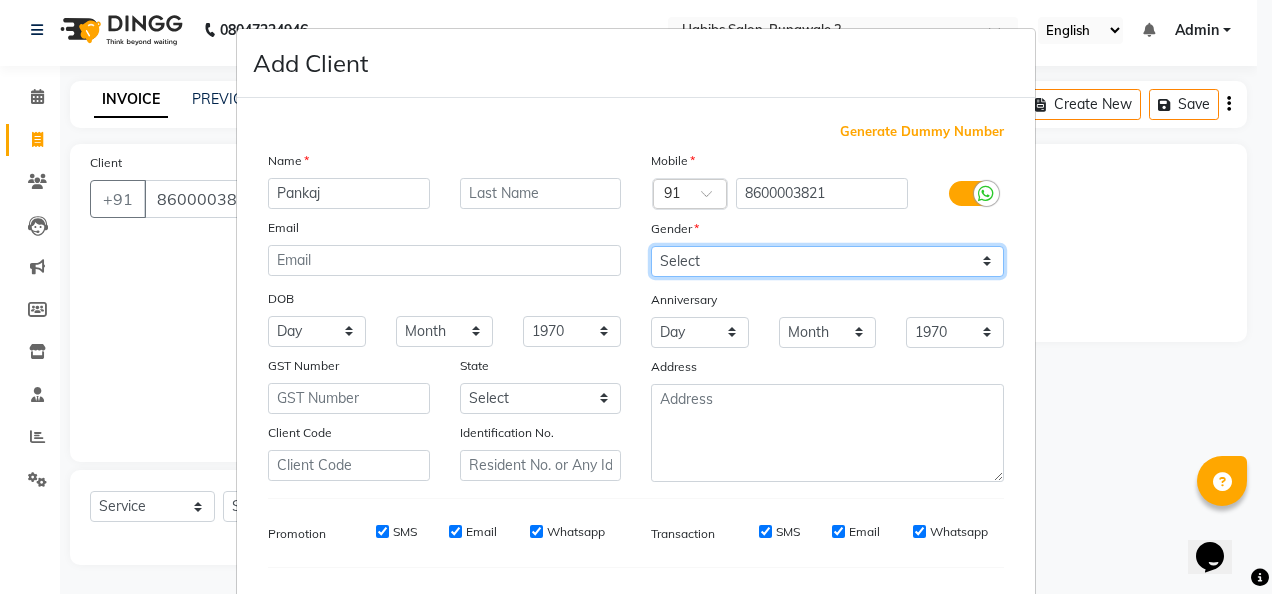 click on "Select [DEMOGRAPHIC_DATA] [DEMOGRAPHIC_DATA] Other Prefer Not To Say" at bounding box center [827, 261] 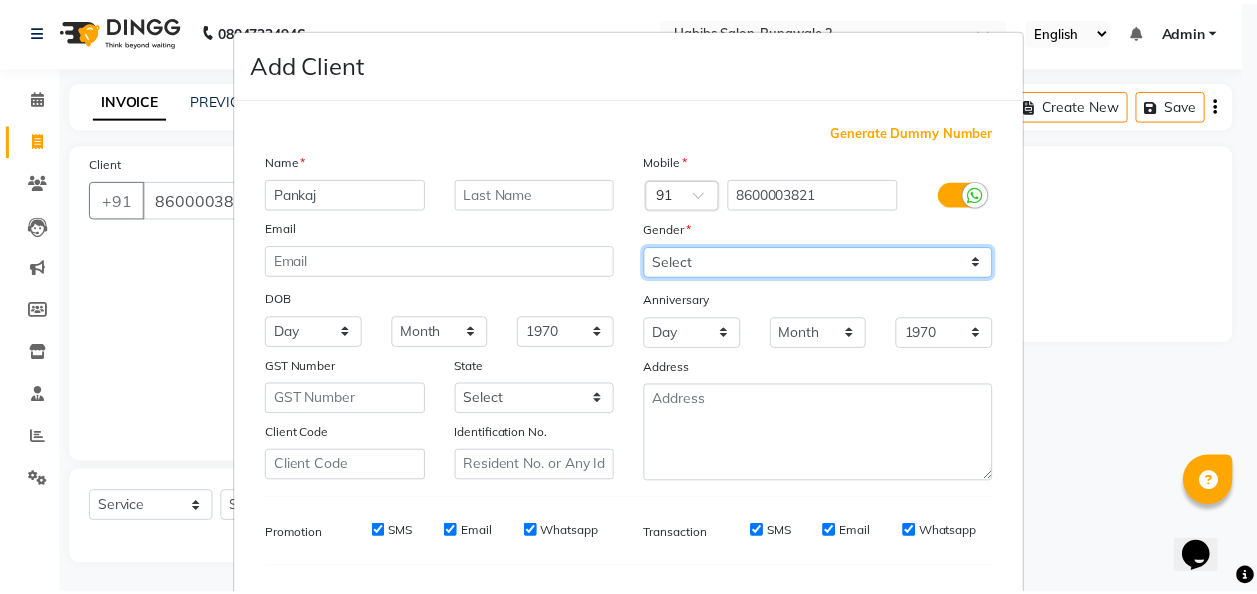 scroll, scrollTop: 251, scrollLeft: 0, axis: vertical 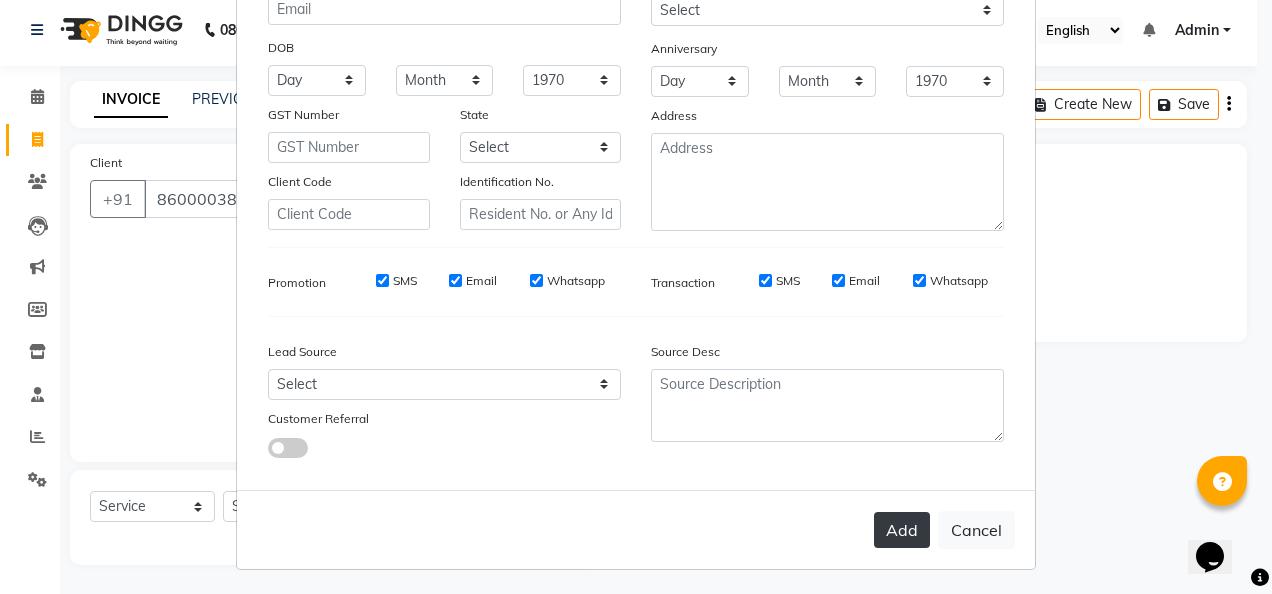 click on "Add" at bounding box center (902, 530) 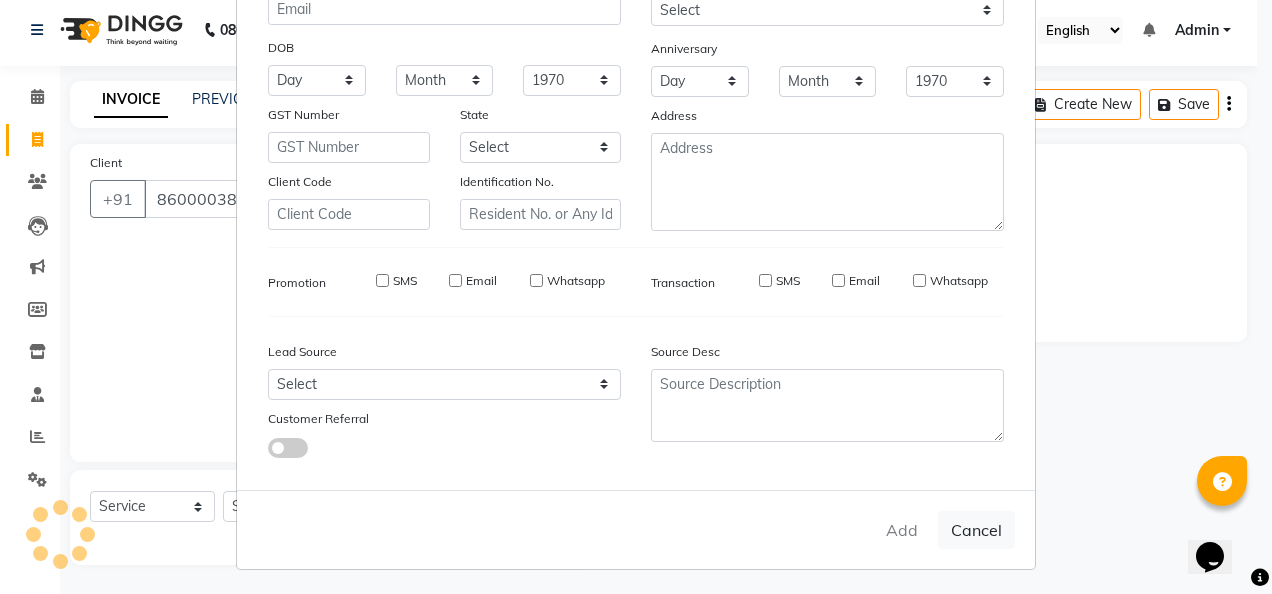 type 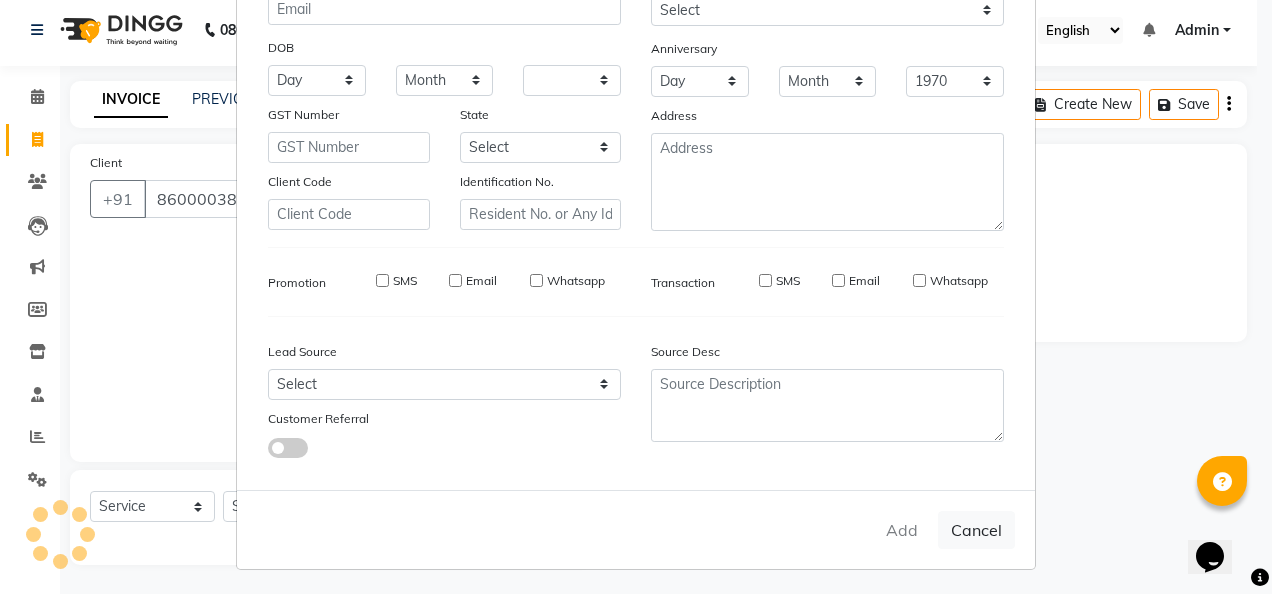 select 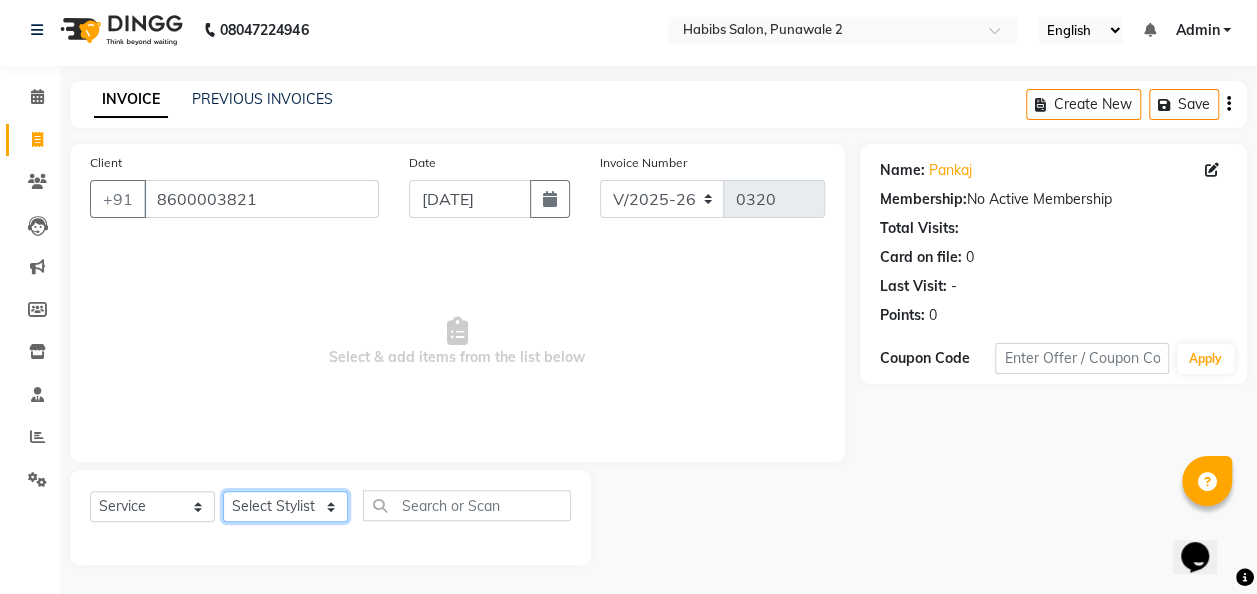 click on "Select Stylist Chandan [PERSON_NAME] [PERSON_NAME] [PERSON_NAME]" 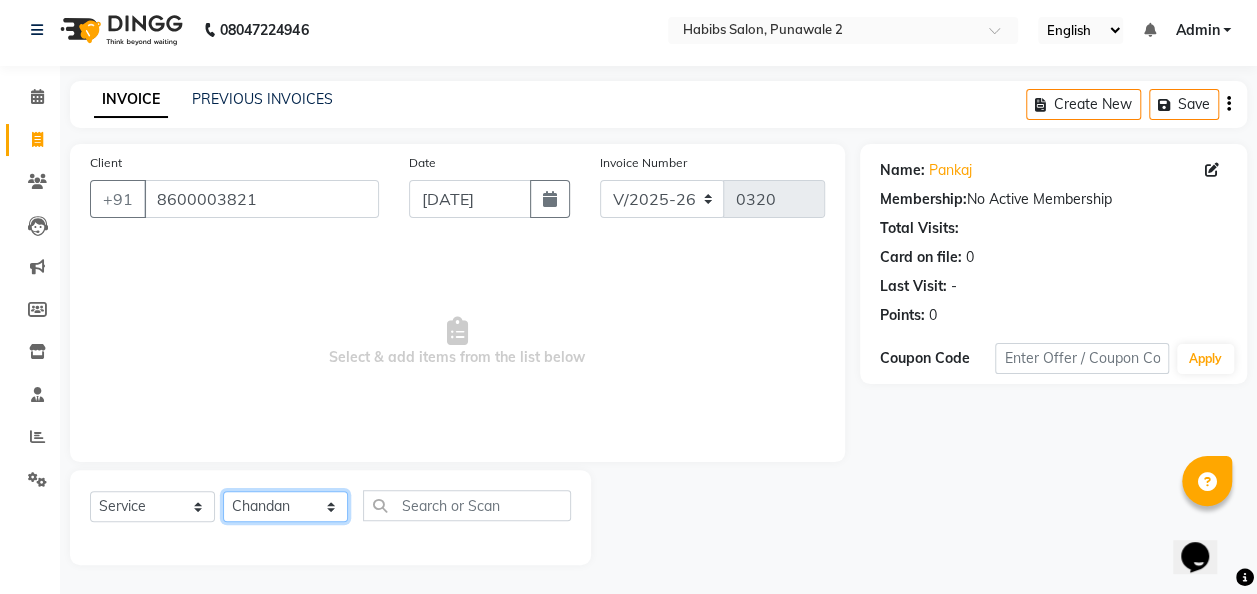 click on "Select Stylist Chandan [PERSON_NAME] [PERSON_NAME] [PERSON_NAME]" 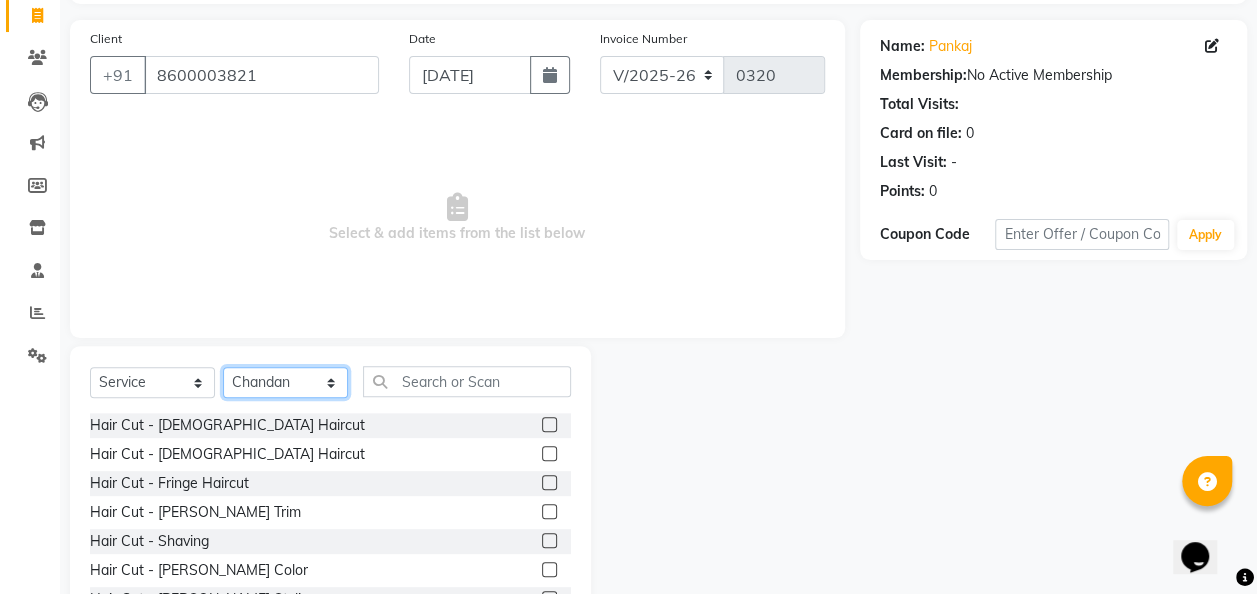 scroll, scrollTop: 206, scrollLeft: 0, axis: vertical 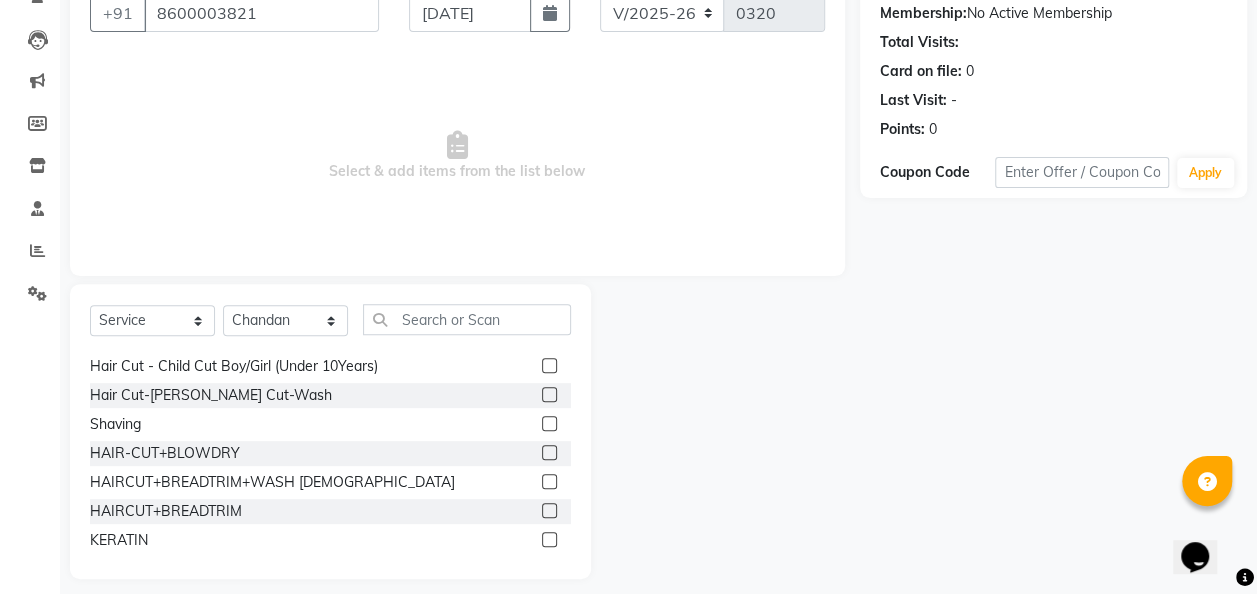 click 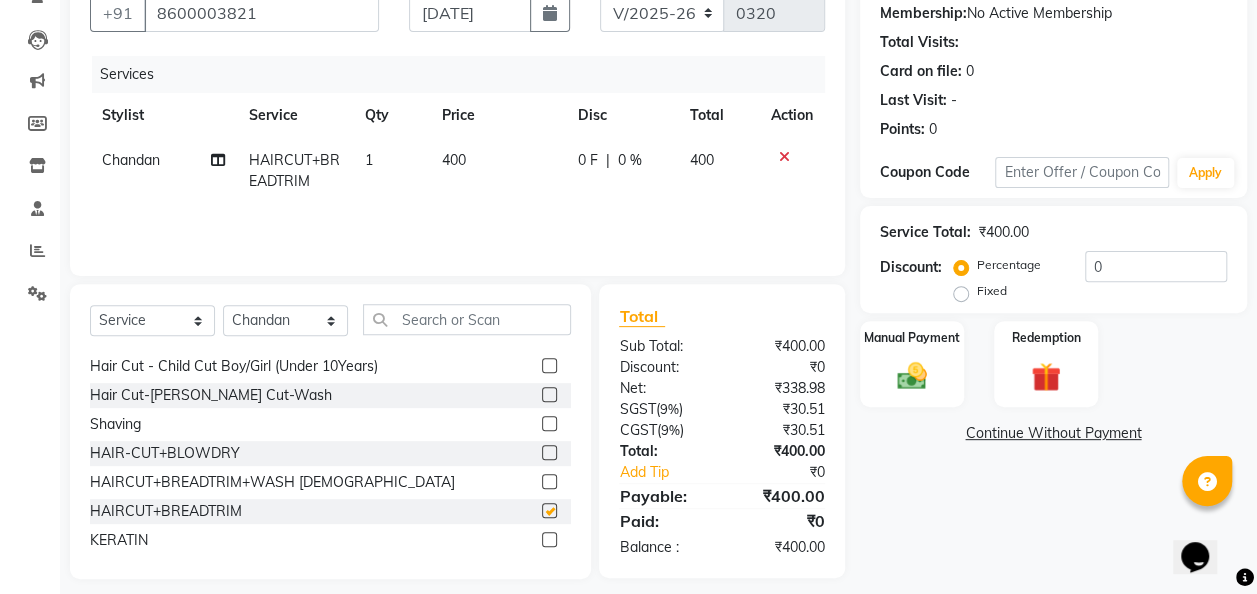 checkbox on "false" 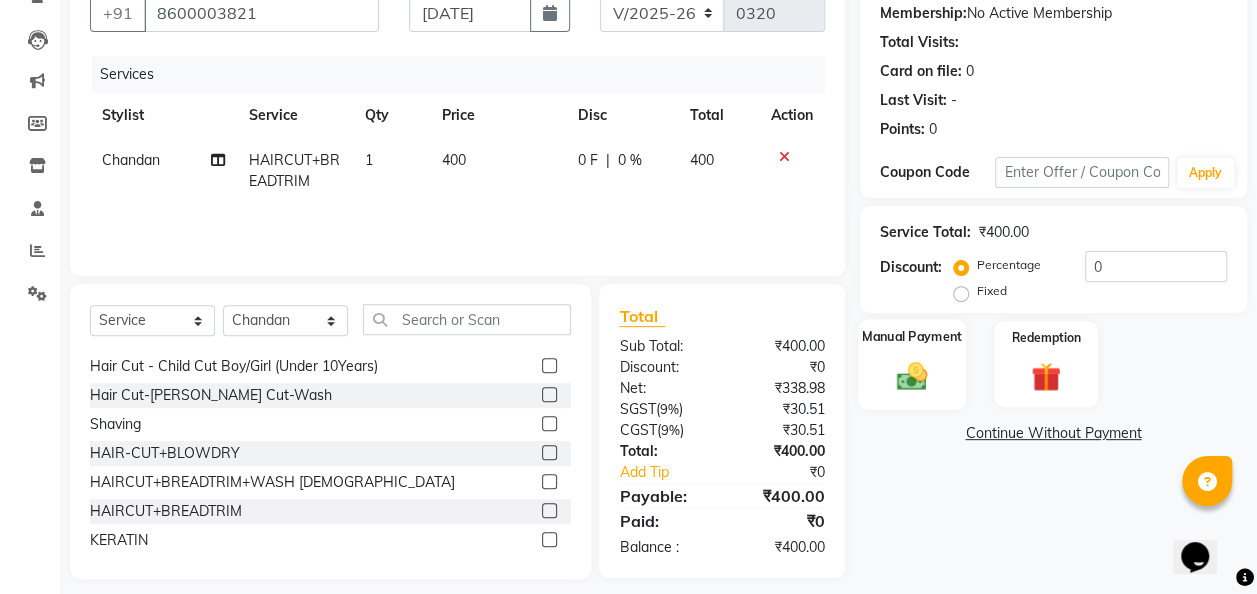 click 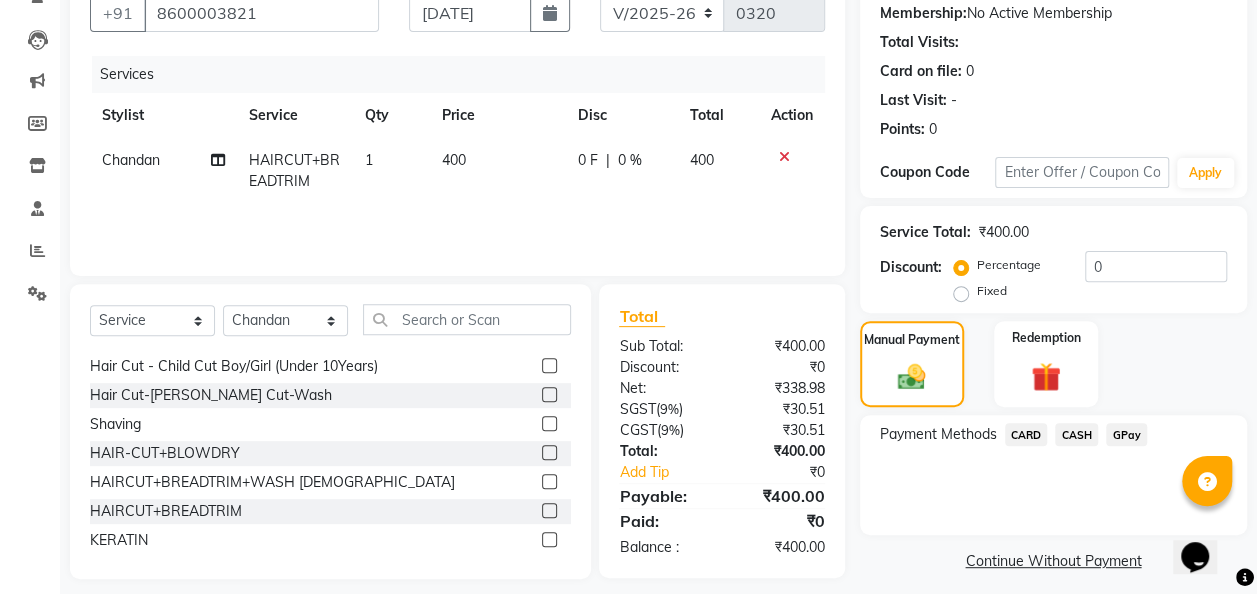 click on "GPay" 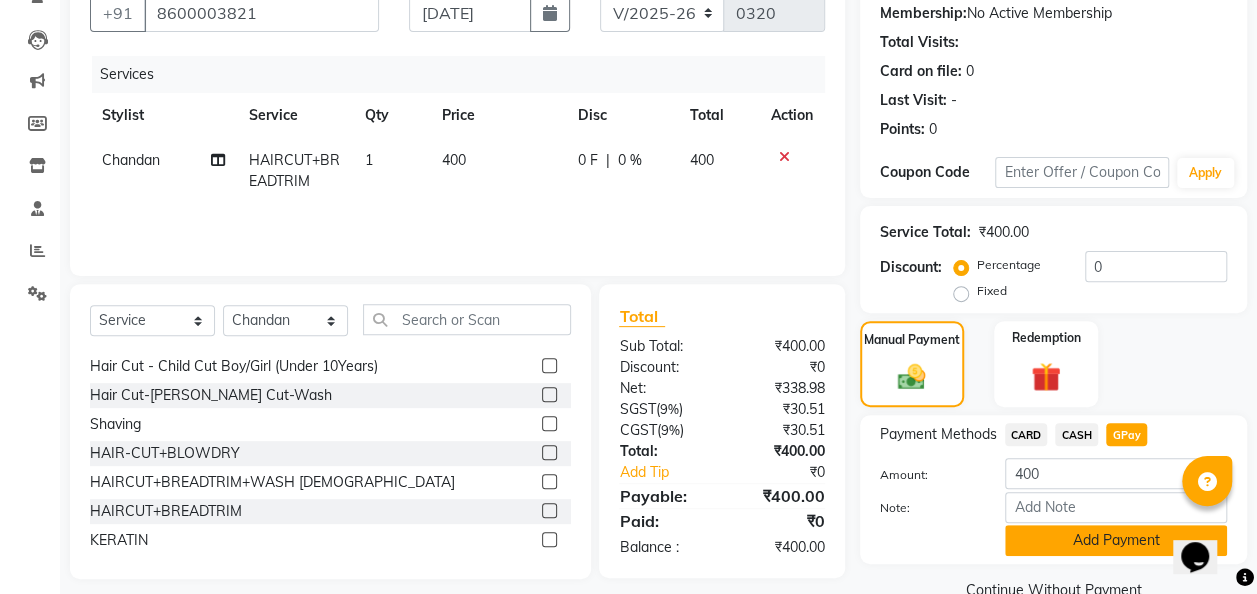 click on "Add Payment" 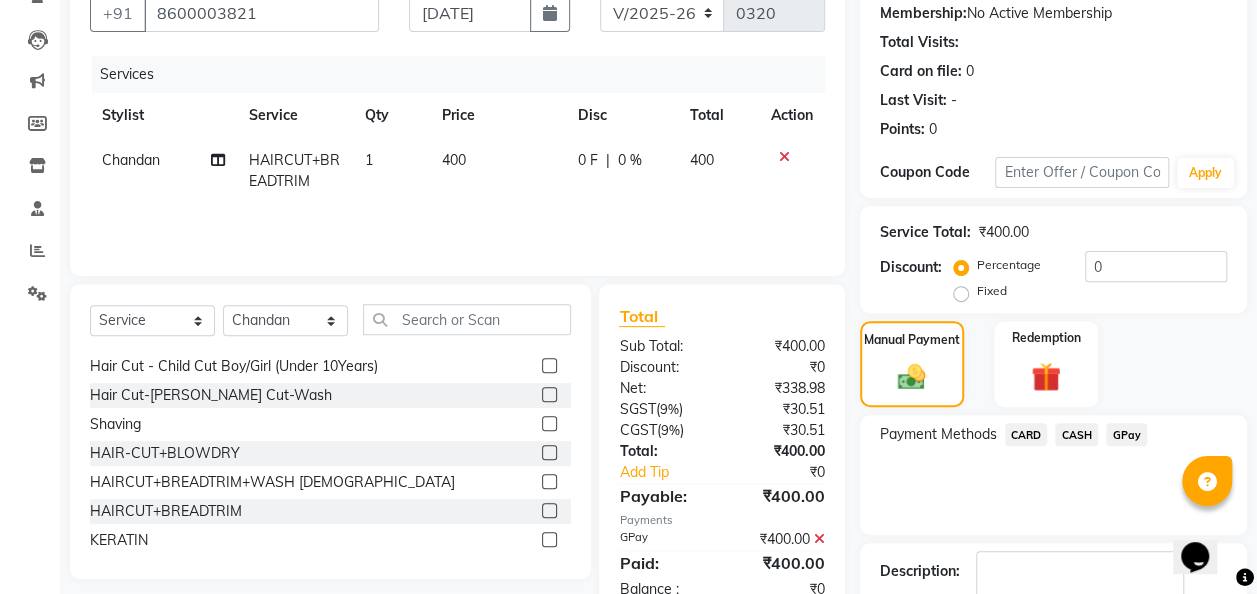 scroll, scrollTop: 316, scrollLeft: 0, axis: vertical 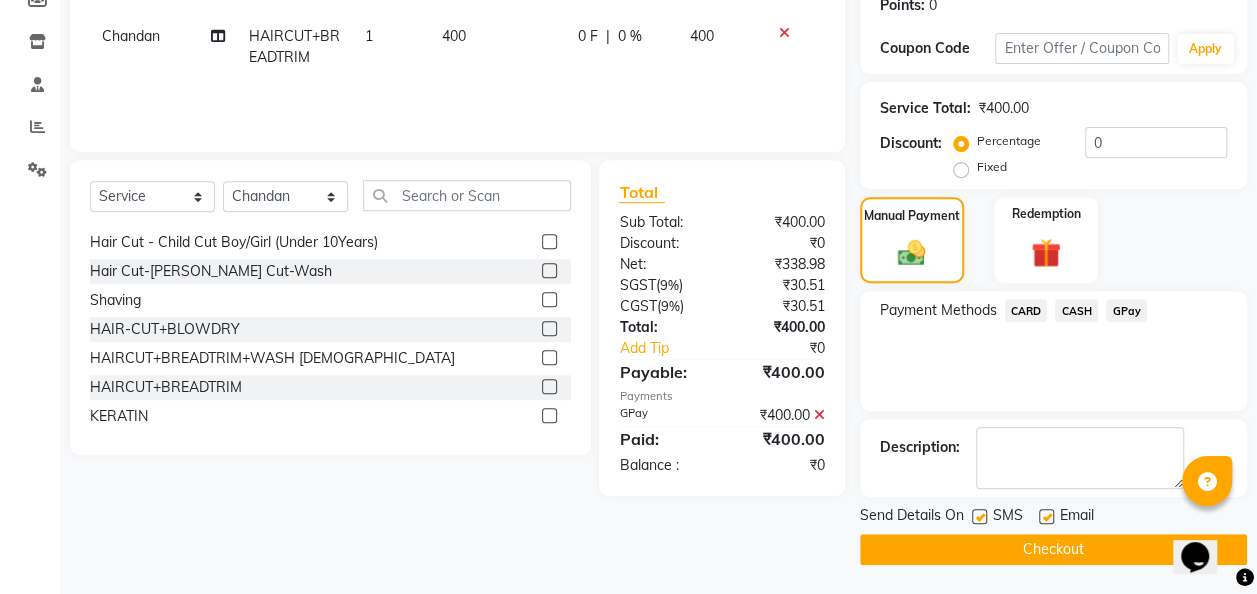 click on "Checkout" 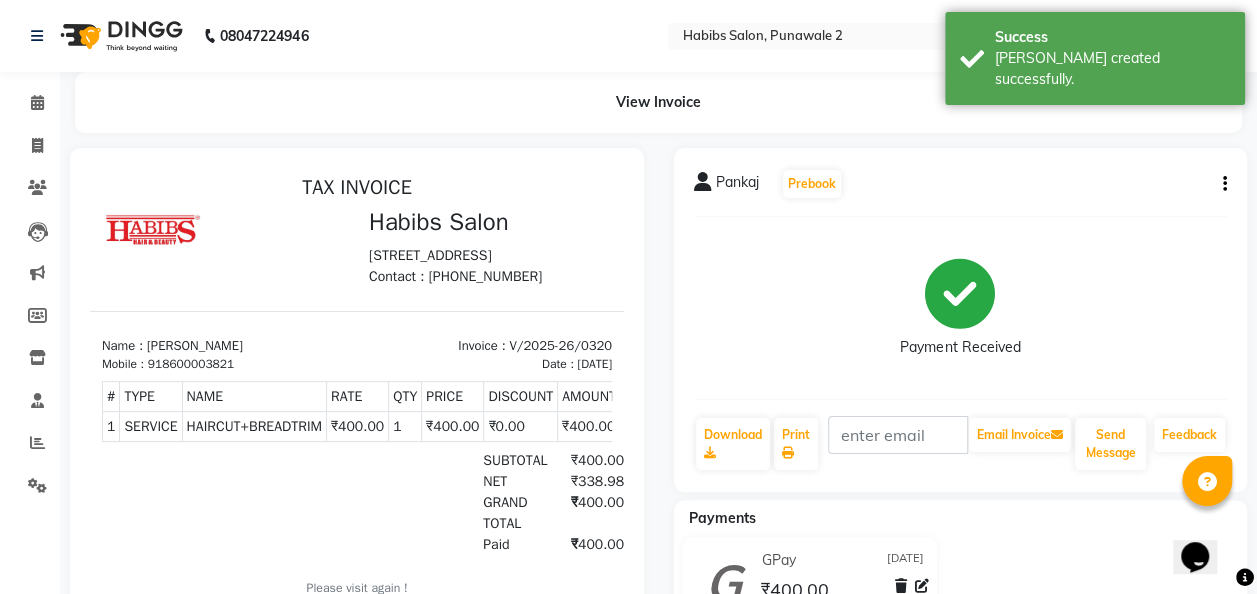 scroll, scrollTop: 0, scrollLeft: 0, axis: both 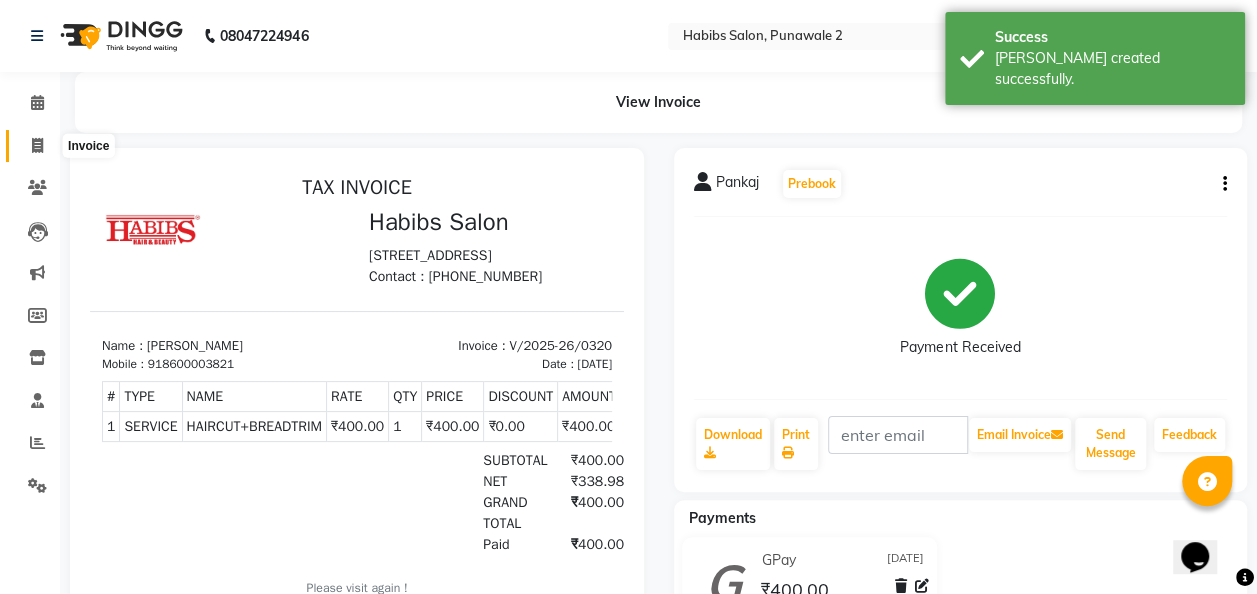 click 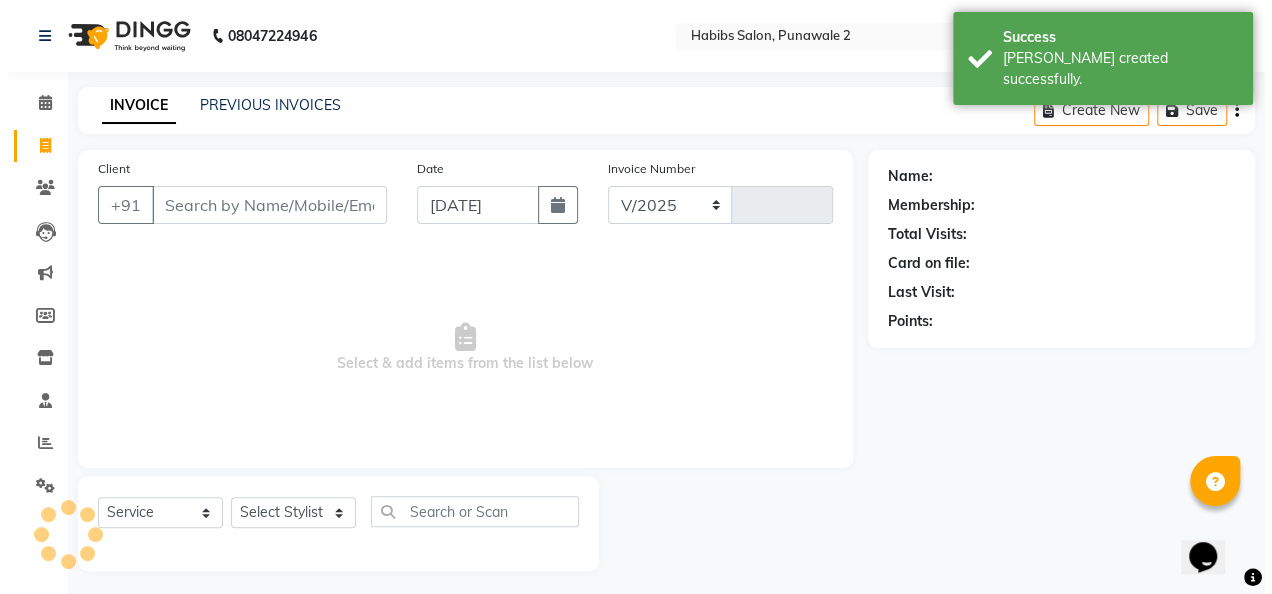 scroll, scrollTop: 6, scrollLeft: 0, axis: vertical 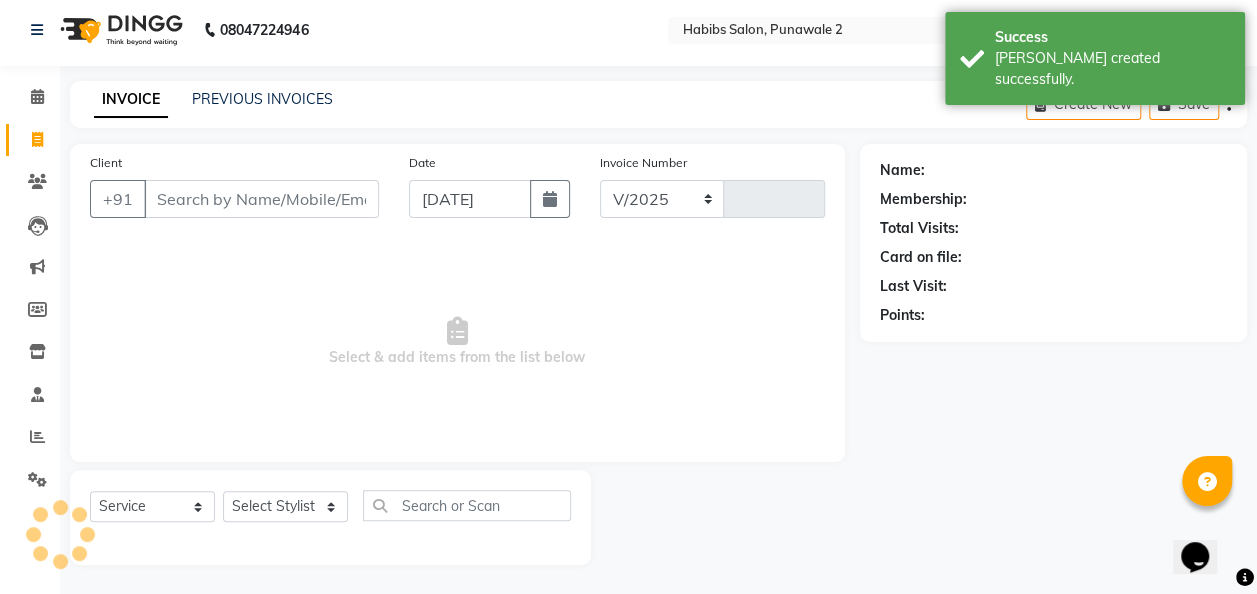 select on "8475" 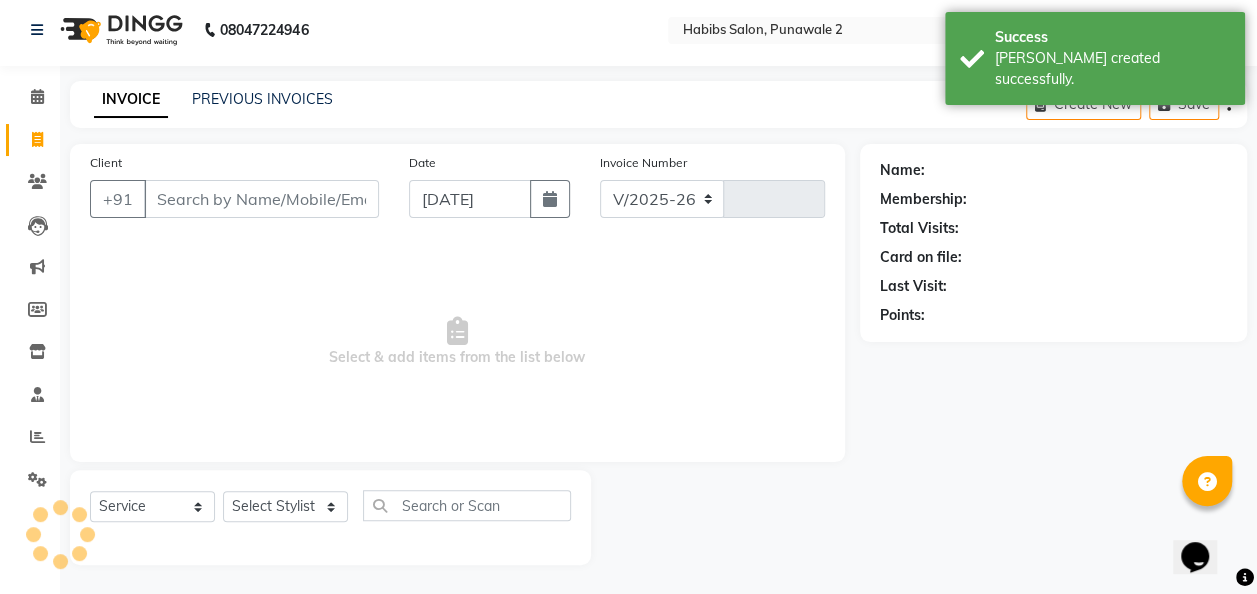 type on "0321" 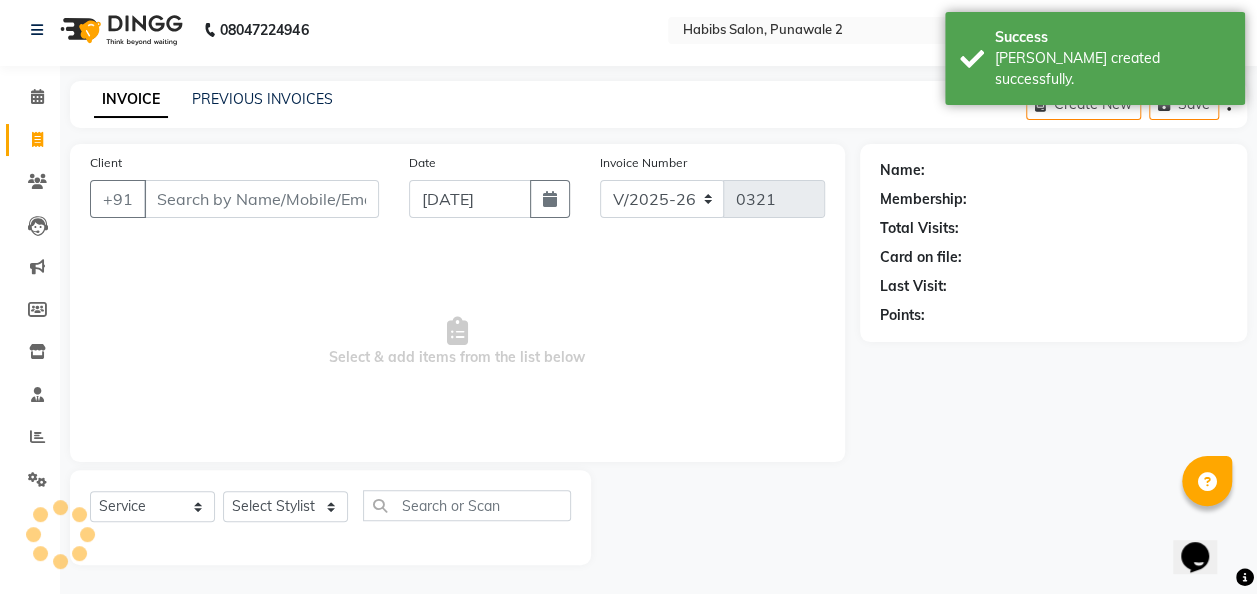 click on "Client" at bounding box center [261, 199] 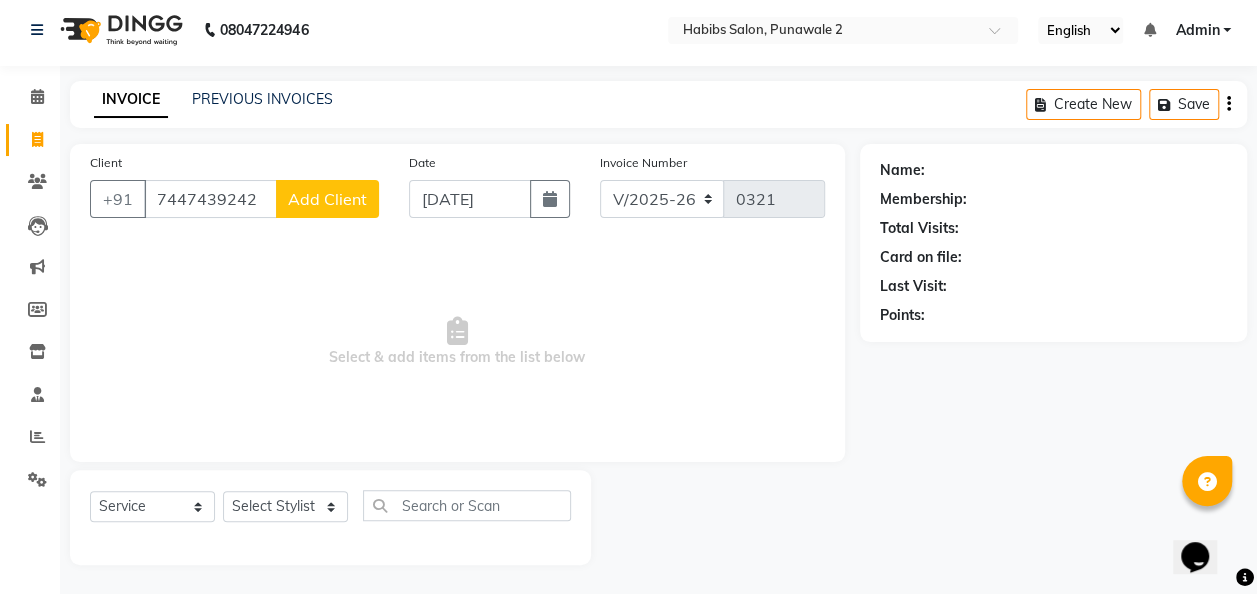 type on "7447439242" 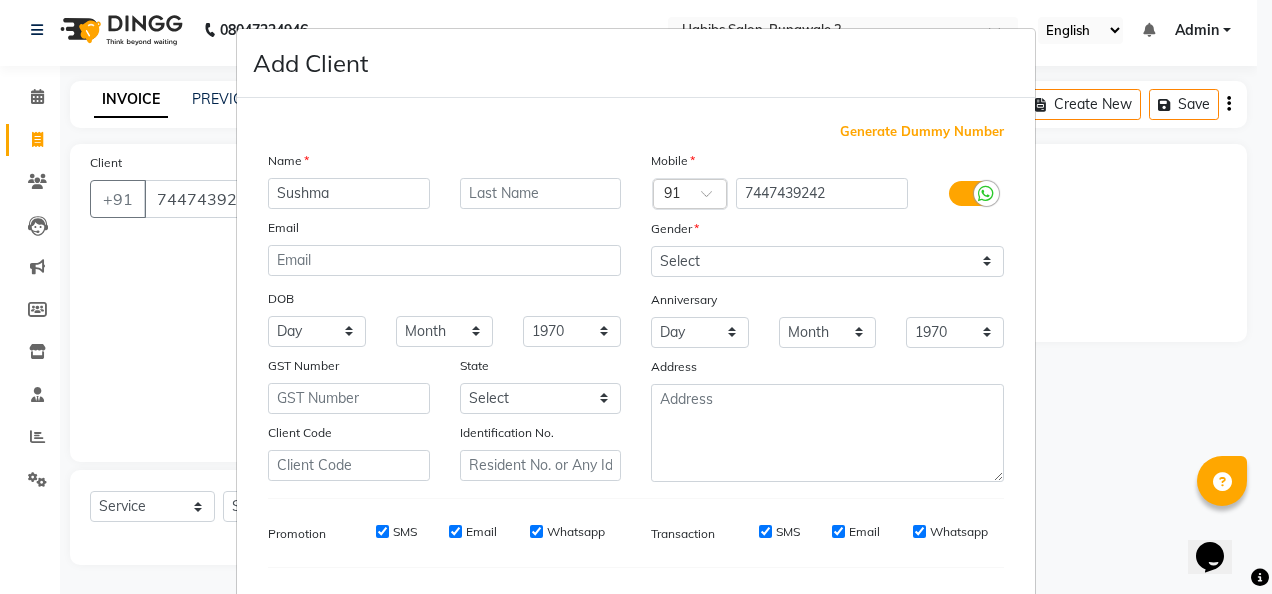 type on "Sushma" 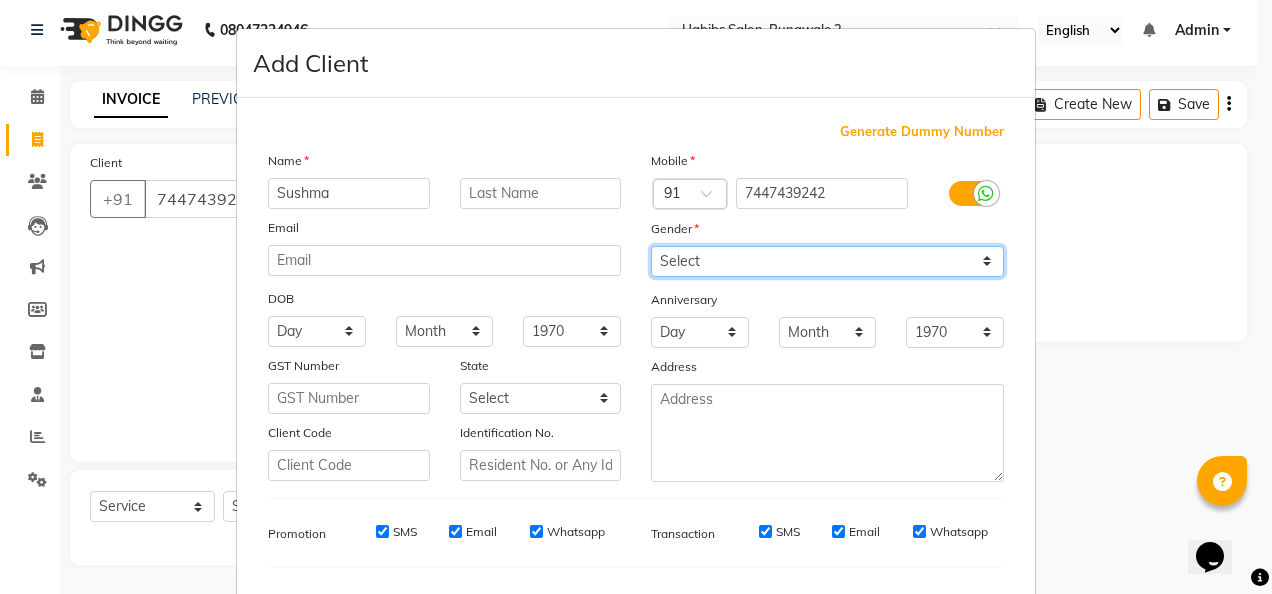 click on "Select [DEMOGRAPHIC_DATA] [DEMOGRAPHIC_DATA] Other Prefer Not To Say" at bounding box center [827, 261] 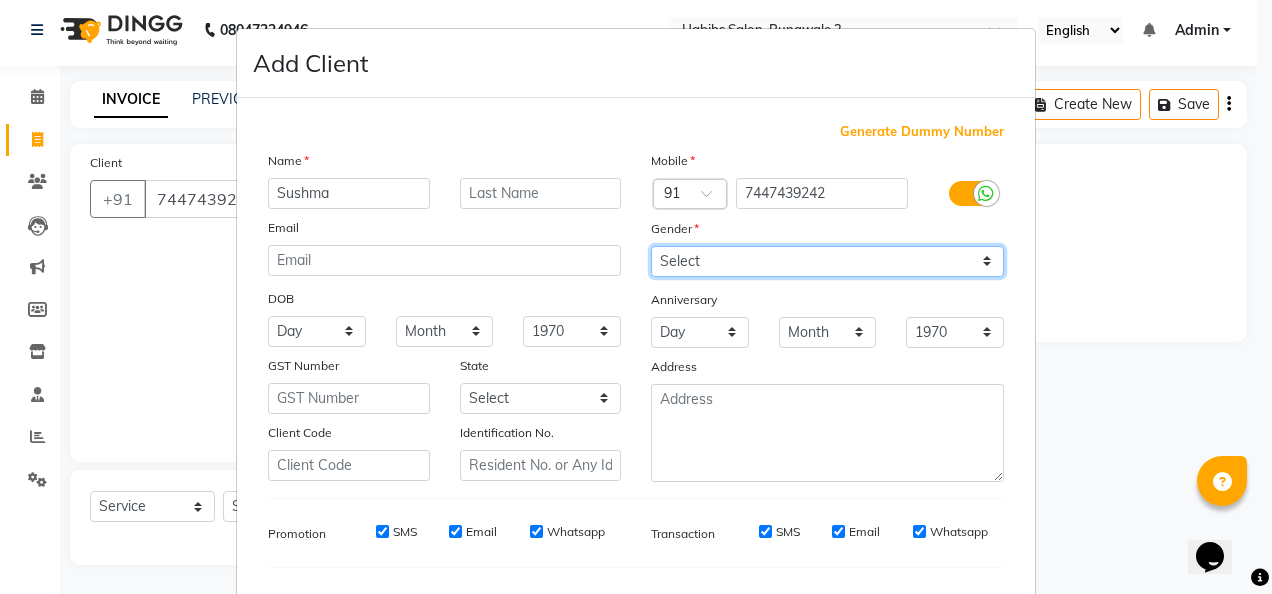 select on "[DEMOGRAPHIC_DATA]" 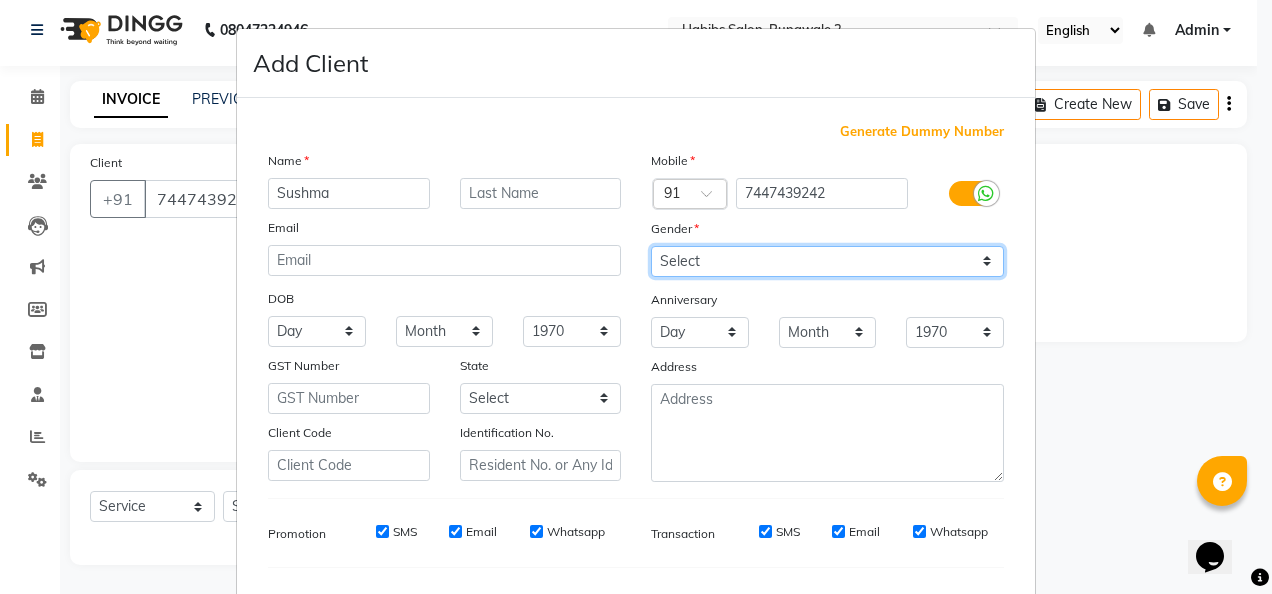 click on "Select [DEMOGRAPHIC_DATA] [DEMOGRAPHIC_DATA] Other Prefer Not To Say" at bounding box center (827, 261) 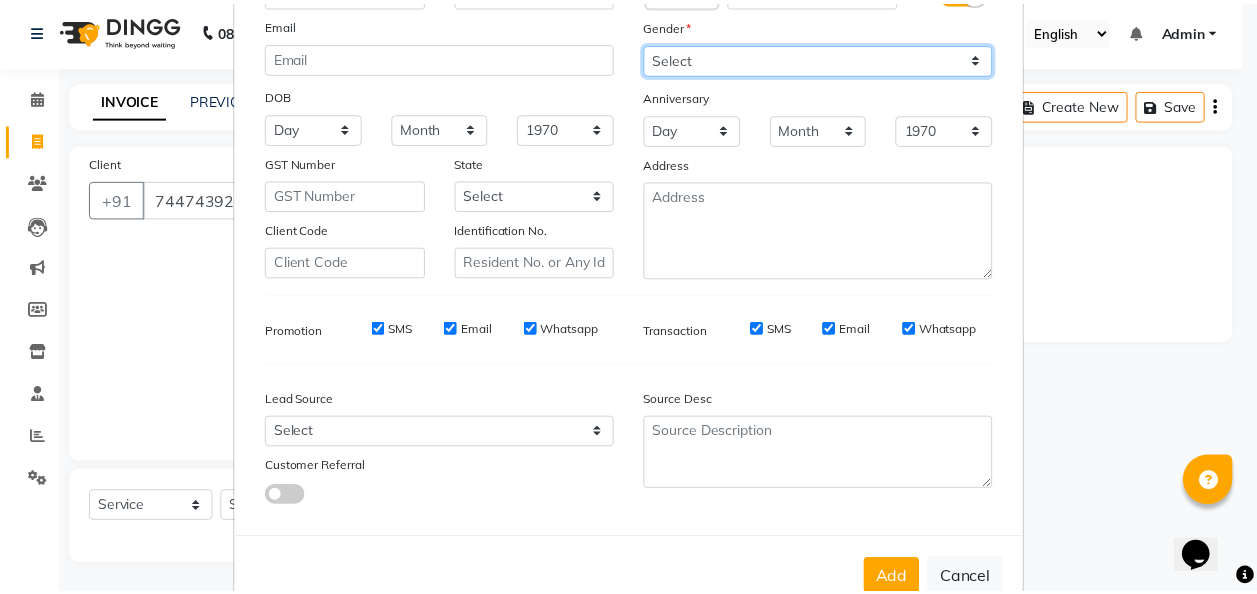 scroll, scrollTop: 208, scrollLeft: 0, axis: vertical 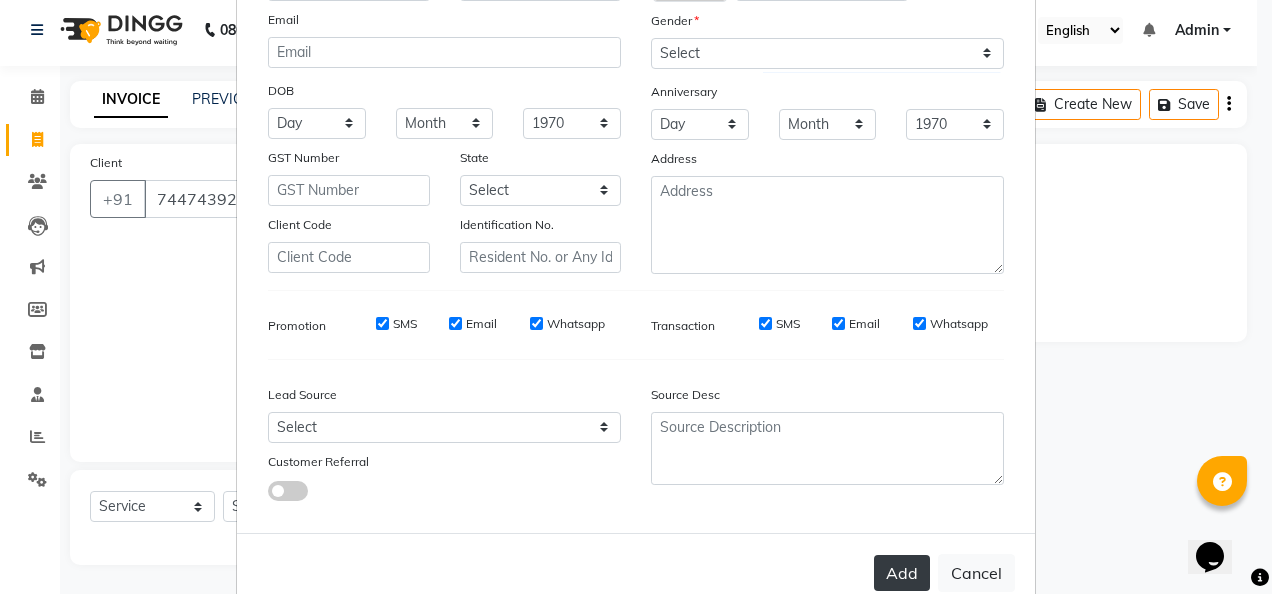 click on "Add" at bounding box center (902, 573) 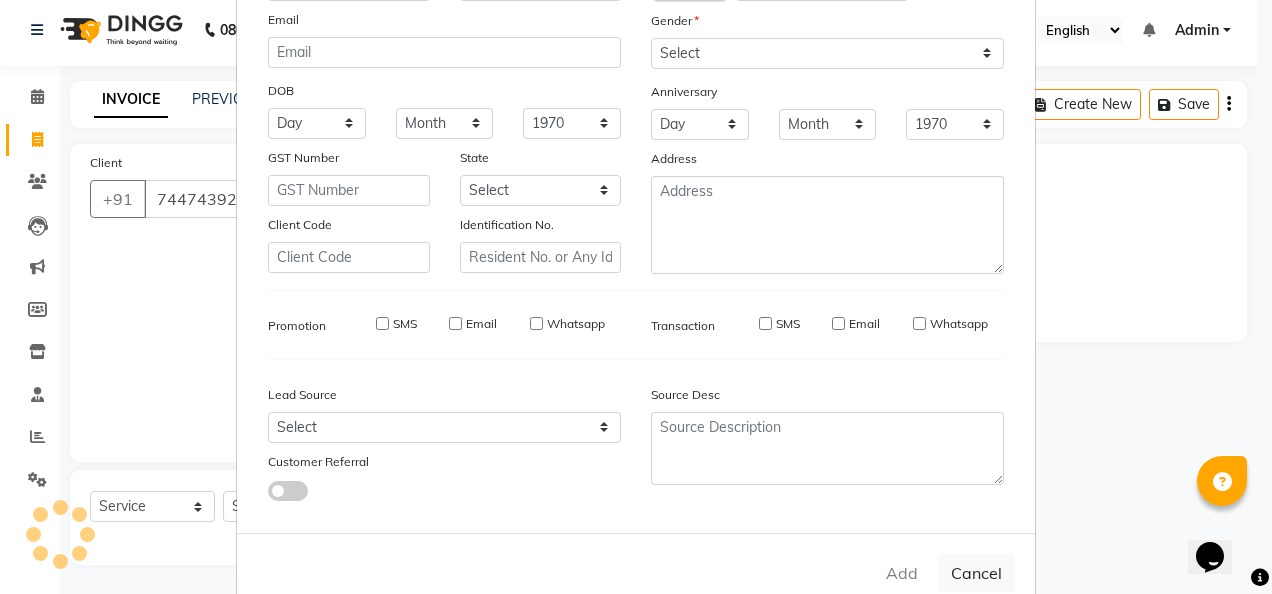 type 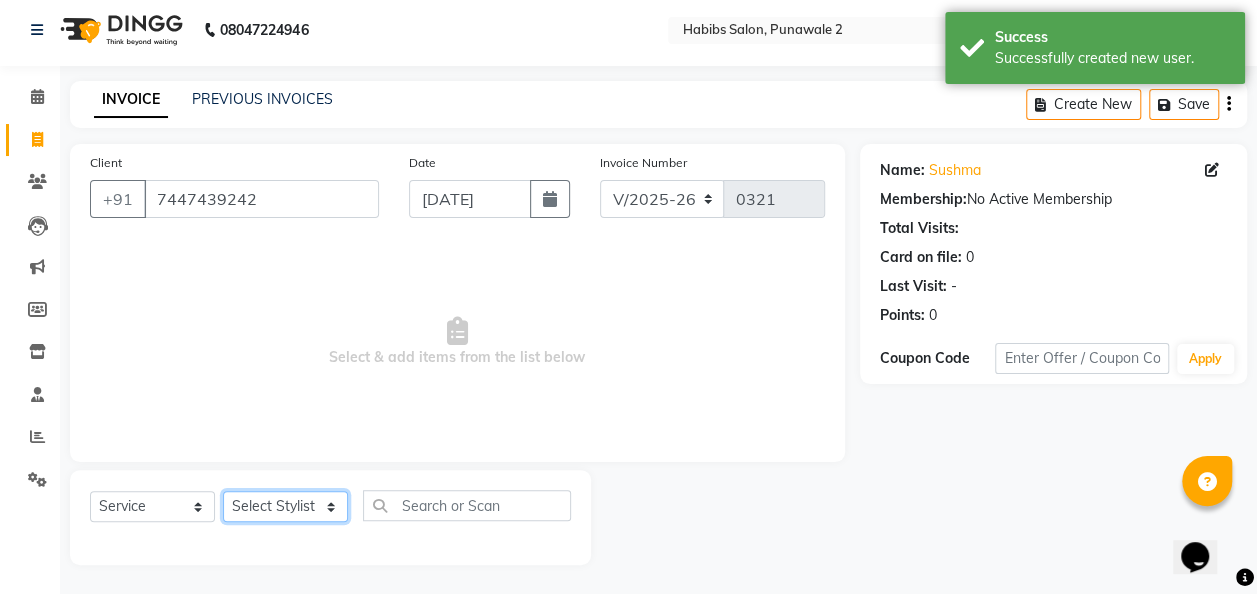 click on "Select Stylist Chandan [PERSON_NAME] [PERSON_NAME] [PERSON_NAME]" 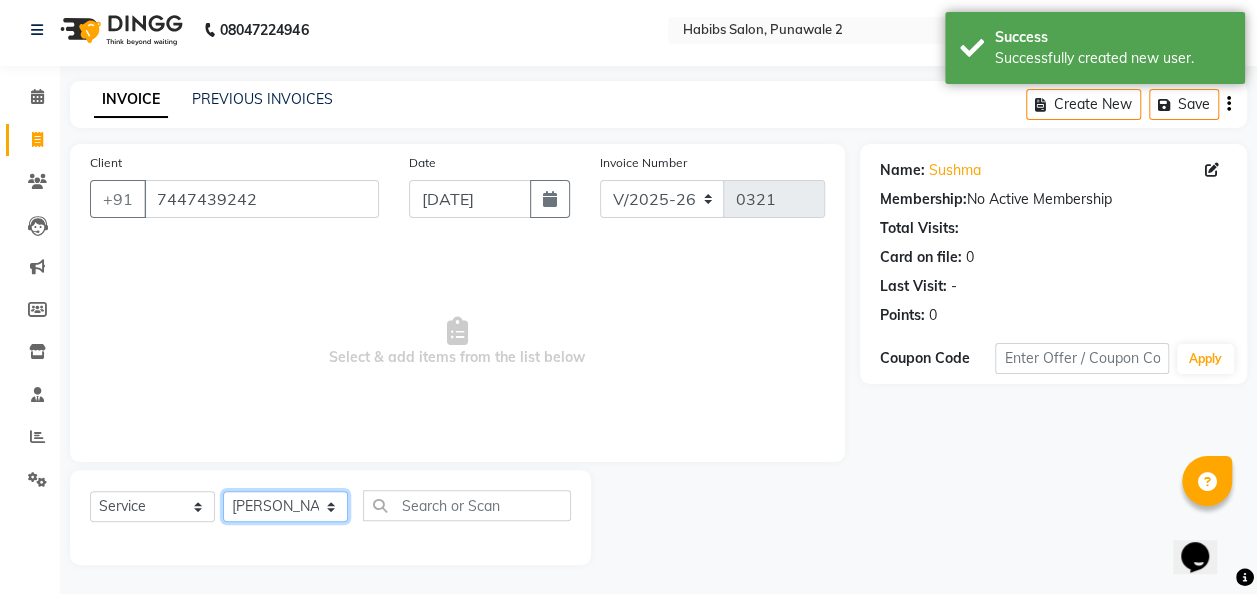 click on "Select Stylist Chandan [PERSON_NAME] [PERSON_NAME] [PERSON_NAME]" 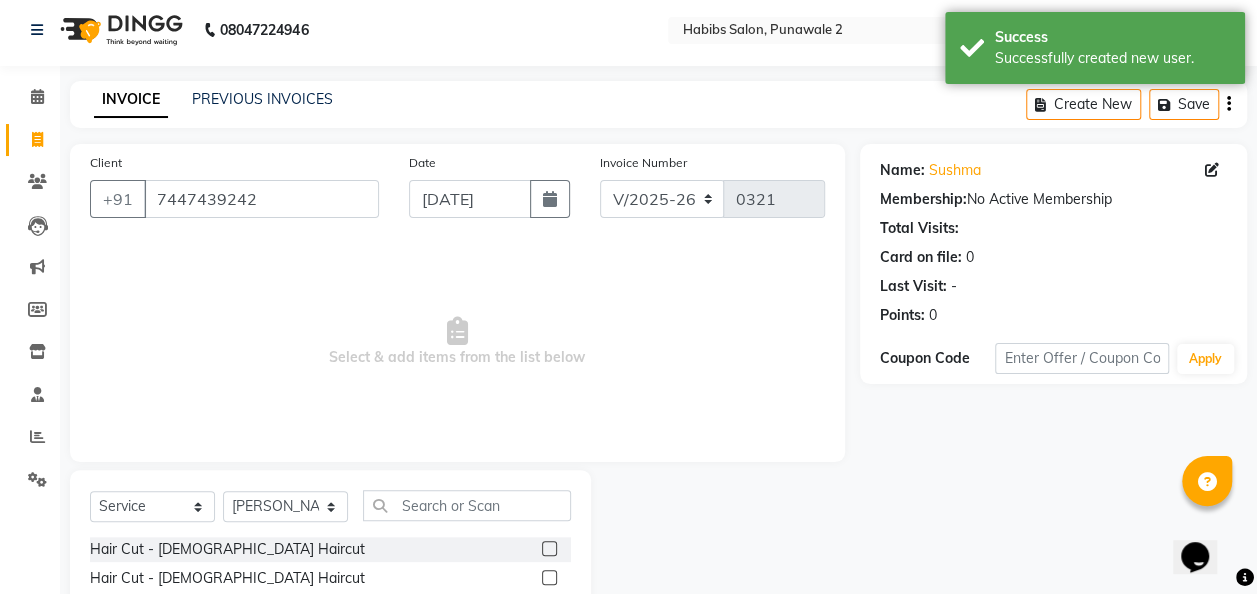 click 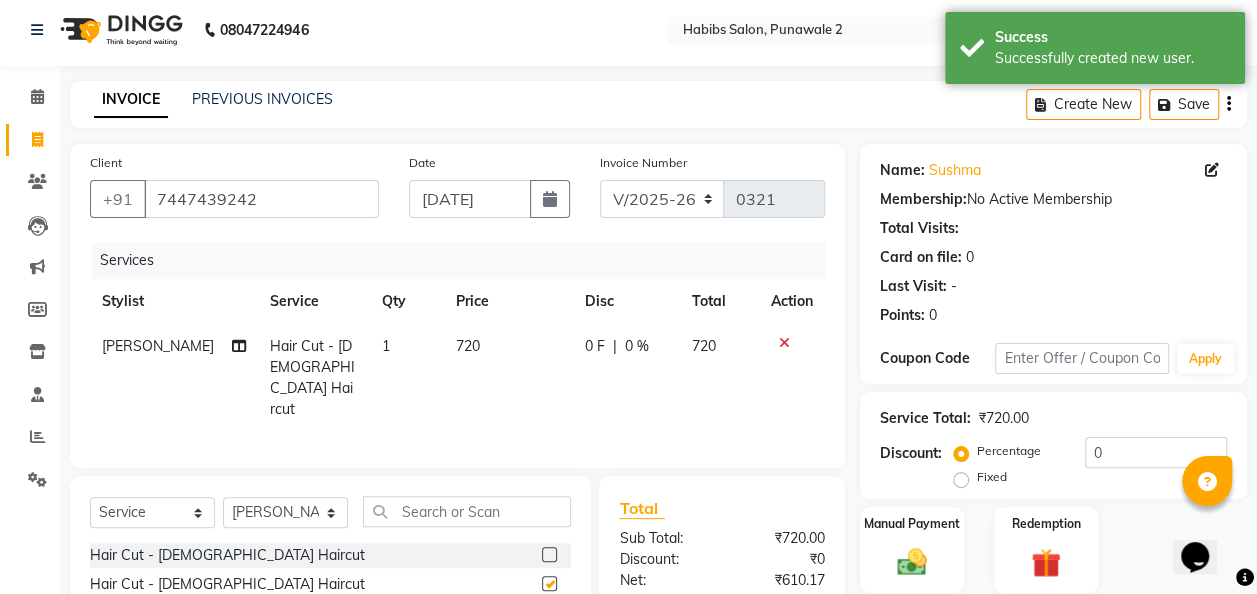 checkbox on "false" 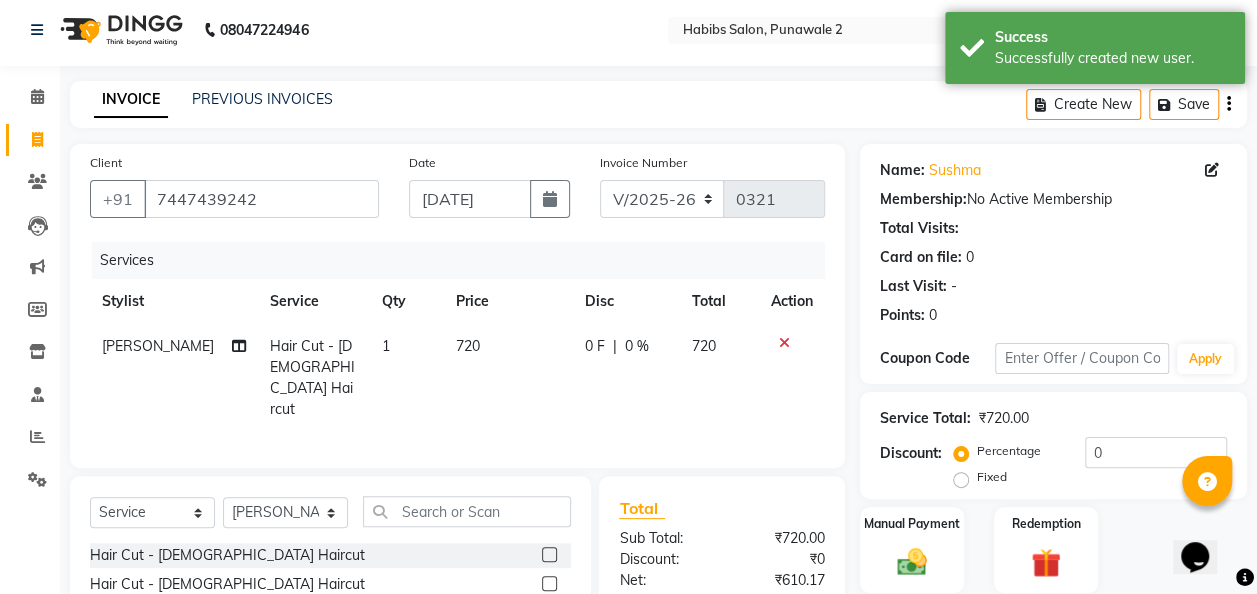 click on "720" 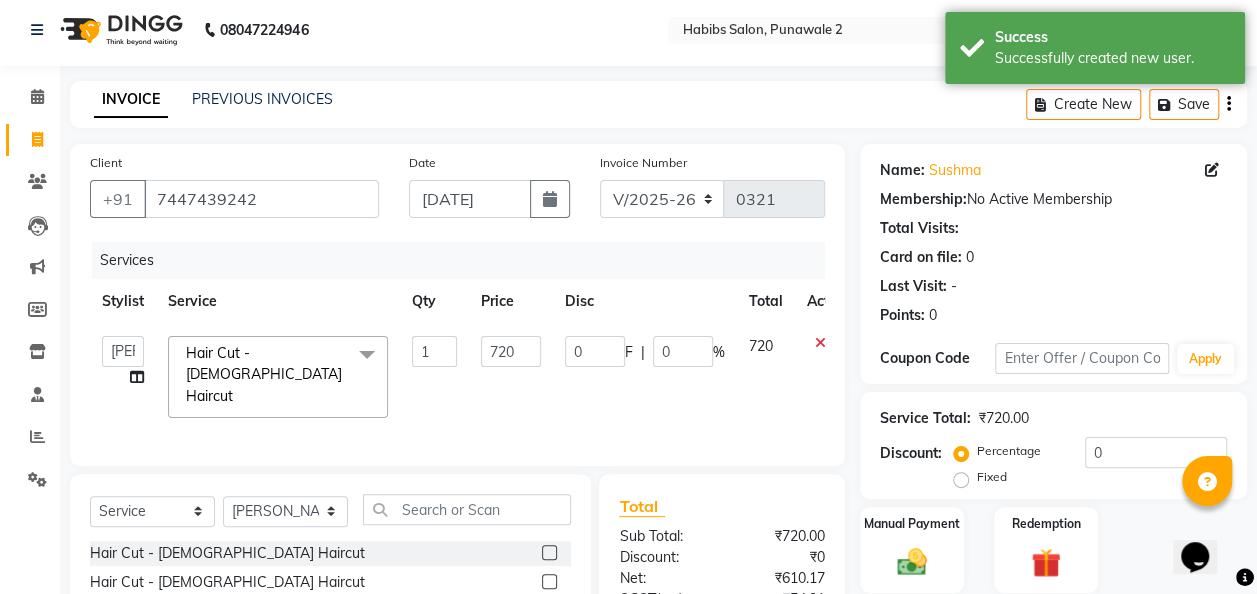 click on "720" 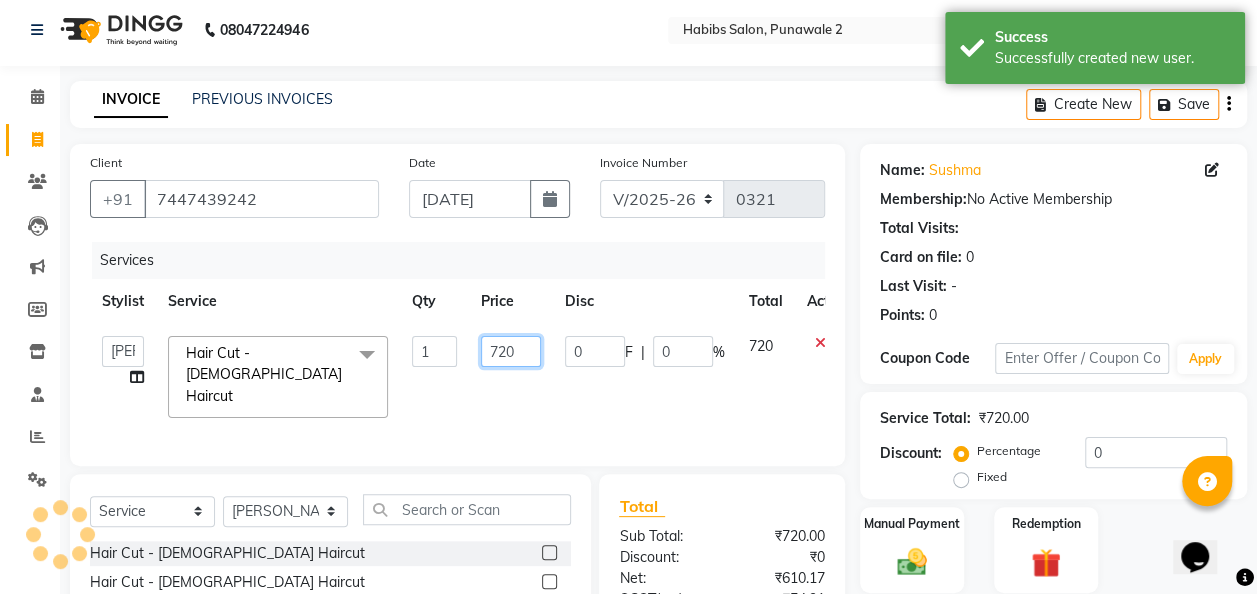 click on "720" 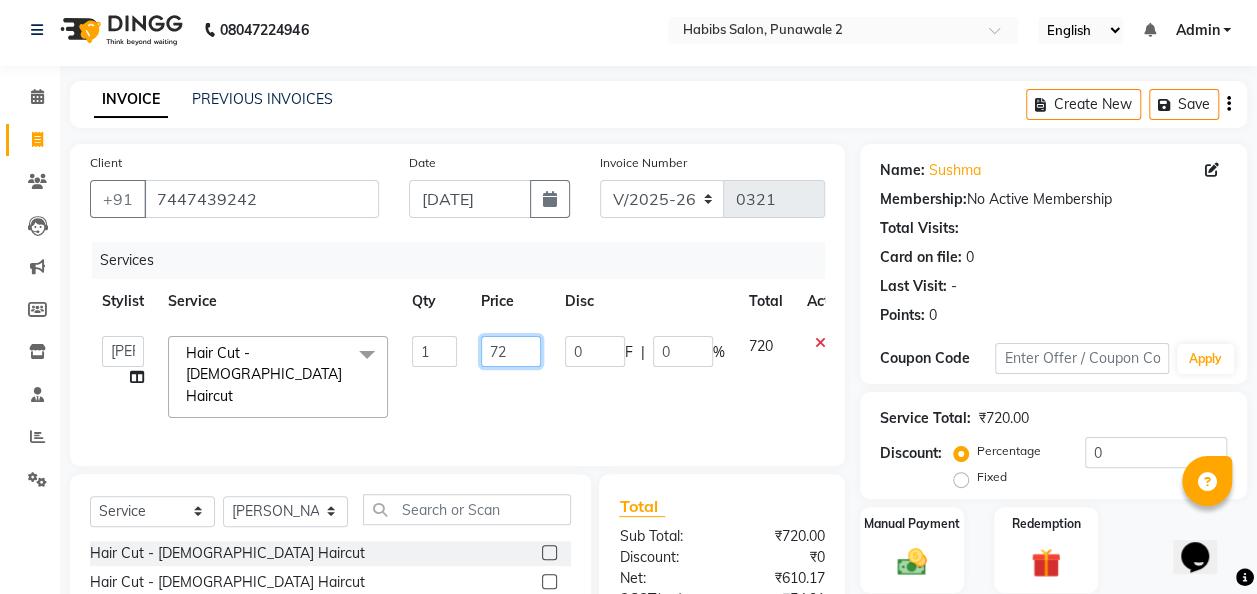 type on "7" 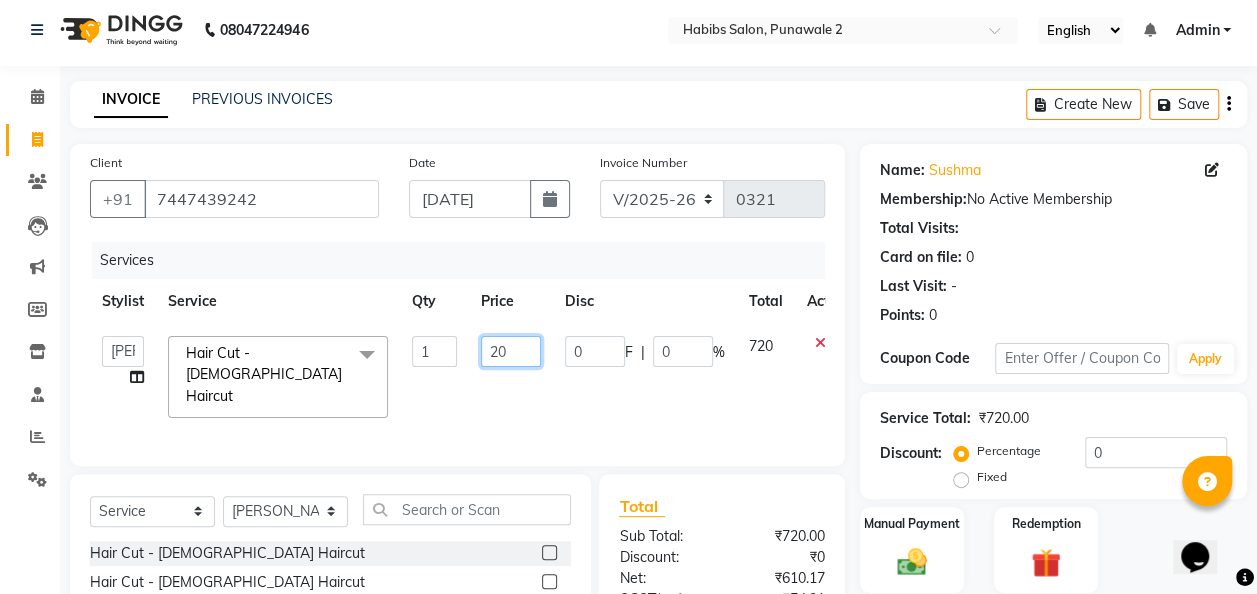 type on "200" 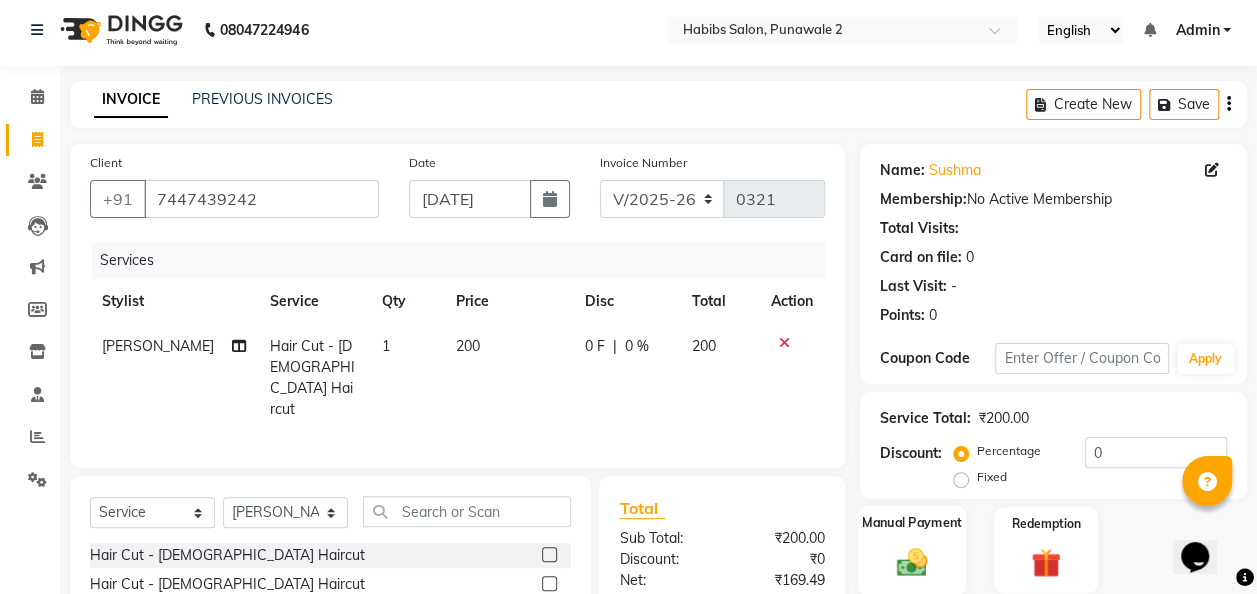 click 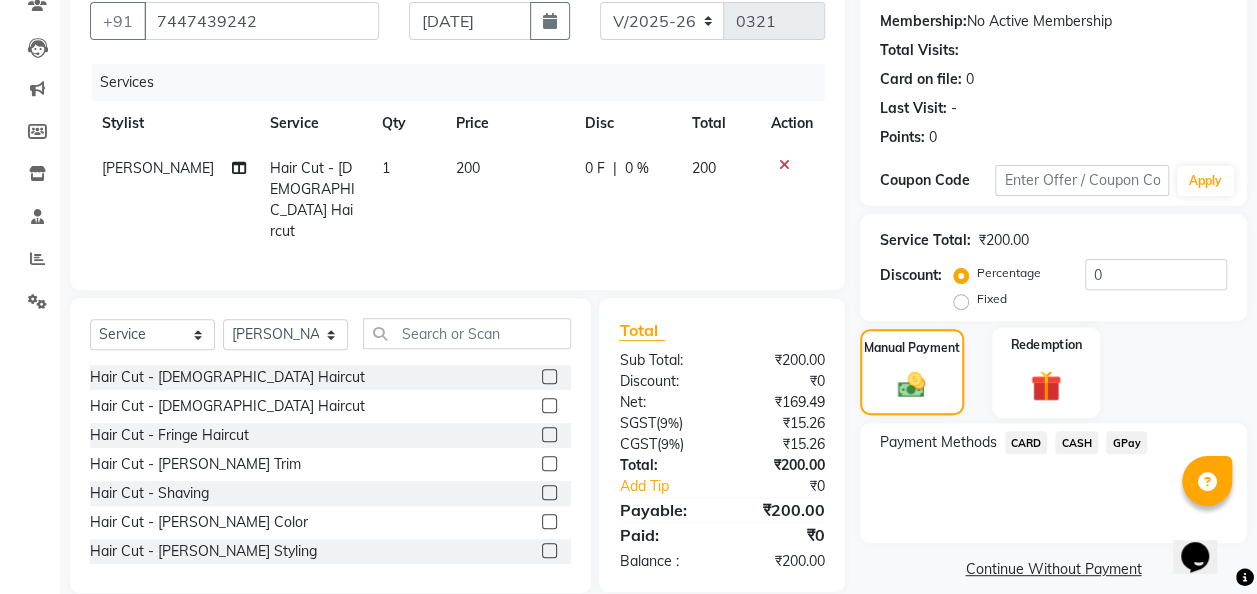scroll, scrollTop: 202, scrollLeft: 0, axis: vertical 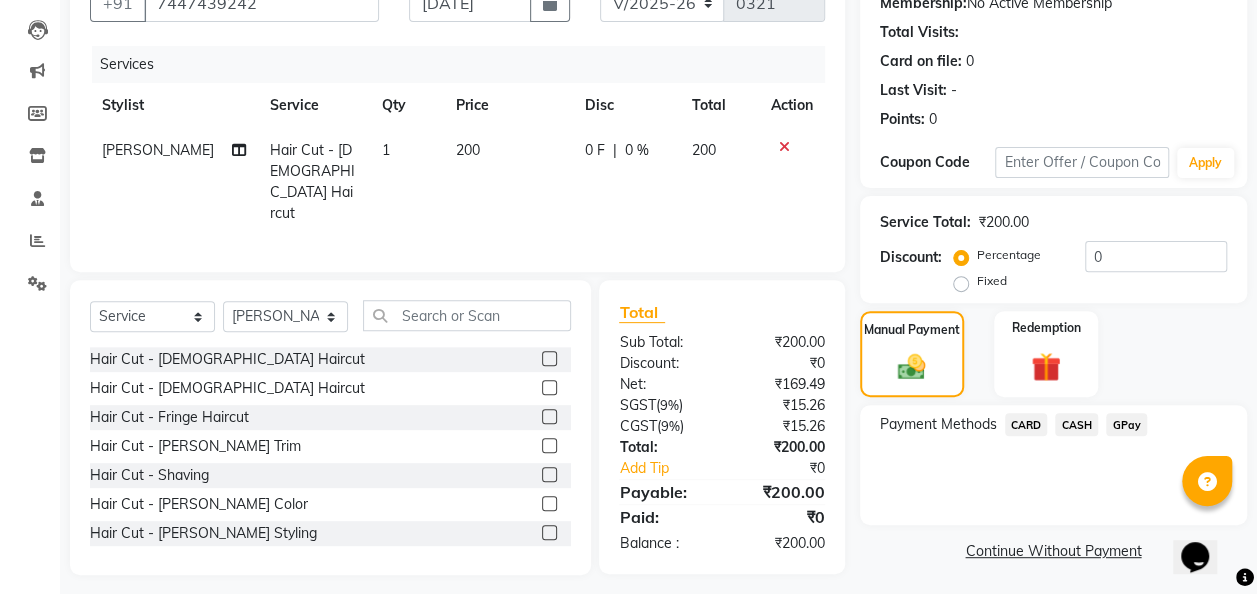 click on "GPay" 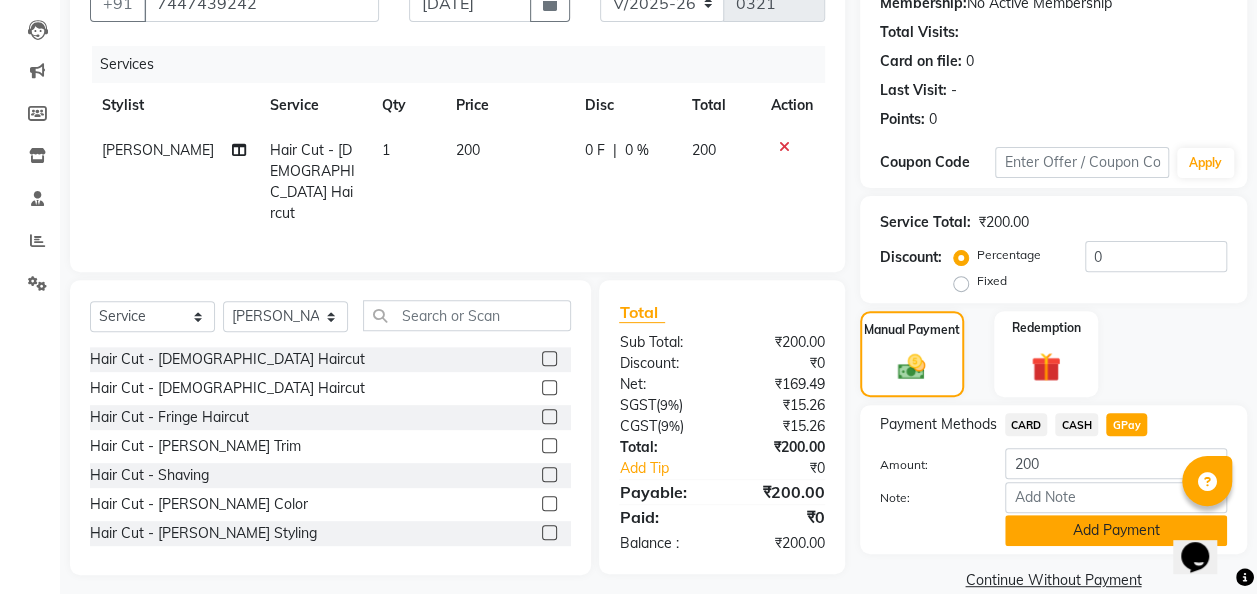 click on "Add Payment" 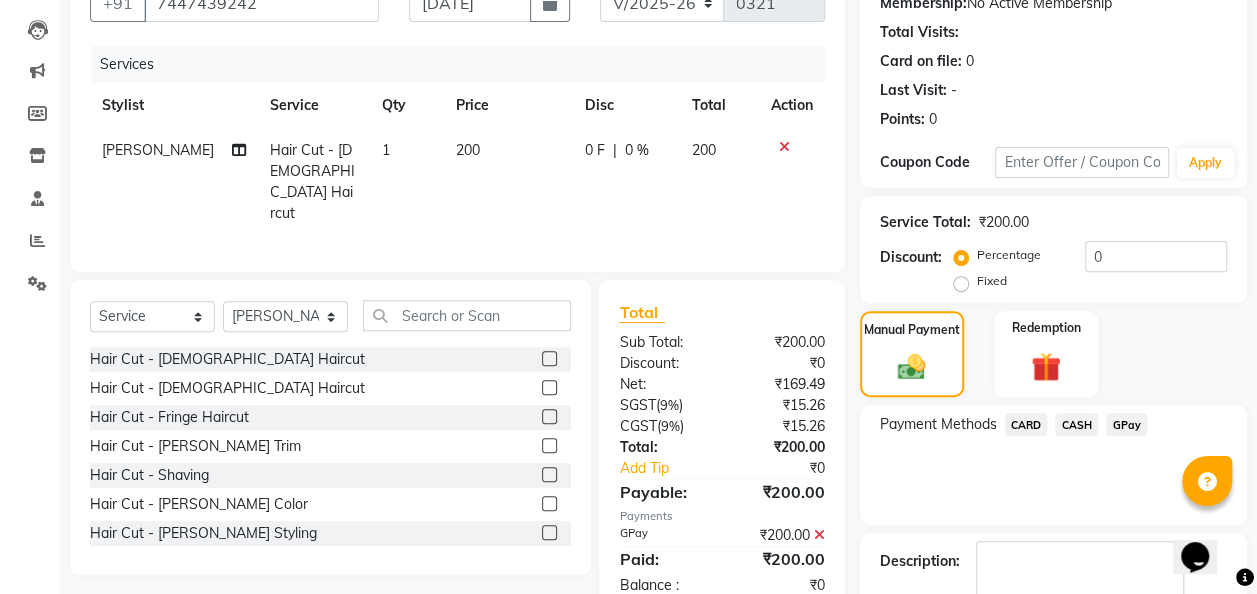 scroll, scrollTop: 316, scrollLeft: 0, axis: vertical 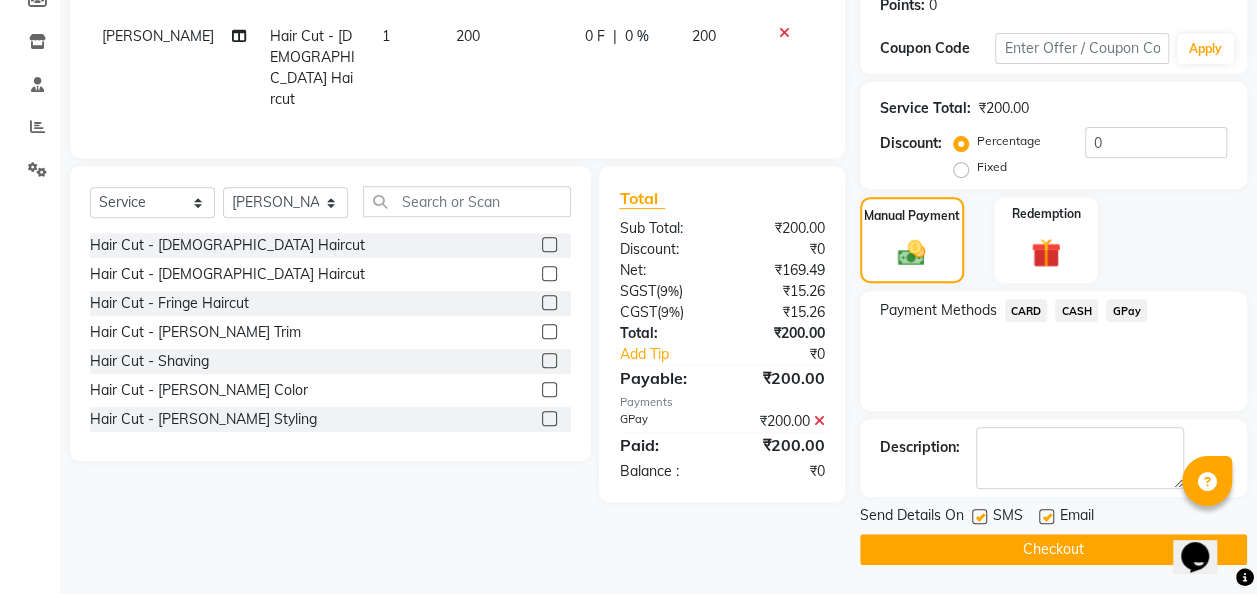 click on "Checkout" 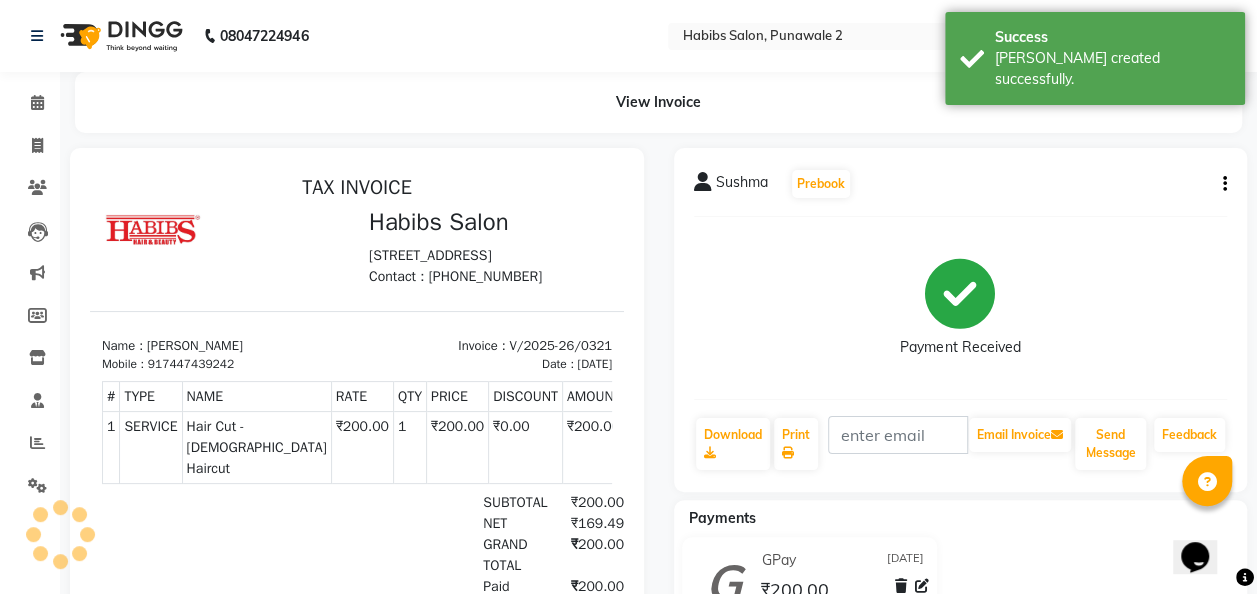 scroll, scrollTop: 0, scrollLeft: 0, axis: both 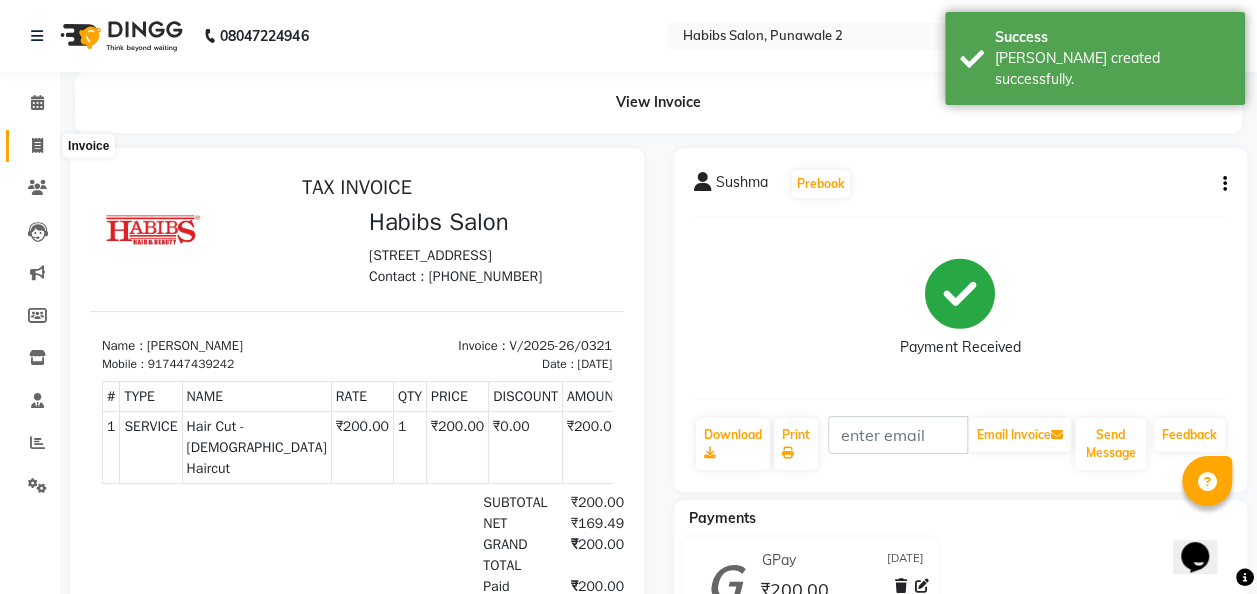 click 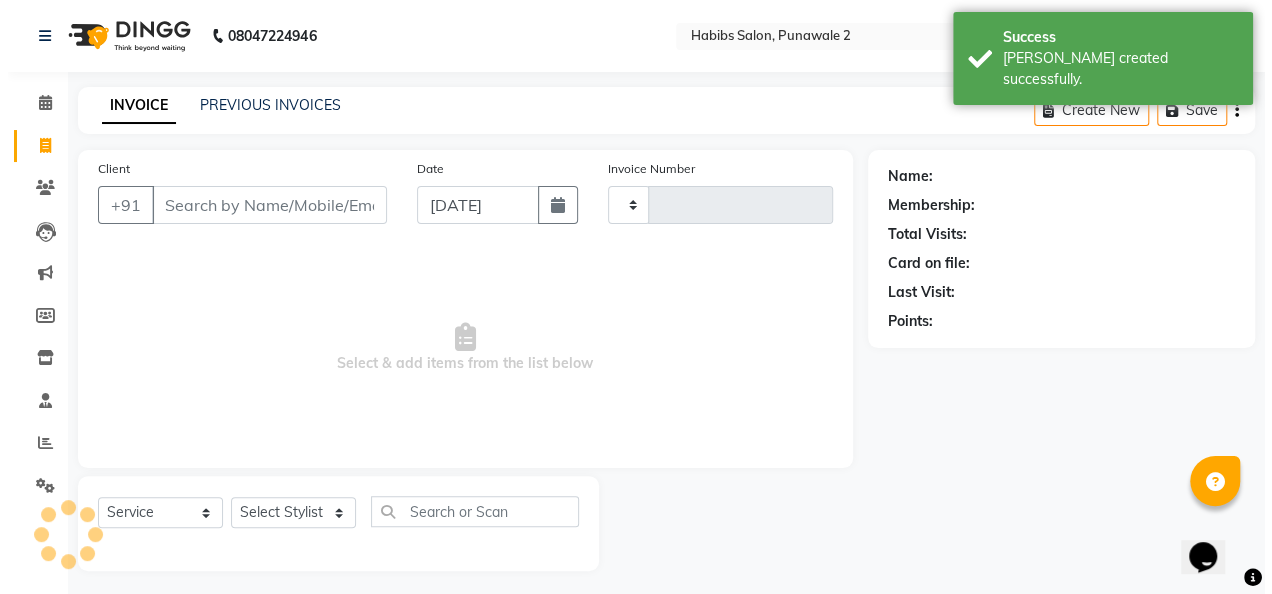 scroll, scrollTop: 6, scrollLeft: 0, axis: vertical 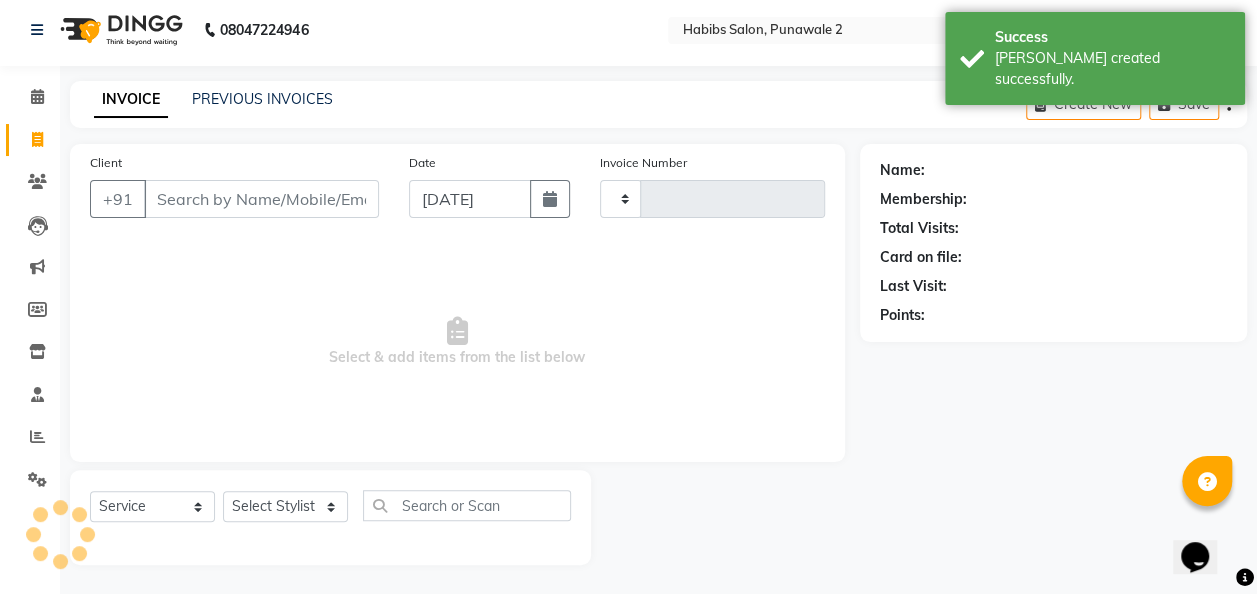 type on "0322" 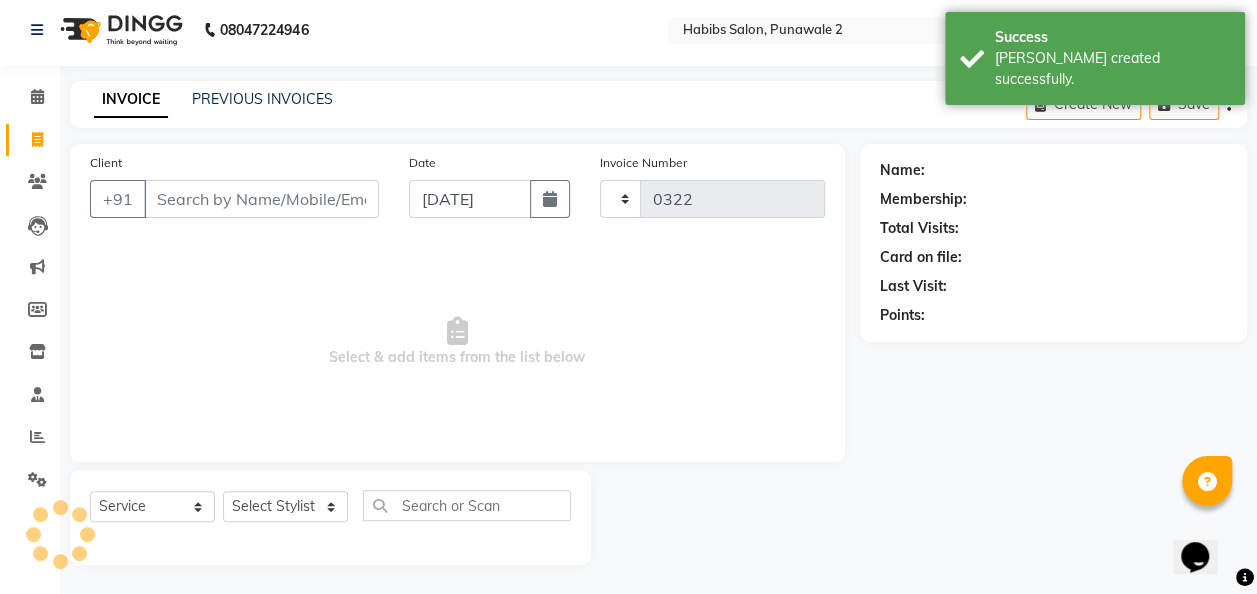 select on "8475" 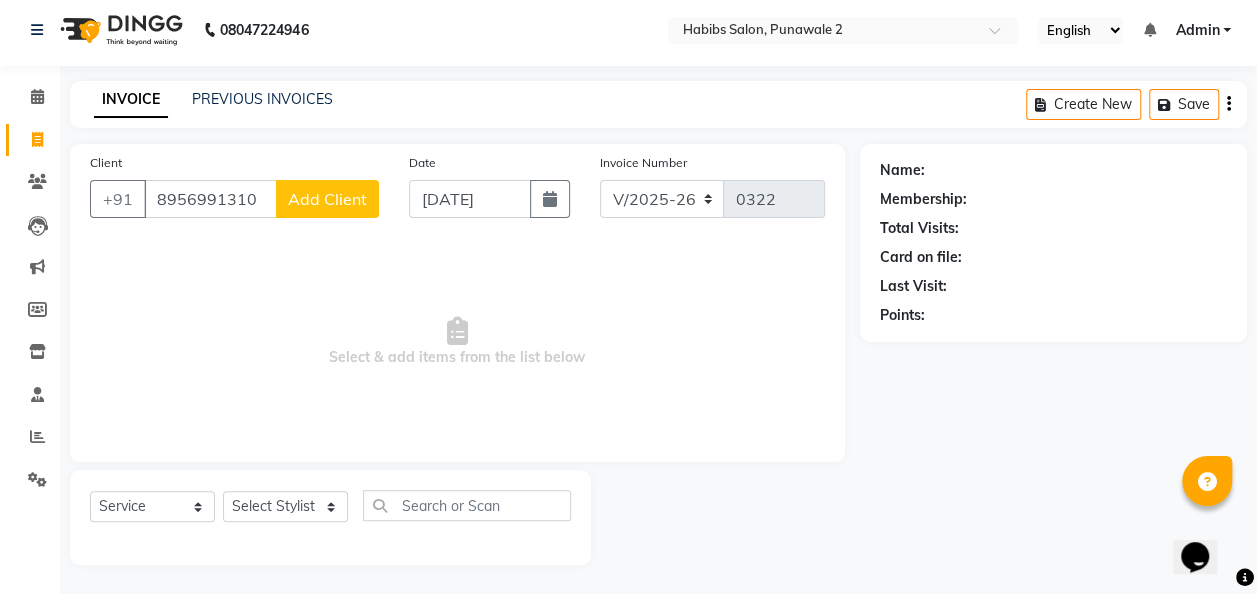 type on "8956991310" 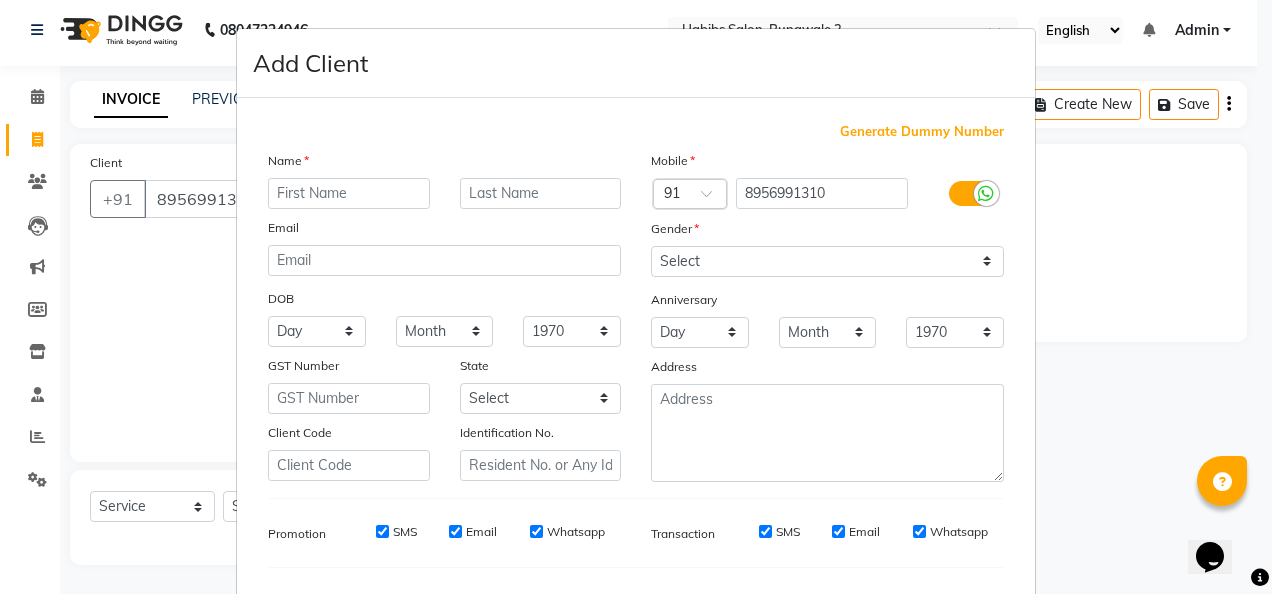 click at bounding box center (349, 193) 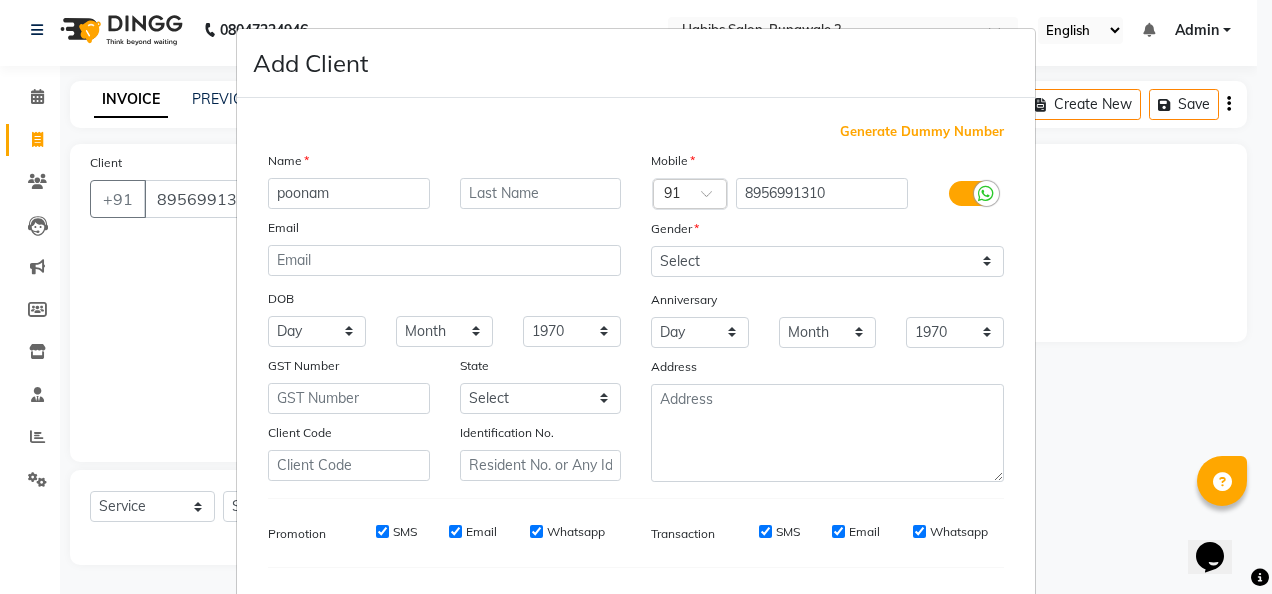 type on "poonam" 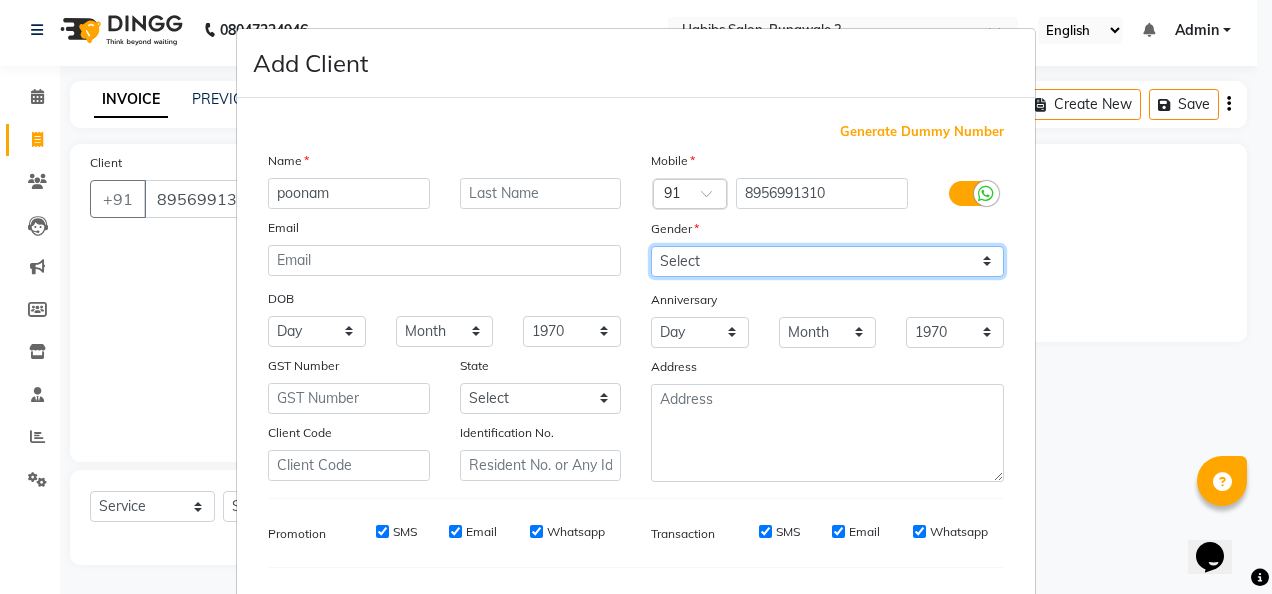 click on "Select [DEMOGRAPHIC_DATA] [DEMOGRAPHIC_DATA] Other Prefer Not To Say" at bounding box center (827, 261) 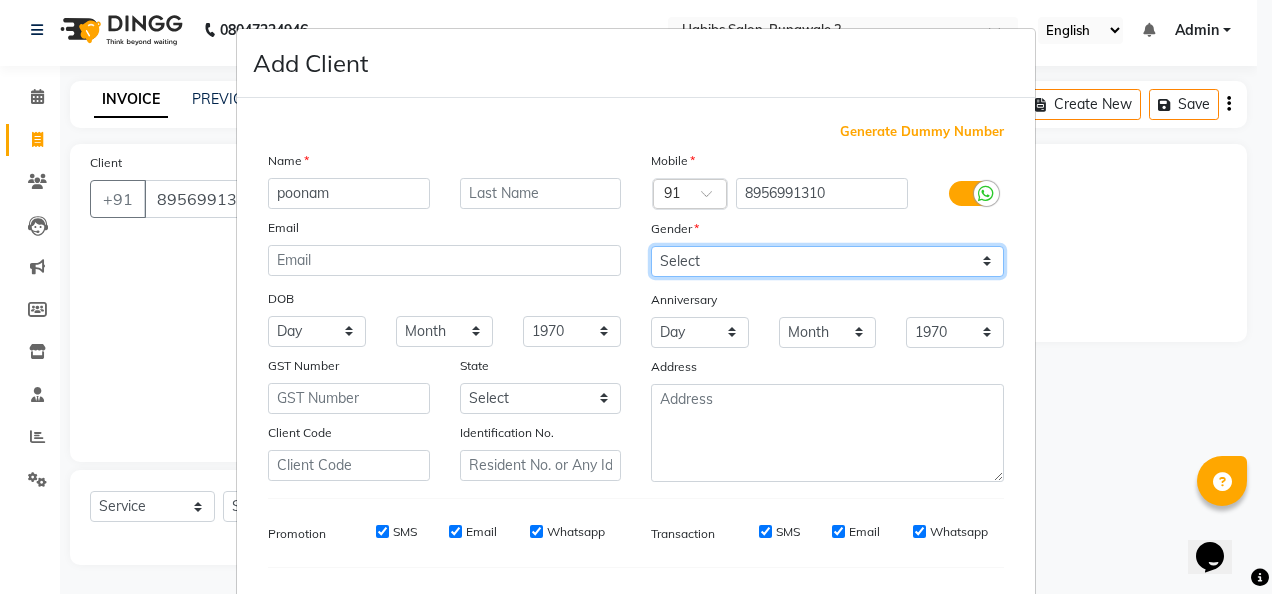 select on "[DEMOGRAPHIC_DATA]" 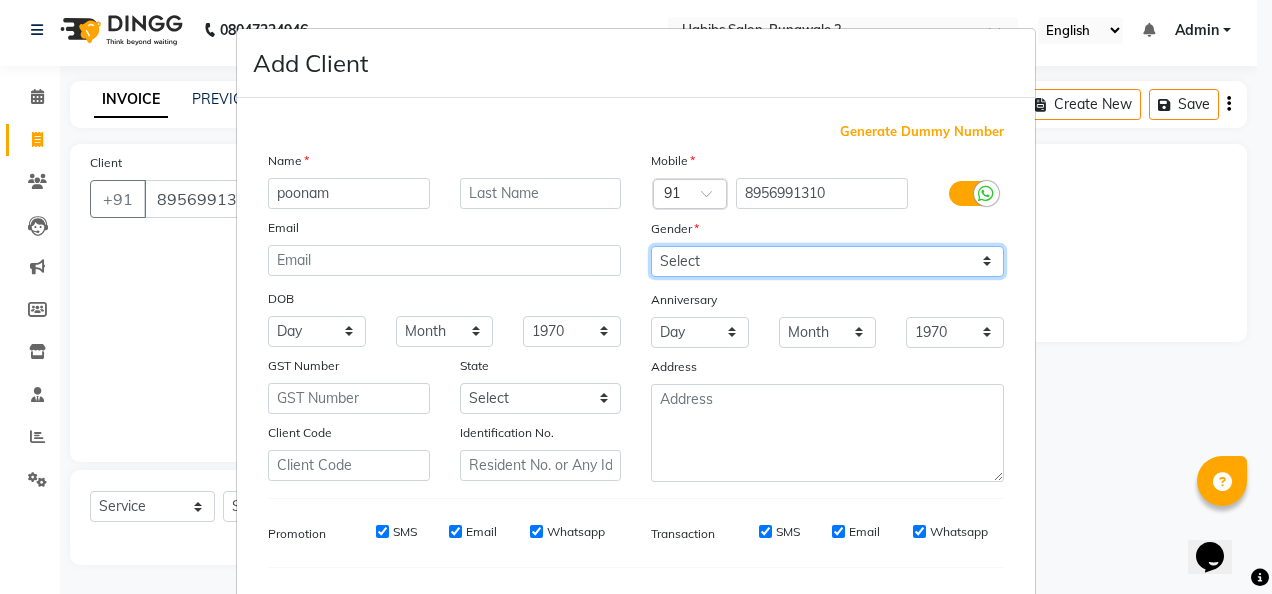 click on "Select [DEMOGRAPHIC_DATA] [DEMOGRAPHIC_DATA] Other Prefer Not To Say" at bounding box center (827, 261) 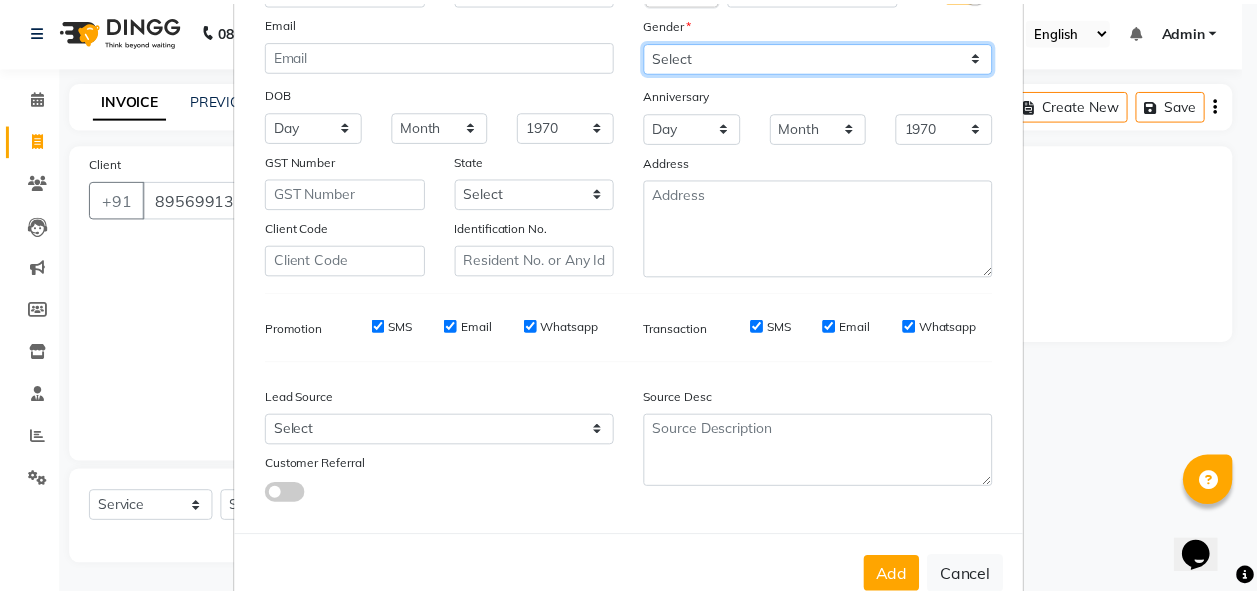 scroll, scrollTop: 251, scrollLeft: 0, axis: vertical 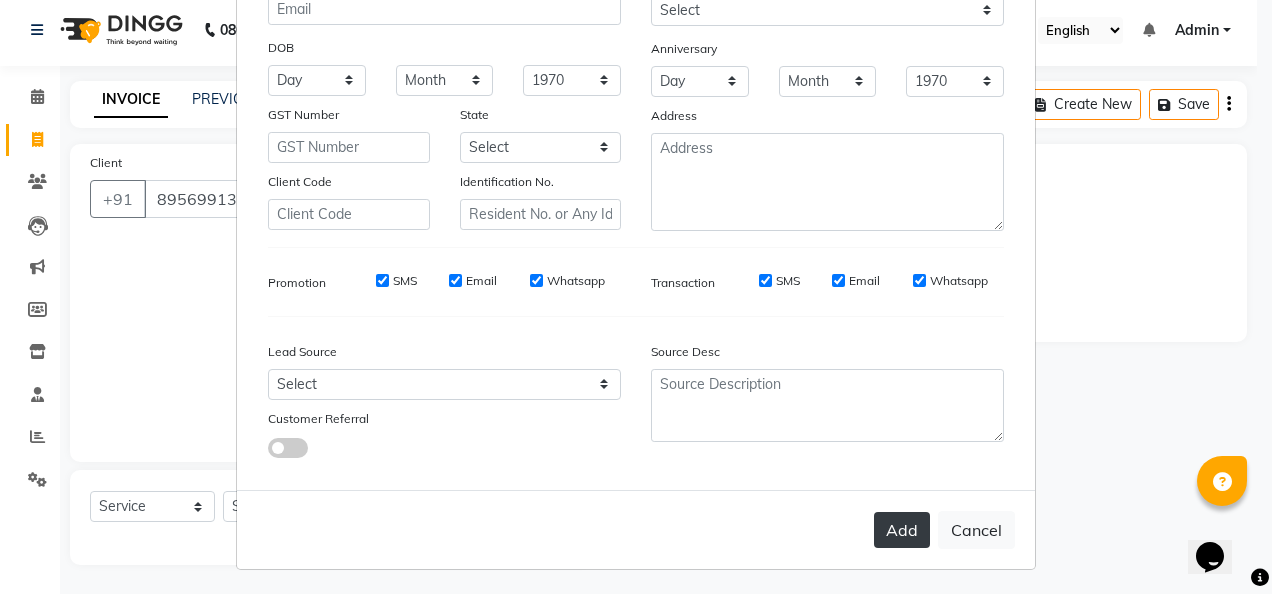 click on "Add" at bounding box center [902, 530] 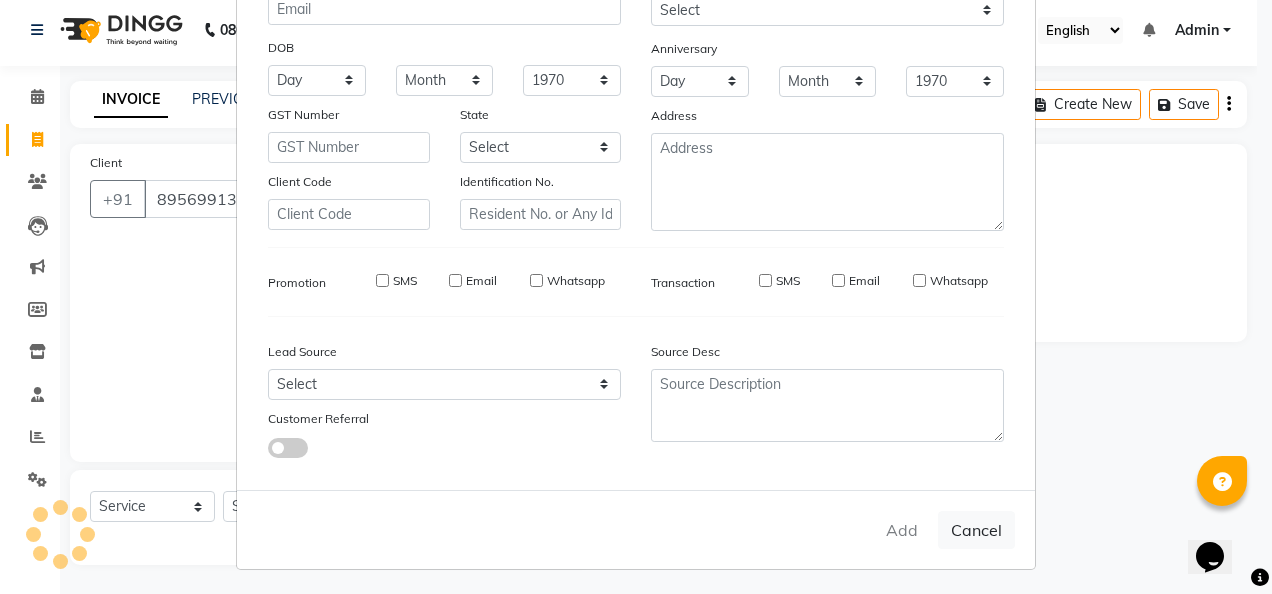 type 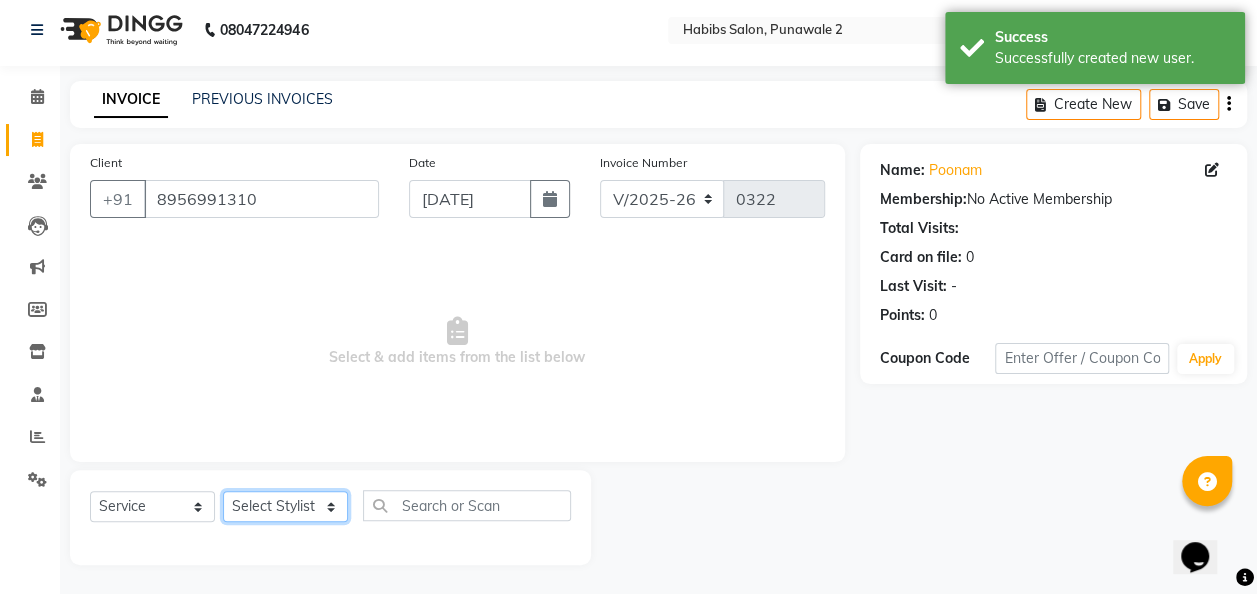 click on "Select Stylist Chandan [PERSON_NAME] [PERSON_NAME] [PERSON_NAME]" 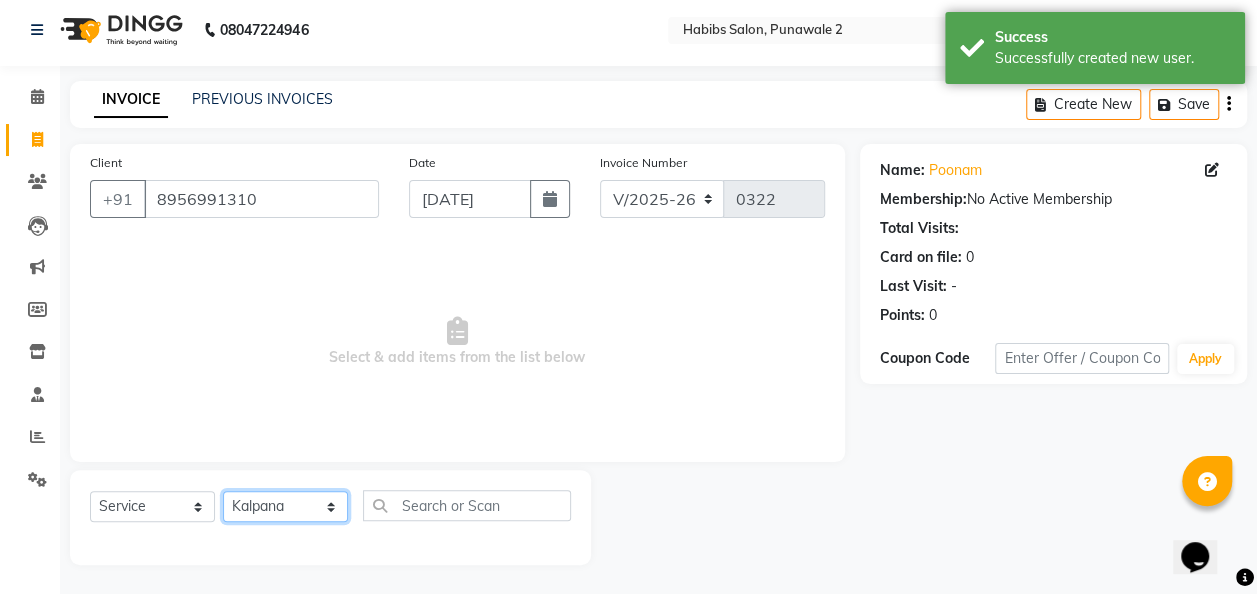 click on "Select Stylist Chandan [PERSON_NAME] [PERSON_NAME] [PERSON_NAME]" 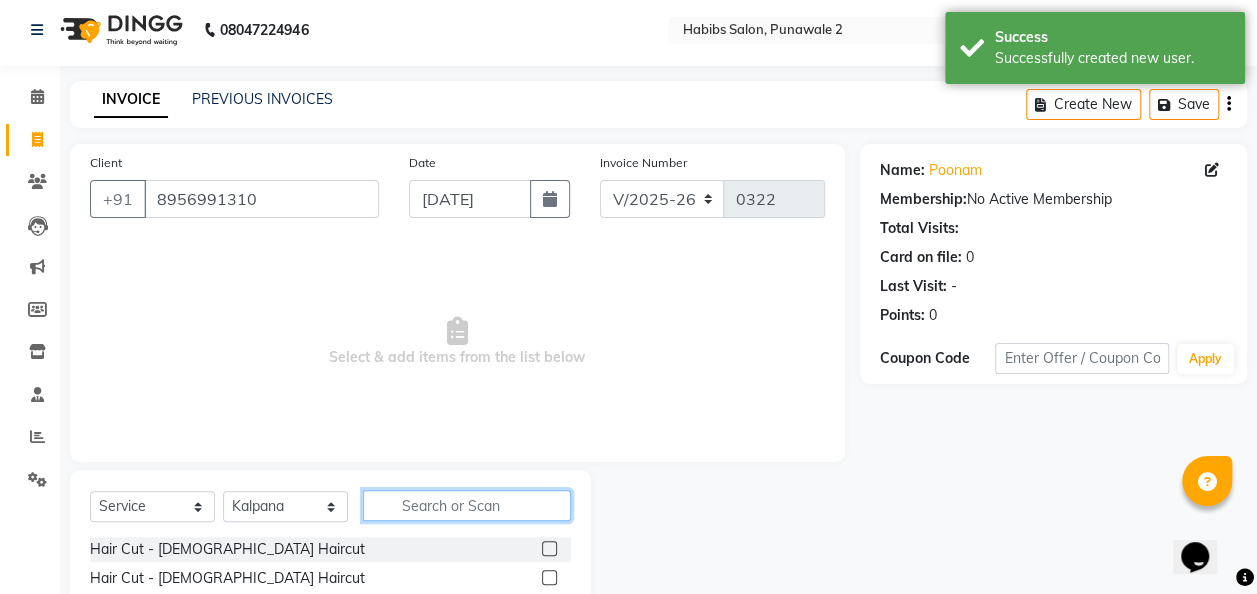 click 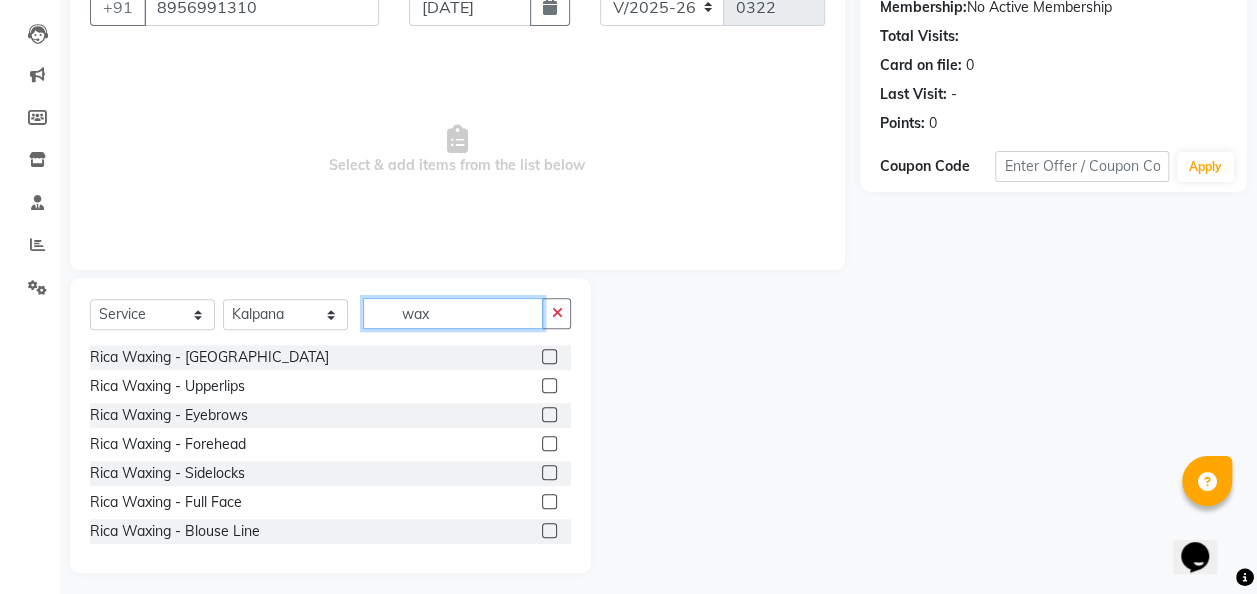 scroll, scrollTop: 206, scrollLeft: 0, axis: vertical 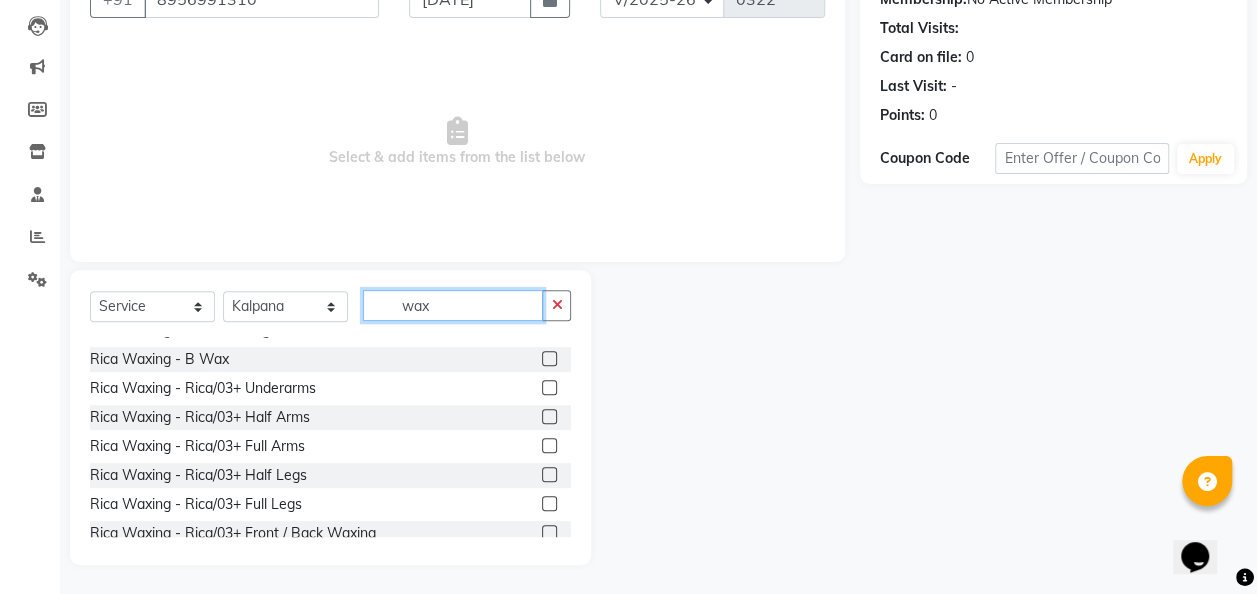 type on "wax" 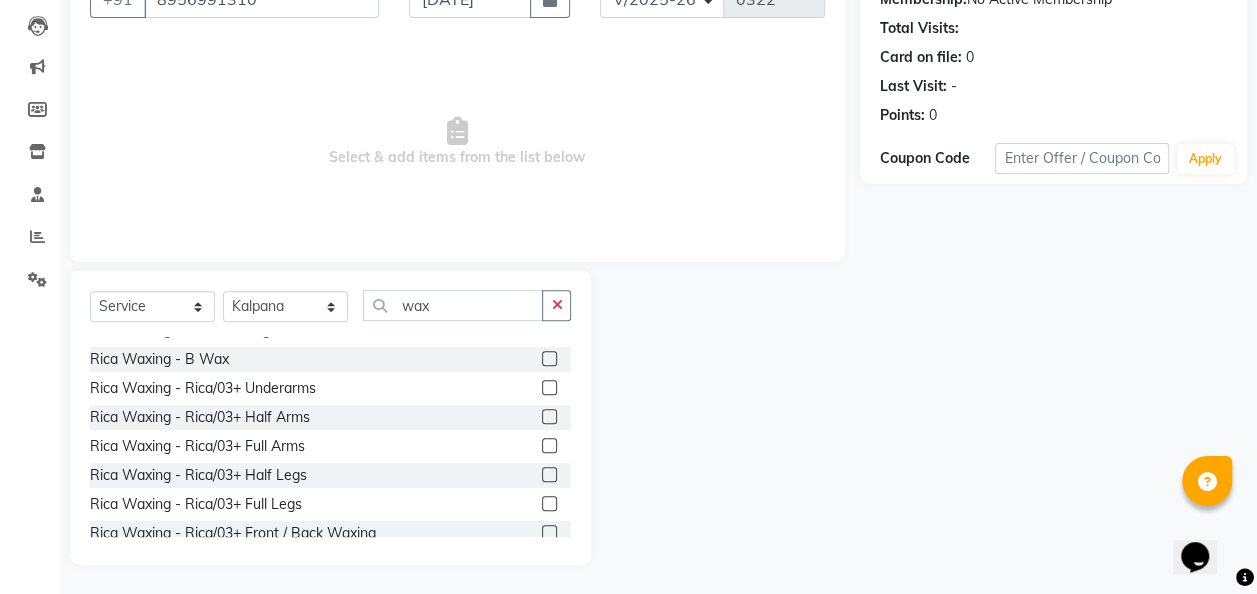 click 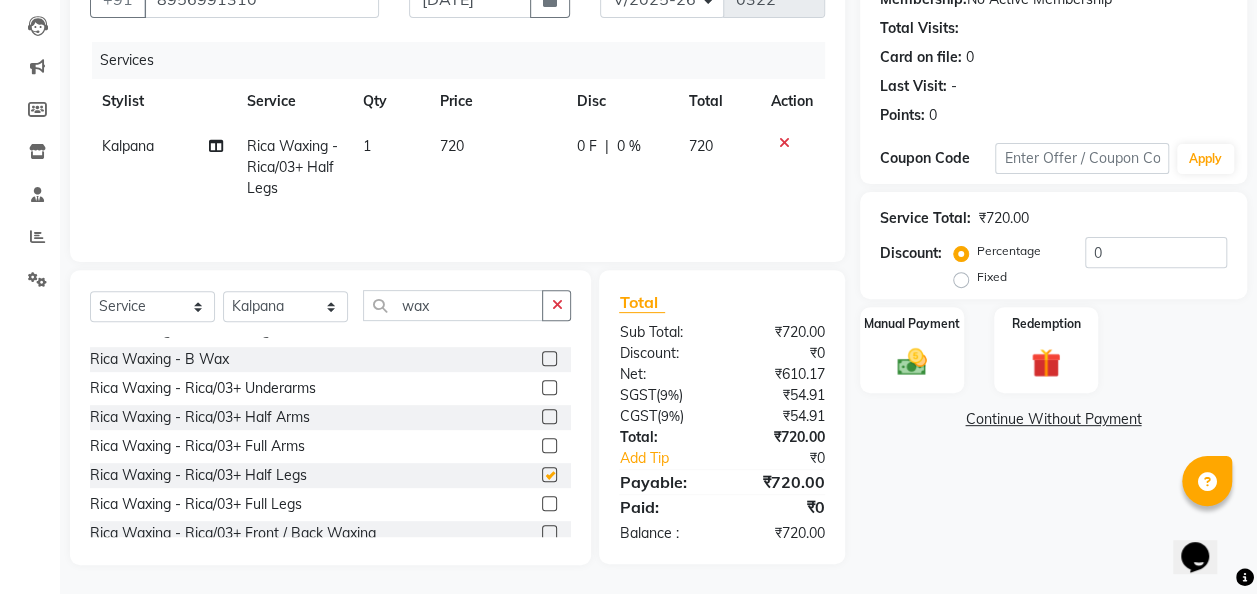 checkbox on "false" 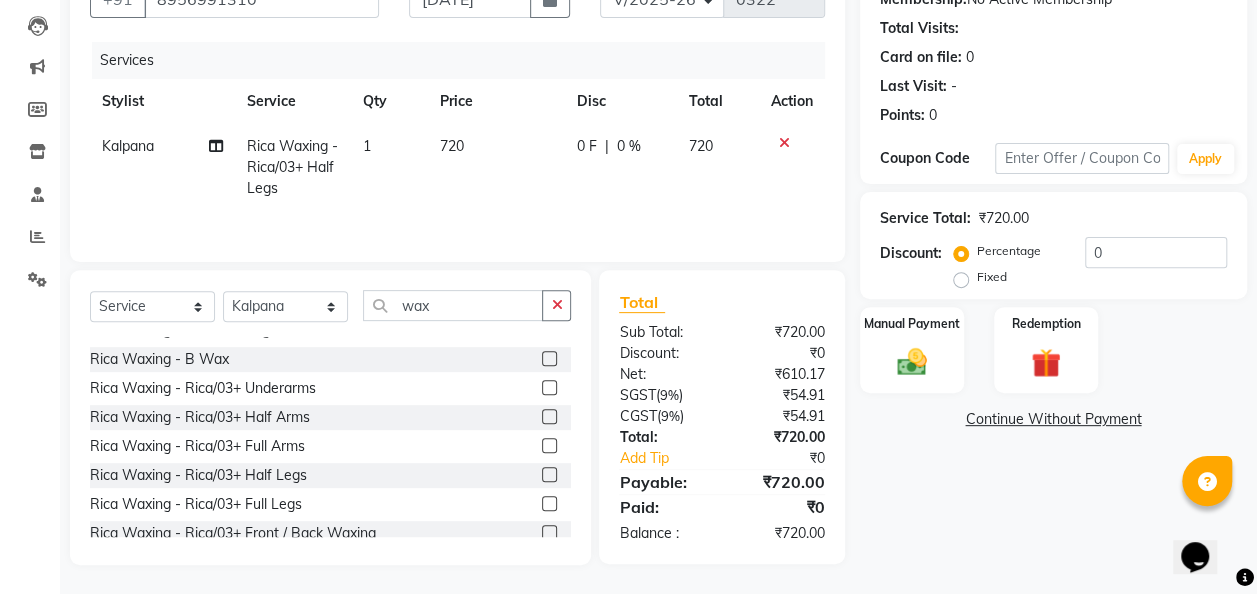 click 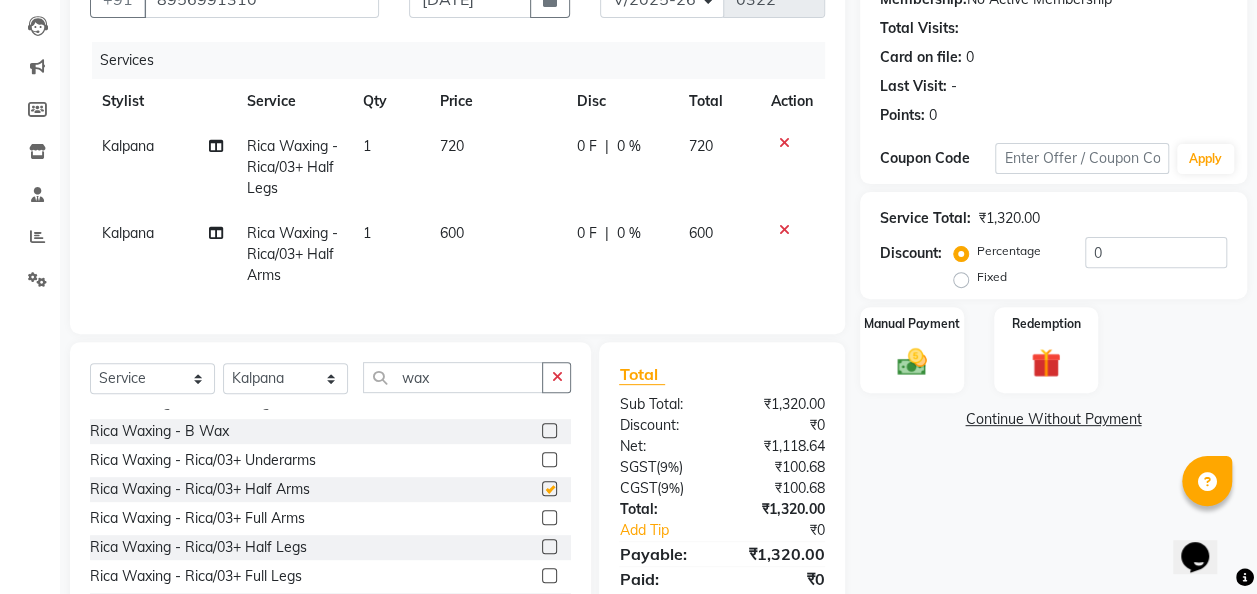 checkbox on "false" 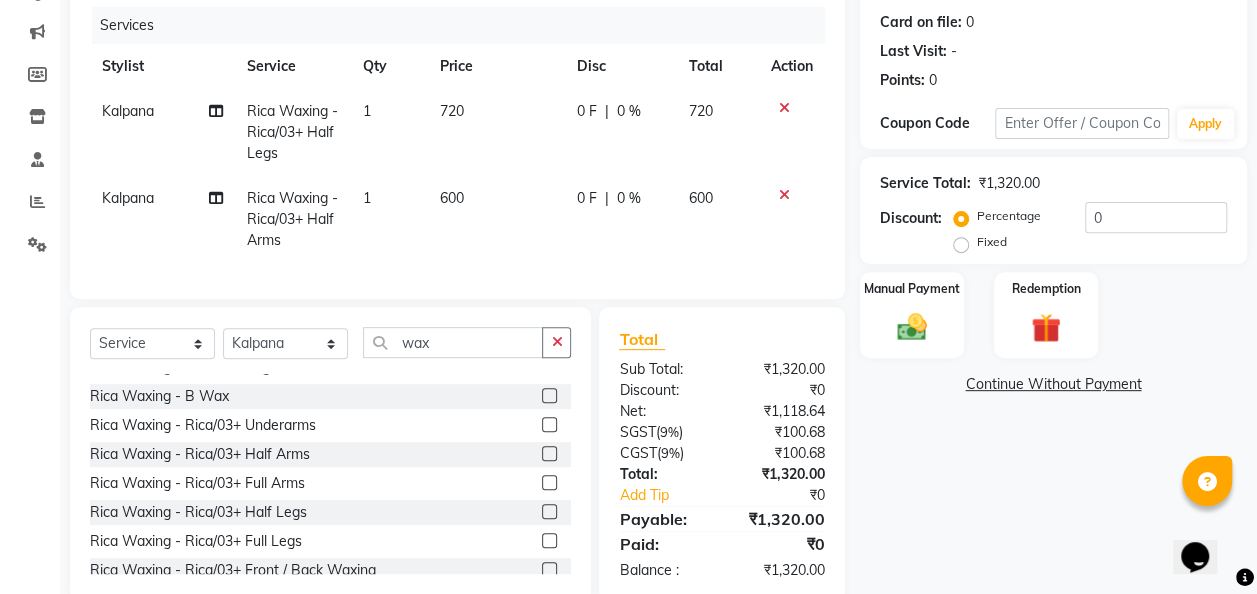 scroll, scrollTop: 236, scrollLeft: 0, axis: vertical 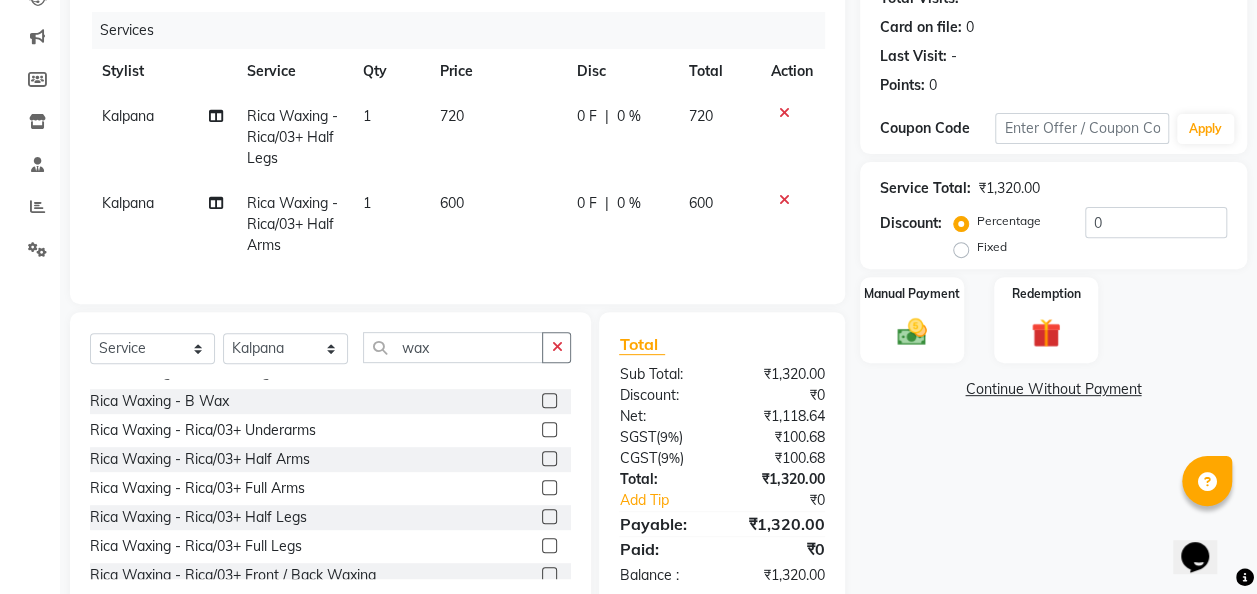 click 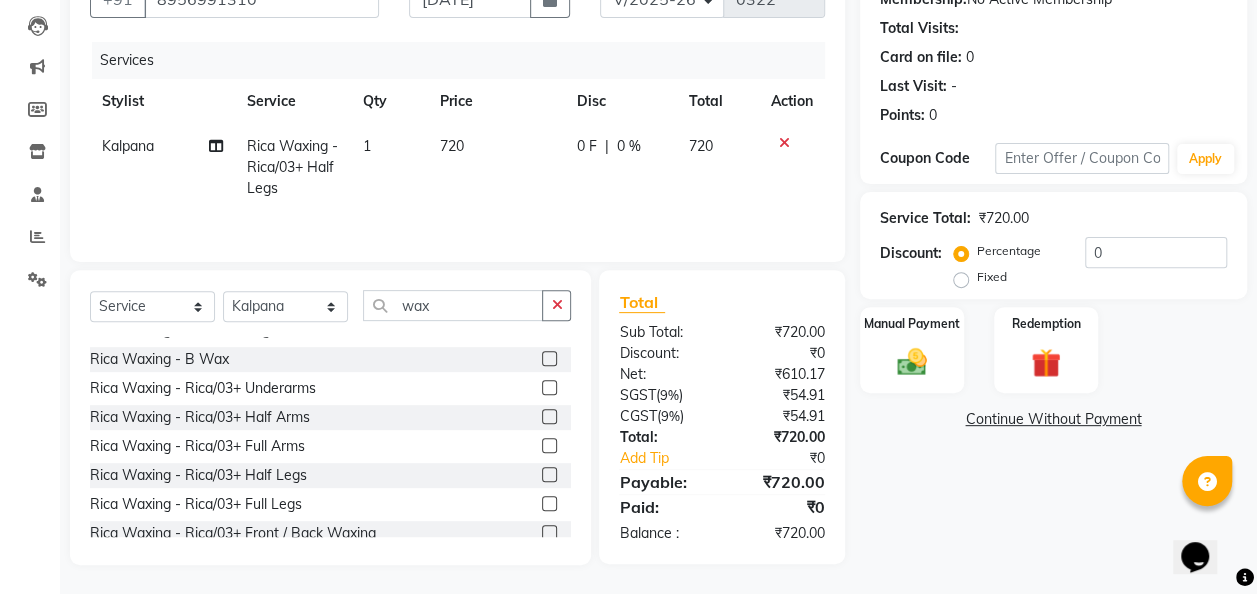 click on "720" 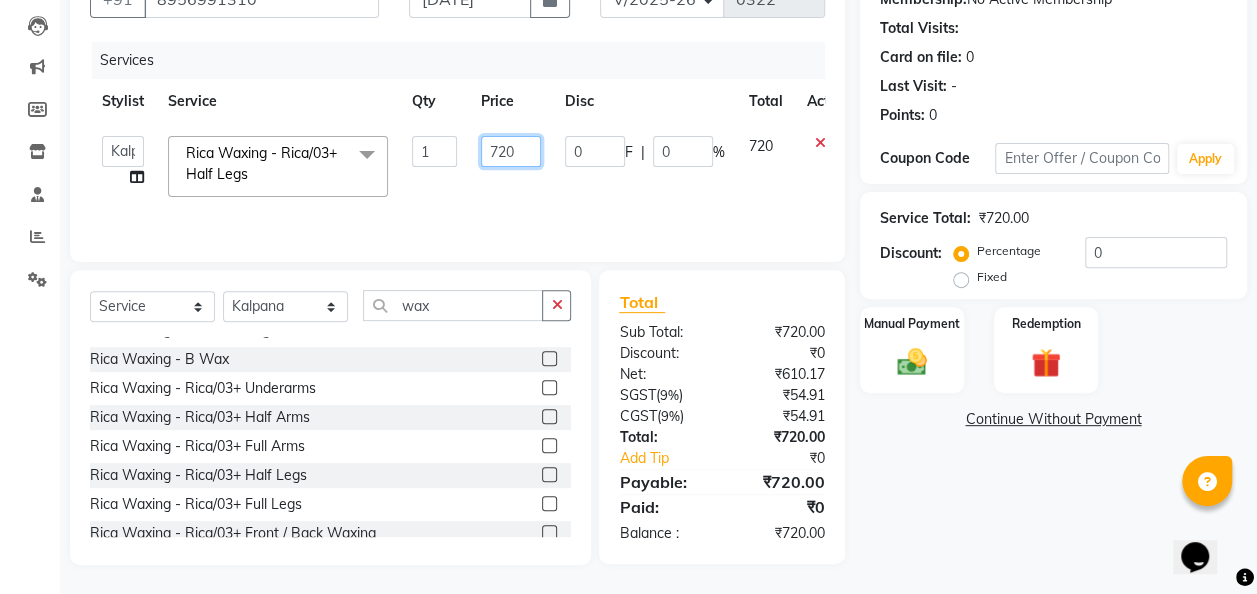 click on "720" 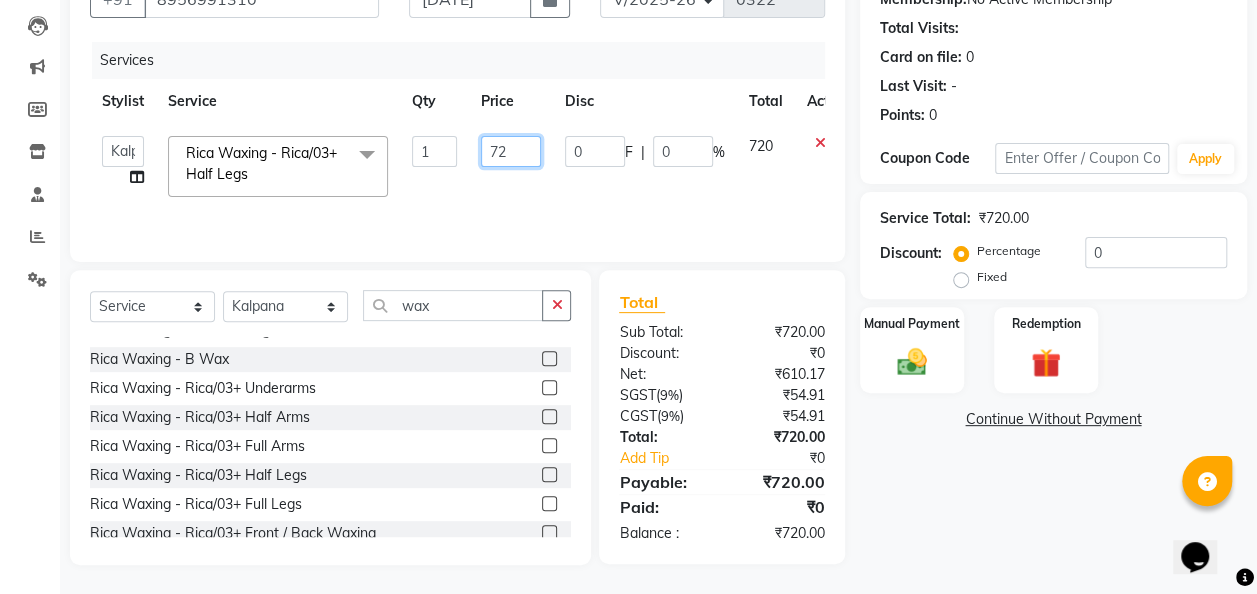type on "7" 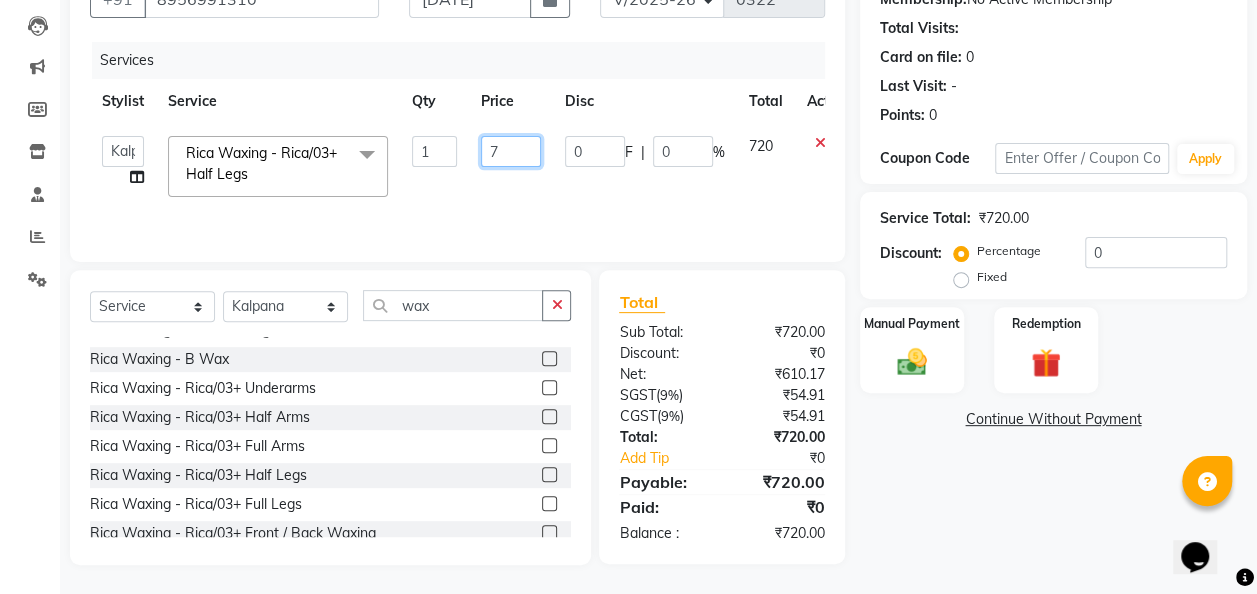 type 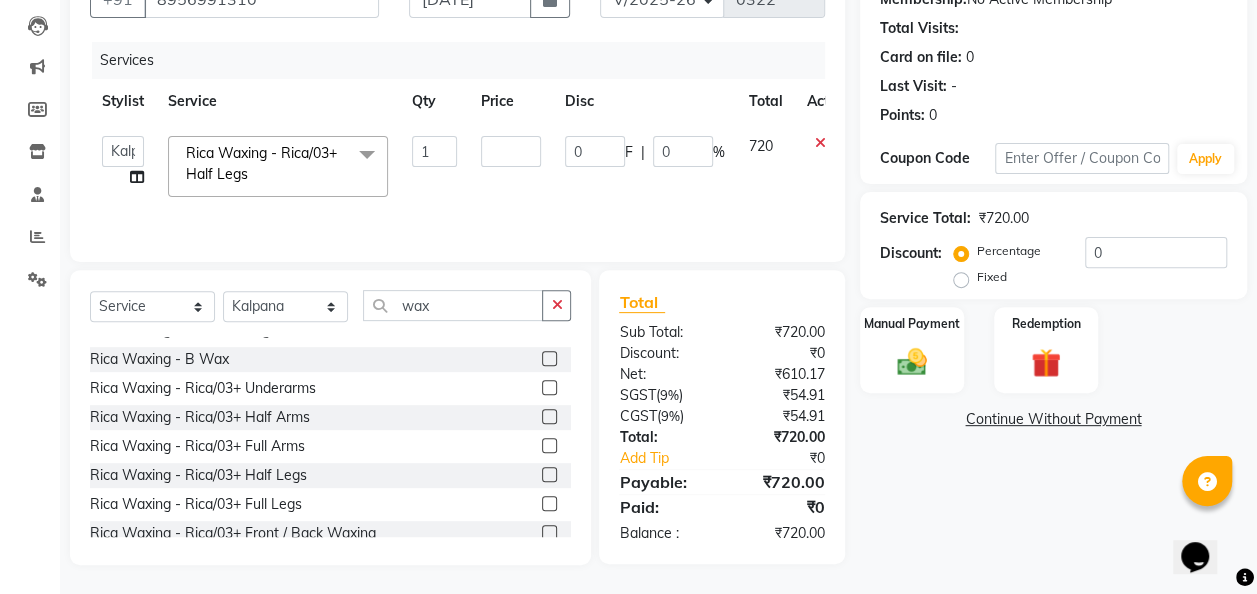 click 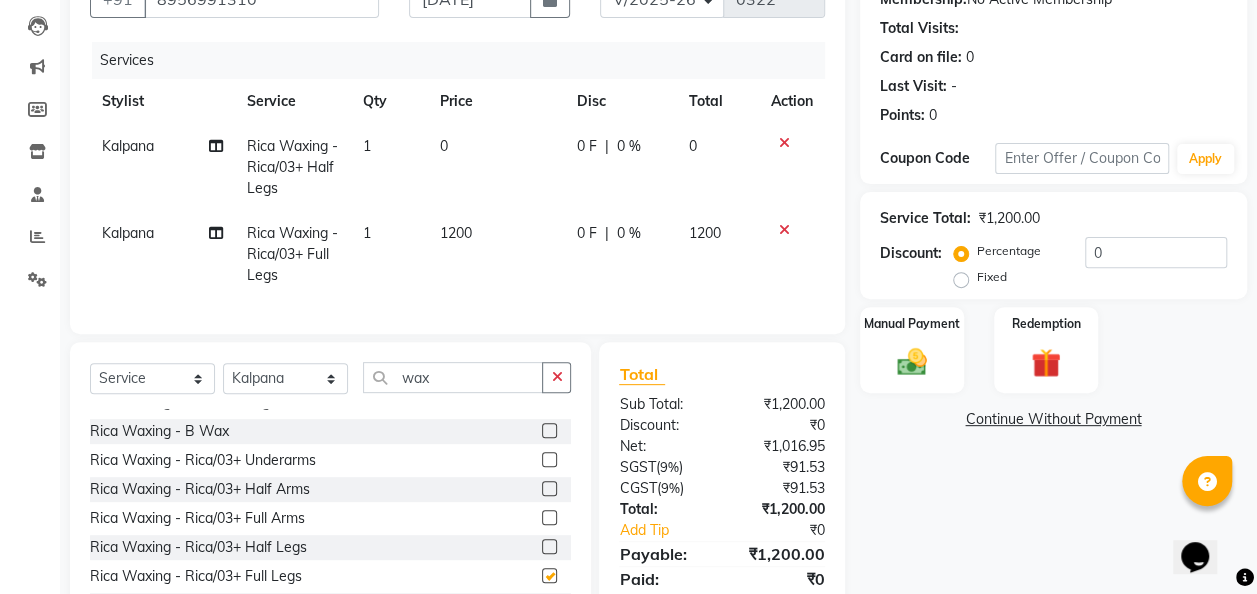 checkbox on "false" 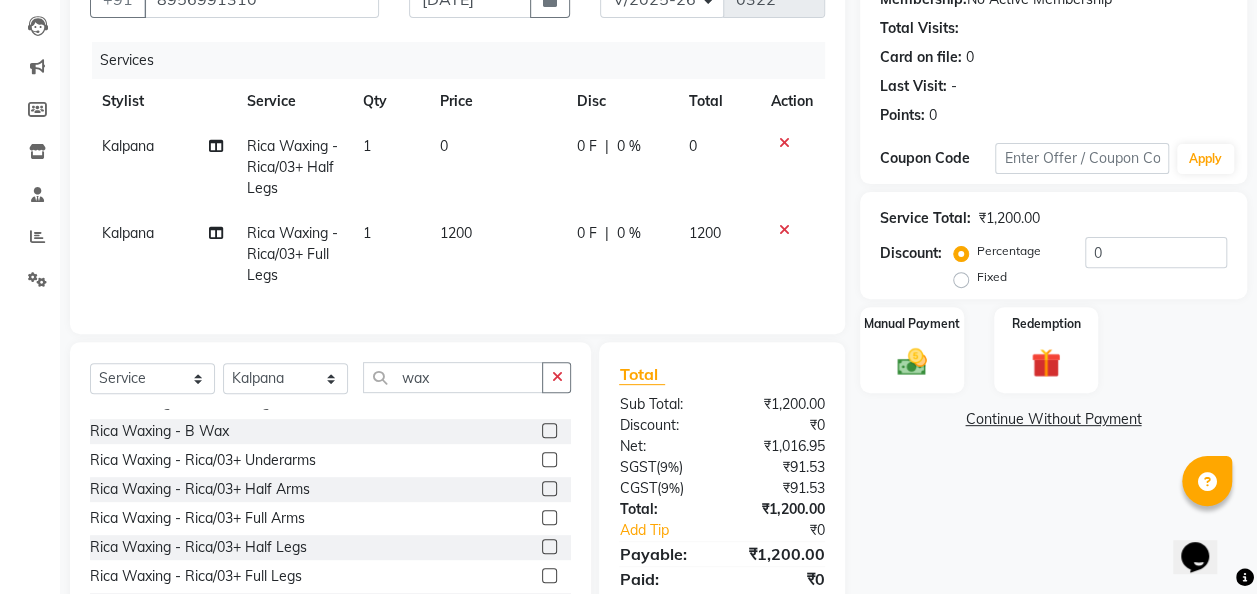 click 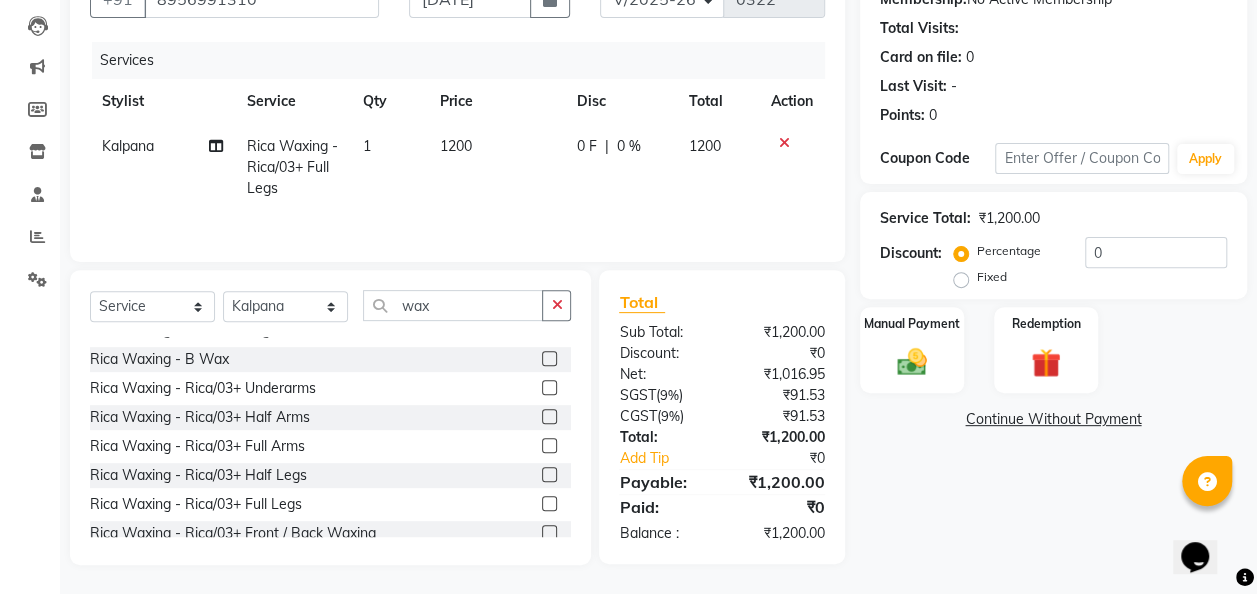 click 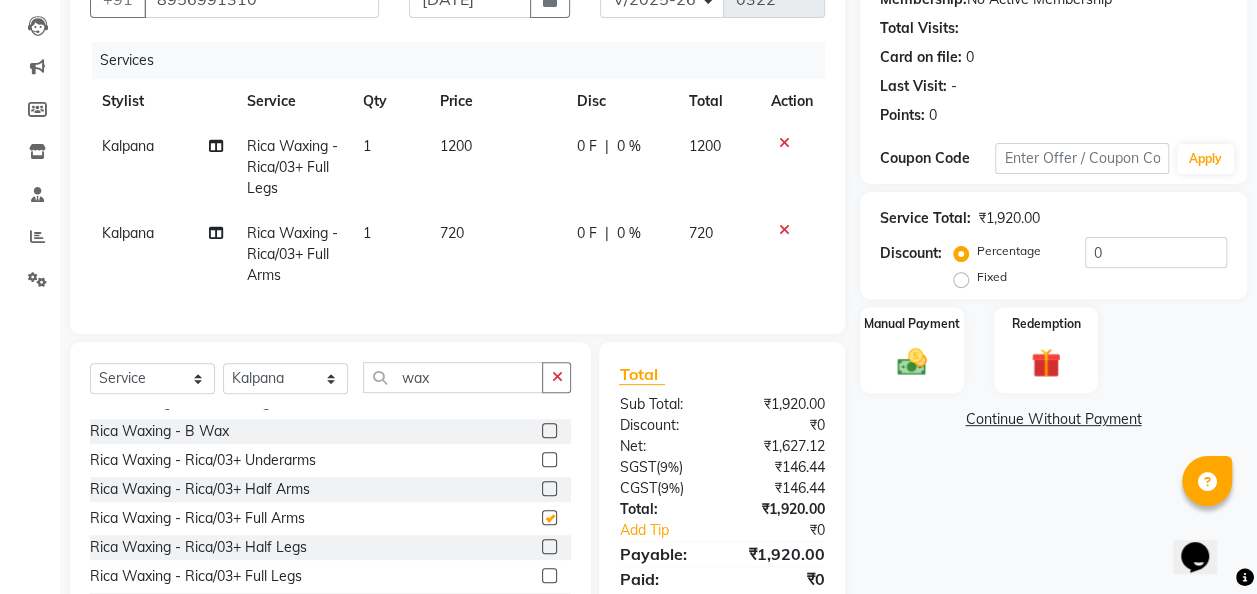 checkbox on "false" 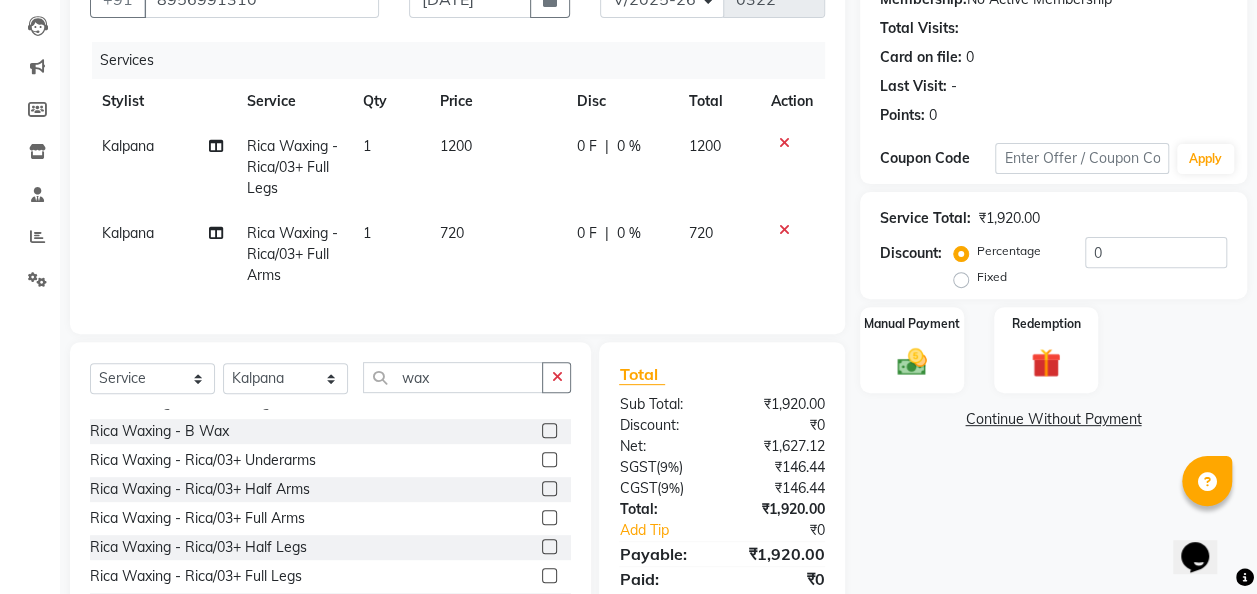 click 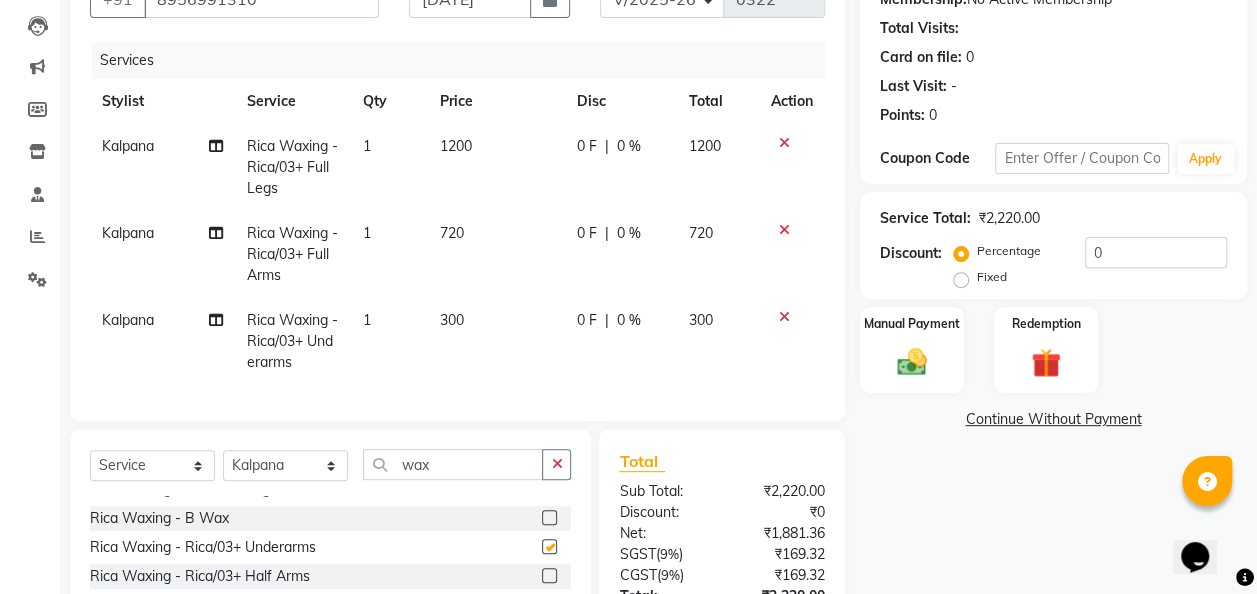 checkbox on "false" 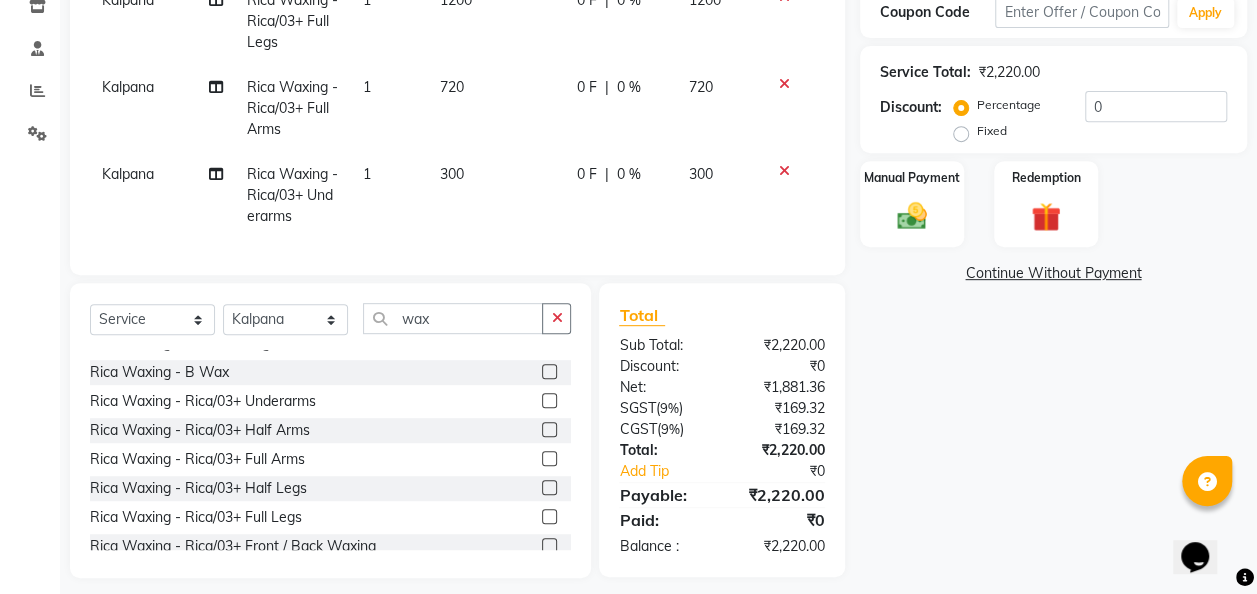 scroll, scrollTop: 356, scrollLeft: 0, axis: vertical 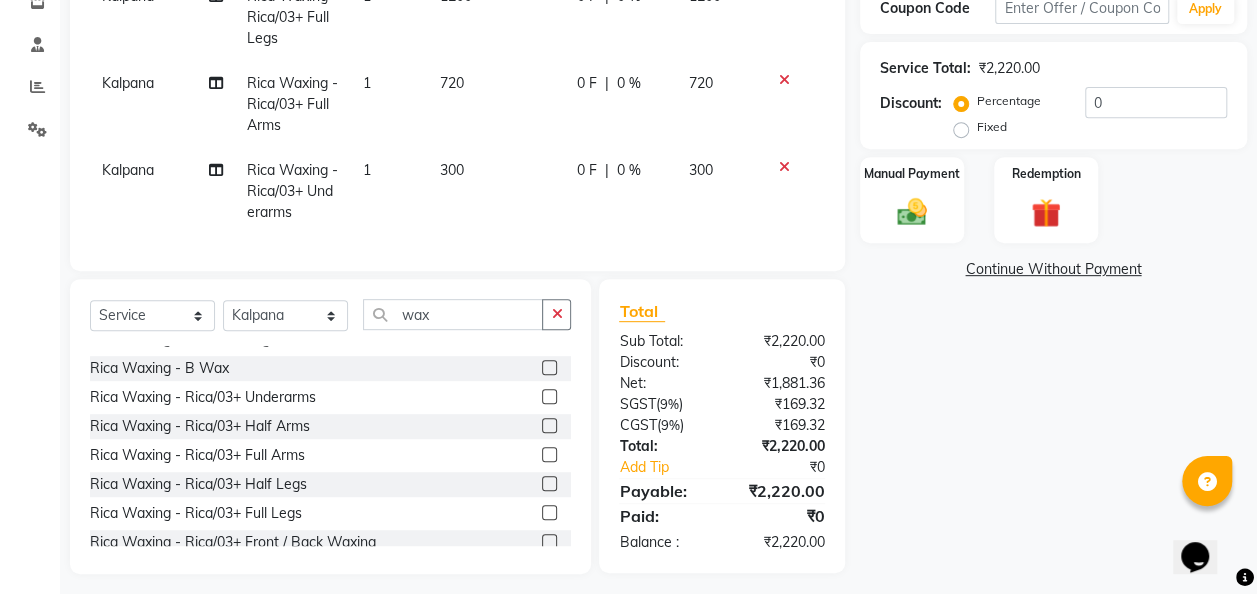 click 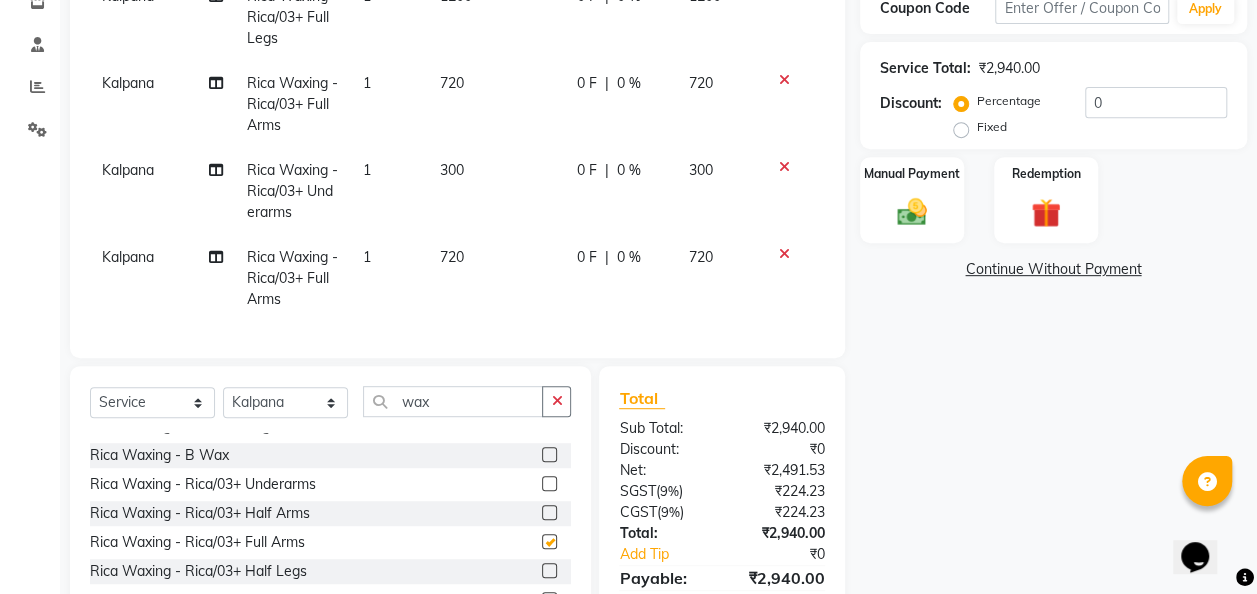 checkbox on "false" 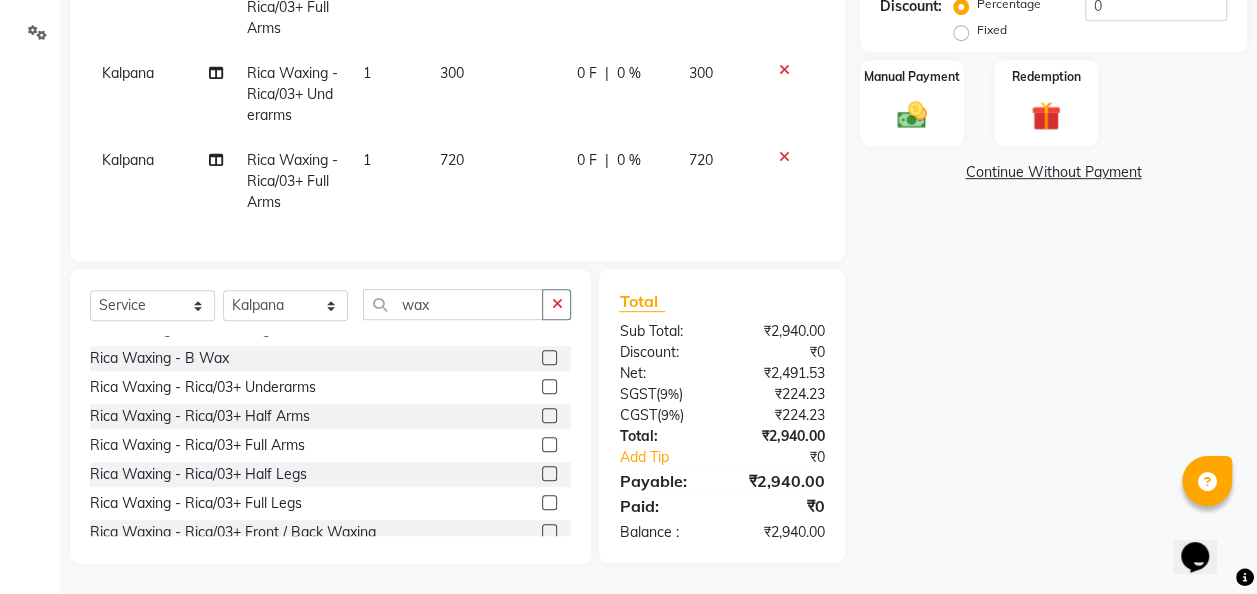 scroll, scrollTop: 468, scrollLeft: 0, axis: vertical 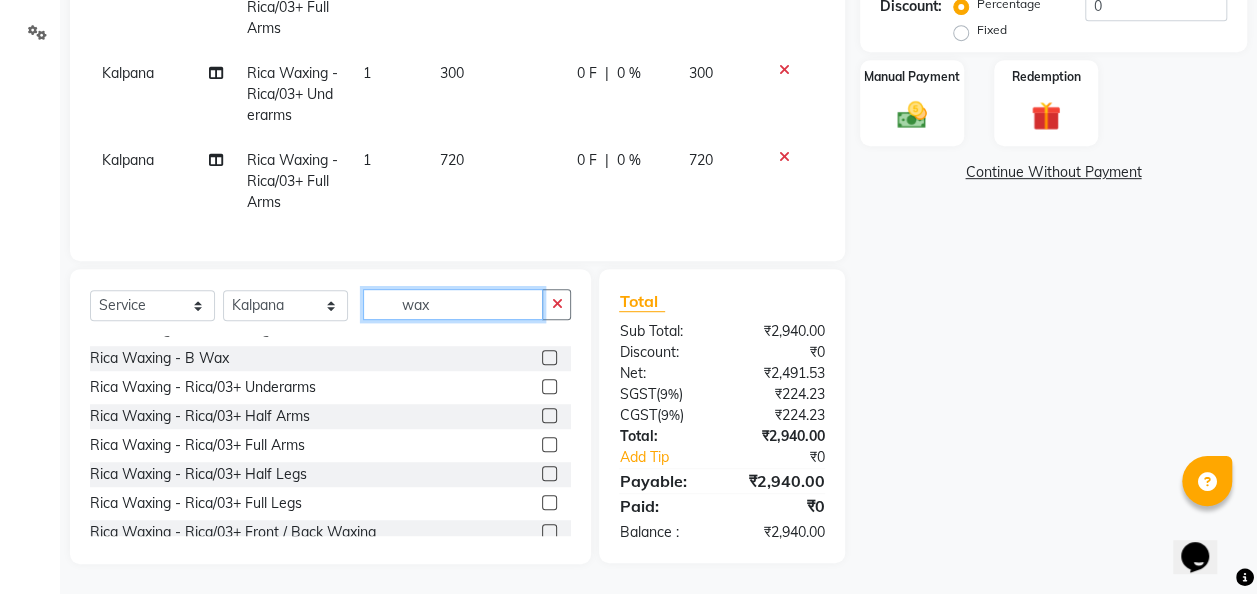 click on "wax" 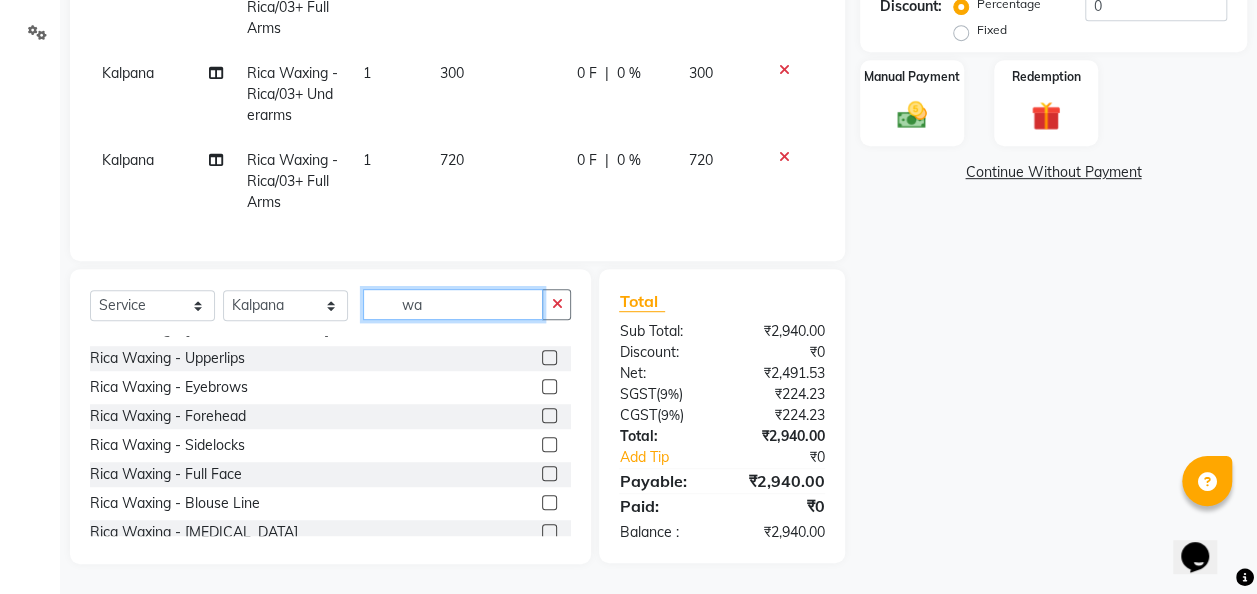type on "w" 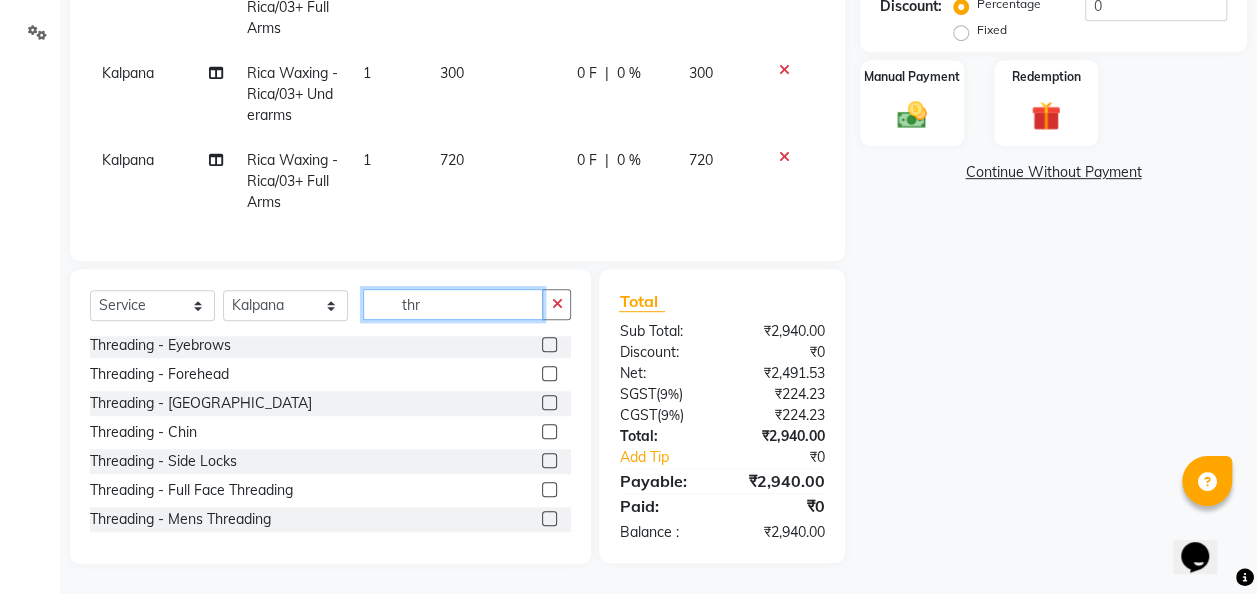 scroll, scrollTop: 2, scrollLeft: 0, axis: vertical 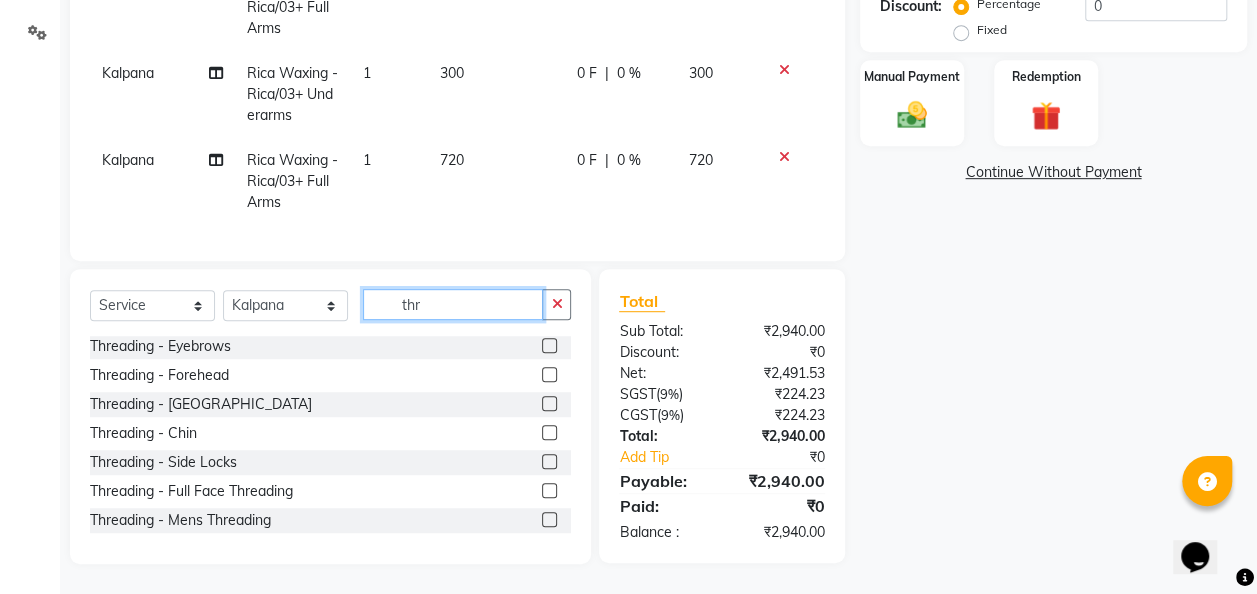 type on "thr" 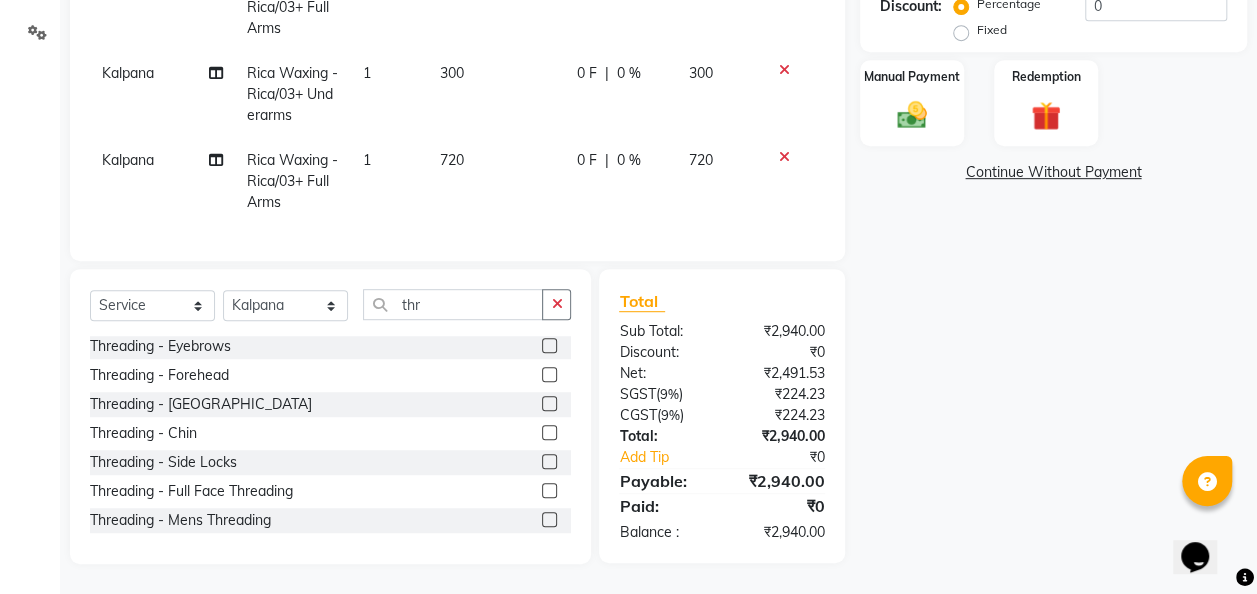click 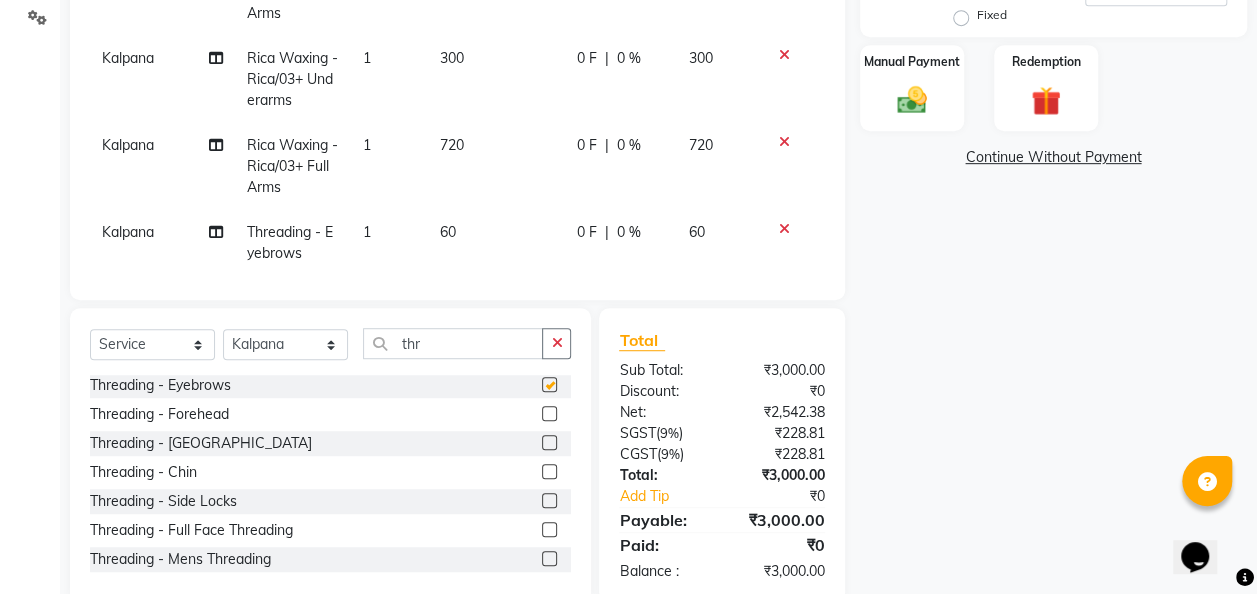 checkbox on "false" 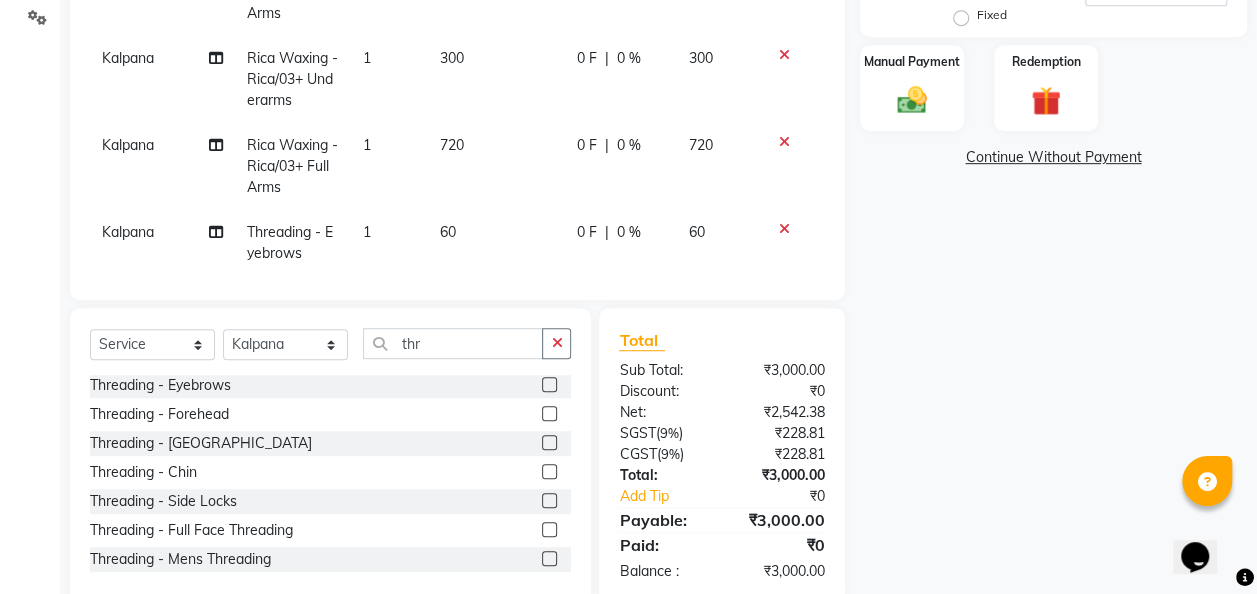 click on "60" 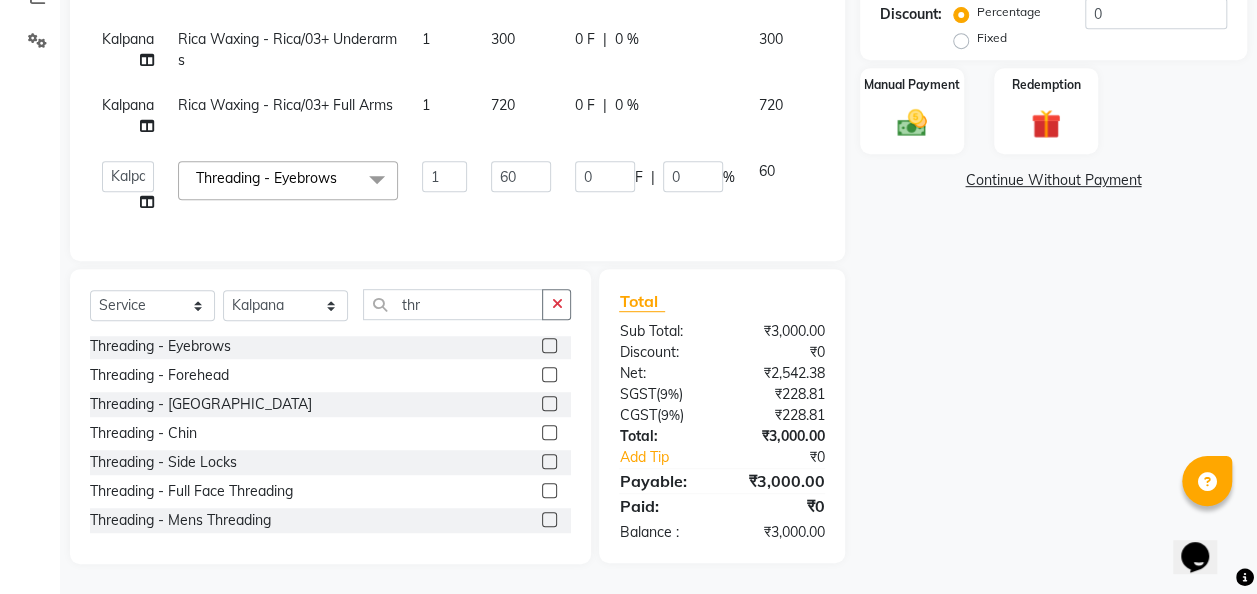 scroll, scrollTop: 460, scrollLeft: 0, axis: vertical 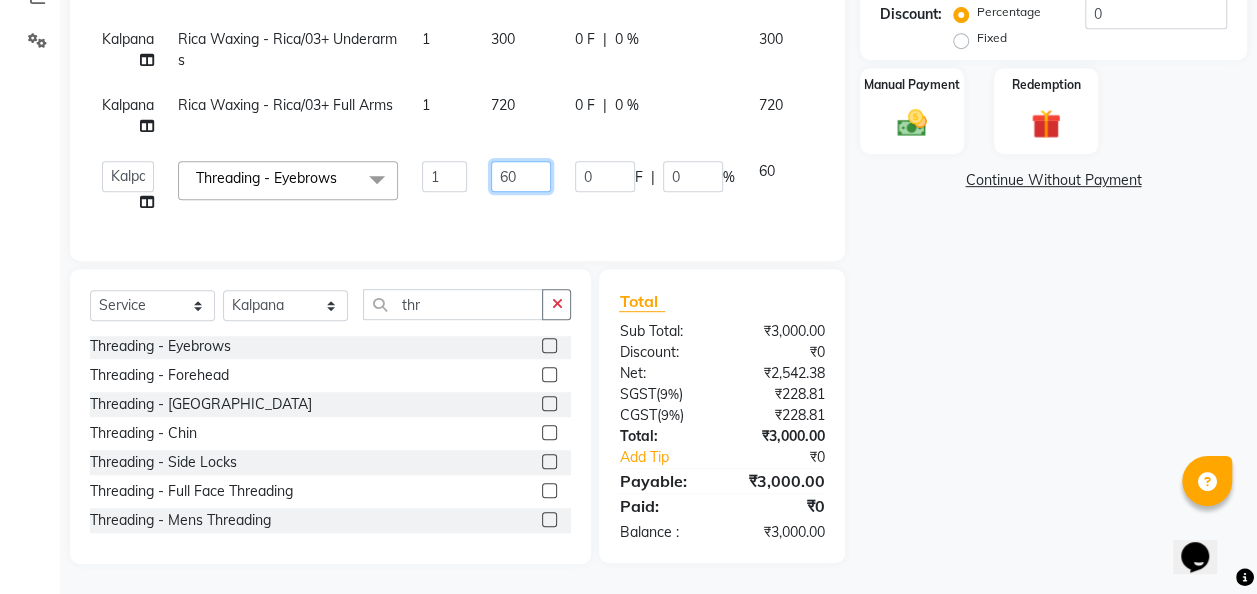 click on "60" 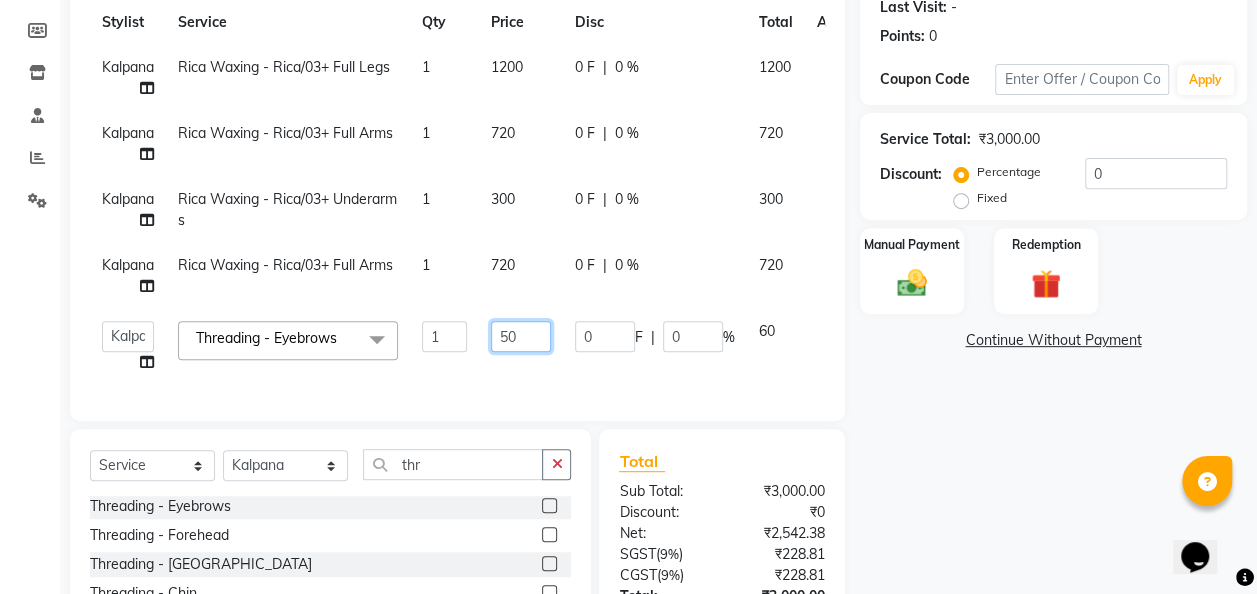 scroll, scrollTop: 284, scrollLeft: 0, axis: vertical 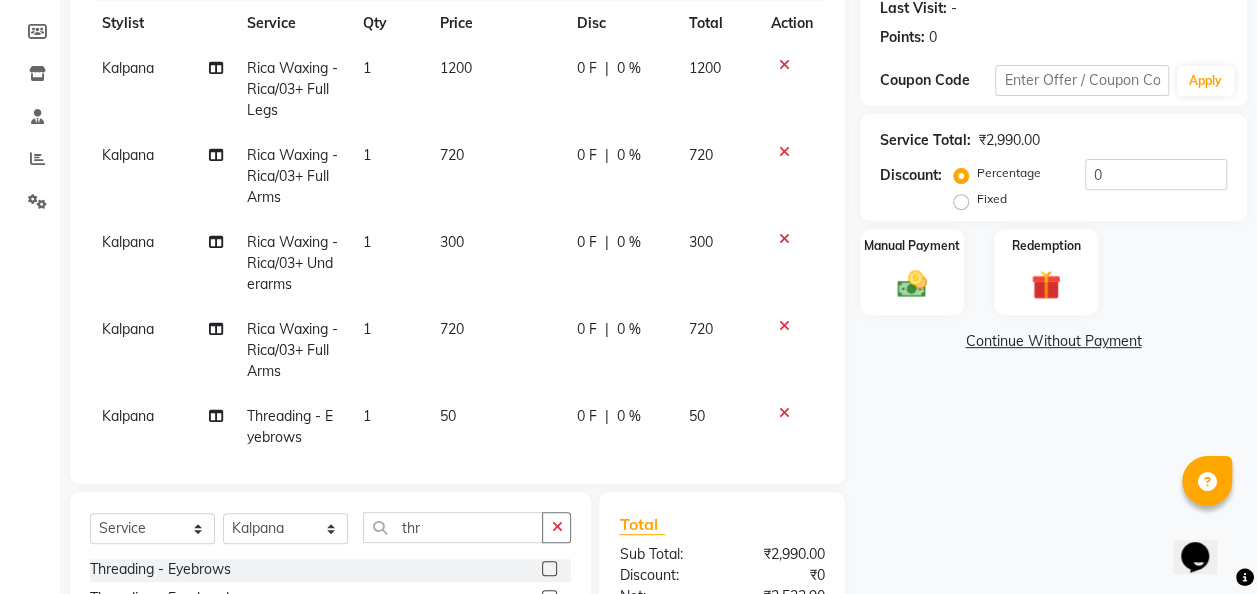 click on "0 F | 0 %" 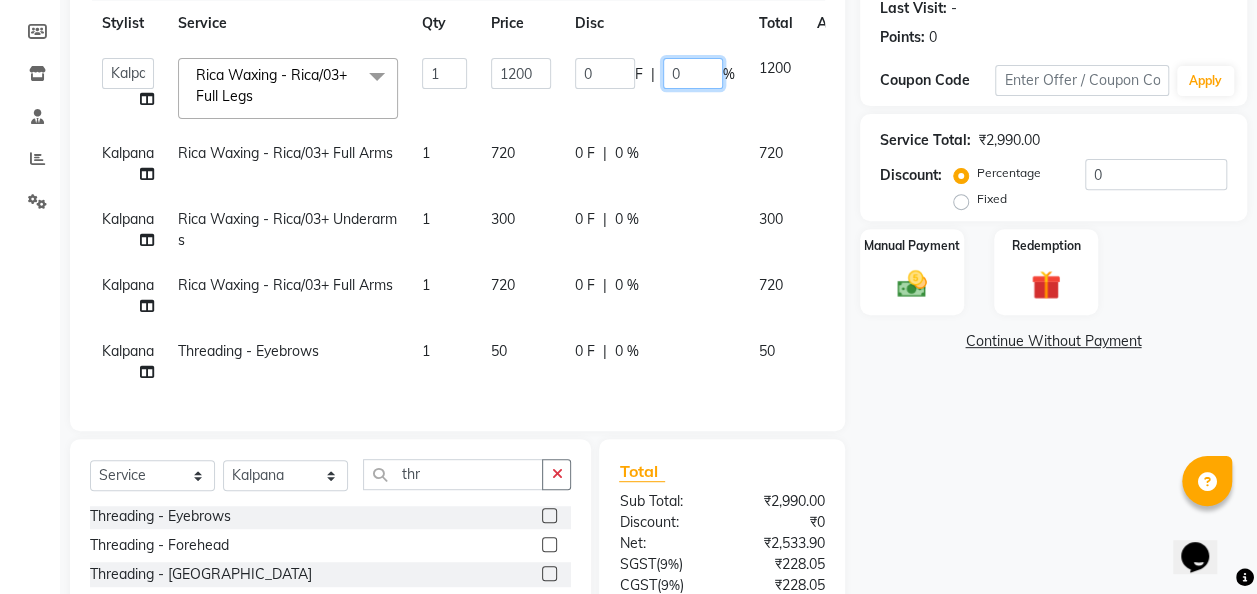 click on "0" 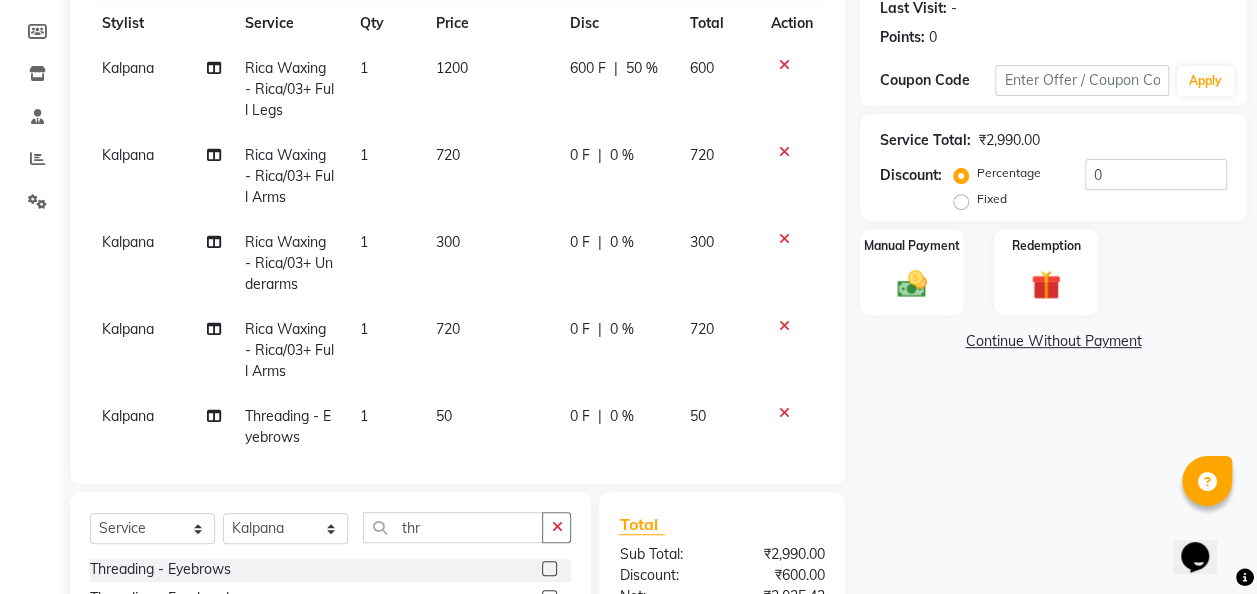 click on "Kalpana Rica Waxing - Rica/03+ Full Legs 1 1200 600 F | 50 % 600" 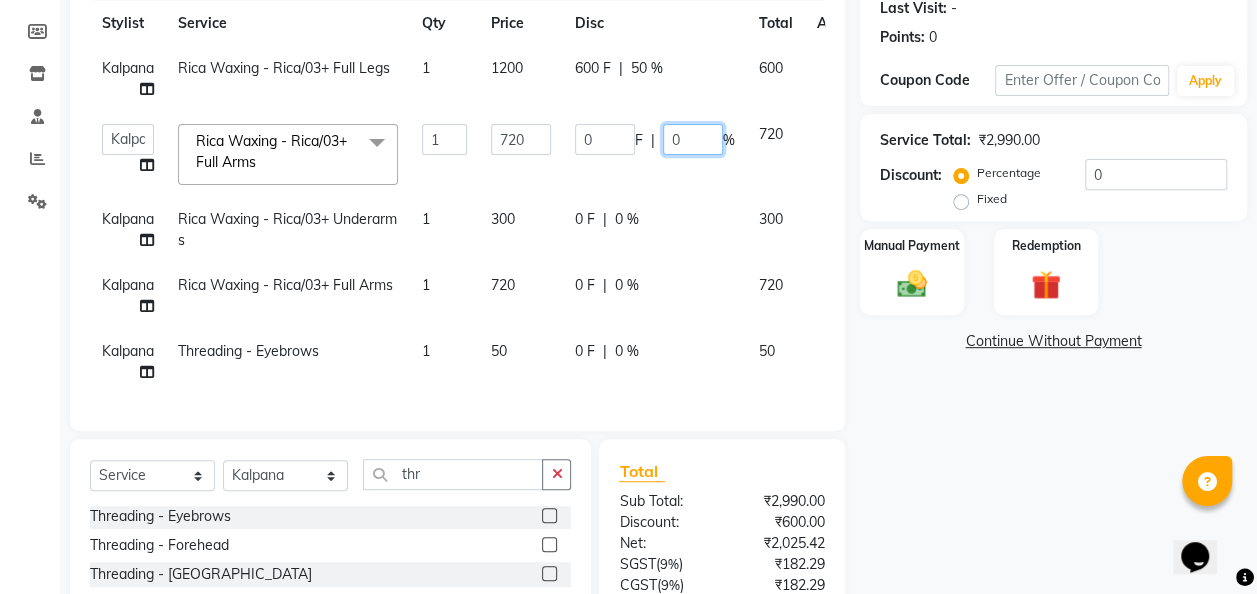 click on "0" 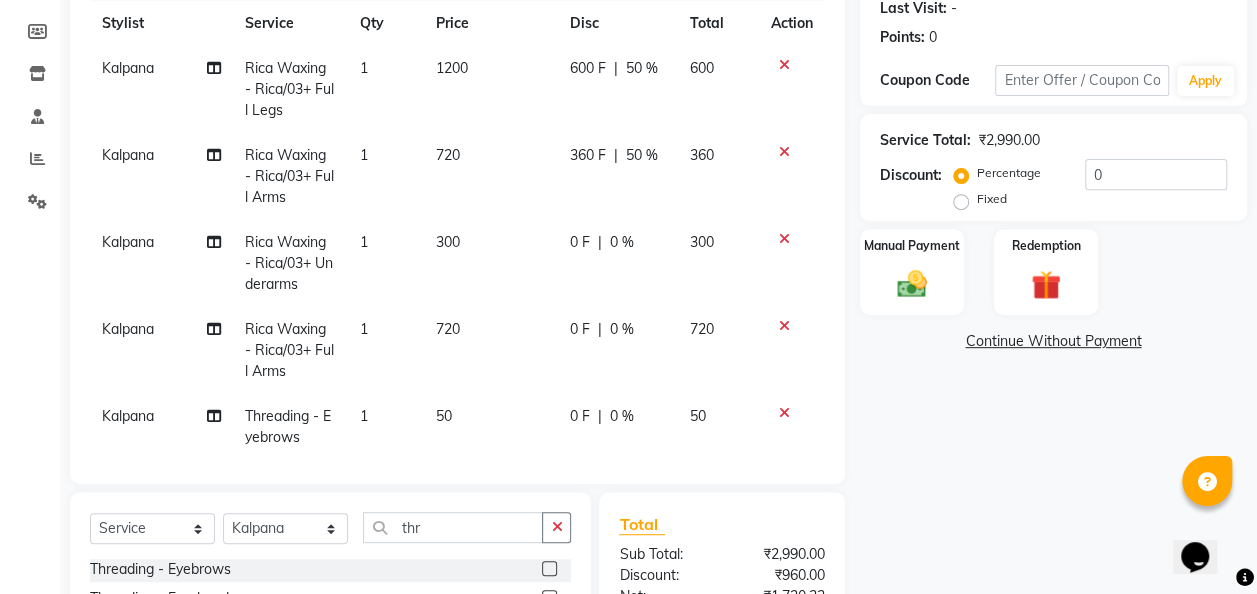 click on "360 F | 50 %" 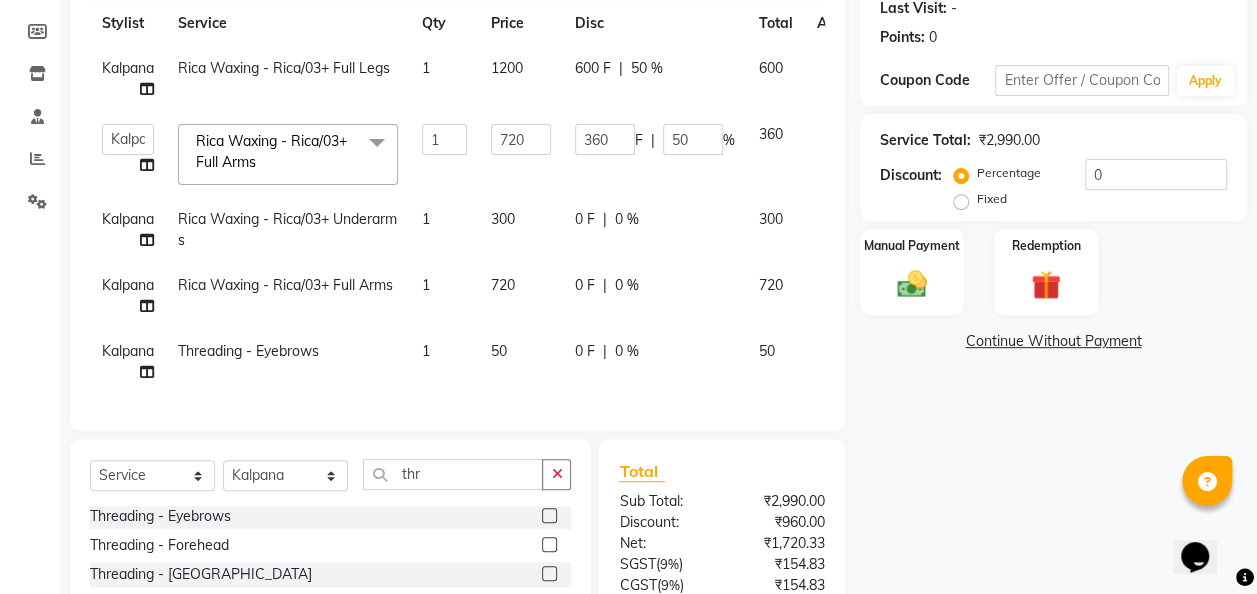 click on "0 %" 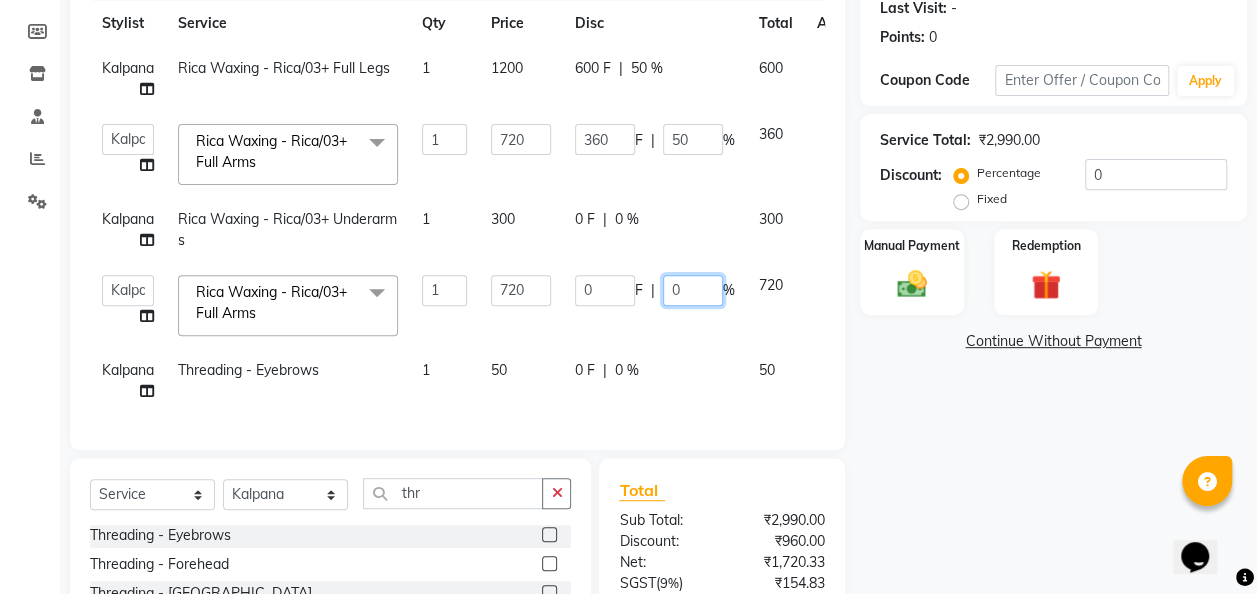 click on "0" 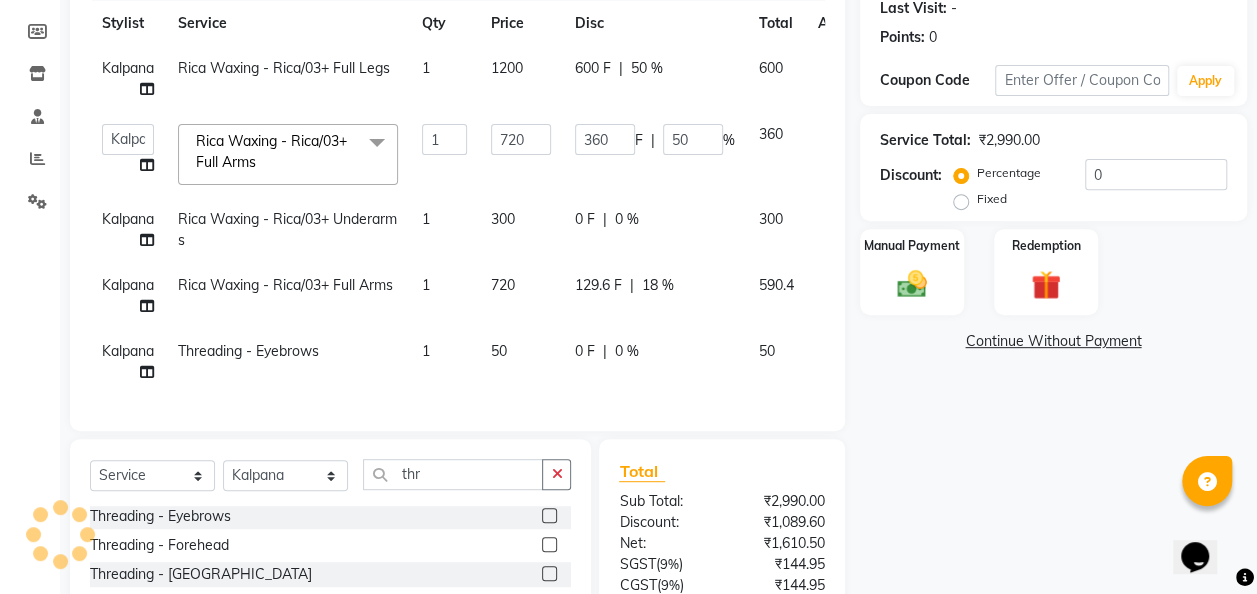 click on "0 F | 0 %" 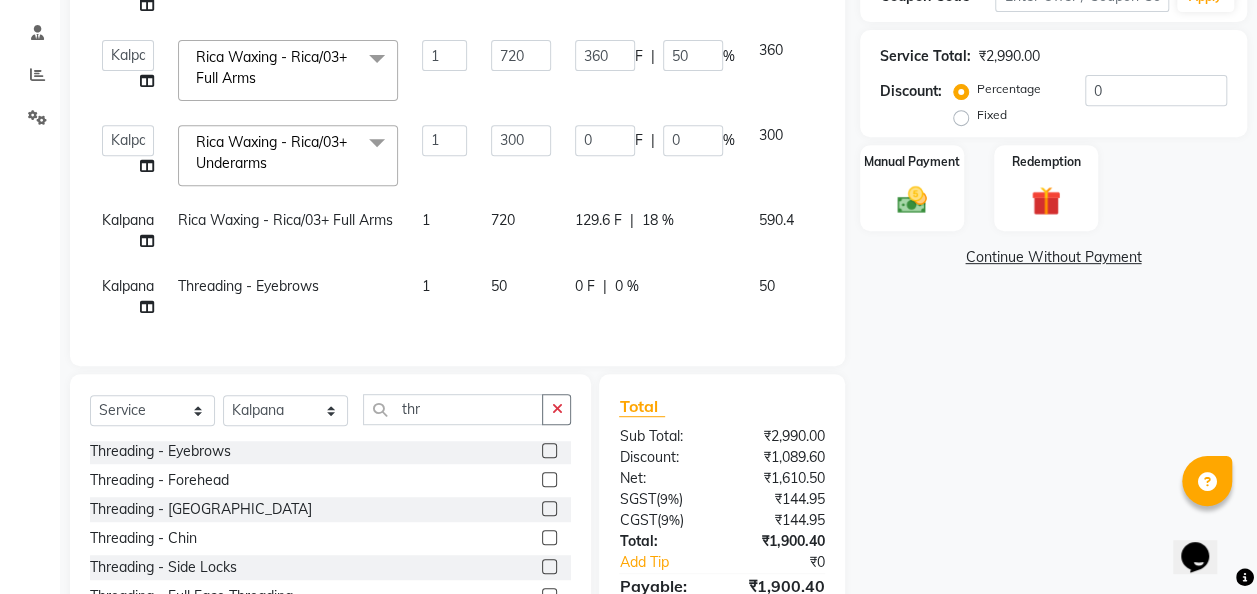 scroll, scrollTop: 365, scrollLeft: 0, axis: vertical 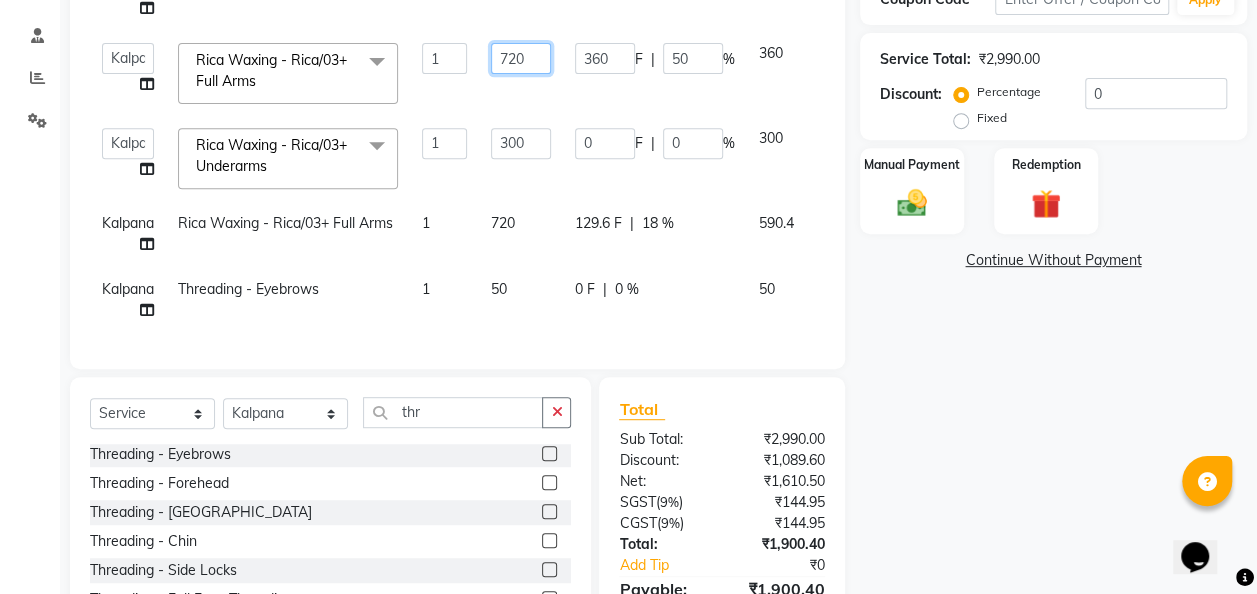 click on "720" 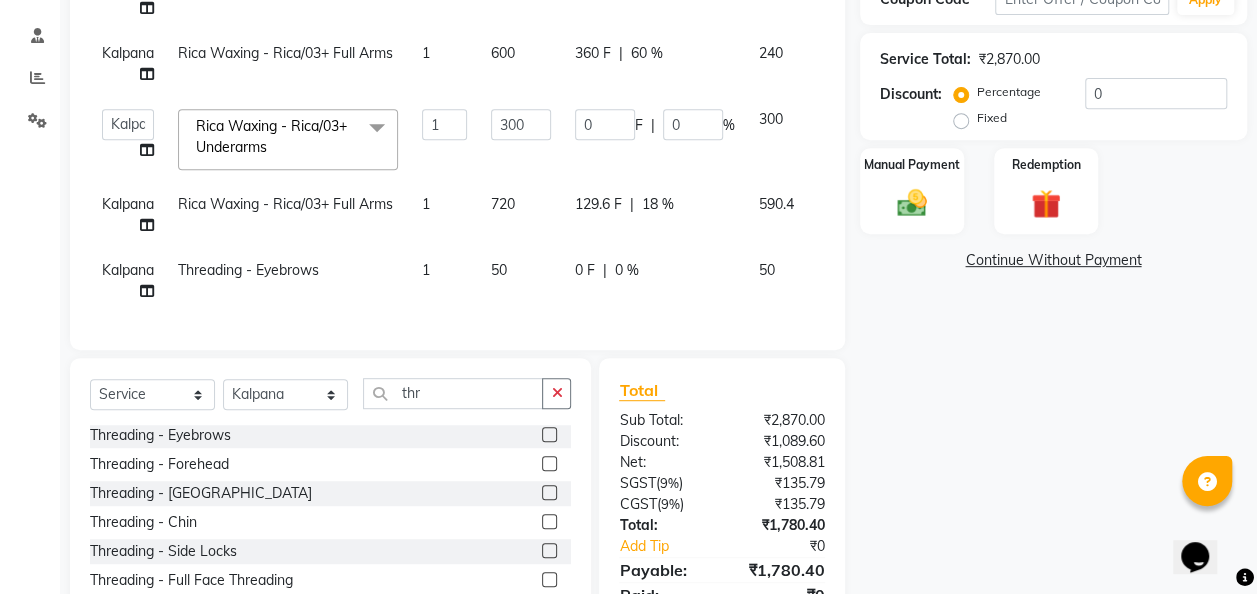 click on "Kalpana Rica Waxing - Rica/03+ Full Legs 1 1200 600 F | 50 % 600 Kalpana Rica [GEOGRAPHIC_DATA] - [GEOGRAPHIC_DATA]/03+ Full Arms 1 600 360 F | 60 % 240  Chandan   Ganesh   Gauri   [PERSON_NAME]   [PERSON_NAME]   [PERSON_NAME]  Rica Waxing - [GEOGRAPHIC_DATA]/03+ Underarms  x Hair Cut - [DEMOGRAPHIC_DATA] Haircut Hair Cut - [DEMOGRAPHIC_DATA] Haircut Hair Cut - Fringe Haircut Hair Cut - [PERSON_NAME] Trim Hair Cut - Shaving Hair Cut - [PERSON_NAME] Color Hair Cut - [PERSON_NAME] Styling Hair Cut - Child Cut Boy/Girl (Under 10Years) Hair Cut-[PERSON_NAME] Cut-Wash Shaving HAIR-CUT+BLOWDRY HAIRCUT+BREADTRIM+WASH [DEMOGRAPHIC_DATA] HAIRCUT+BREADTRIM KERATIN HAIRCUT+BLOWDRY+WASH HAIRWASH+BLOWDRY Blowdry & Styling - Wash and Blast Dry Blowdry & Styling - Wash and Blast Dry 1 Blowdry & Styling - Blow Dry S Blowdry & Styling - Blow Dry M Blowdry & Styling - Blow Dry L Blowdry & Styling - Crimping/Ironing (S)T Blowdry & Styling - Crimping/Ironing (M)T Blowdry & Styling - Crimping/Ironing (L)T Blowdry & Styling - Tongs/Roller Set (S) Blowdry & Styling - Tongs/Roller Set (M) Blowdry & Styling - Tongs/Roller Set (L) Polishing - Back 1" 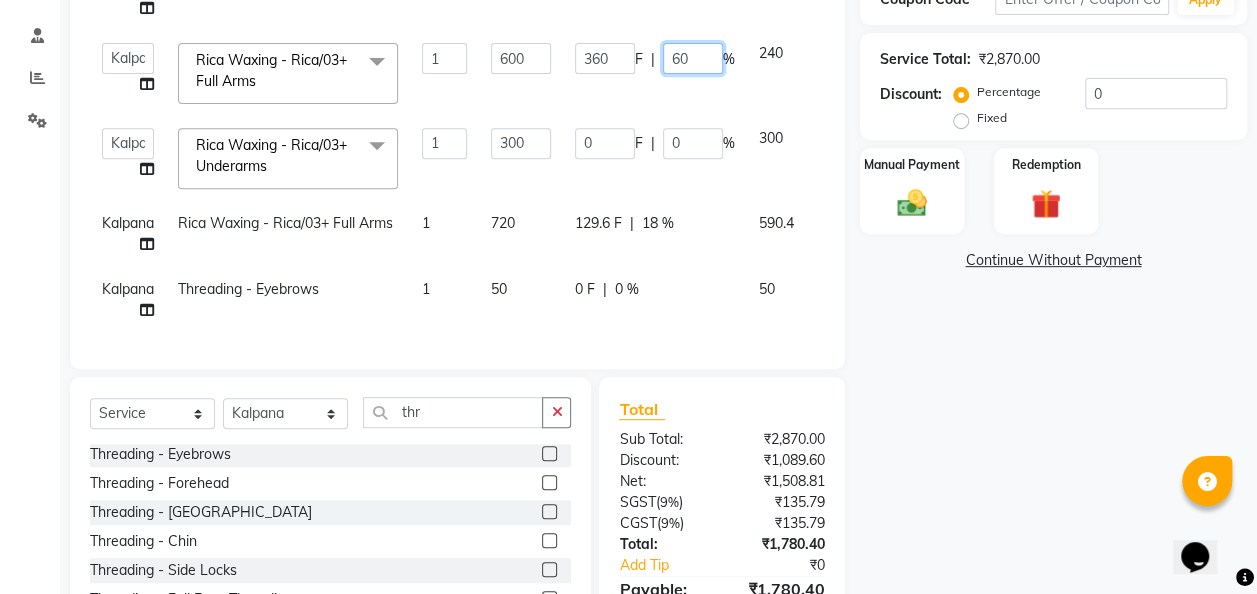 click on "60" 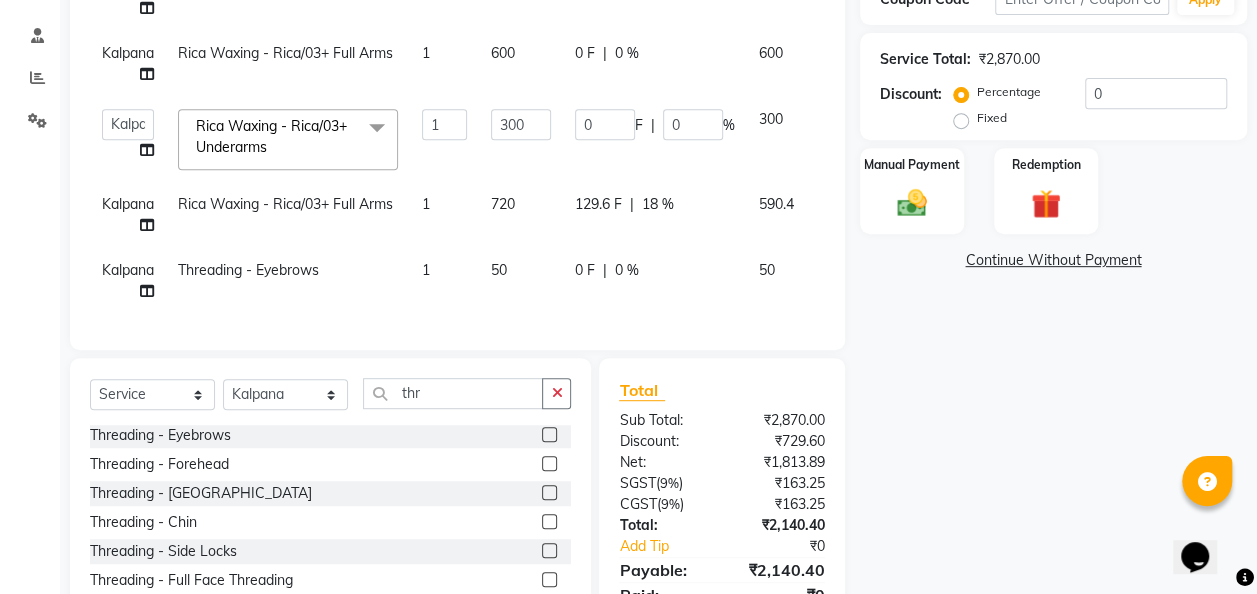 click on "0 F | 0 %" 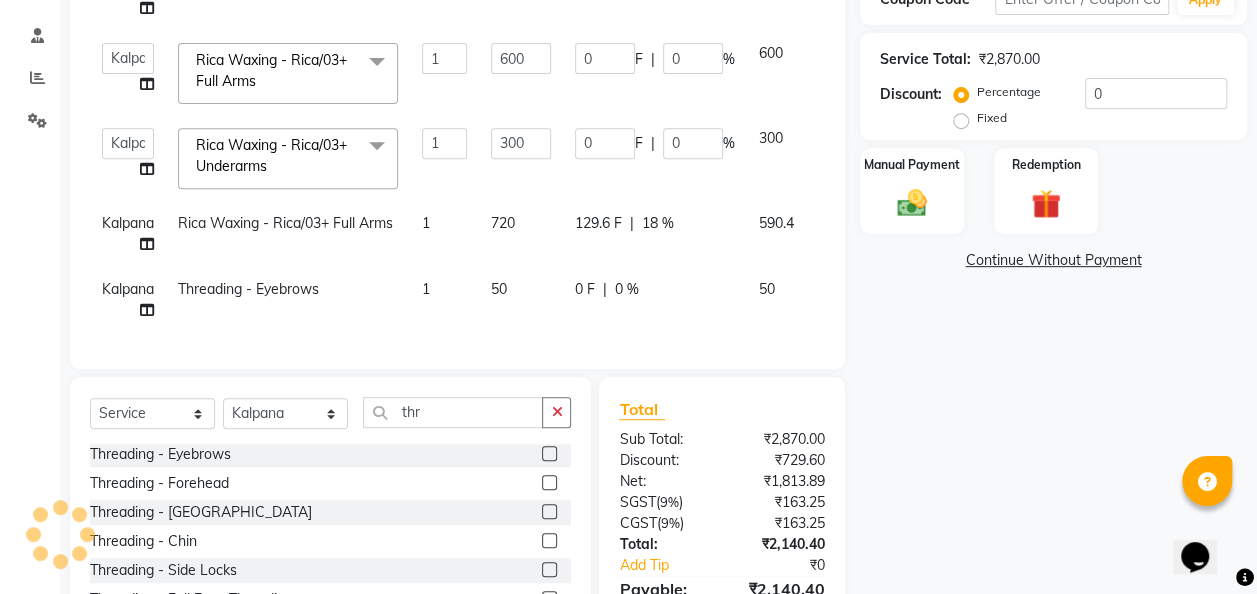 click on "720" 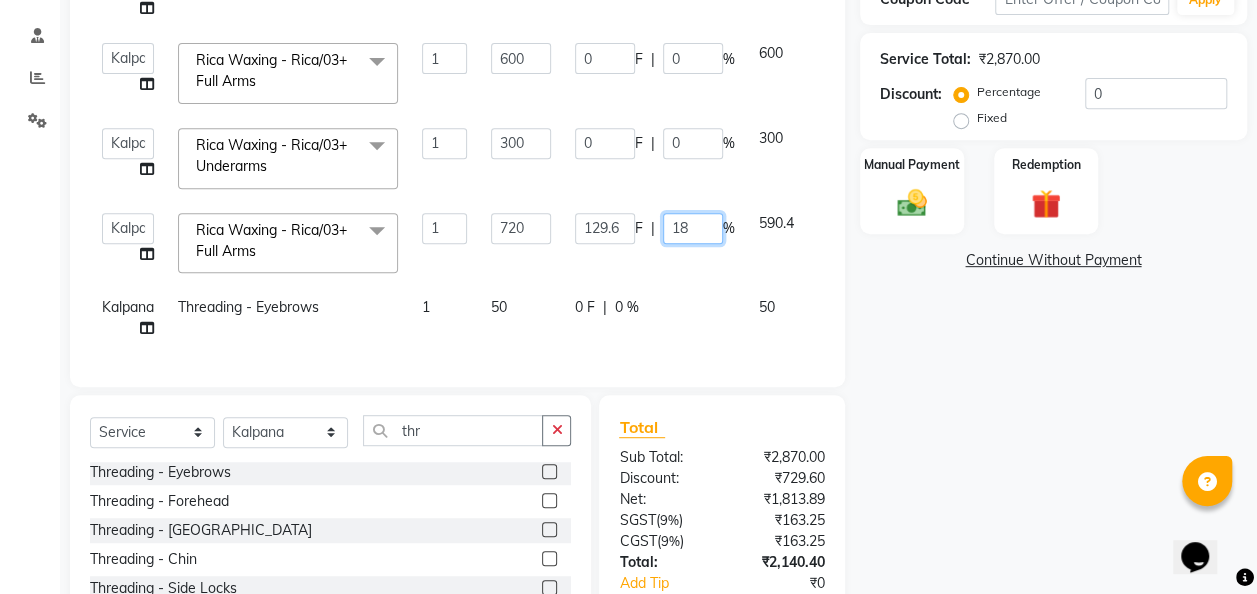 click on "18" 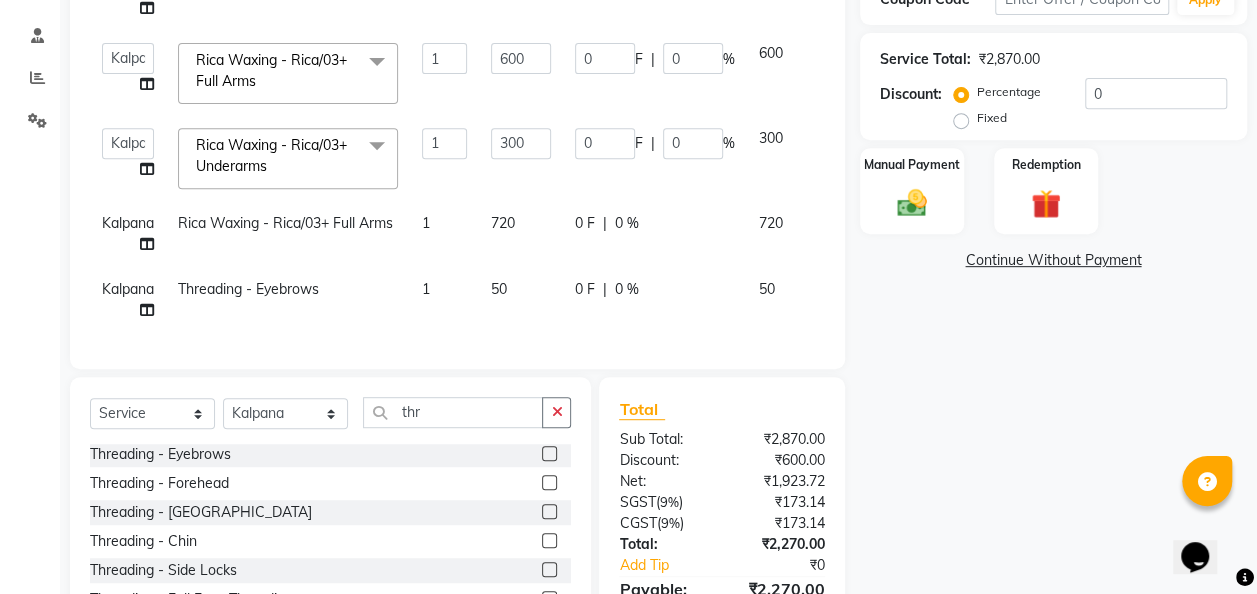 click on "0 F | 0 %" 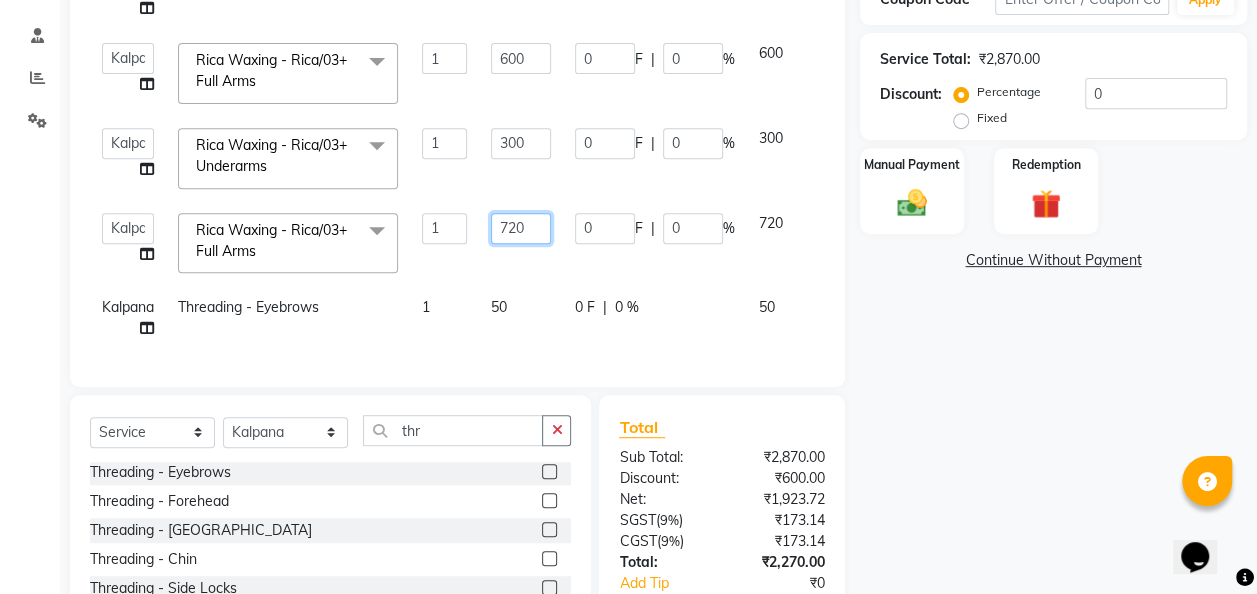 click on "720" 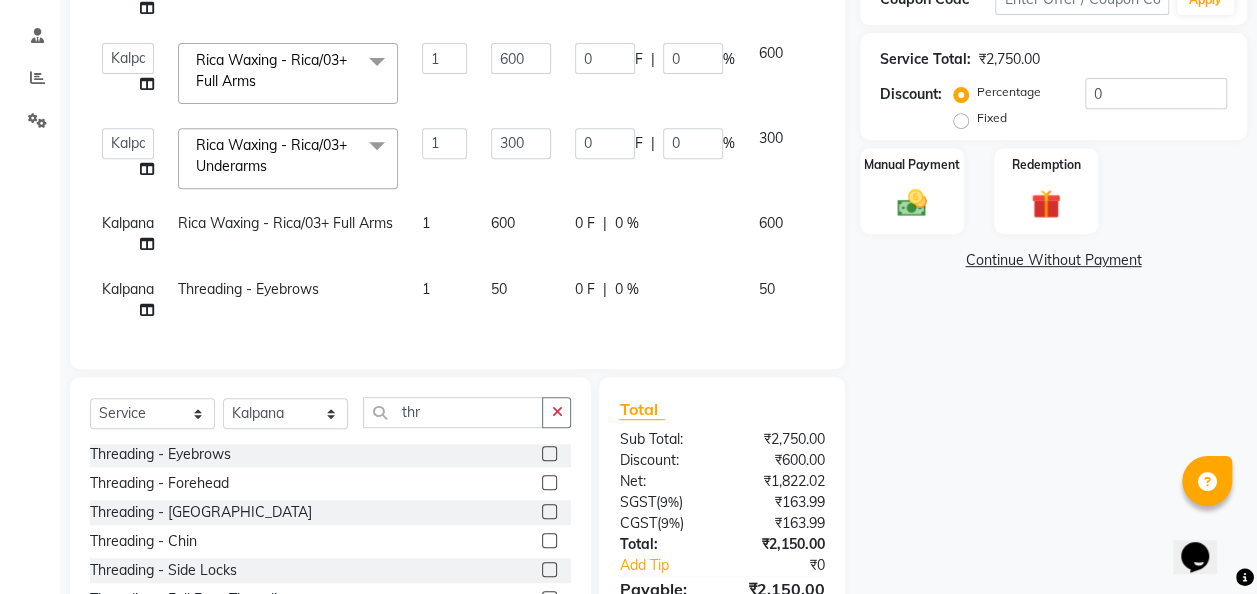 click on "Kalpana Rica Waxing - Rica/03+ Full Legs 1 1200 600 F | 50 % 600  Chandan   Ganesh   Gauri   Kalpana   Khushi   [PERSON_NAME]  Rica Waxing - Rica/03+ Full Arms  x Hair Cut - [DEMOGRAPHIC_DATA] Haircut Hair Cut - [DEMOGRAPHIC_DATA] Haircut Hair Cut - Fringe Haircut Hair Cut - [PERSON_NAME] Trim Hair Cut - Shaving Hair Cut - [PERSON_NAME] Color Hair Cut - [PERSON_NAME] Styling Hair Cut - Child Cut Boy/Girl (Under 10Years) Hair Cut-[PERSON_NAME] Cut-Wash Shaving HAIR-CUT+BLOWDRY HAIRCUT+BREADTRIM+WASH [DEMOGRAPHIC_DATA] HAIRCUT+BREADTRIM KERATIN HAIRCUT+BLOWDRY+WASH HAIRWASH+BLOWDRY Blowdry & Styling - Wash and Blast Dry Blowdry & Styling - Wash and Blast Dry 1 Blowdry & Styling - Blow Dry S Blowdry & Styling - Blow Dry M Blowdry & Styling - Blow Dry L Blowdry & Styling - Crimping/Ironing (S)T Blowdry & Styling - Crimping/Ironing (M)T Blowdry & Styling - Crimping/Ironing (L)T Blowdry & Styling - Tongs/Roller Set (S) Blowdry & Styling - Tongs/Roller Set (M) Blowdry & Styling - Tongs/Roller Set (L) Color - Root Touch Up Color - Root Touch Up ([MEDICAL_DATA] Free) Color - Global - Men 1" 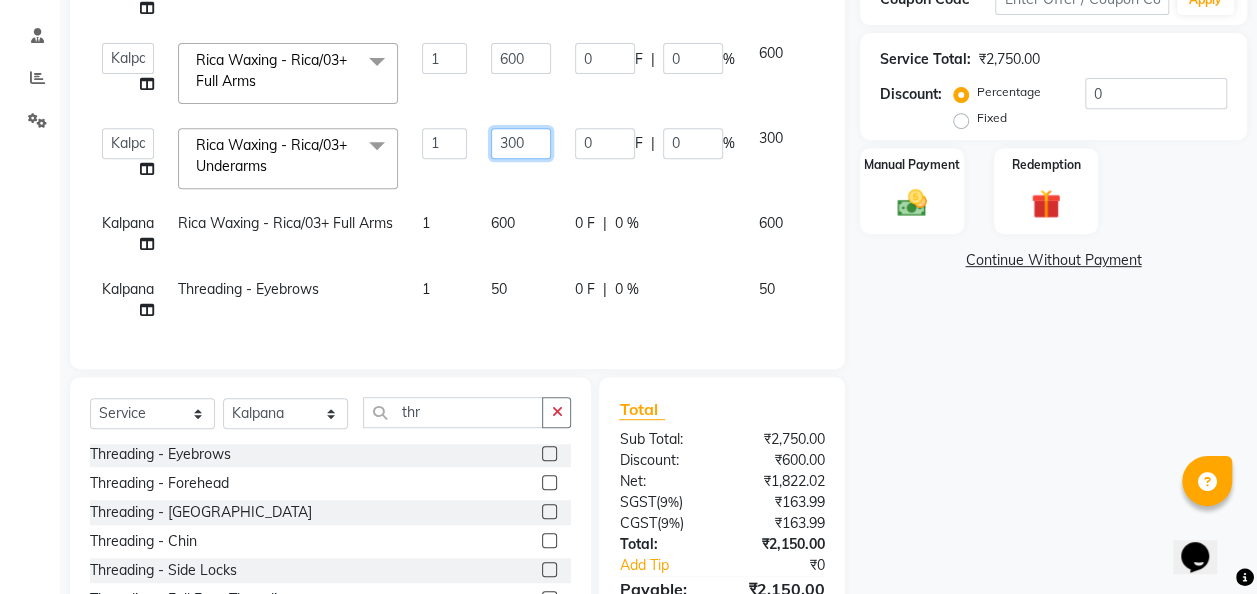 click on "300" 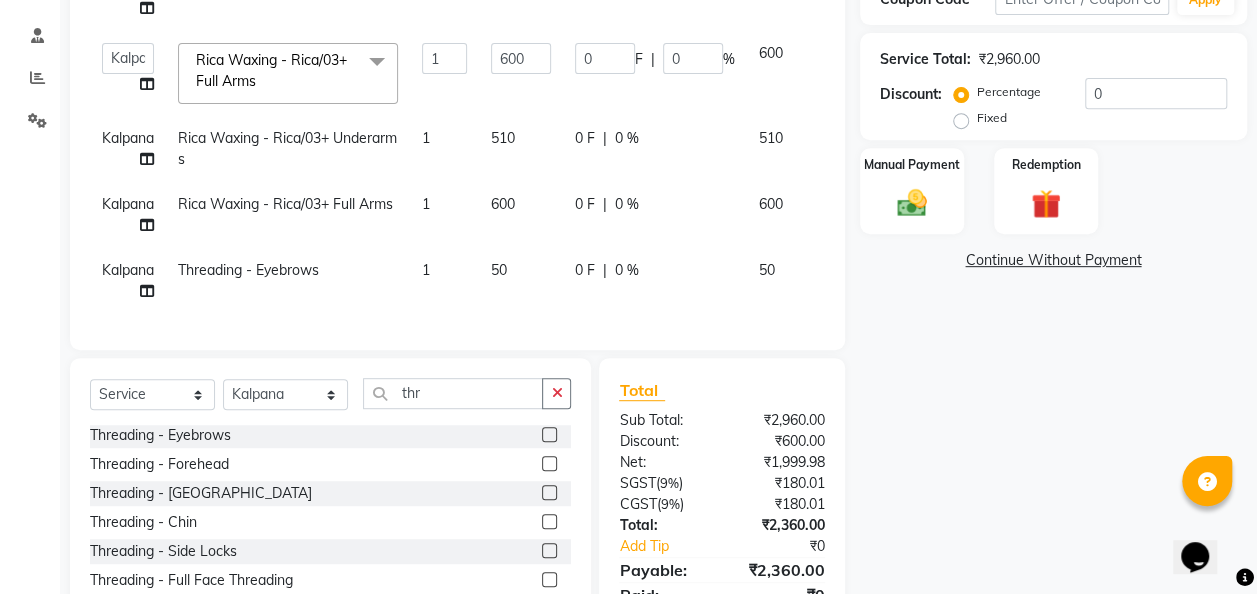 click on "0 F | 0 %" 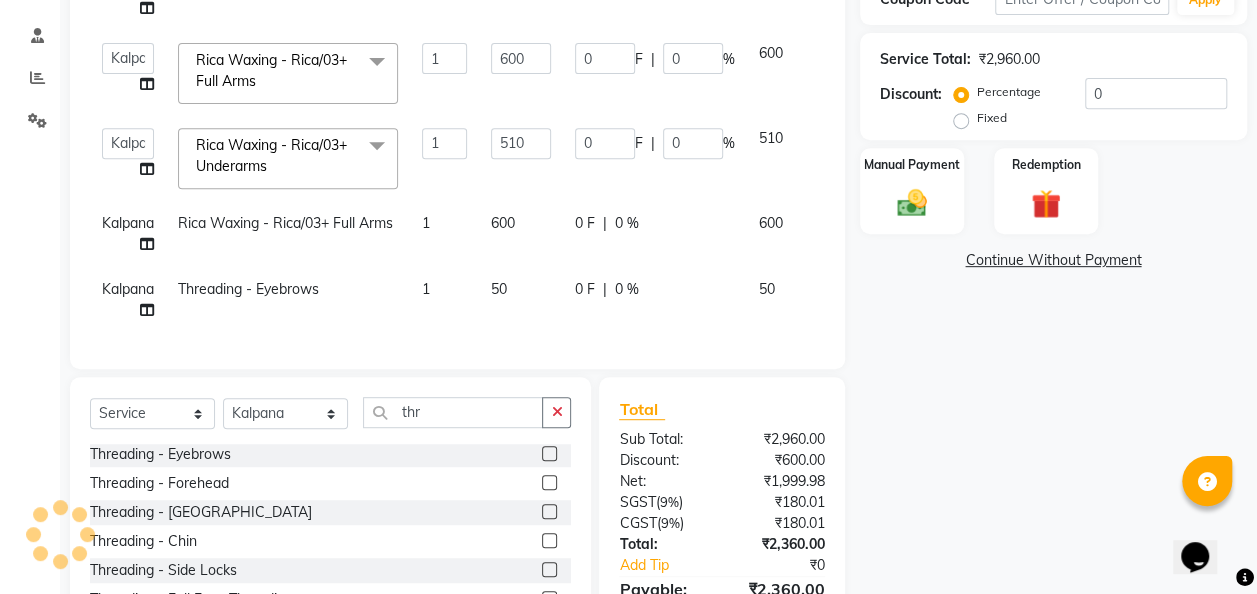 click on "600" 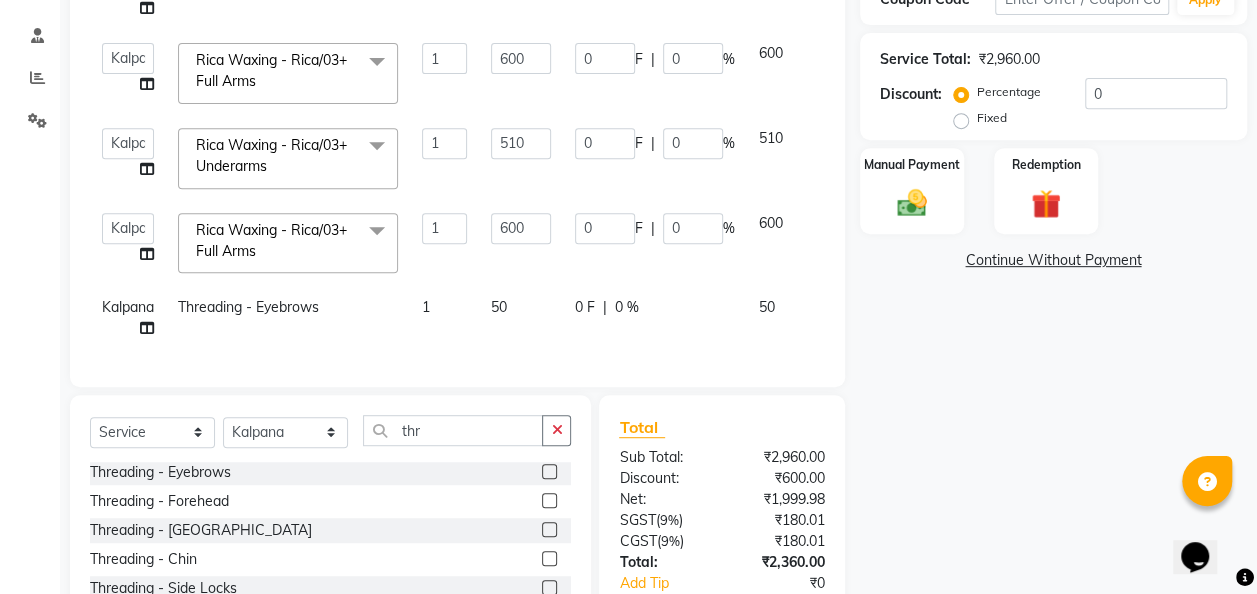 click on "600" 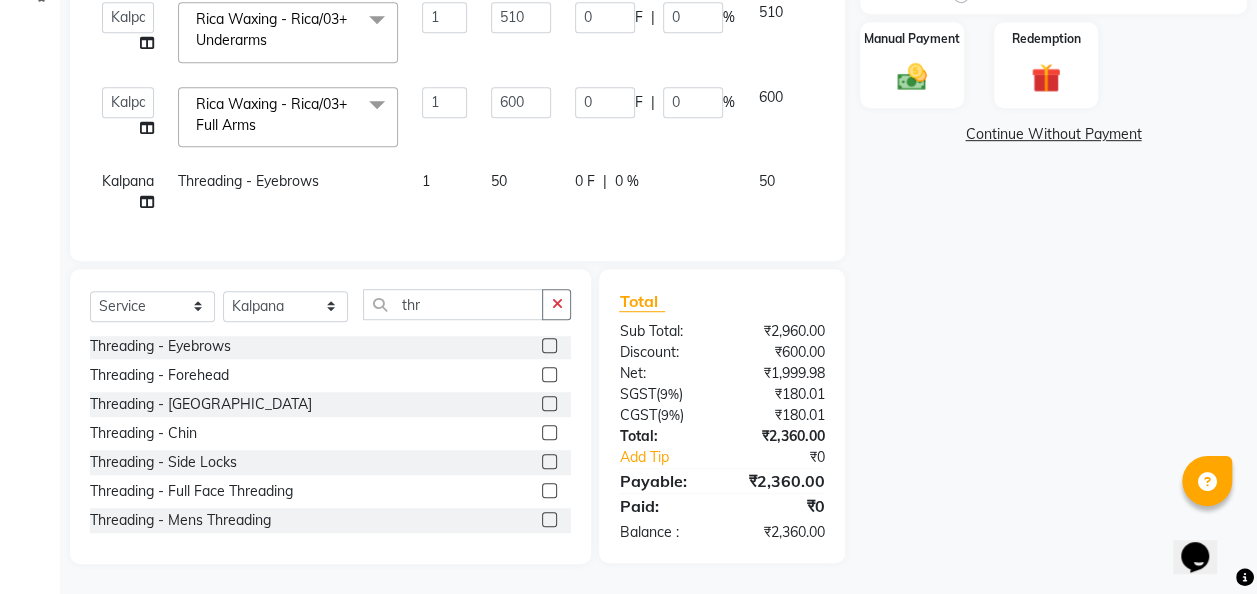 scroll, scrollTop: 504, scrollLeft: 0, axis: vertical 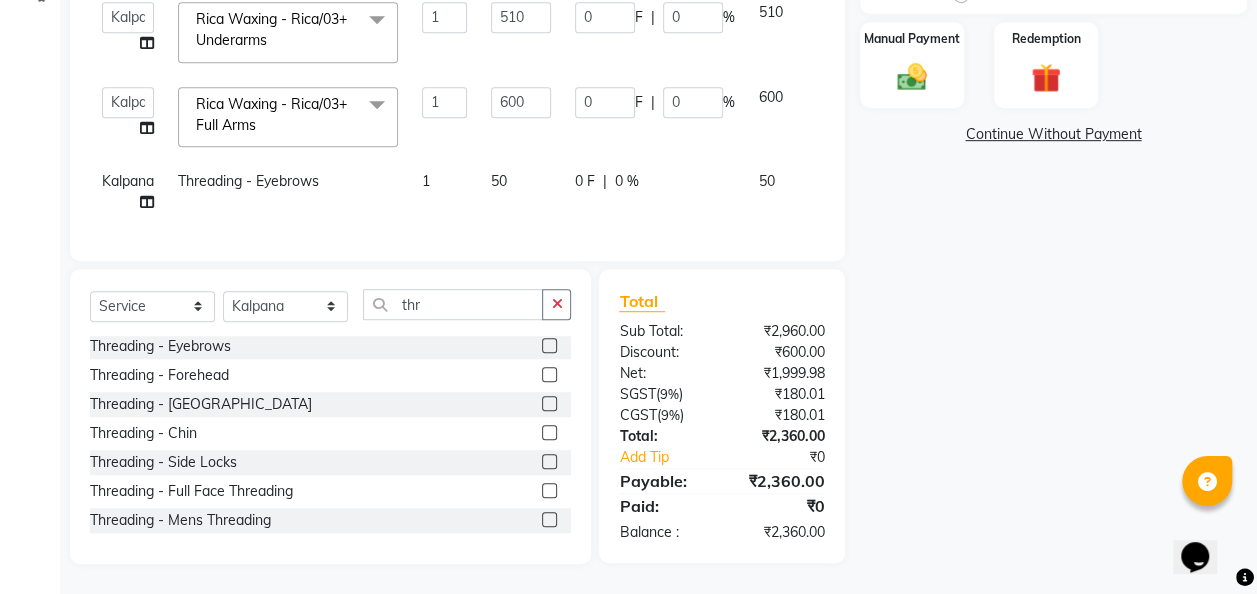 click on "50" 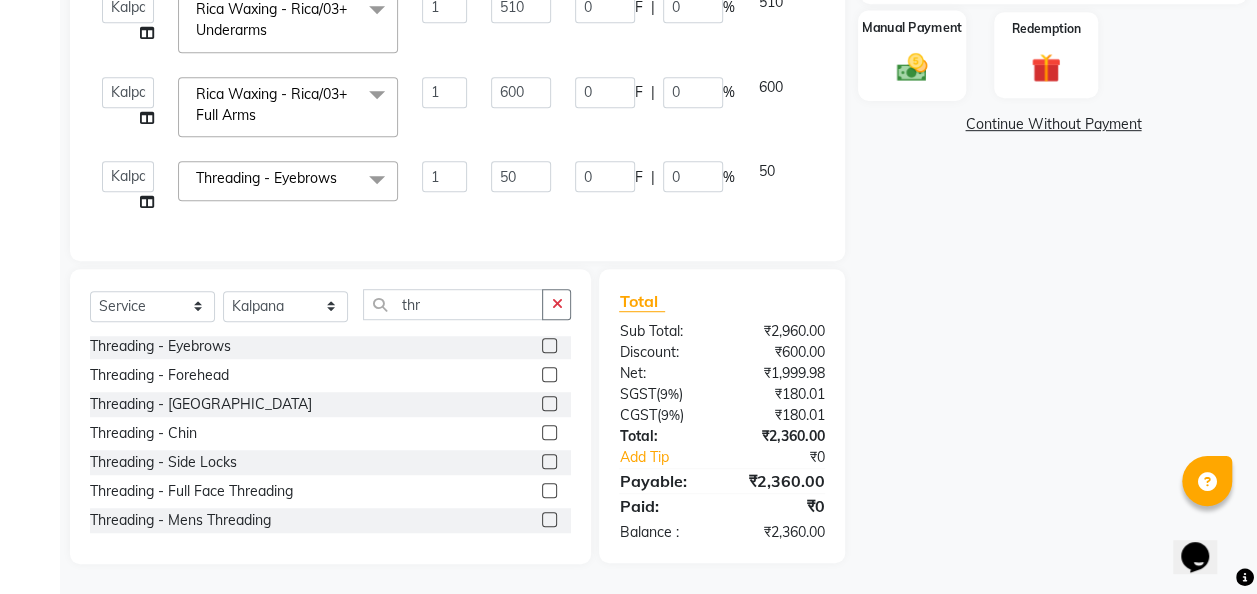 click 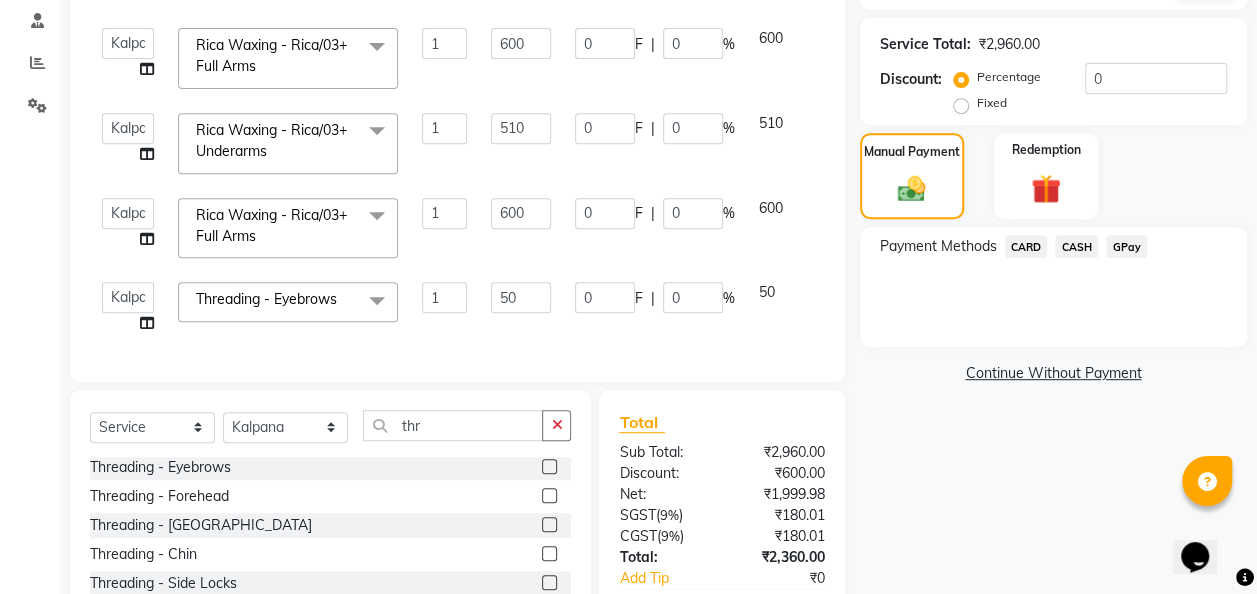scroll, scrollTop: 356, scrollLeft: 0, axis: vertical 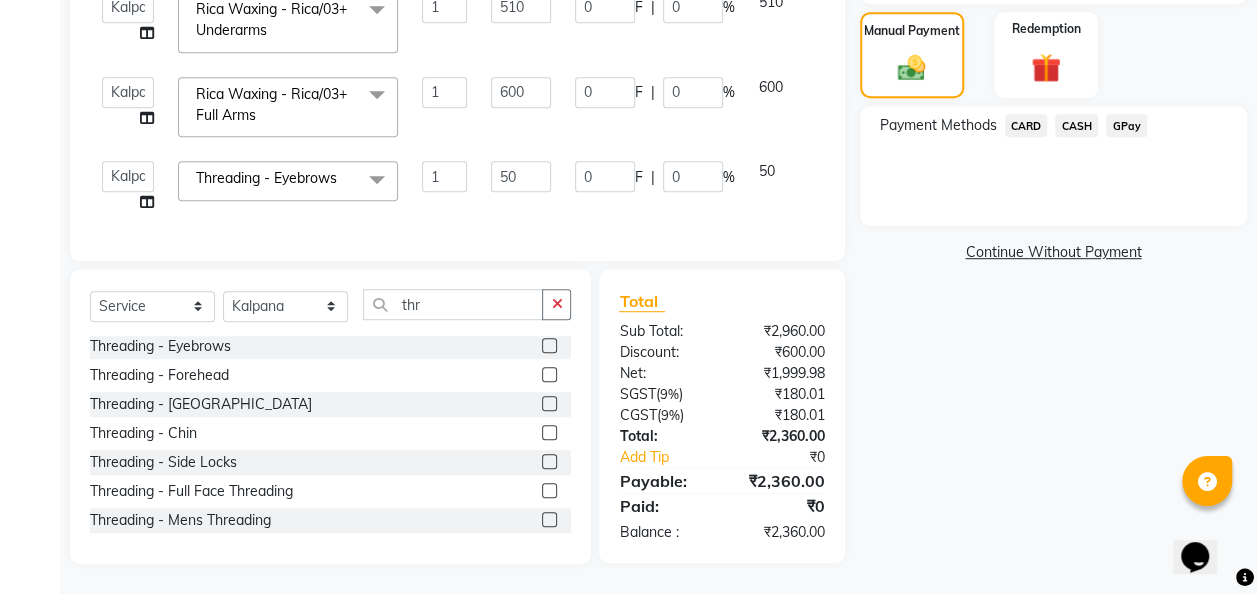 click on "GPay" 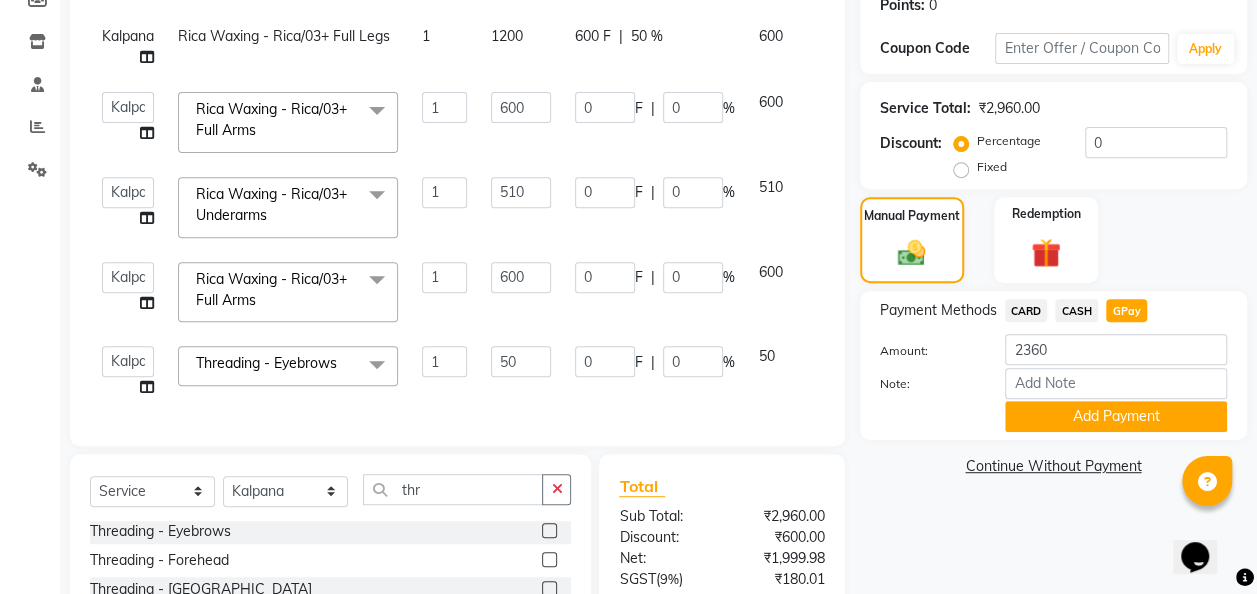 scroll, scrollTop: 314, scrollLeft: 0, axis: vertical 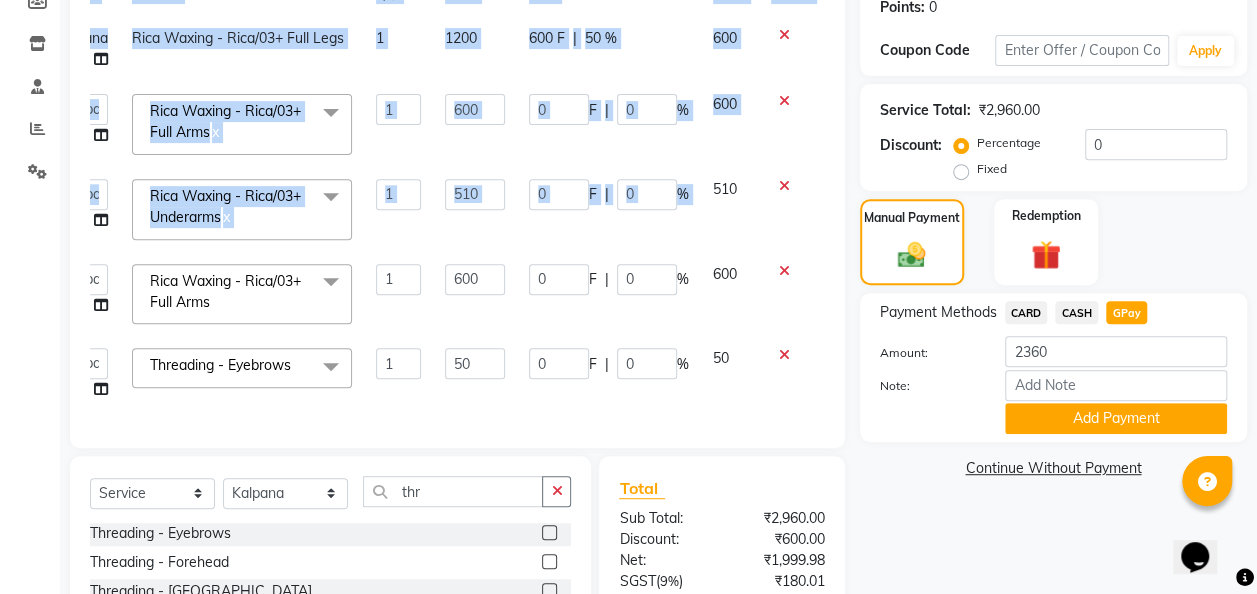 drag, startPoint x: 754, startPoint y: 204, endPoint x: 810, endPoint y: 434, distance: 236.71924 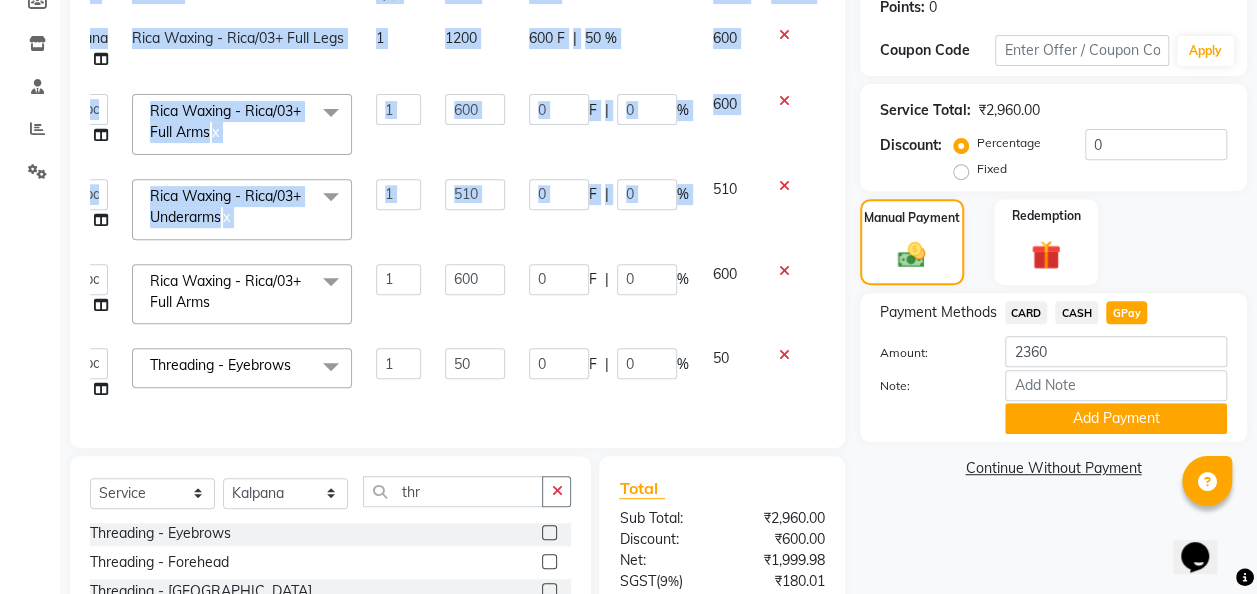 click on "Client [PHONE_NUMBER] Date [DATE] Invoice Number V/2025 V/[PHONE_NUMBER] Services Stylist Service Qty Price Disc Total Action Kalpana [GEOGRAPHIC_DATA] [GEOGRAPHIC_DATA] - [GEOGRAPHIC_DATA]/03+ Full Legs 1 1200 600 F | 50 % 600  Chandan   Ganesh   Gauri   Kalpana   Khushi   [PERSON_NAME]  Rica Waxing - [GEOGRAPHIC_DATA]/03+ Full Arms  x Hair Cut - [DEMOGRAPHIC_DATA] Haircut Hair Cut - [DEMOGRAPHIC_DATA] Haircut Hair Cut - Fringe Haircut Hair Cut - [PERSON_NAME] Trim Hair Cut - Shaving Hair Cut - [PERSON_NAME] Color Hair Cut - [PERSON_NAME] Styling Hair Cut - Child Cut Boy/Girl (Under 10Years) Hair Cut-[PERSON_NAME] Cut-Wash Shaving HAIR-CUT+BLOWDRY HAIRCUT+BREADTRIM+WASH [DEMOGRAPHIC_DATA] HAIRCUT+BREADTRIM KERATIN HAIRCUT+BLOWDRY+WASH HAIRWASH+BLOWDRY Blowdry & Styling - Wash and Blast Dry Blowdry & Styling - Wash and Blast Dry 1 Blowdry & Styling - Blow Dry S Blowdry & Styling - Blow Dry M Blowdry & Styling - Blow Dry L Blowdry & Styling - Crimping/Ironing (S)T Blowdry & Styling - Crimping/Ironing (M)T Blowdry & Styling - Crimping/Ironing (L)T Blowdry & Styling - Tongs/Roller Set (S) Color - Root Touch Up Spa Manicure 1" 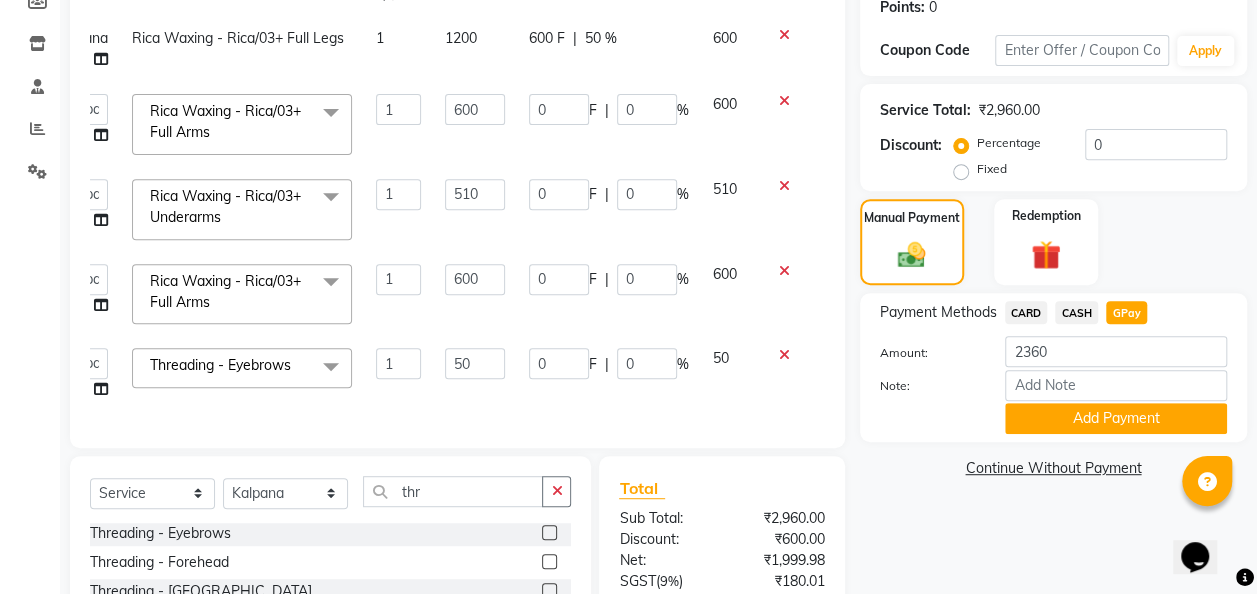 click 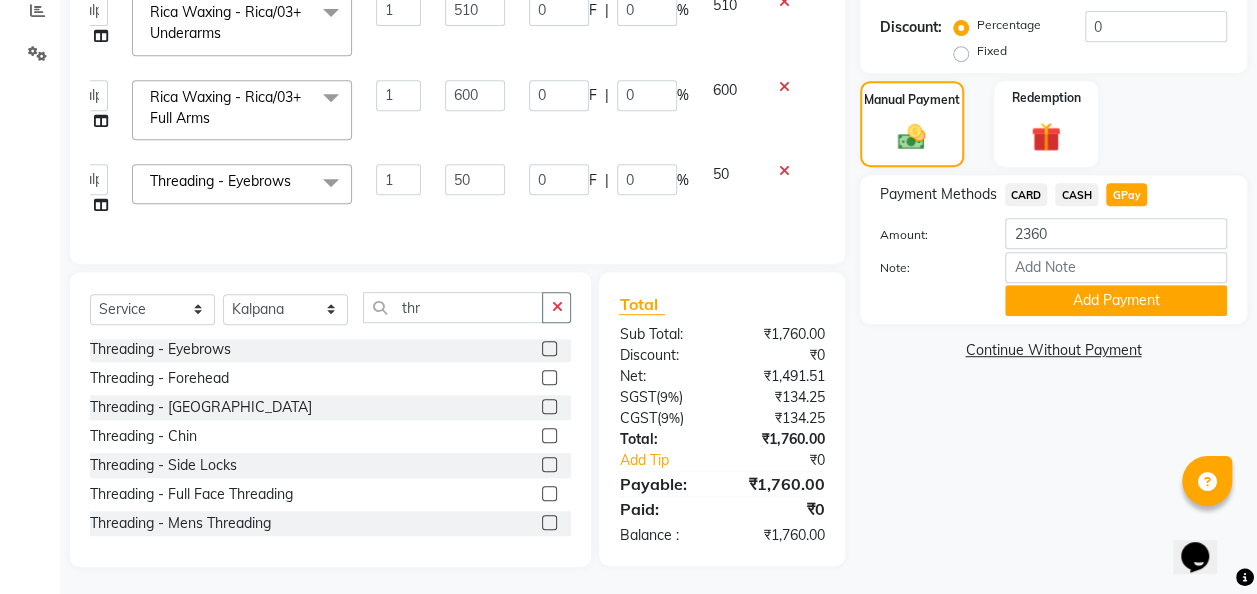 scroll, scrollTop: 448, scrollLeft: 0, axis: vertical 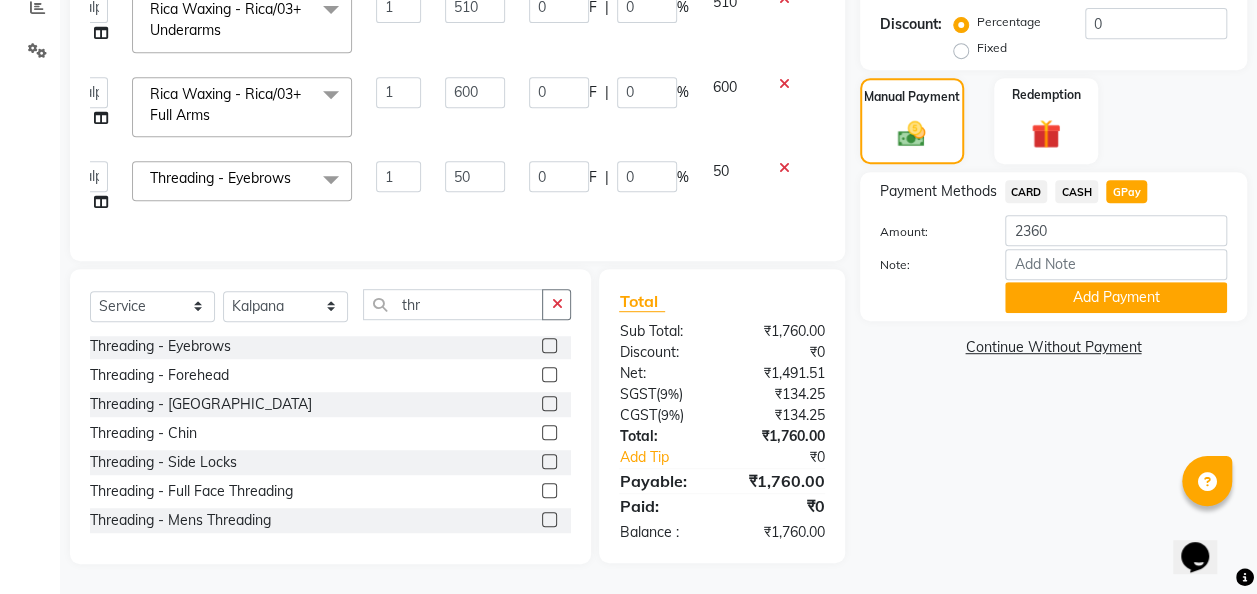 click on "Name: Poonam  Membership:  No Active Membership  Total Visits:   Card on file:  0 Last Visit:   - Points:   0  Coupon Code Apply Service Total:  ₹1,760.00  Discount:  Percentage   Fixed  0 Manual Payment Redemption Payment Methods  CARD   CASH   GPay  Amount: 2360 Note: Add Payment  Continue Without Payment" 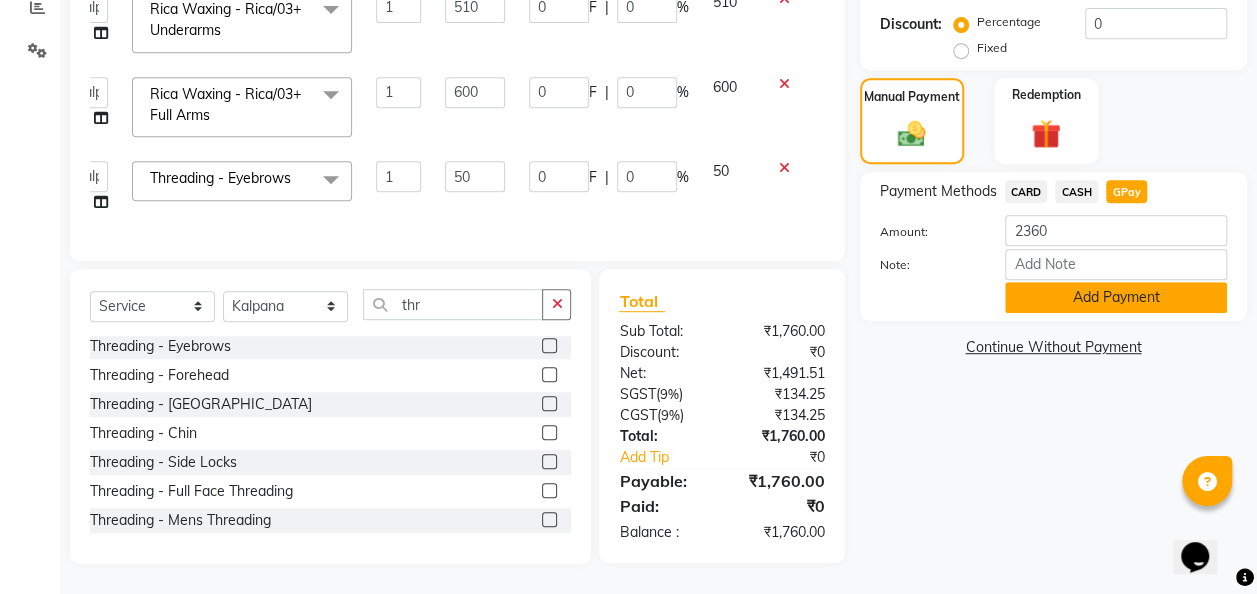 click on "Add Payment" 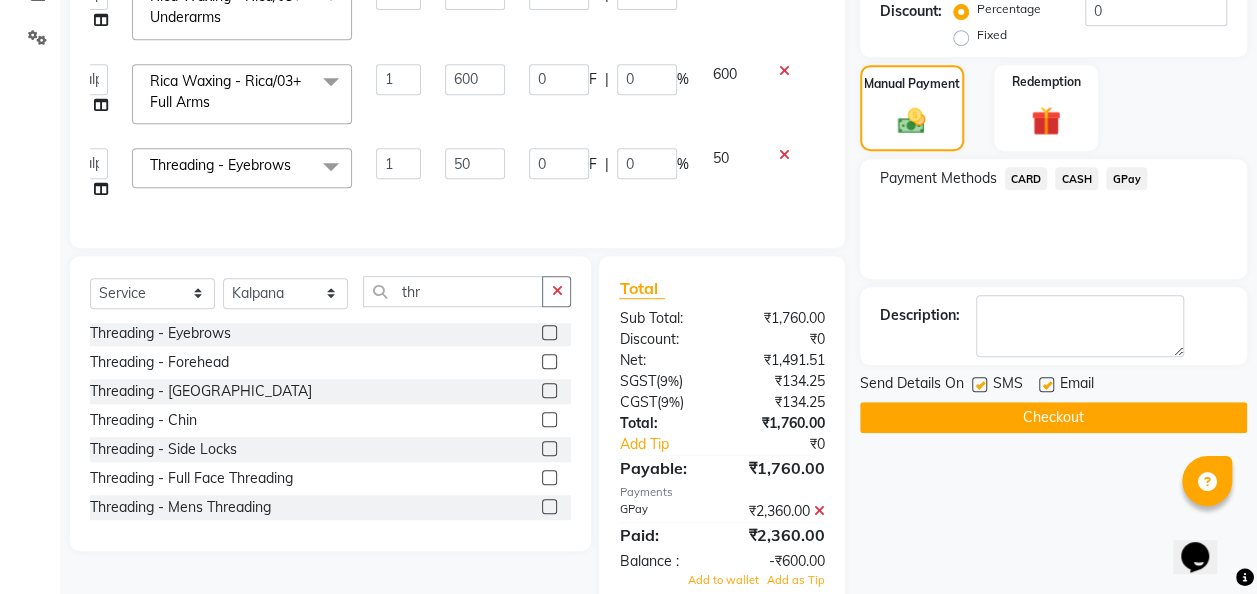 scroll, scrollTop: 504, scrollLeft: 0, axis: vertical 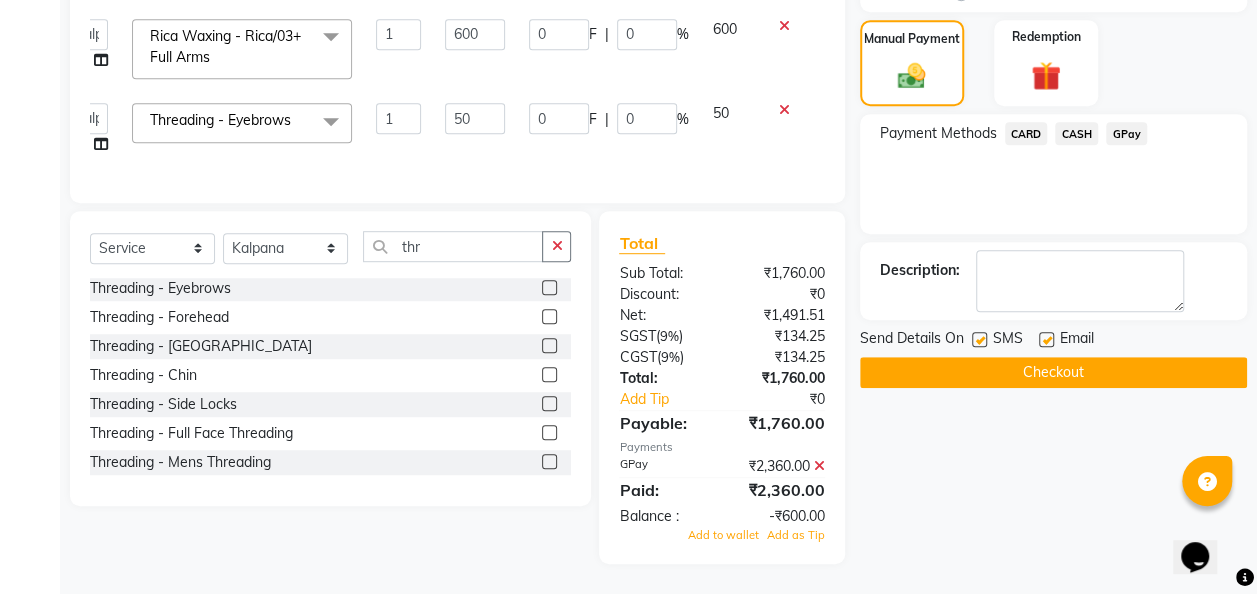 click 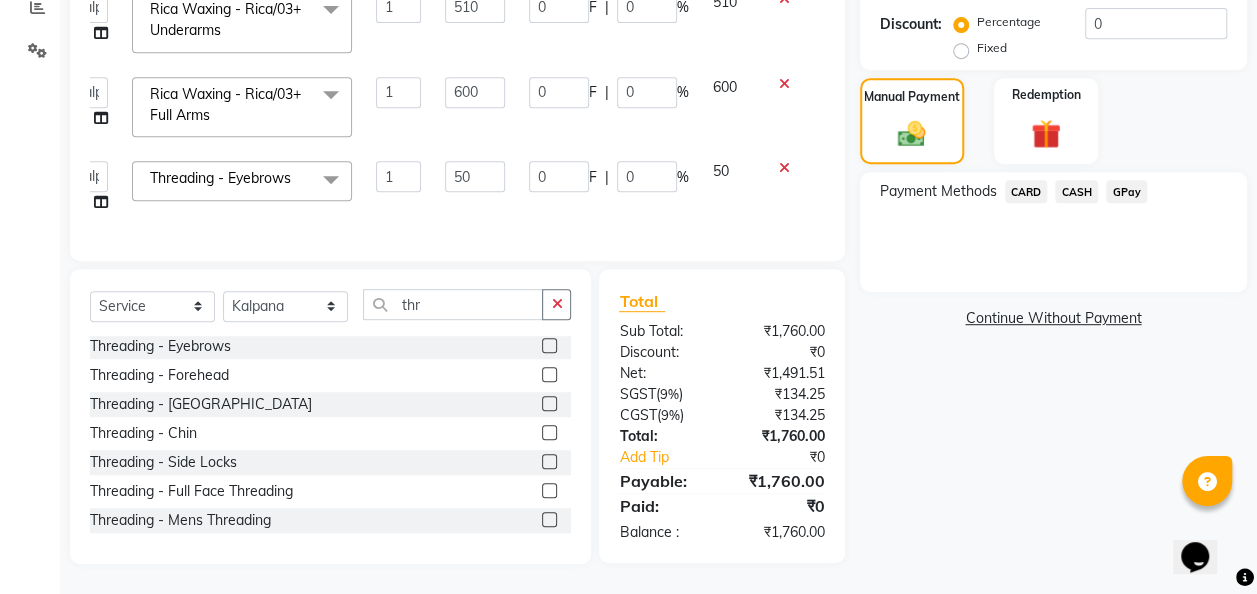 scroll, scrollTop: 448, scrollLeft: 0, axis: vertical 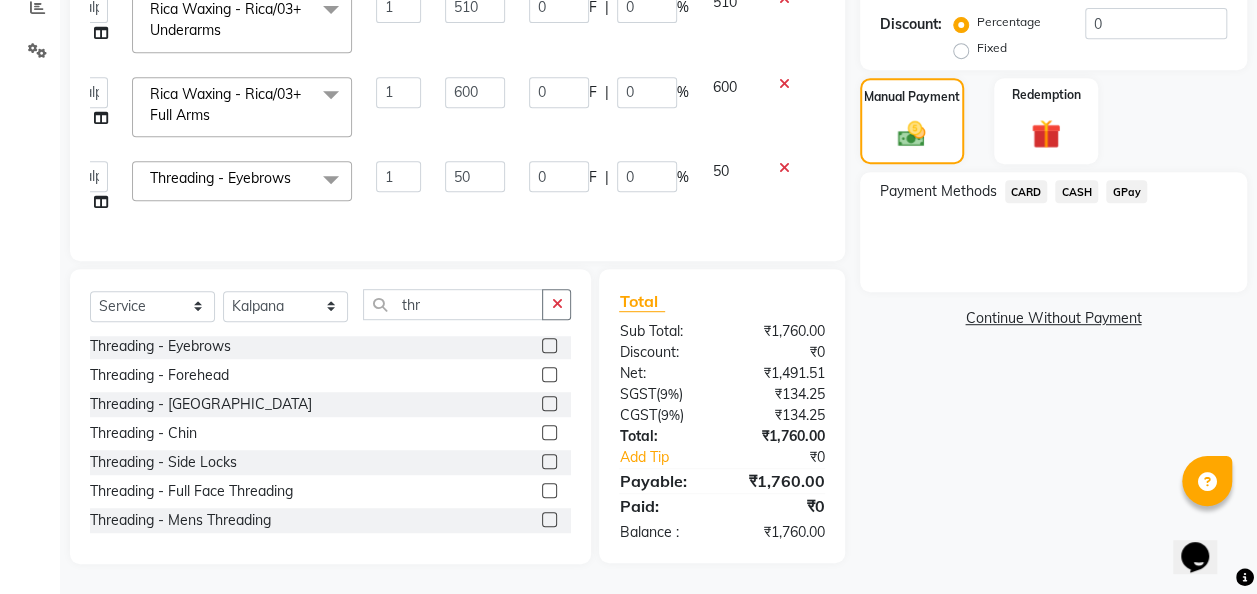 click on "GPay" 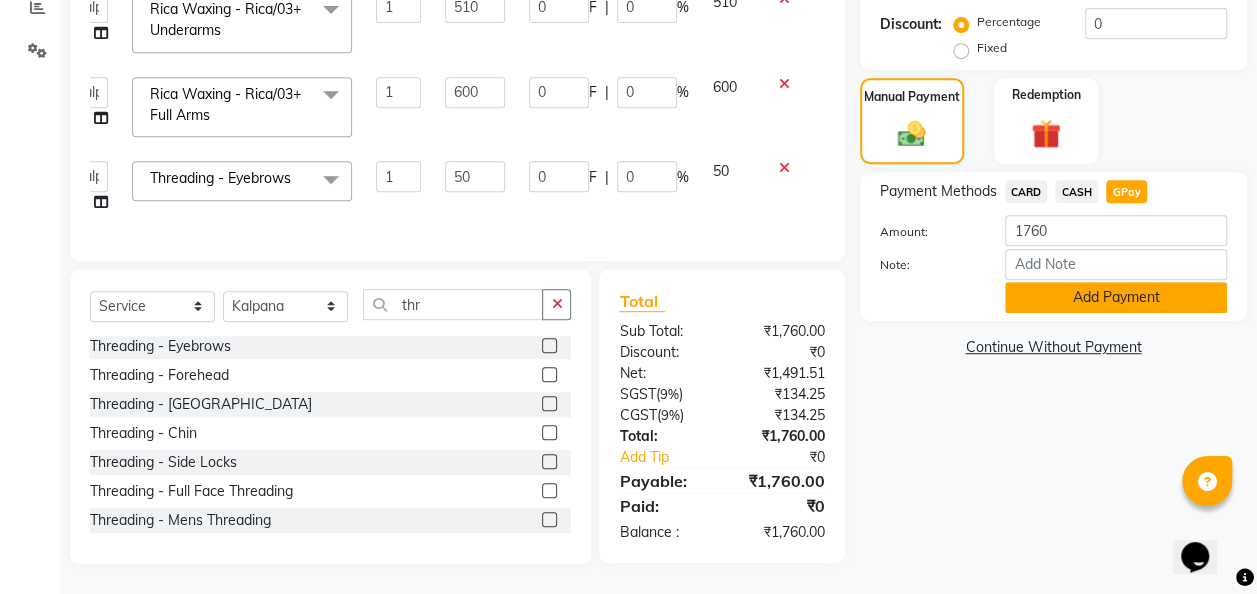 click on "Add Payment" 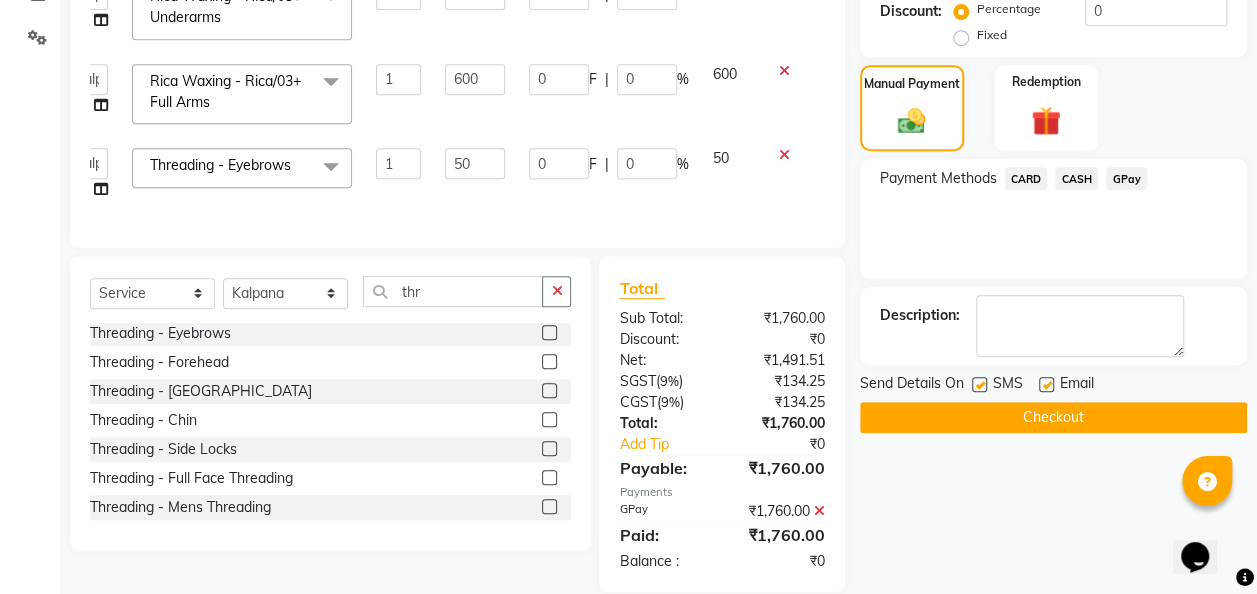 click on "Checkout" 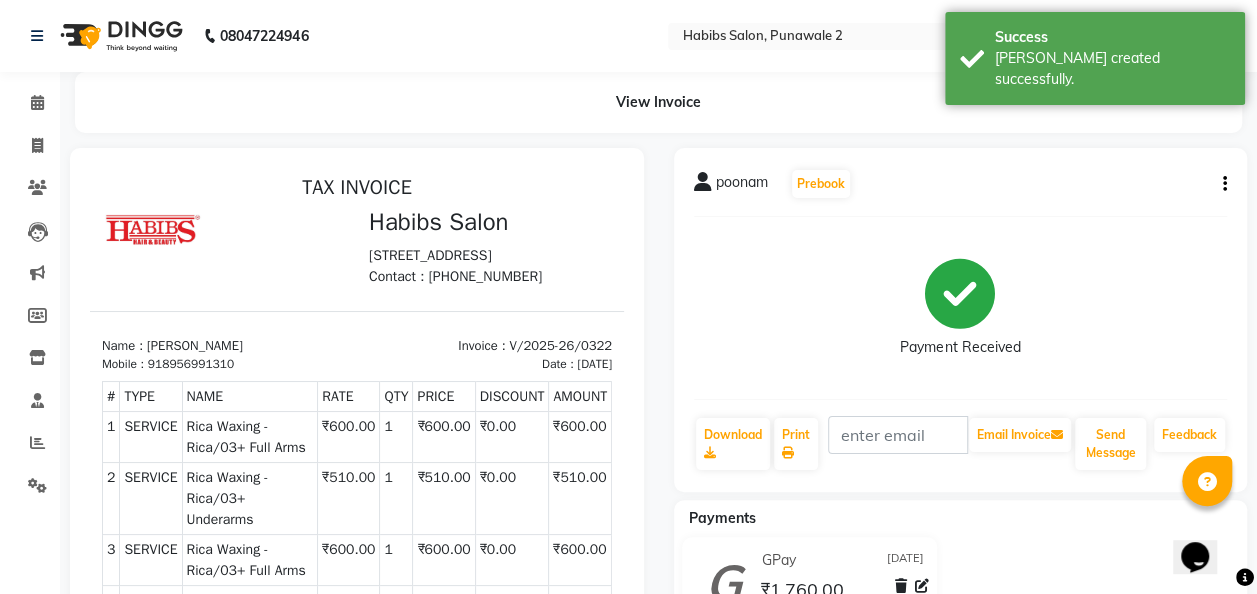 scroll, scrollTop: 0, scrollLeft: 0, axis: both 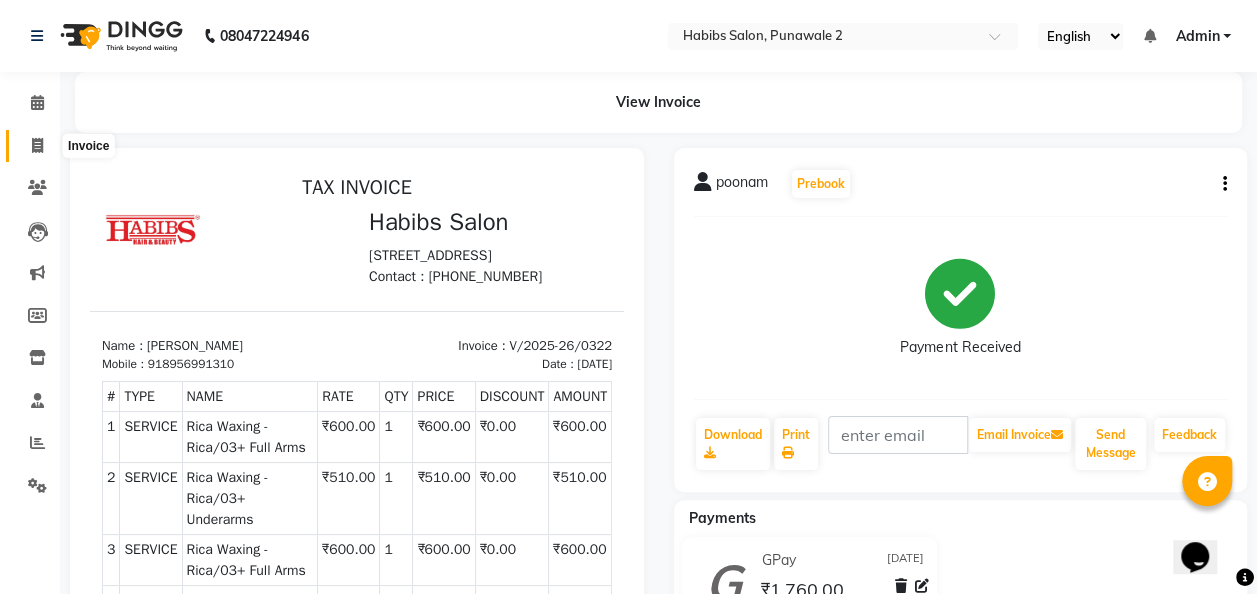 click 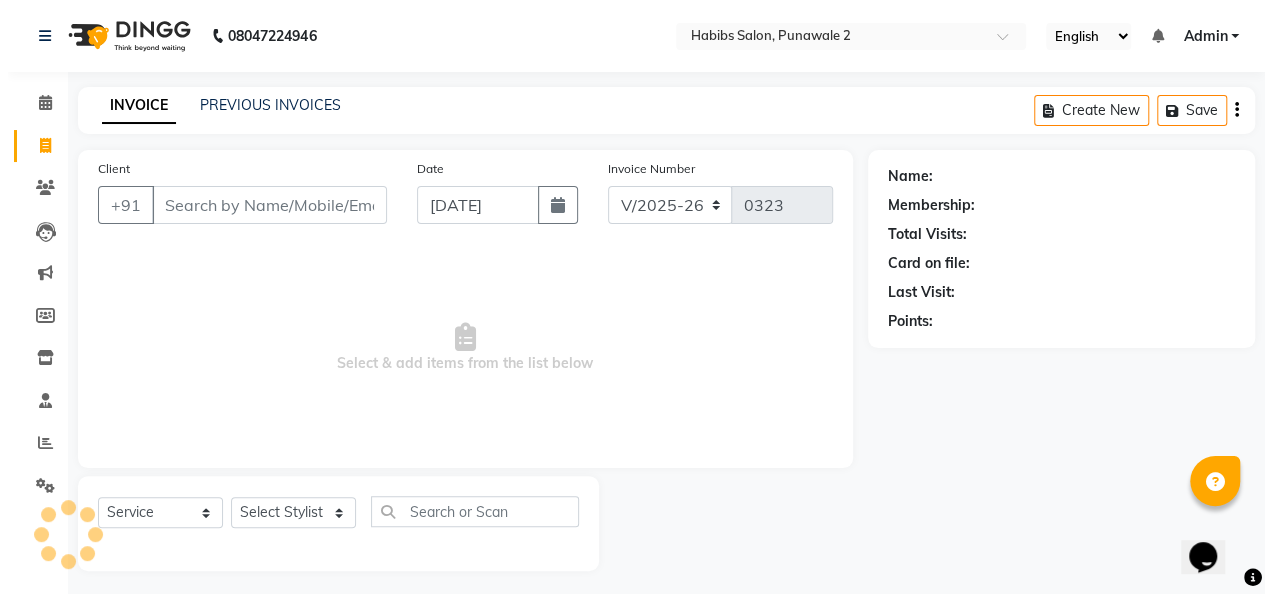 scroll, scrollTop: 6, scrollLeft: 0, axis: vertical 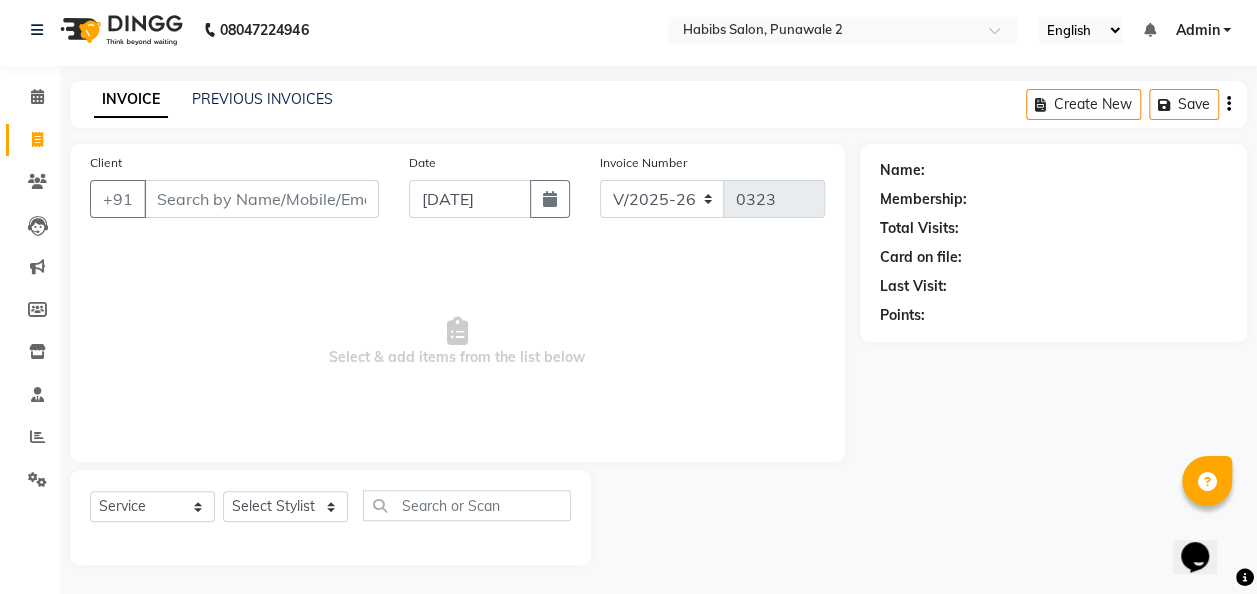 click on "Client" at bounding box center [261, 199] 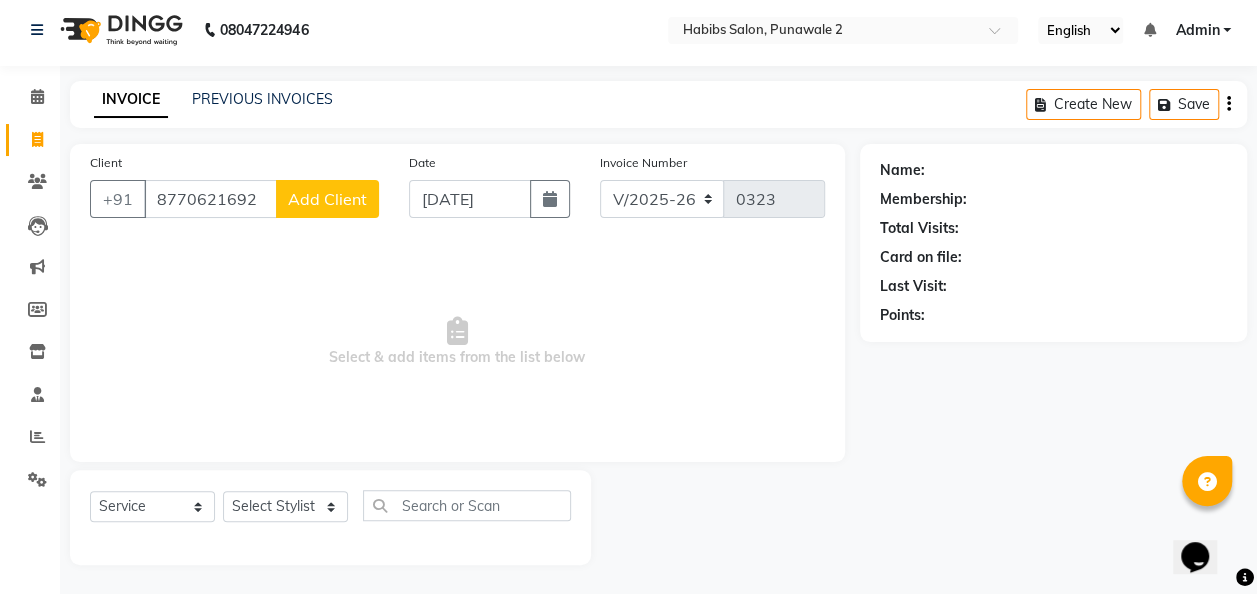 click on "Add Client" 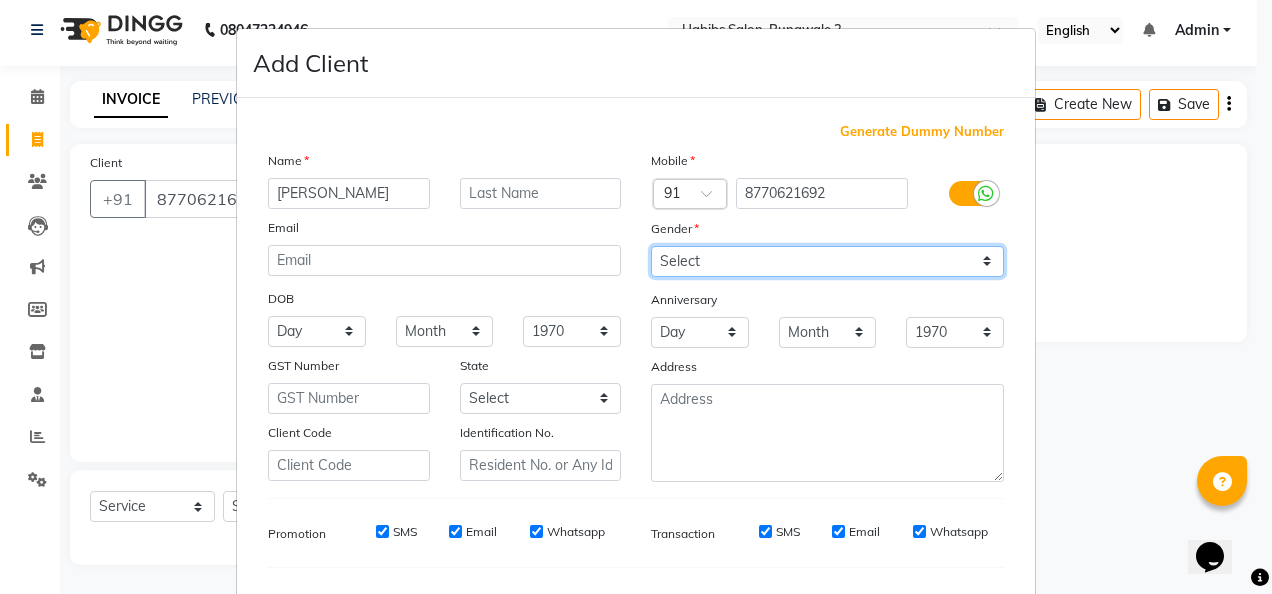 click on "Select [DEMOGRAPHIC_DATA] [DEMOGRAPHIC_DATA] Other Prefer Not To Say" at bounding box center [827, 261] 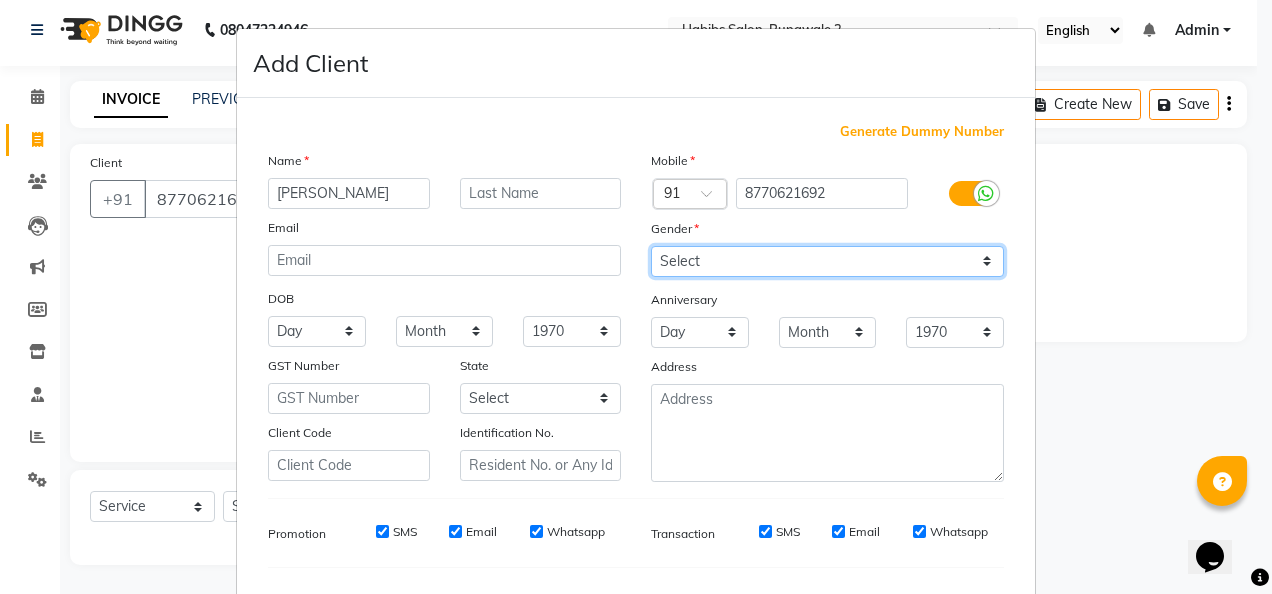 click on "Select [DEMOGRAPHIC_DATA] [DEMOGRAPHIC_DATA] Other Prefer Not To Say" at bounding box center [827, 261] 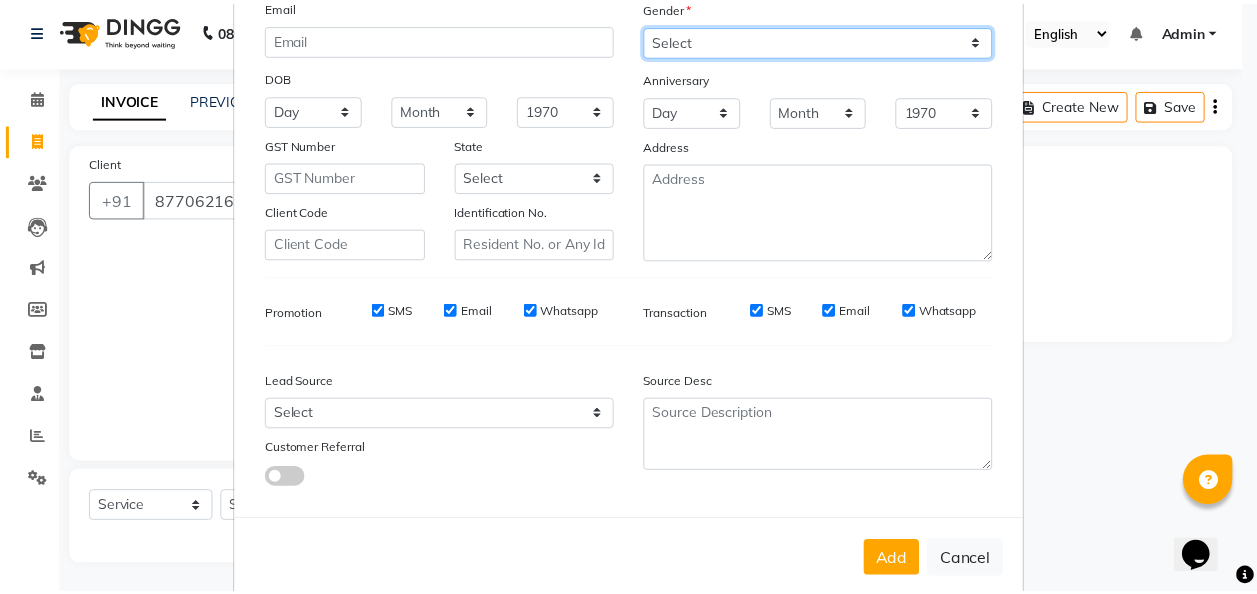 scroll, scrollTop: 225, scrollLeft: 0, axis: vertical 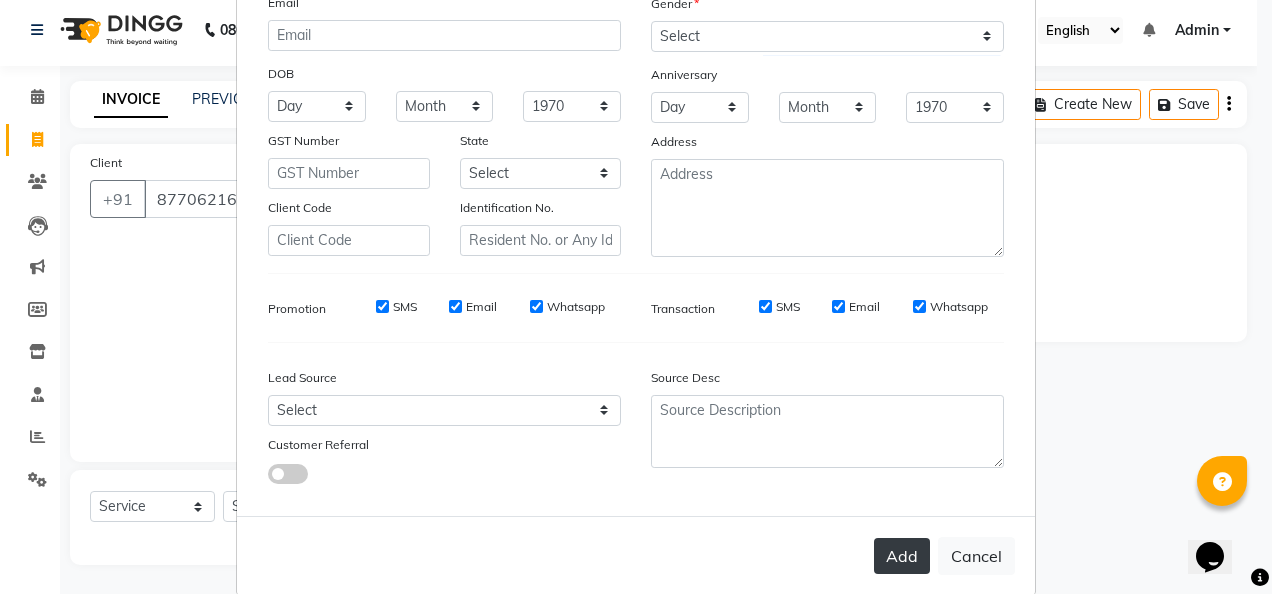 click on "Add" at bounding box center [902, 556] 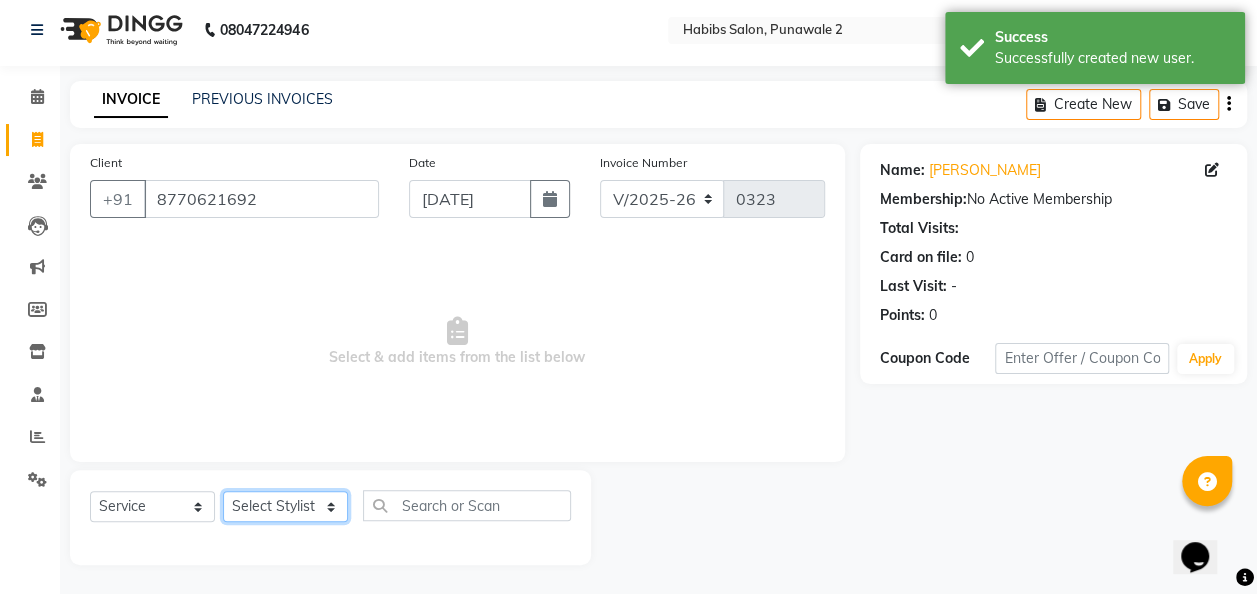 click on "Select Stylist Chandan [PERSON_NAME] [PERSON_NAME] [PERSON_NAME]" 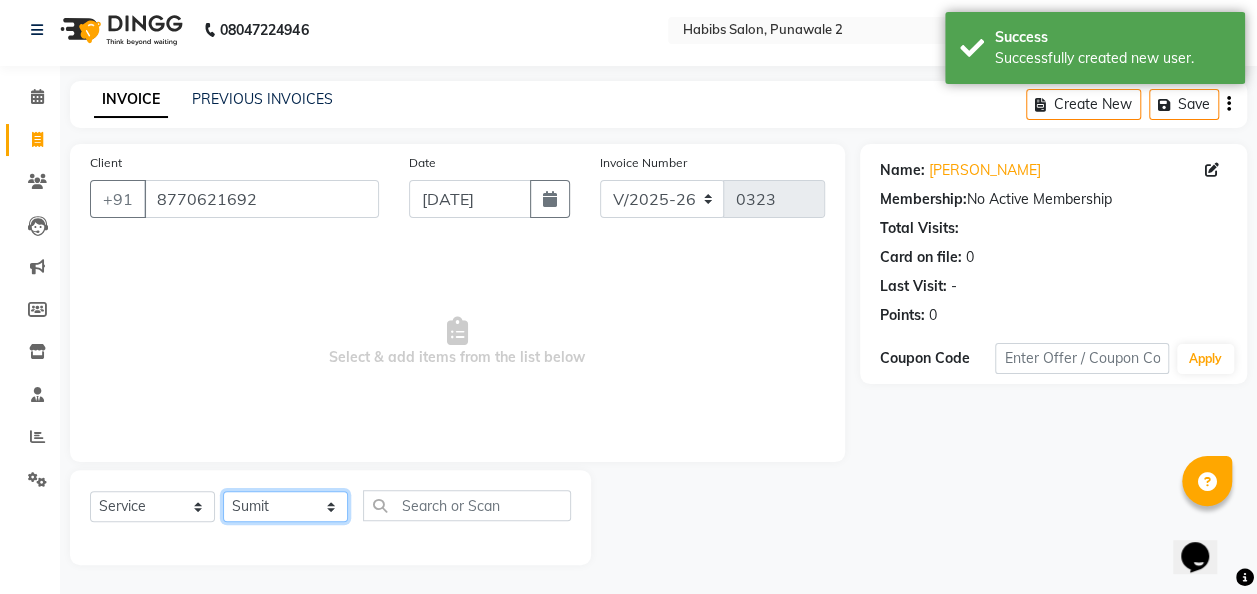 click on "Select Stylist Chandan [PERSON_NAME] [PERSON_NAME] [PERSON_NAME]" 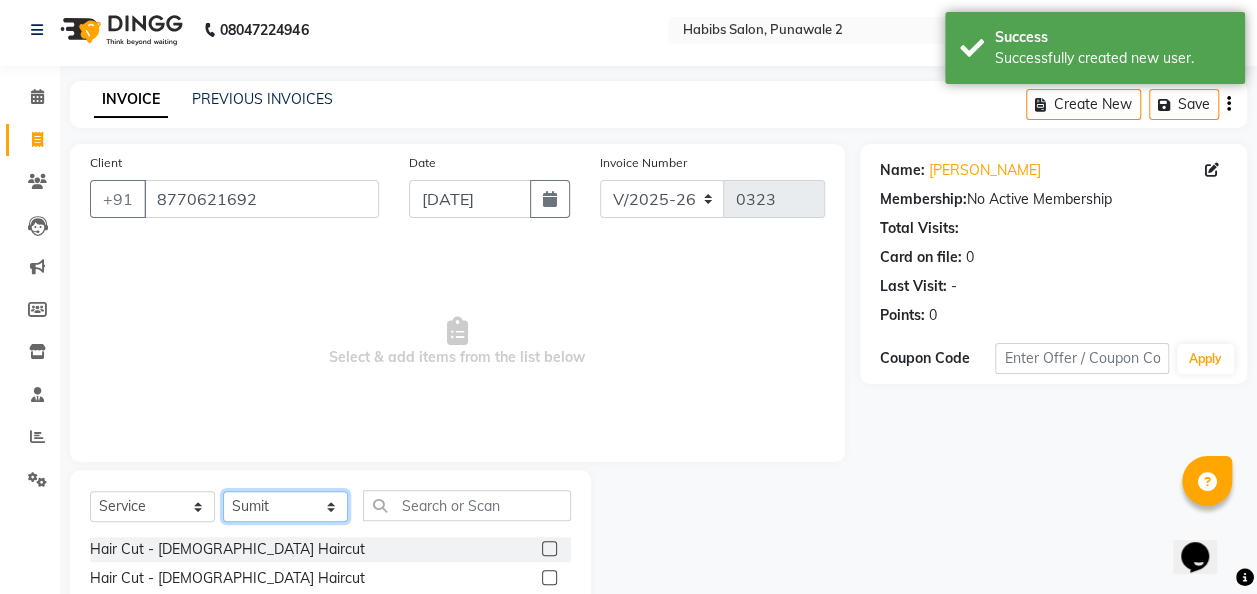scroll, scrollTop: 206, scrollLeft: 0, axis: vertical 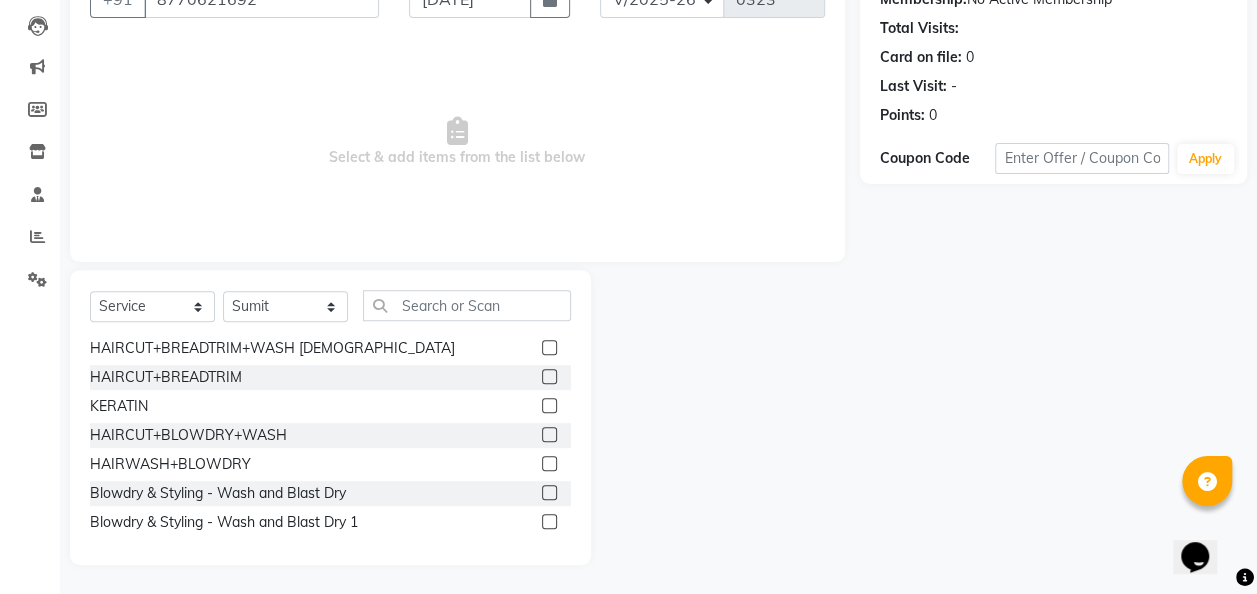 click 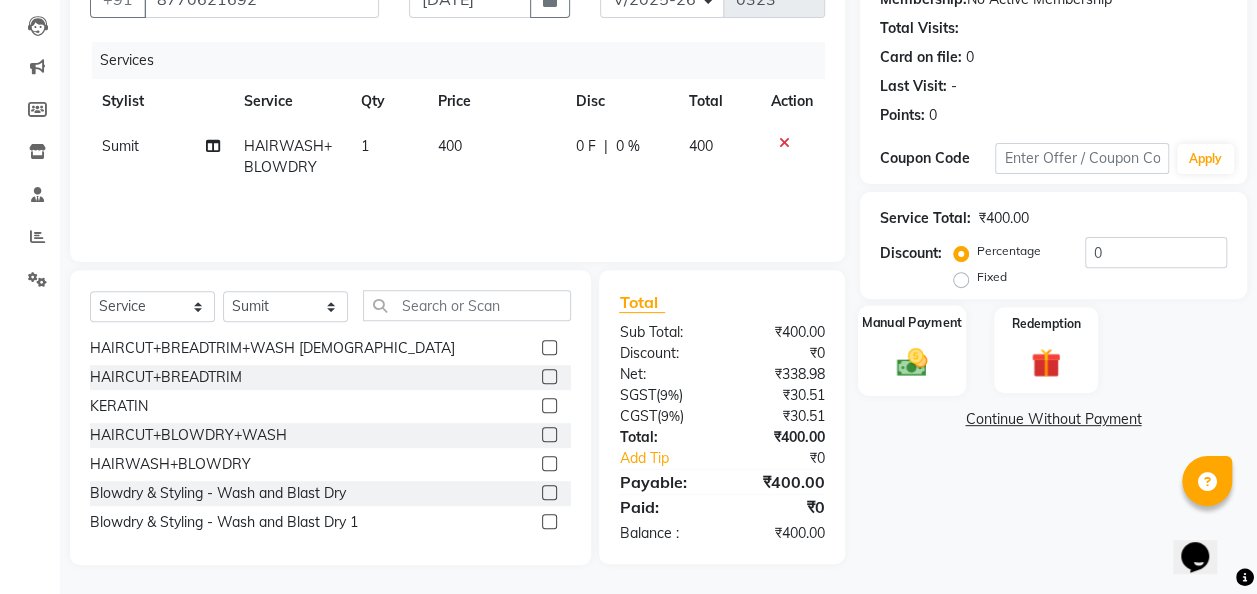click on "Manual Payment" 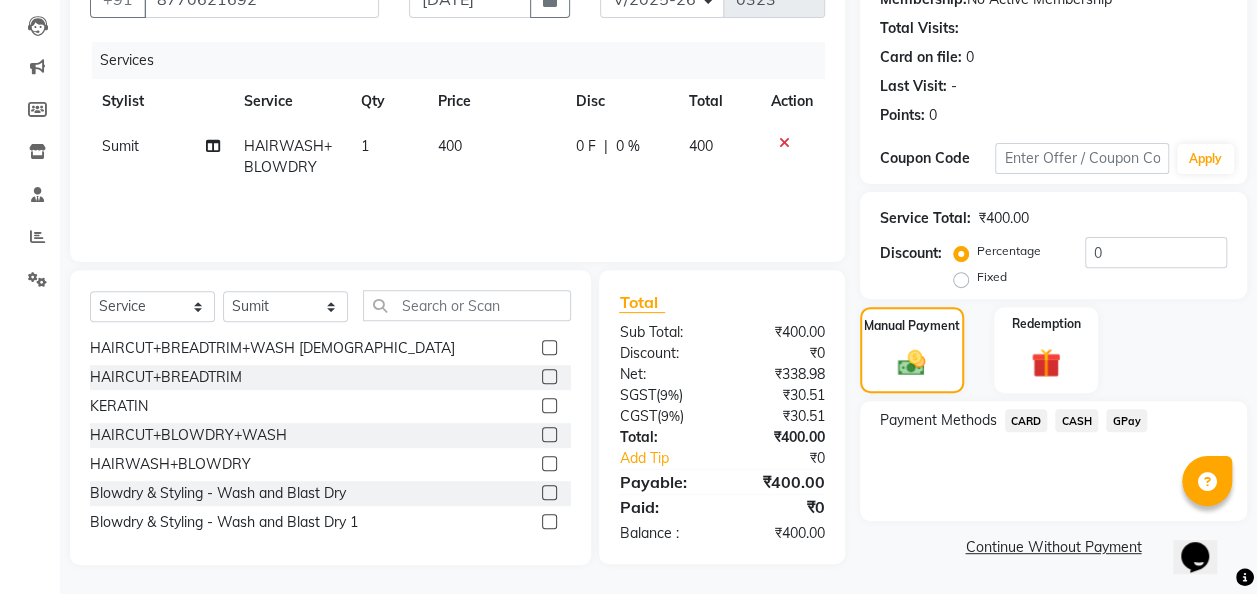 click on "GPay" 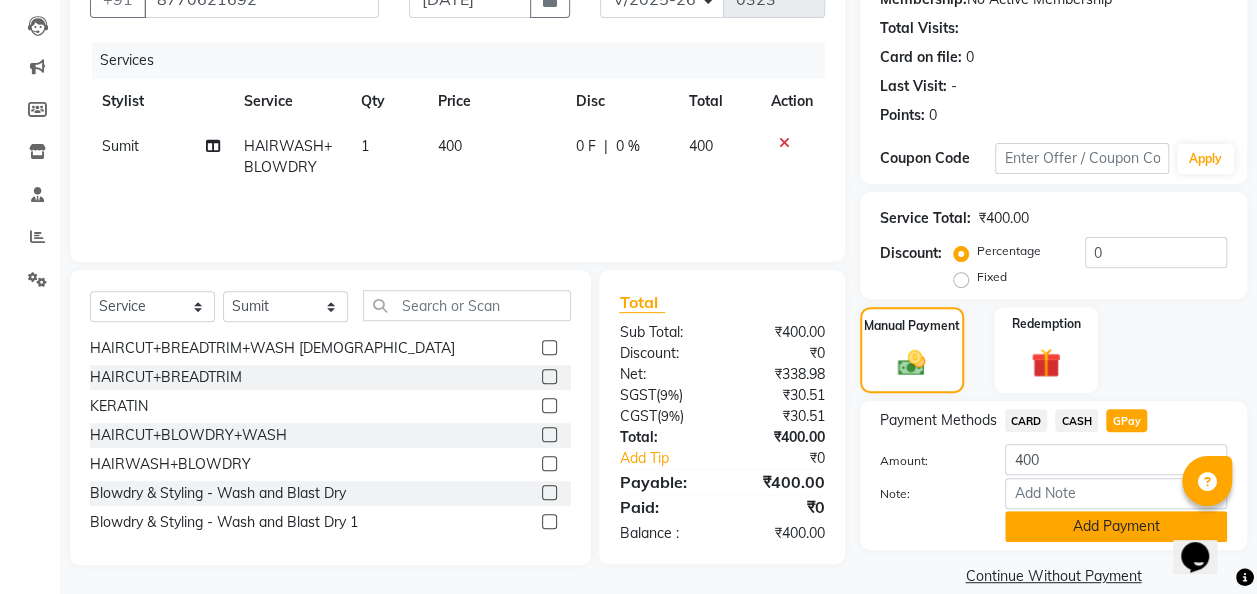 click on "Add Payment" 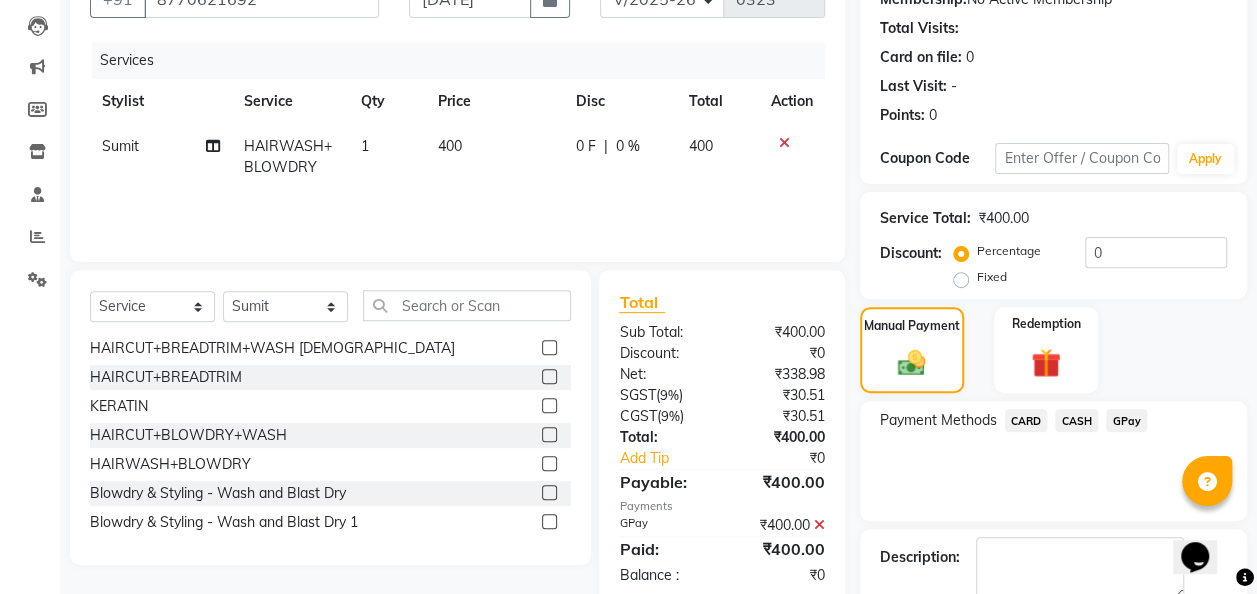 scroll, scrollTop: 316, scrollLeft: 0, axis: vertical 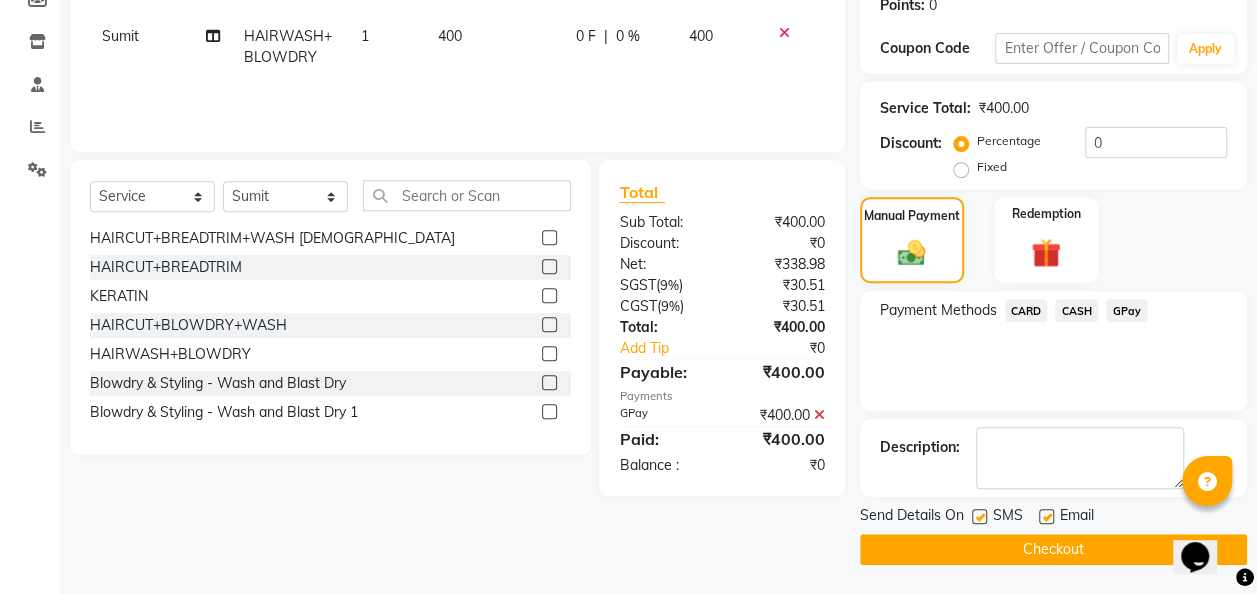 click on "Checkout" 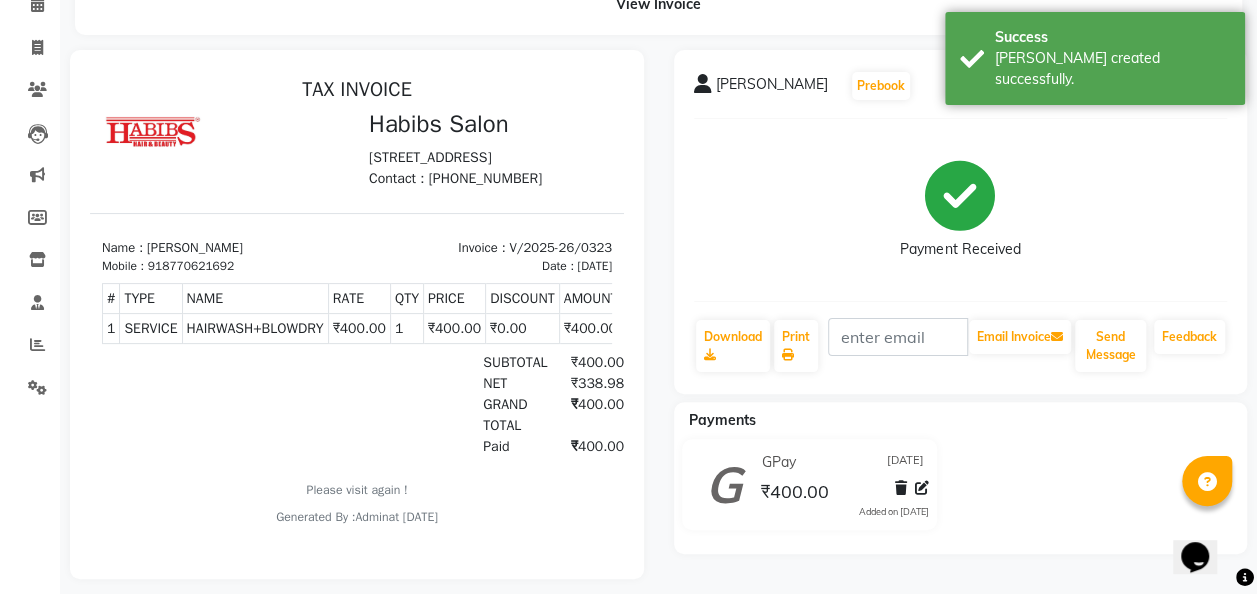 scroll, scrollTop: 0, scrollLeft: 0, axis: both 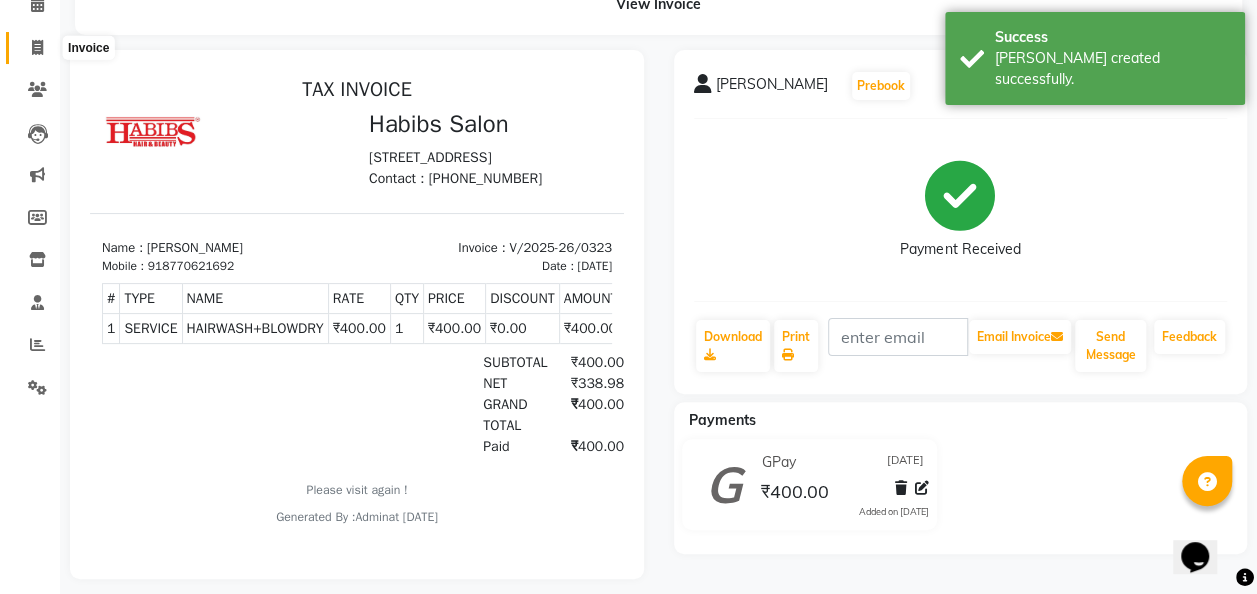click 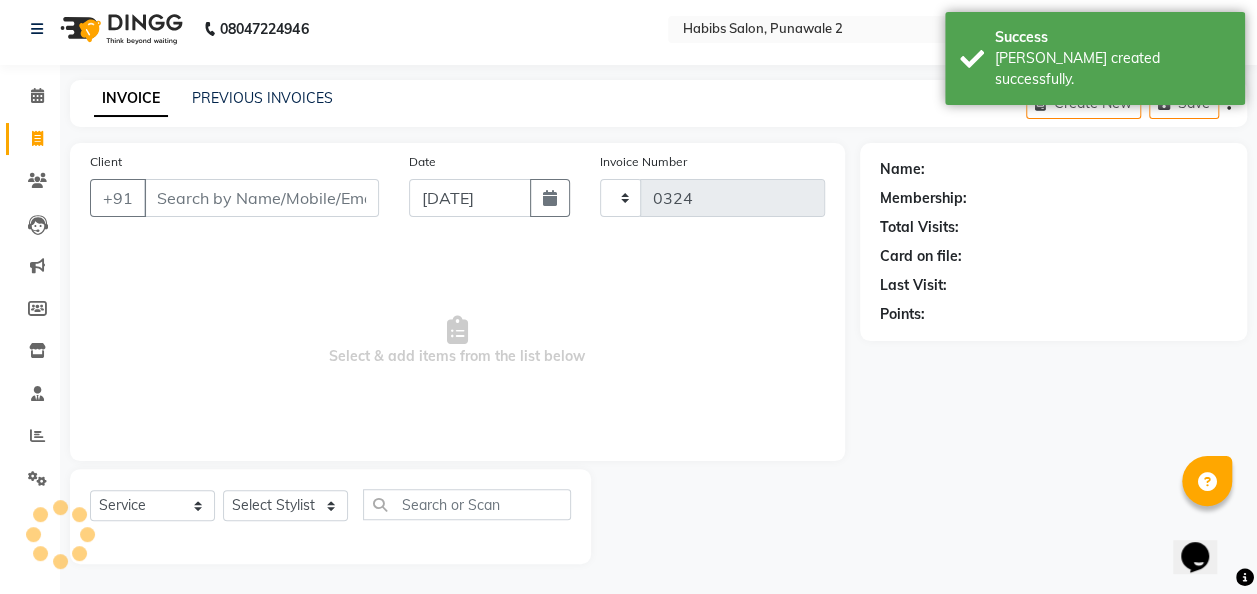scroll, scrollTop: 6, scrollLeft: 0, axis: vertical 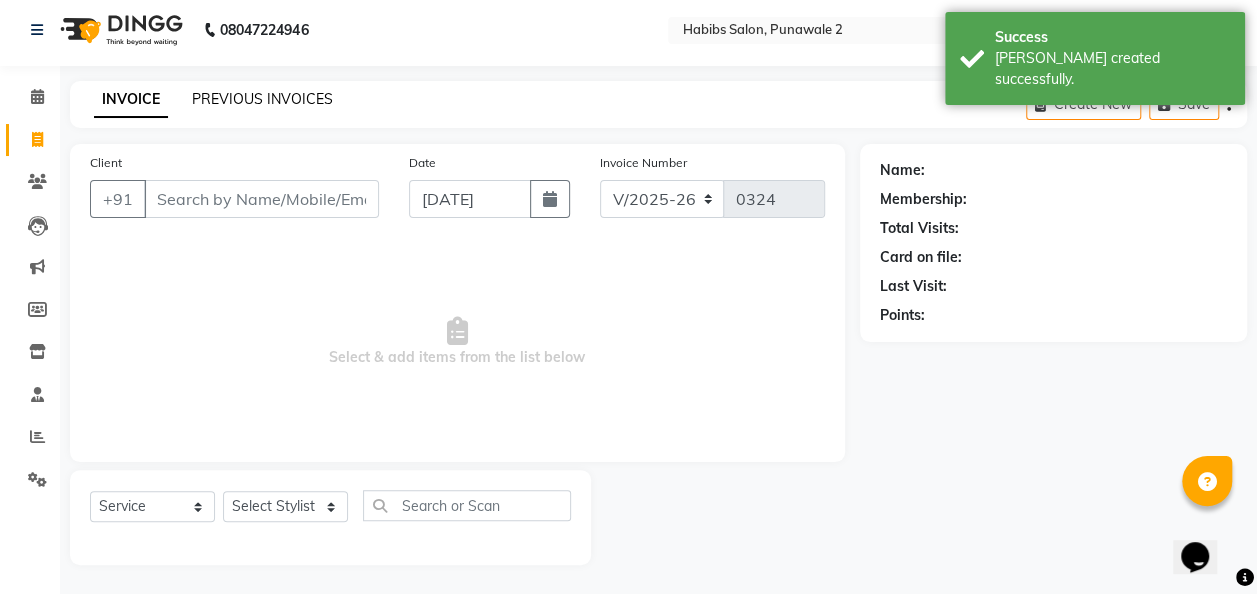 click on "PREVIOUS INVOICES" 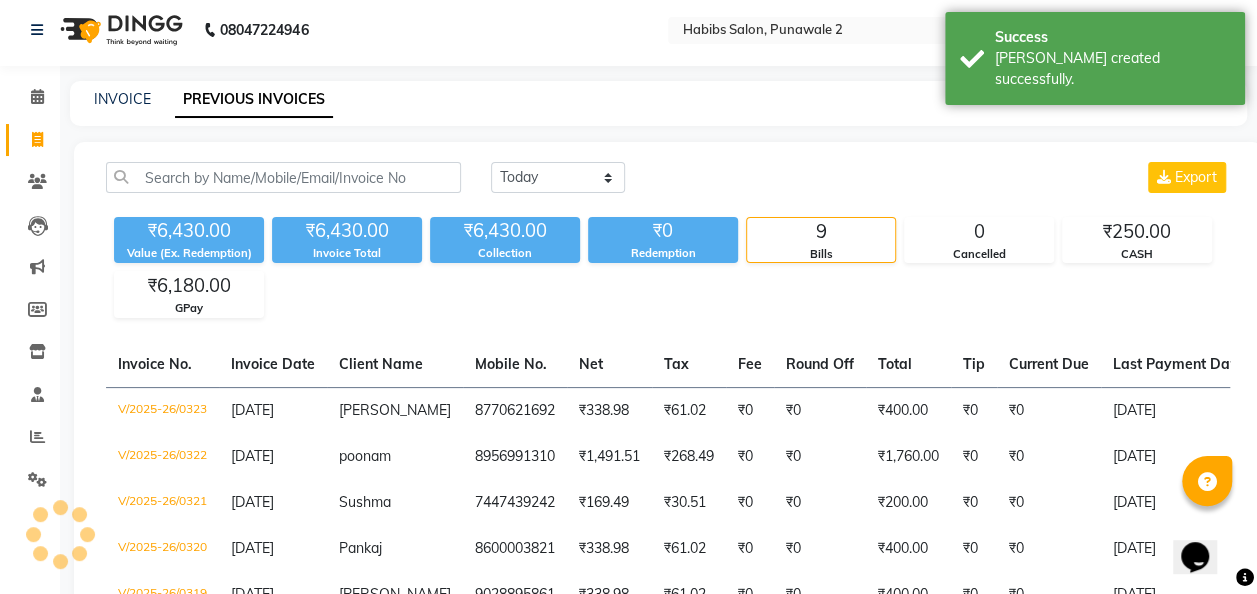 scroll, scrollTop: 0, scrollLeft: 0, axis: both 